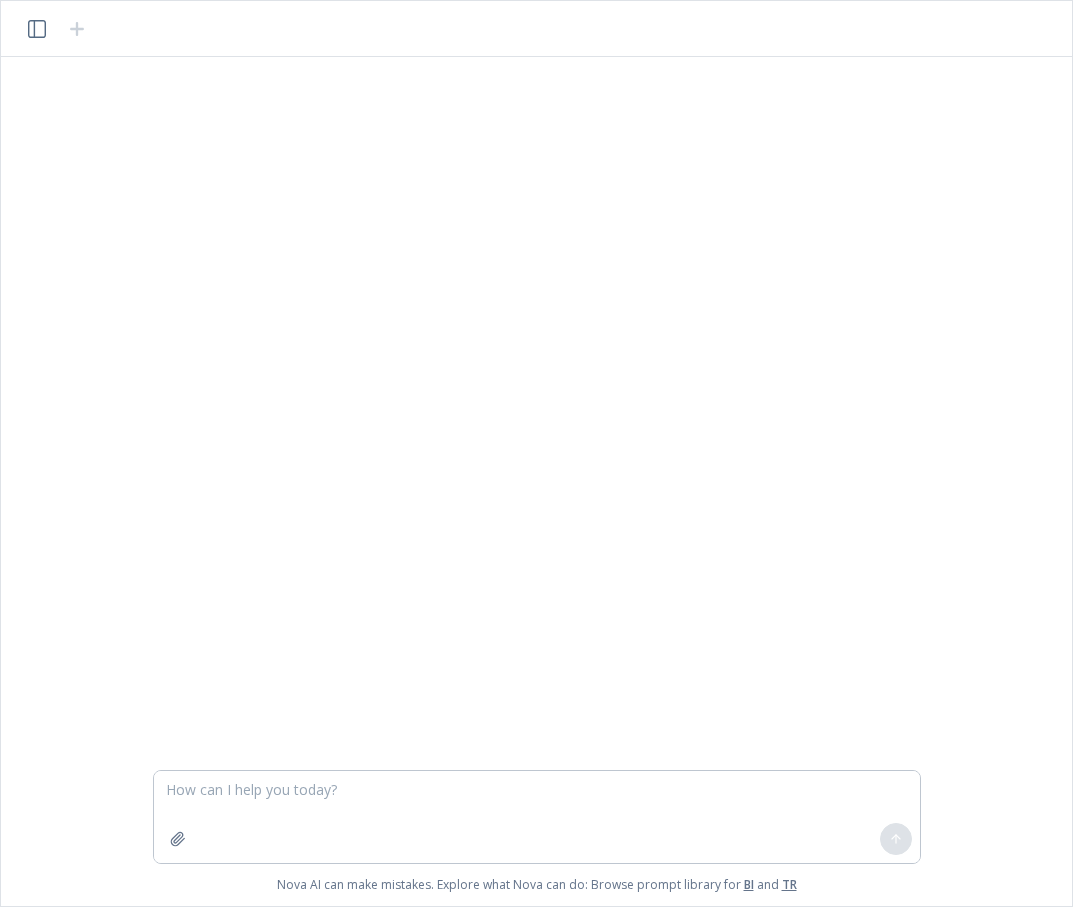scroll, scrollTop: 0, scrollLeft: 0, axis: both 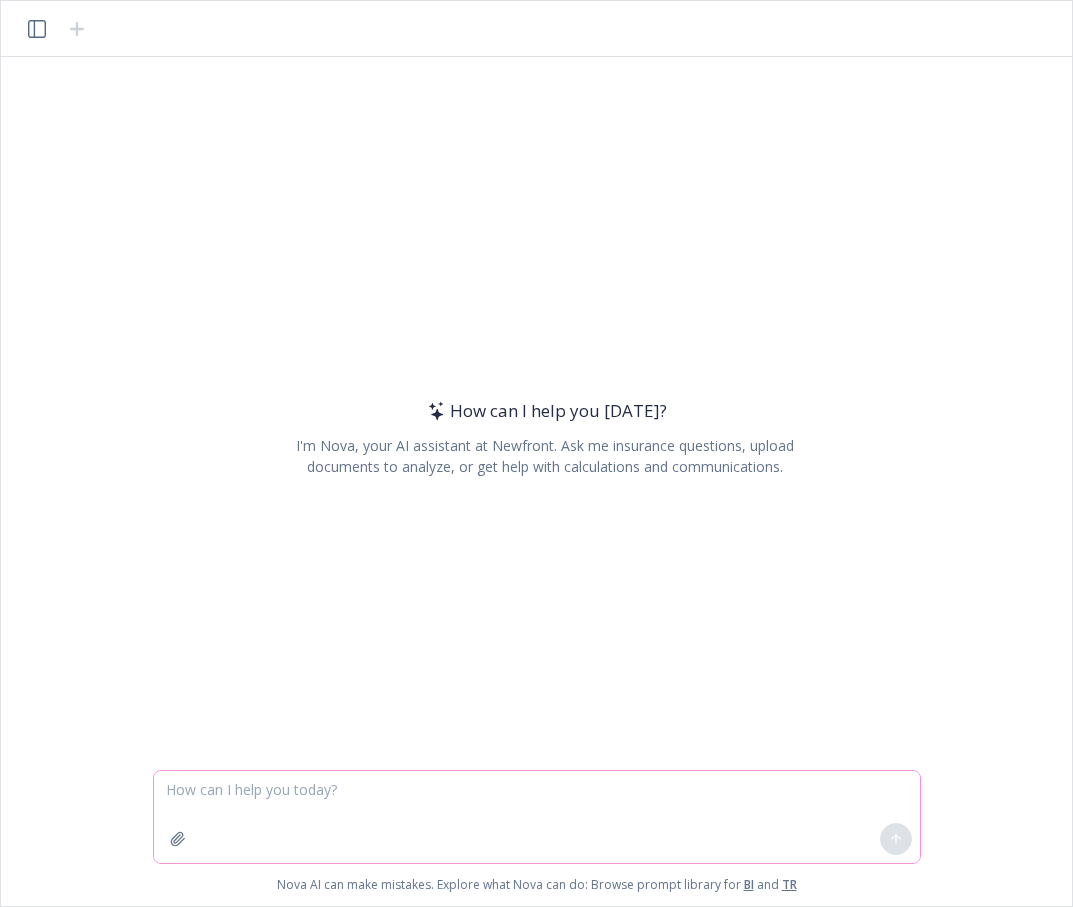 click at bounding box center [537, 817] 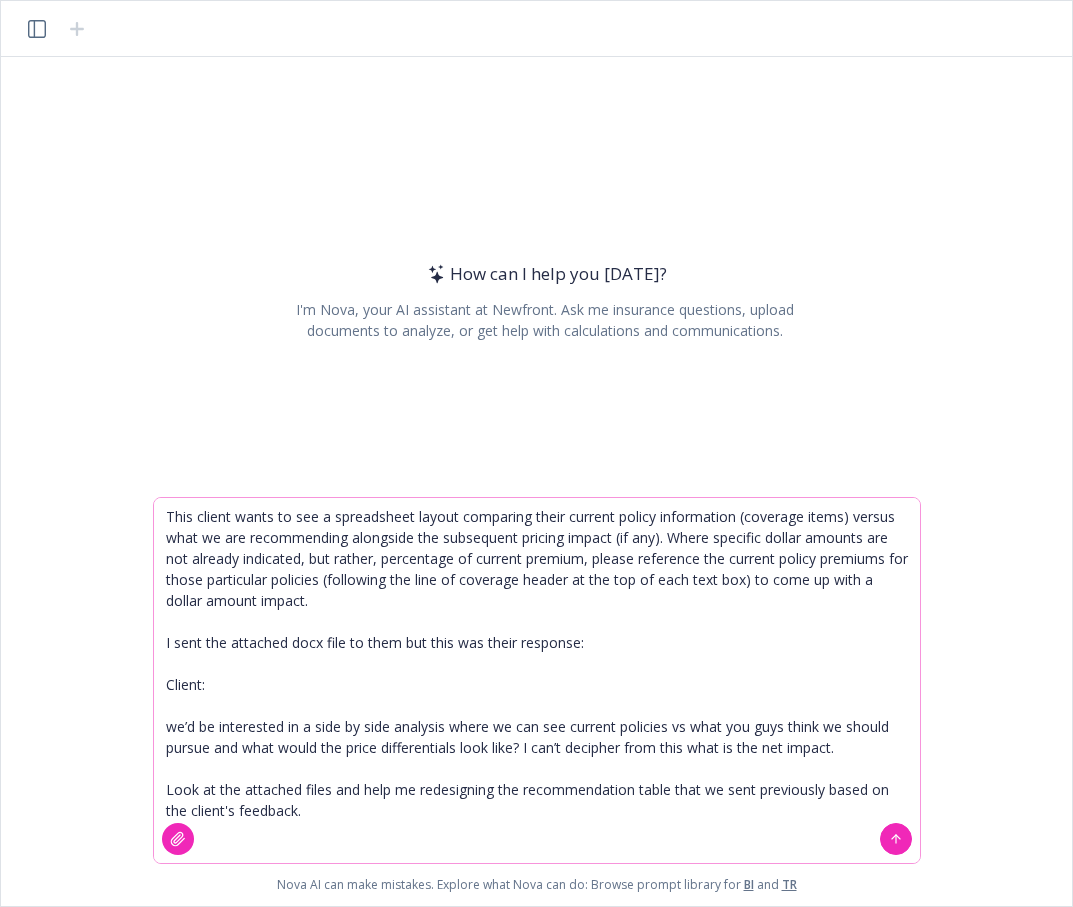 type on "This client wants to see a spreadsheet layout comparing their current policy information (coverage items) versus what we are recommending alongside the subsequent pricing impact (if any). Where specific dollar amounts are not already indicated, but rather, percentage of current premium, please reference the current policy premiums for those particular policies (following the line of coverage header at the top of each text box) to come up with a dollar amount impact.
I sent the attached docx file to them but this was their response:
Client:
we’d be interested in a side by side analysis where we can see current policies vs what you guys think we should pursue and what would the price differentials look like? I can’t decipher from this what is the net impact.
Look at the attached files and help me redesigning the recommendation table that we sent previously based on the client's feedback." 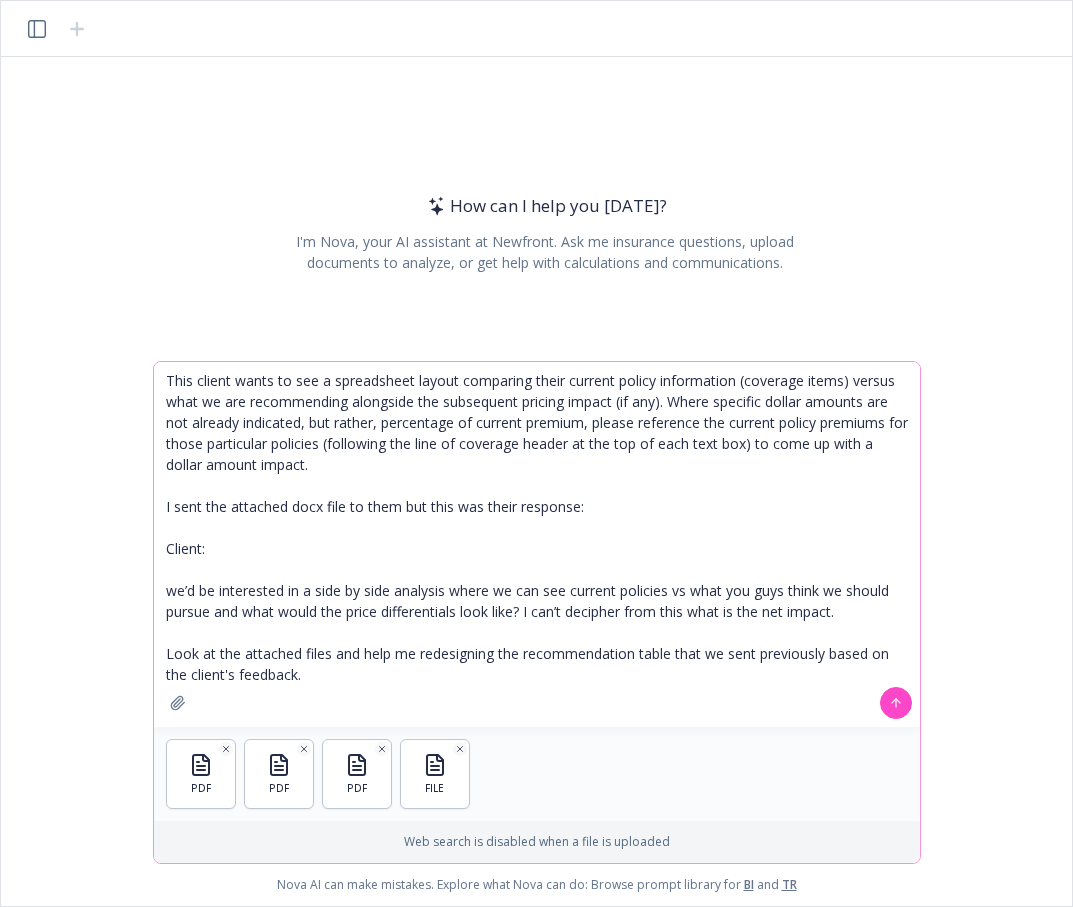 click 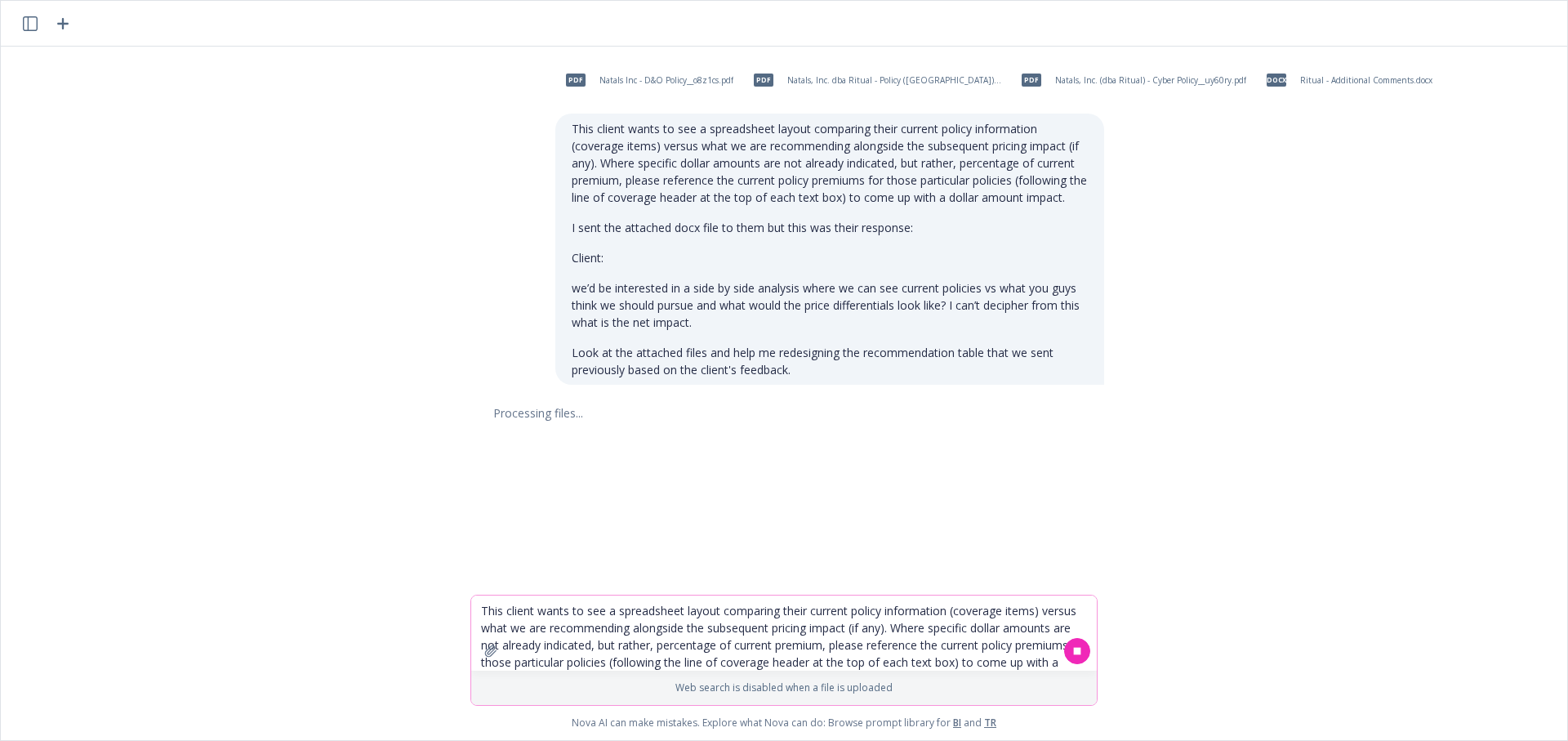 click on "Nova AI can make mistakes. Explore what Nova can do: Browse prompt library for   BI   and   TR" at bounding box center [784, 723] 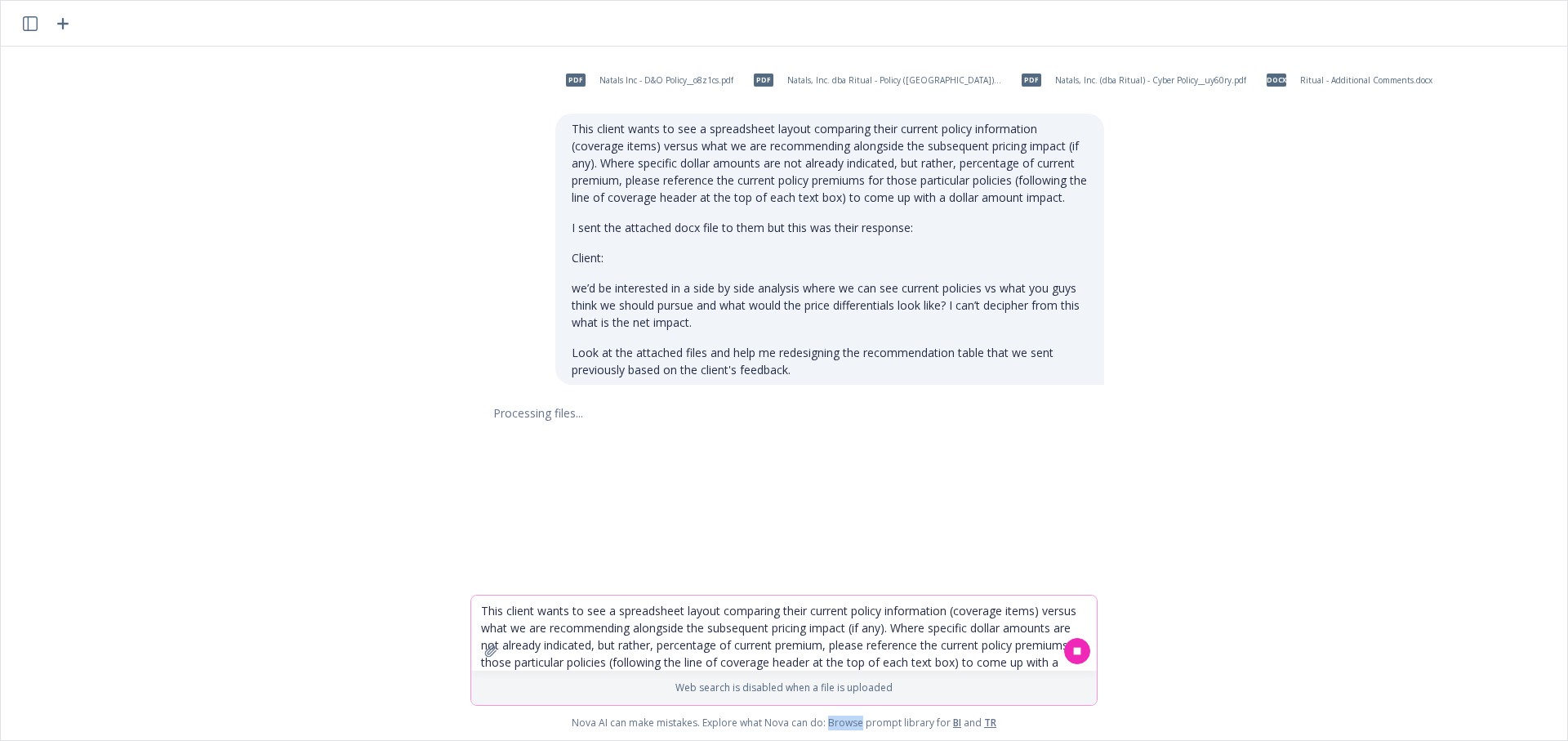 click on "Nova AI can make mistakes. Explore what Nova can do: Browse prompt library for   BI   and   TR" at bounding box center (784, 723) 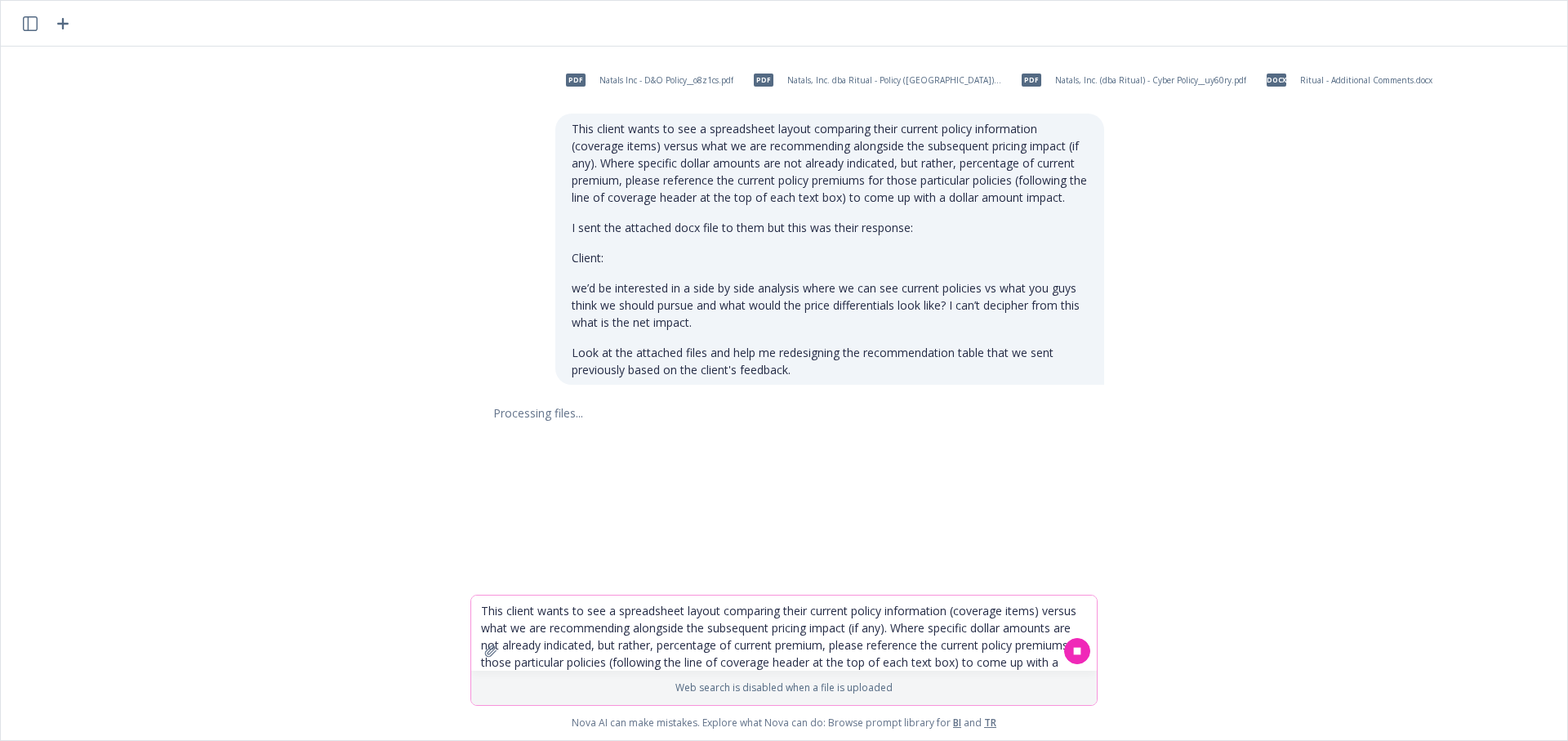 click on "Nova AI can make mistakes. Explore what Nova can do: Browse prompt library for   BI   and   TR" at bounding box center (784, 723) 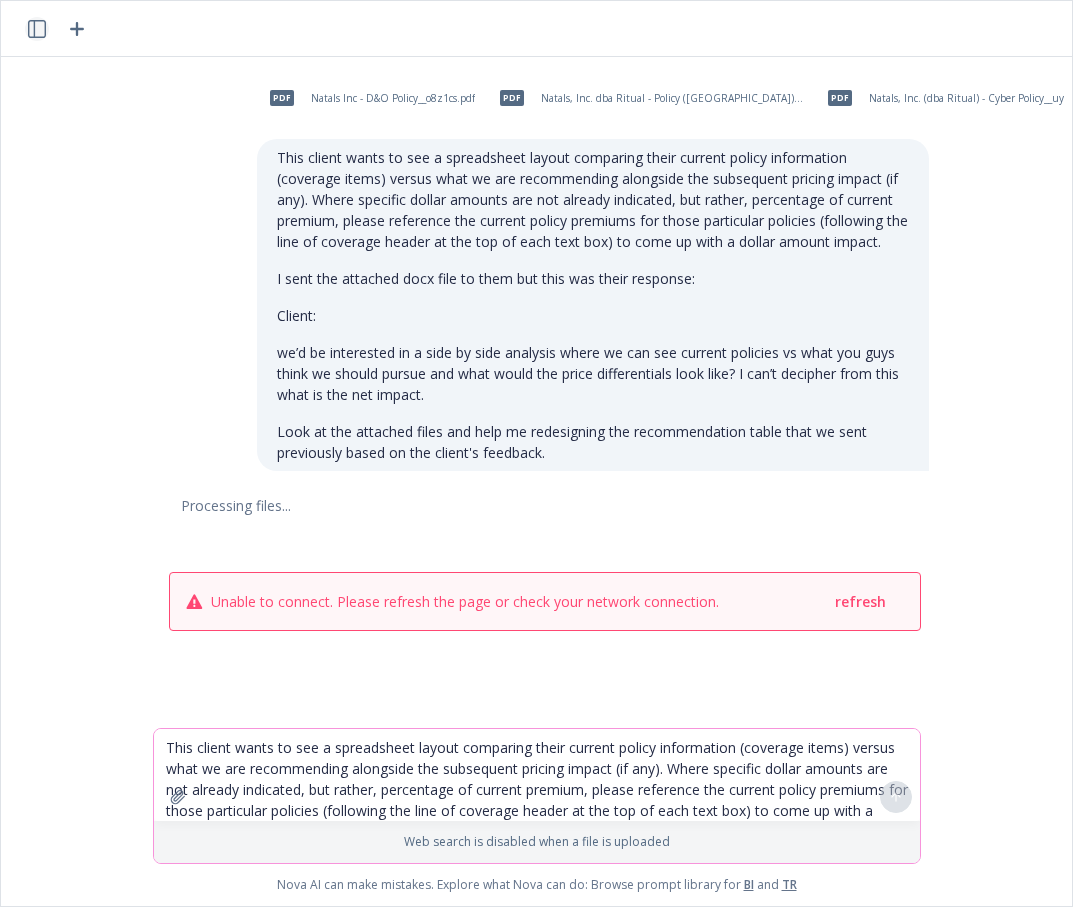 click 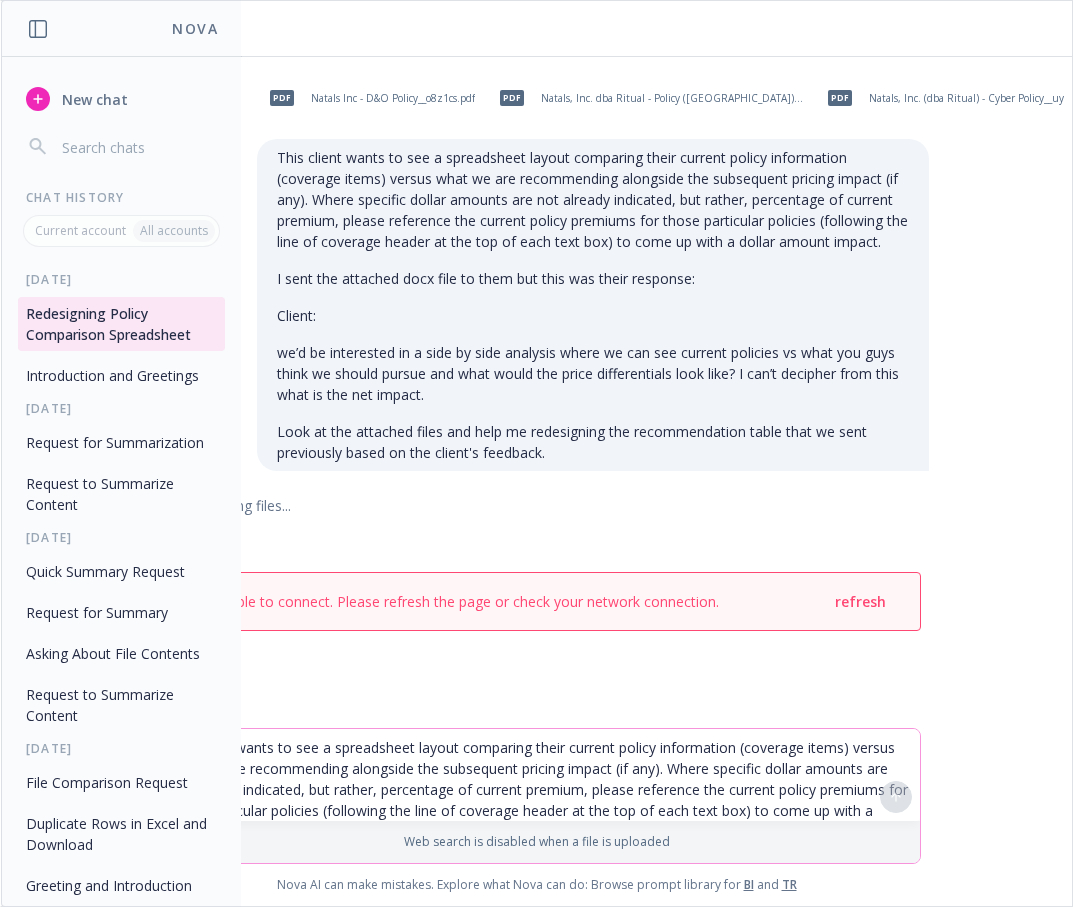 click on "Redesigning Policy Comparison Spreadsheet" at bounding box center [121, 324] 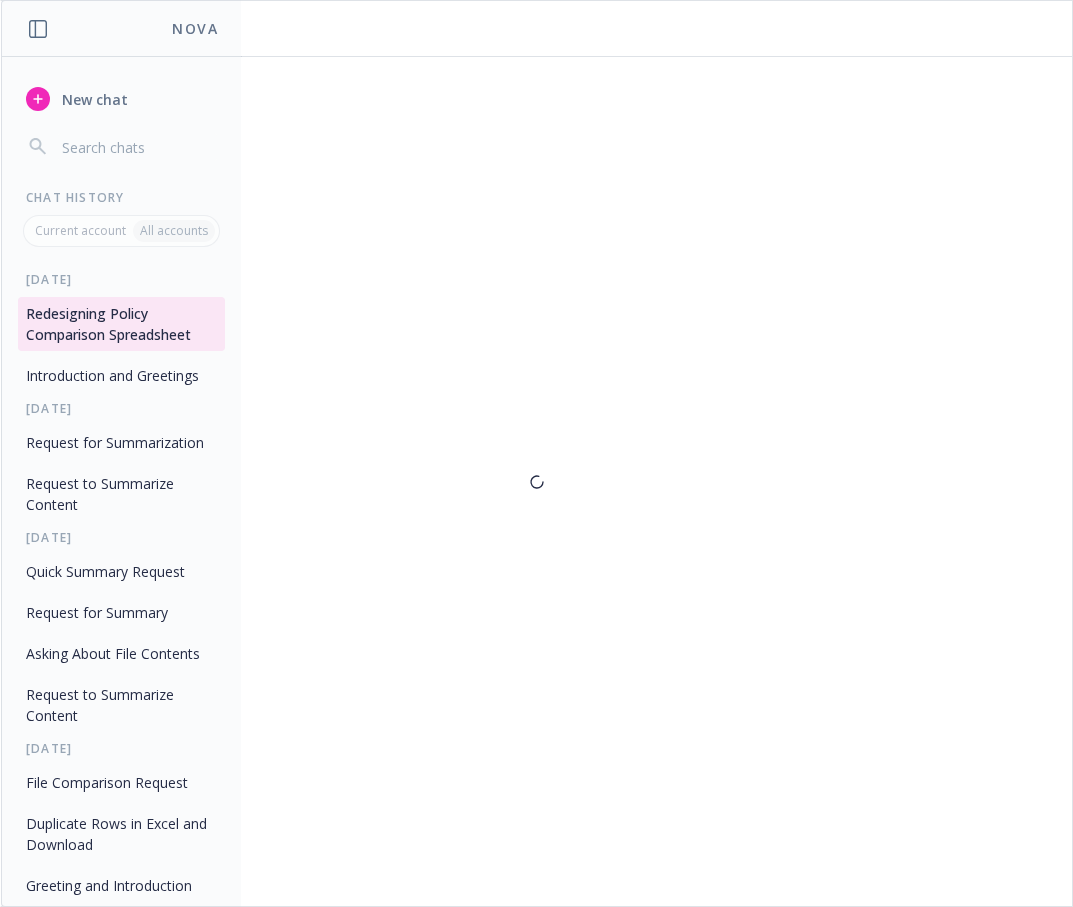 scroll, scrollTop: 0, scrollLeft: 0, axis: both 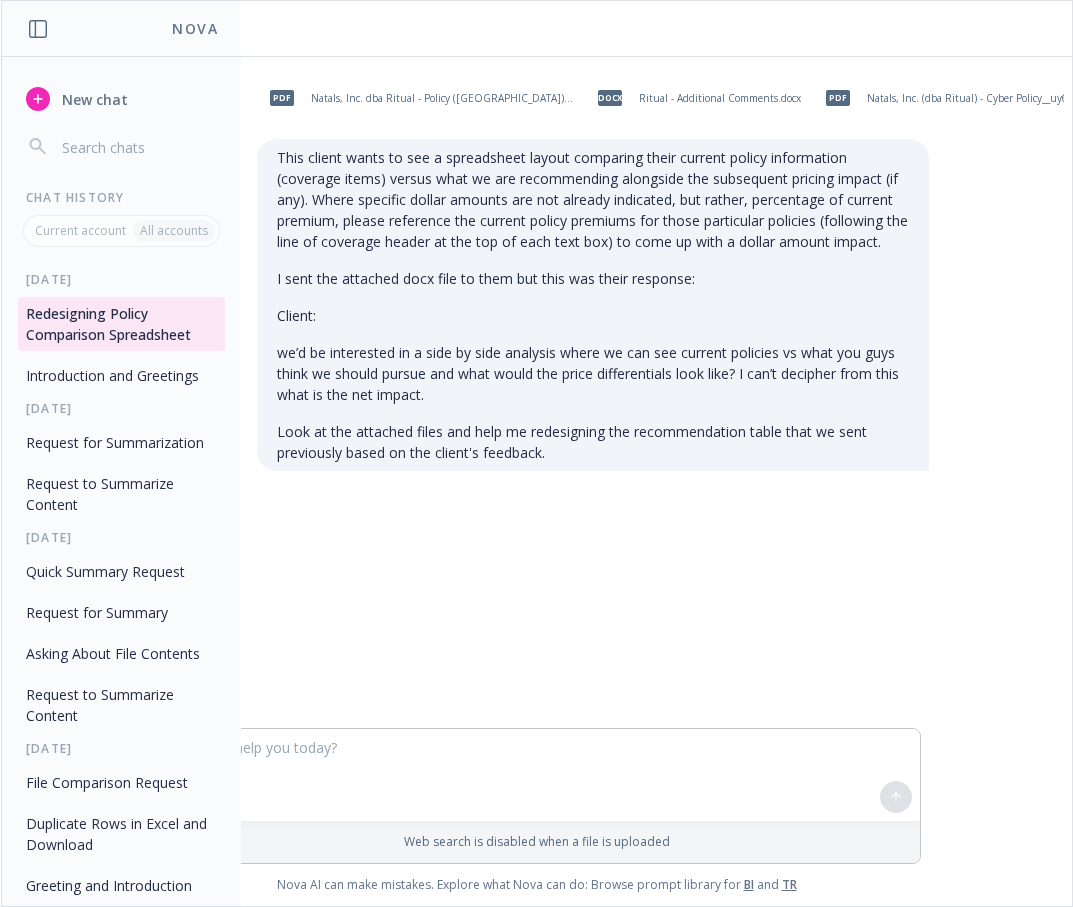 click on "pdf Natals, Inc. dba Ritual - Policy (Zurich)__wnafyy.pdf docx Ritual - Additional Comments.docx pdf Natals, Inc. (dba Ritual) - Cyber Policy__uy60ry.pdf pdf Natals Inc - D&O Policy__o8z1cs.pdf This client wants to see a spreadsheet layout comparing their current policy information (coverage items) versus what we are recommending alongside the subsequent pricing impact (if any). Where specific dollar amounts are not already indicated, but rather, percentage of current premium, please reference the current policy premiums for those particular policies (following the line of coverage header at the top of each text box) to come up with a dollar amount impact.
I sent the attached docx file to them but this was their response:
Client:
we’d be interested in a side by side analysis where we can see current policies vs what you guys think we should pursue and what would the price differentials look like? I can’t decipher from this what is the net impact." at bounding box center [536, 392] 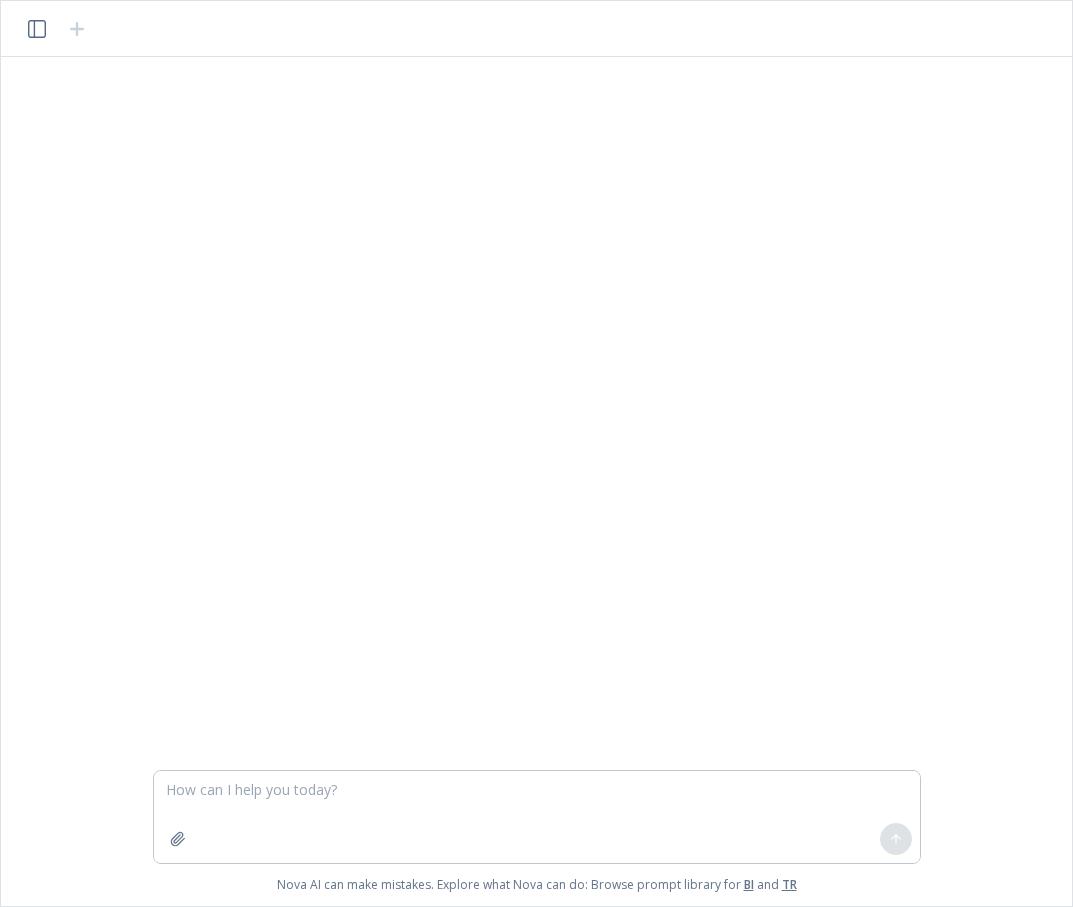 scroll, scrollTop: 0, scrollLeft: 0, axis: both 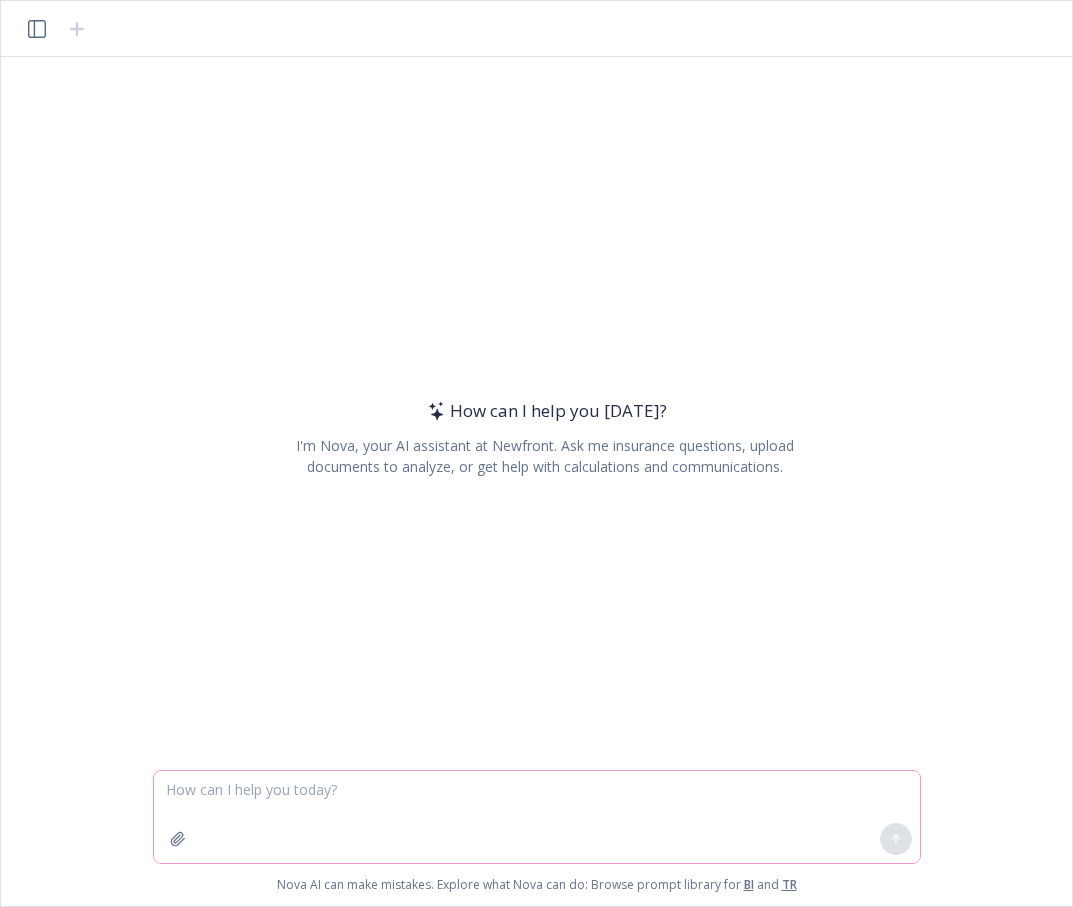 drag, startPoint x: 581, startPoint y: 805, endPoint x: 590, endPoint y: 791, distance: 16.643316 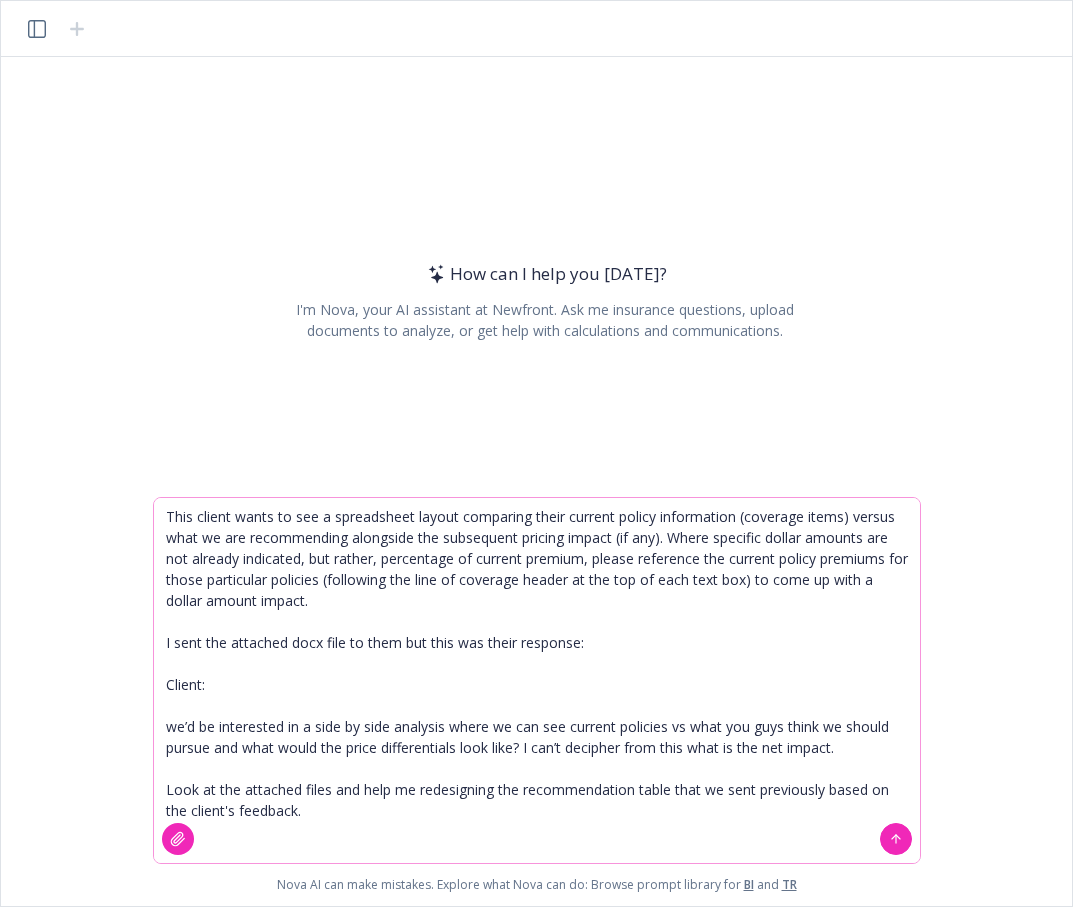 click at bounding box center (178, 839) 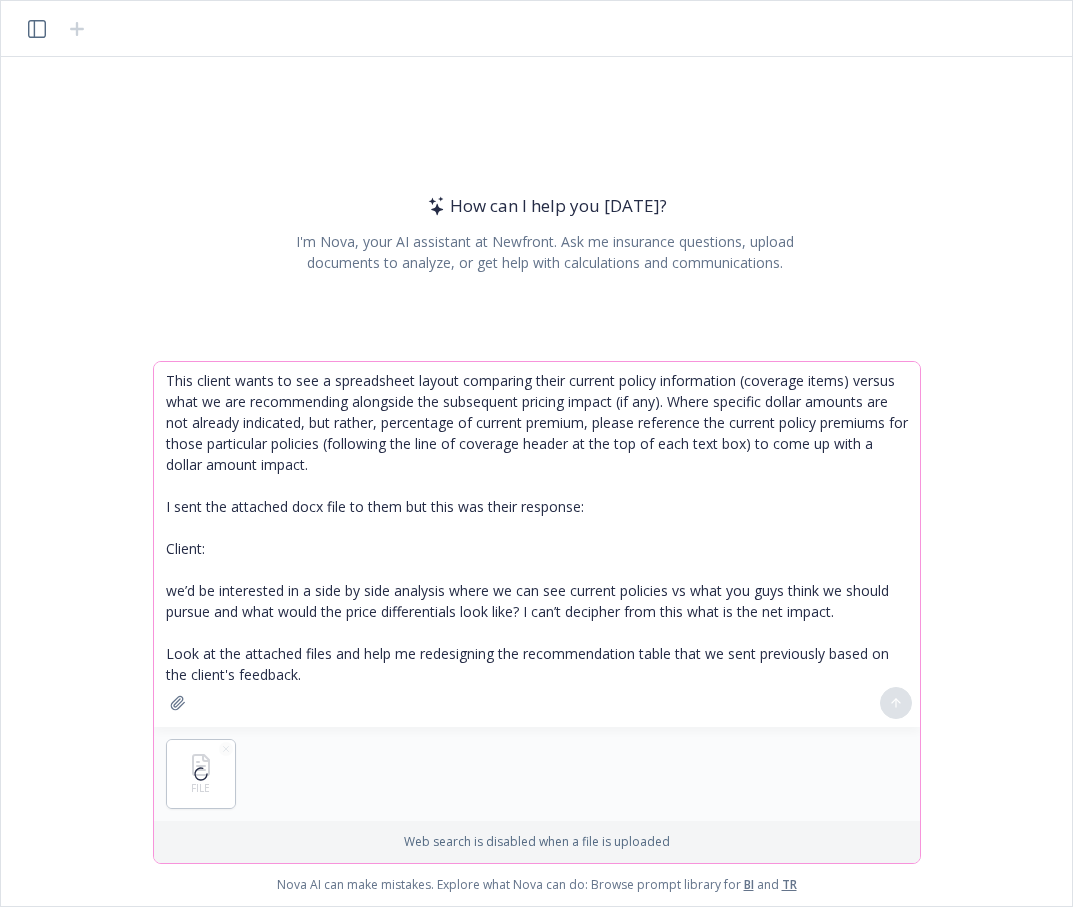 click on "This client wants to see a spreadsheet layout comparing their current policy information (coverage items) versus what we are recommending alongside the subsequent pricing impact (if any). Where specific dollar amounts are not already indicated, but rather, percentage of current premium, please reference the current policy premiums for those particular policies (following the line of coverage header at the top of each text box) to come up with a dollar amount impact.
I sent the attached docx file to them but this was their response:
Client:
we’d be interested in a side by side analysis where we can see current policies vs what you guys think we should pursue and what would the price differentials look like? I can’t decipher from this what is the net impact.
Look at the attached files and help me redesigning the recommendation table that we sent previously based on the client's feedback." at bounding box center (537, 544) 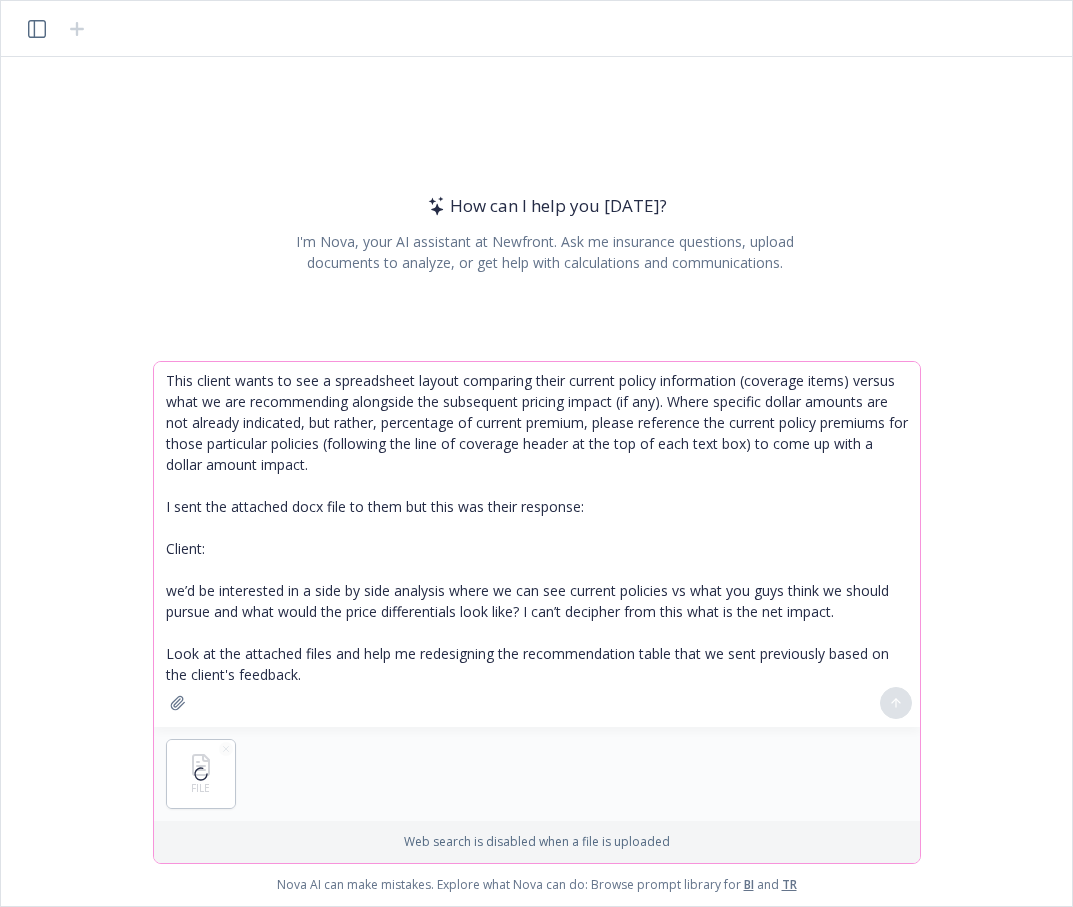 click on "This client wants to see a spreadsheet layout comparing their current policy information (coverage items) versus what we are recommending alongside the subsequent pricing impact (if any). Where specific dollar amounts are not already indicated, but rather, percentage of current premium, please reference the current policy premiums for those particular policies (following the line of coverage header at the top of each text box) to come up with a dollar amount impact.
I sent the attached docx file to them but this was their response:
Client:
we’d be interested in a side by side analysis where we can see current policies vs what you guys think we should pursue and what would the price differentials look like? I can’t decipher from this what is the net impact.
Look at the attached files and help me redesigning the recommendation table that we sent previously based on the client's feedback." at bounding box center (537, 544) 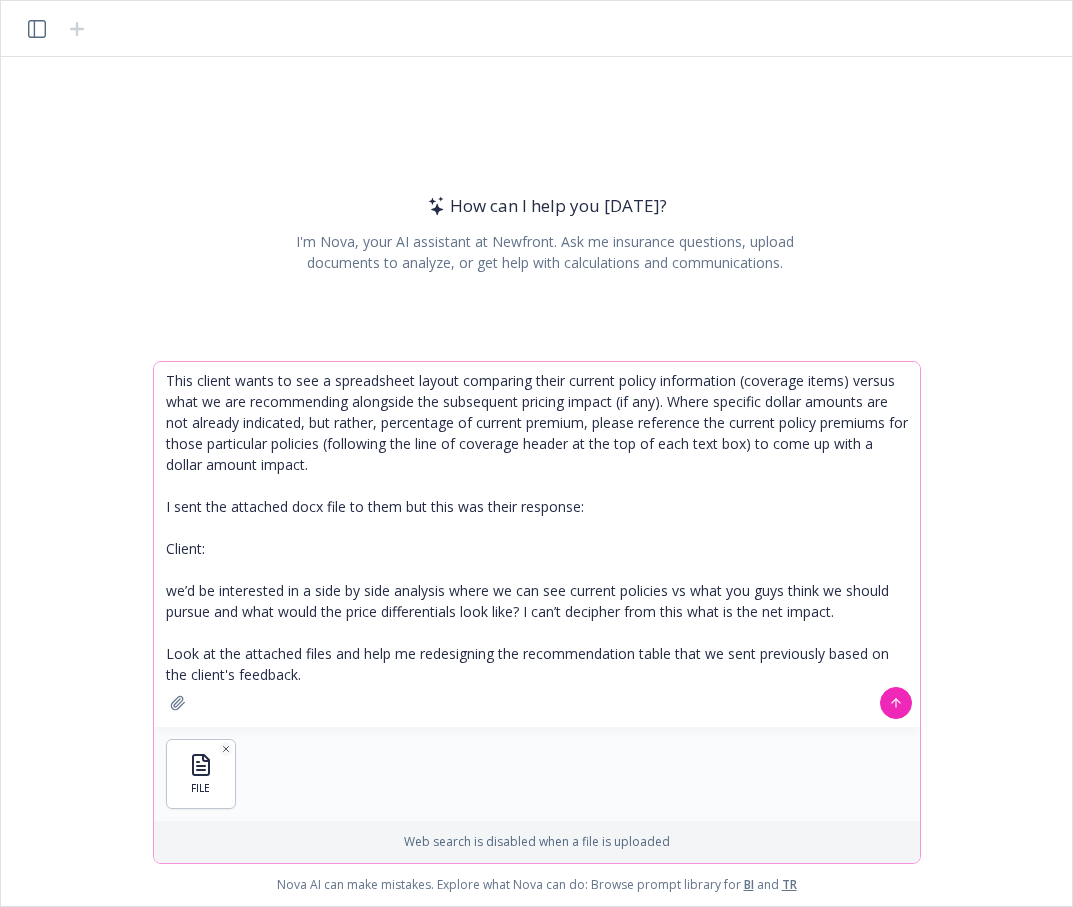 drag, startPoint x: 297, startPoint y: 656, endPoint x: 358, endPoint y: 676, distance: 64.195015 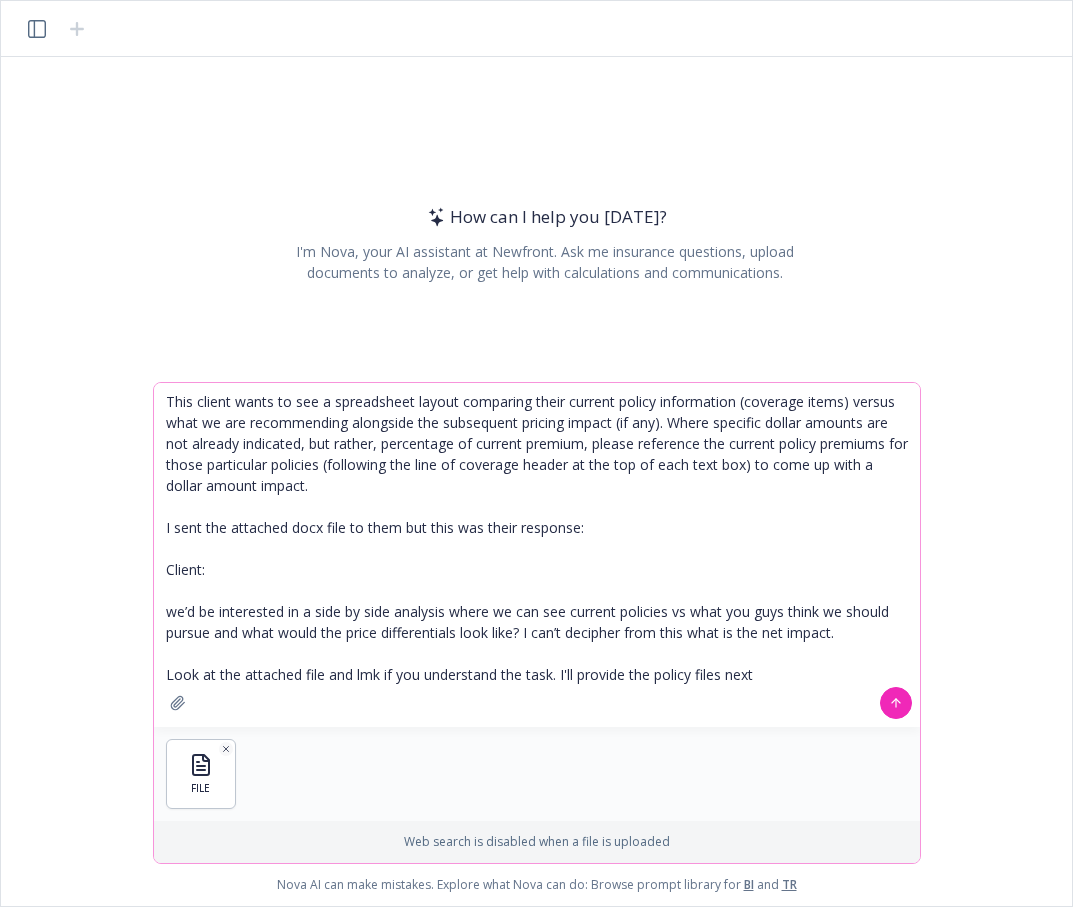 type on "This client wants to see a spreadsheet layout comparing their current policy information (coverage items) versus what we are recommending alongside the subsequent pricing impact (if any). Where specific dollar amounts are not already indicated, but rather, percentage of current premium, please reference the current policy premiums for those particular policies (following the line of coverage header at the top of each text box) to come up with a dollar amount impact.
I sent the attached docx file to them but this was their response:
Client:
we’d be interested in a side by side analysis where we can see current policies vs what you guys think we should pursue and what would the price differentials look like? I can’t decipher from this what is the net impact.
Look at the attached file and lmk if you understand the task. I'll provide the policy files next." 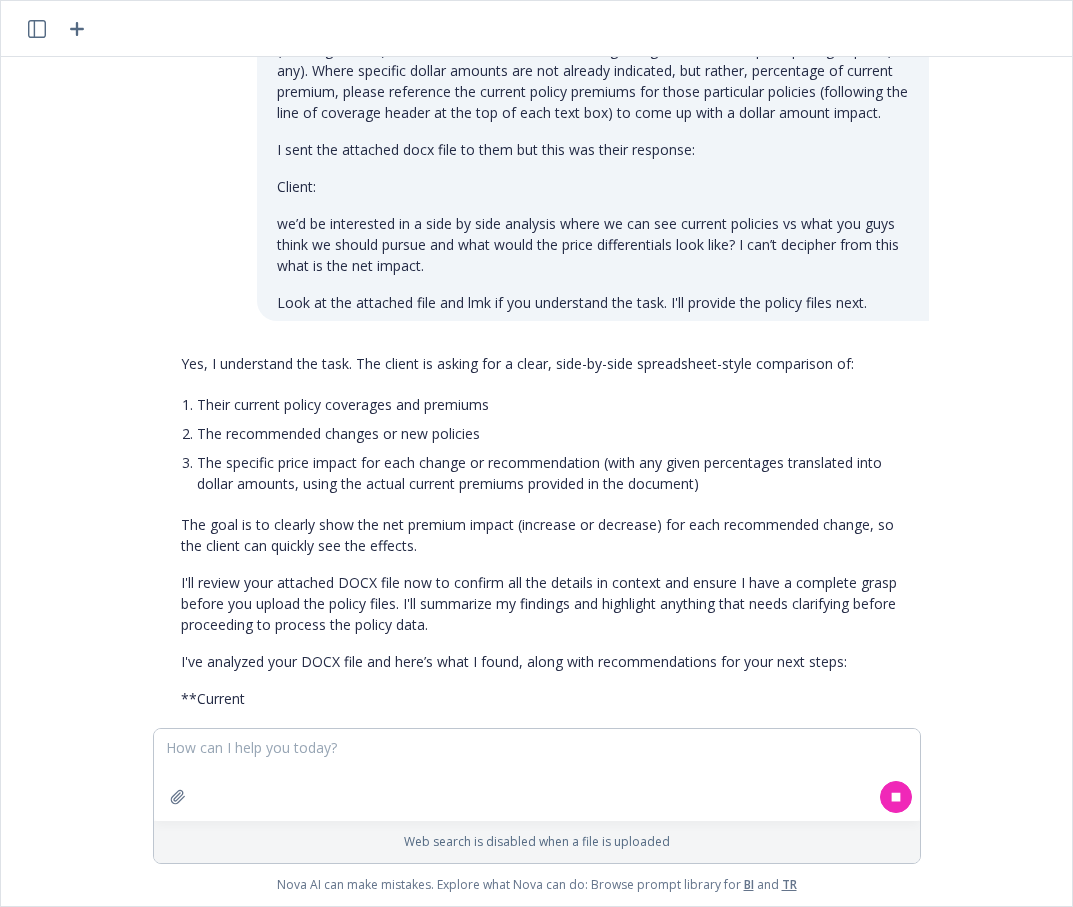 scroll, scrollTop: 145, scrollLeft: 0, axis: vertical 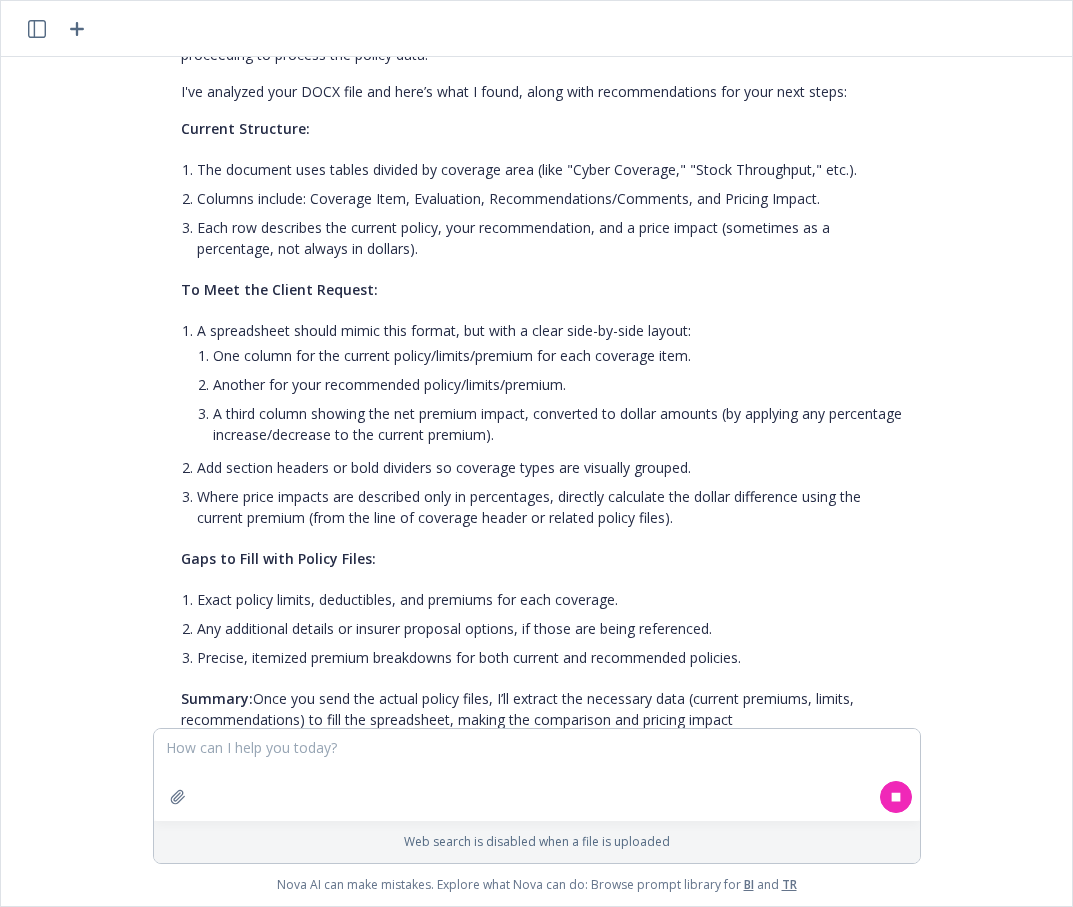 click on "Summary:
Once you send the actual policy files, I’ll extract the necessary data (current premiums, limits, recommendations) to fill the spreadsheet, making the comparison and pricing impact" at bounding box center (545, 709) 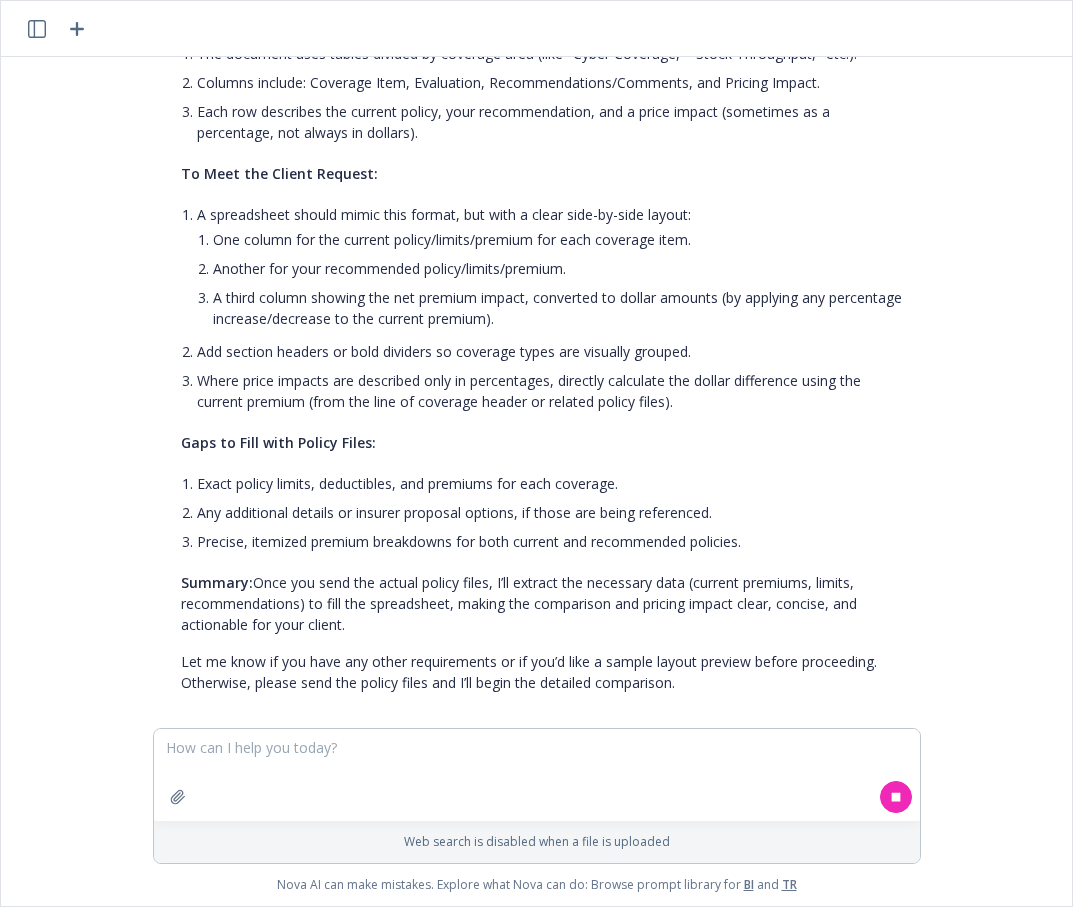 scroll, scrollTop: 836, scrollLeft: 0, axis: vertical 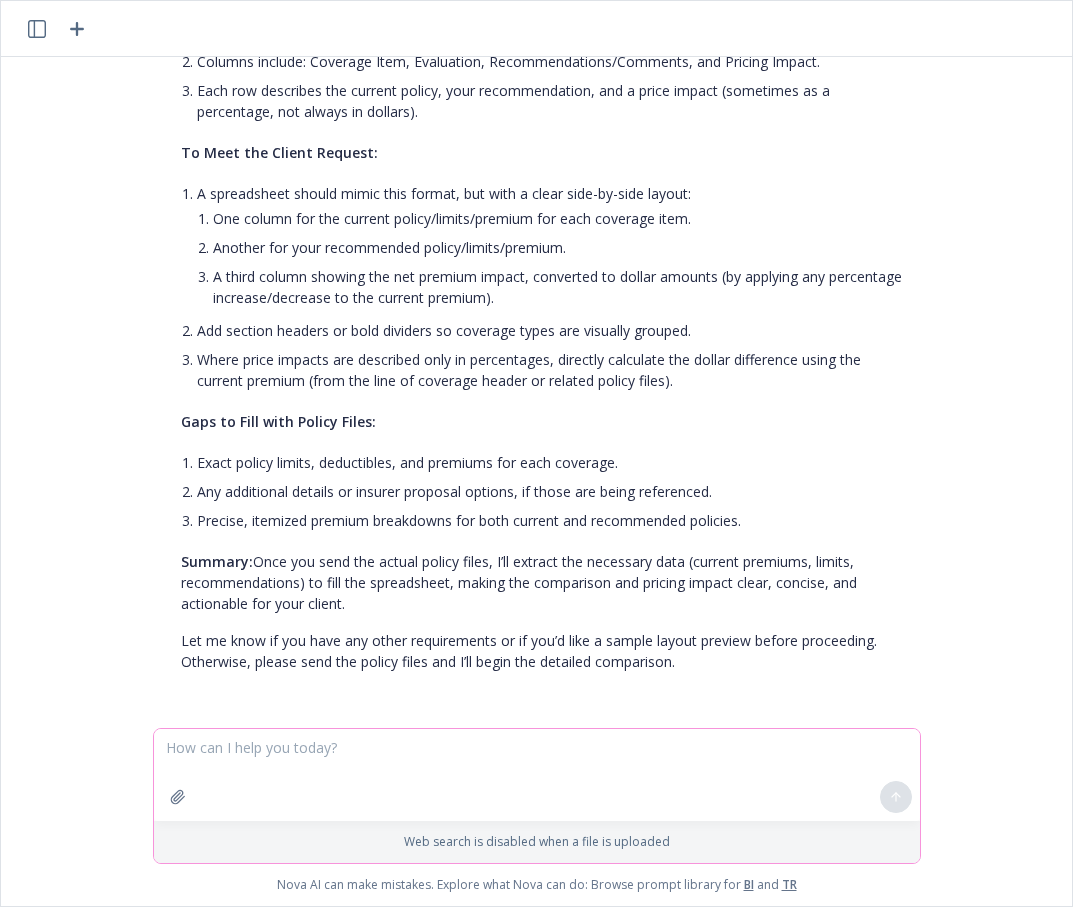 click at bounding box center [537, 775] 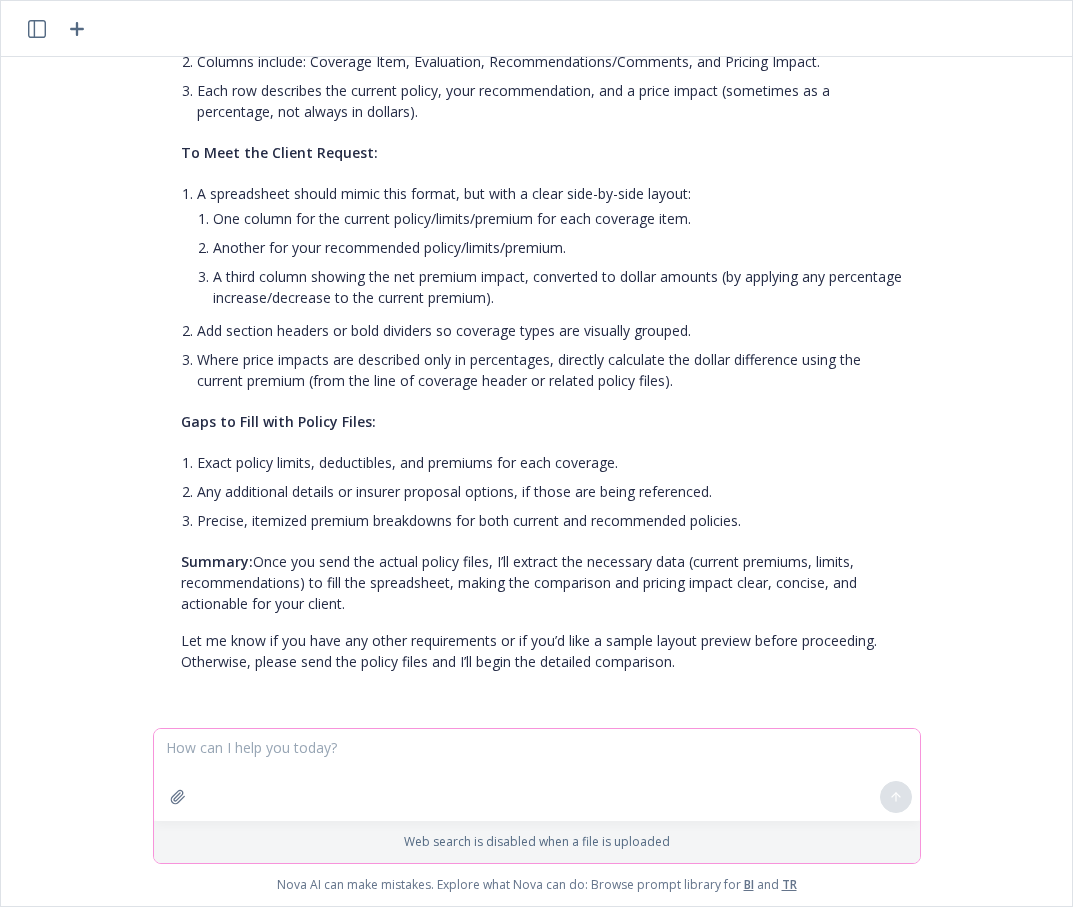 click at bounding box center [537, 775] 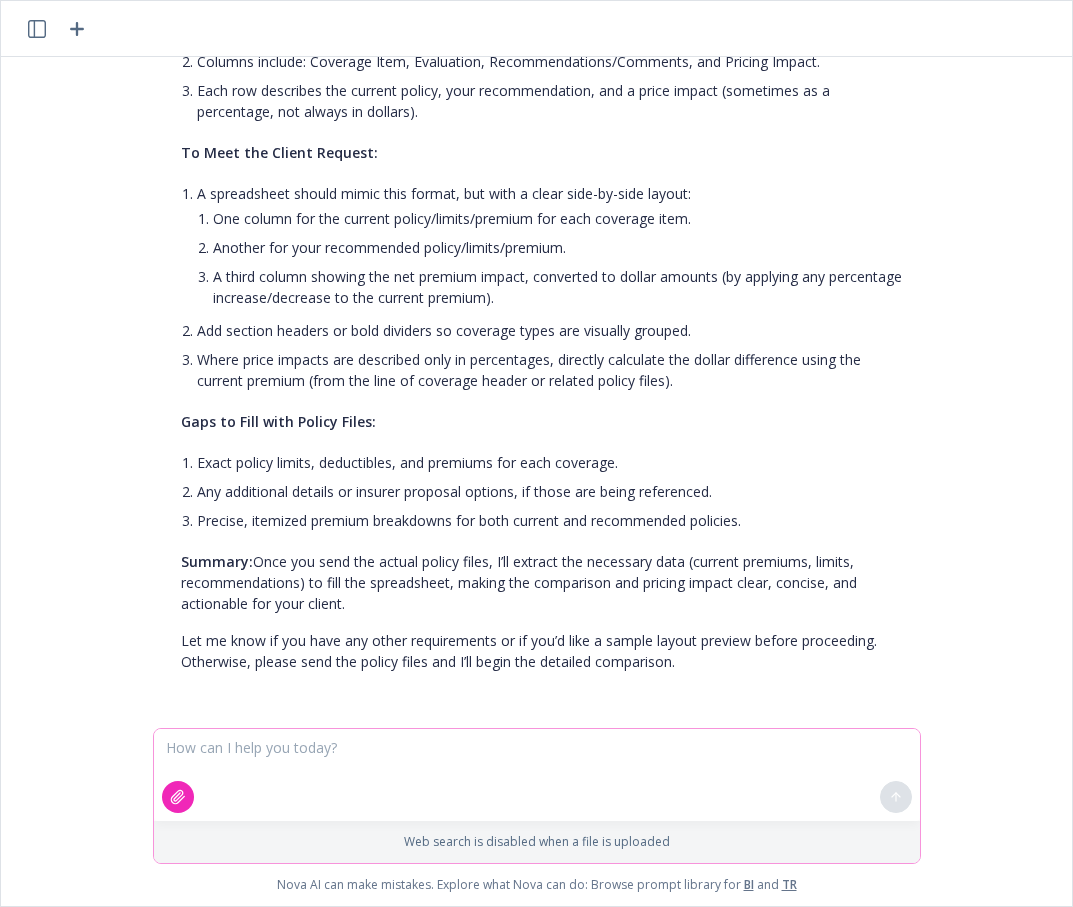 click 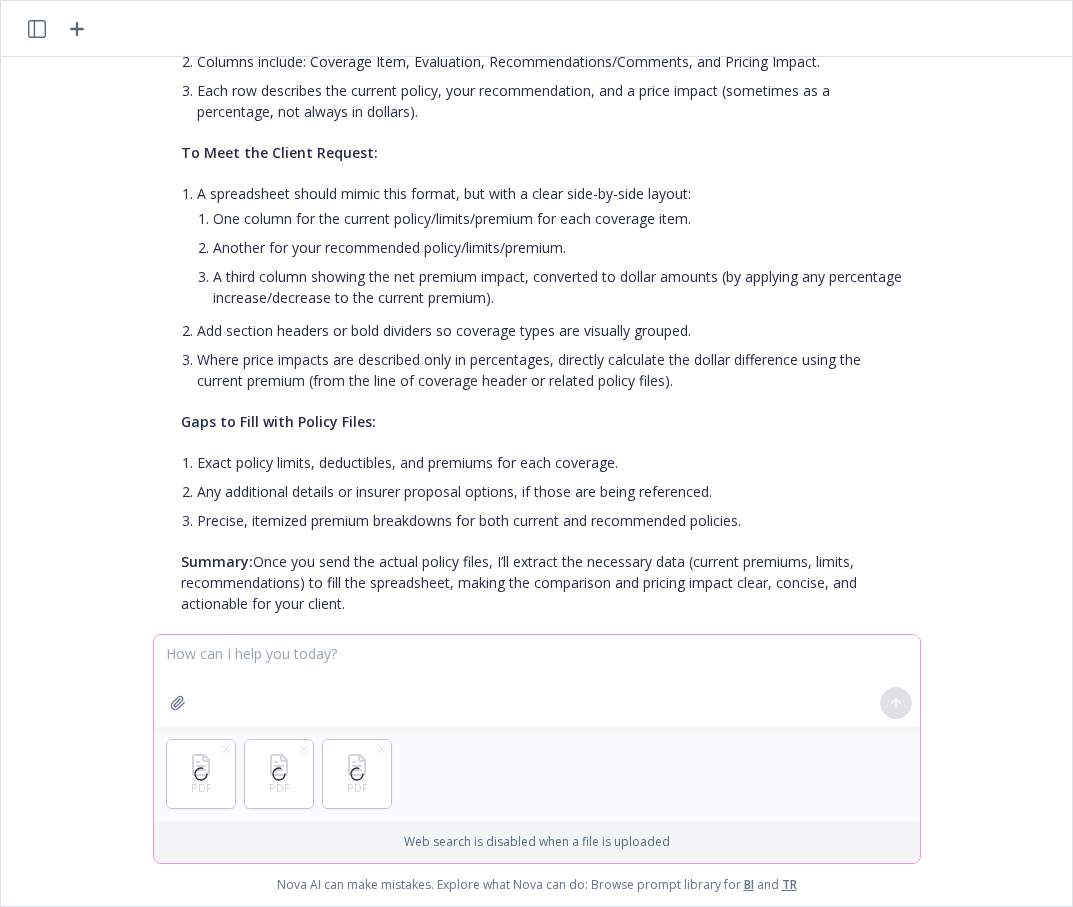 click at bounding box center (537, 681) 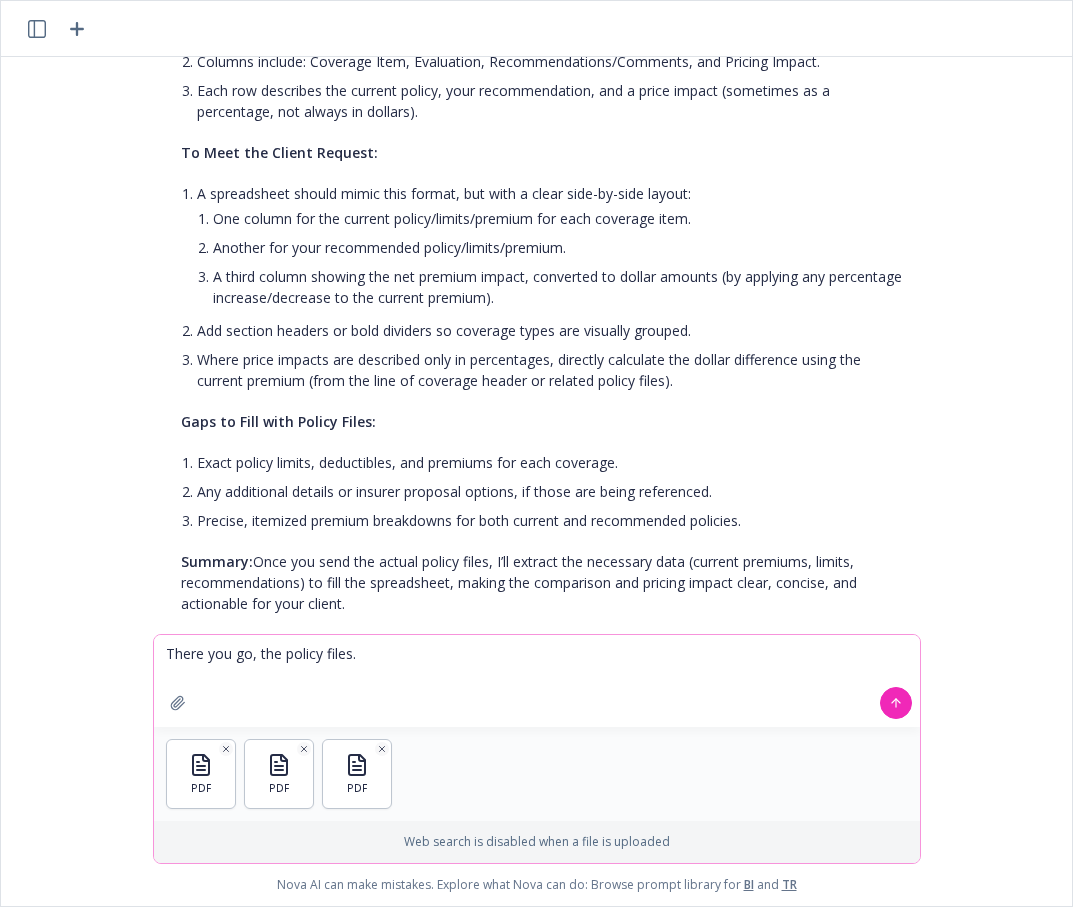 click on "There you go, the policy files." at bounding box center [537, 681] 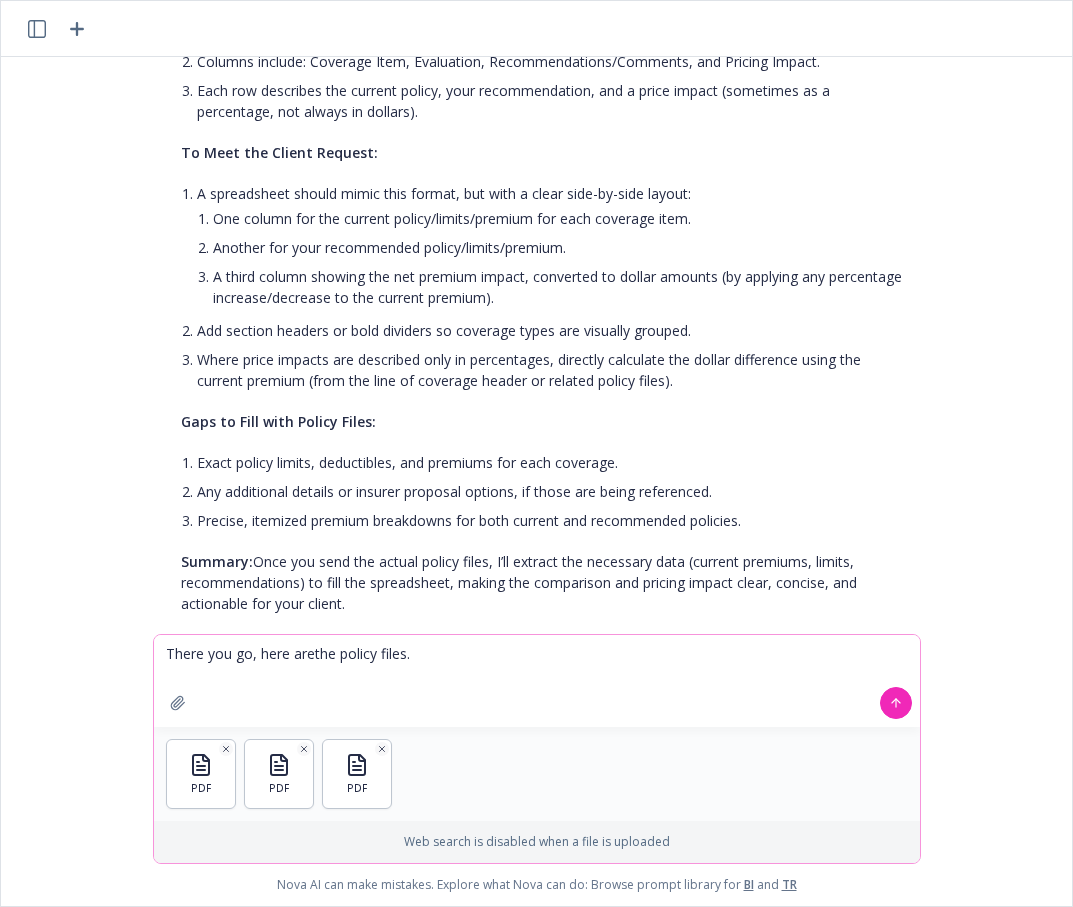 type on "There you go, here are the policy files." 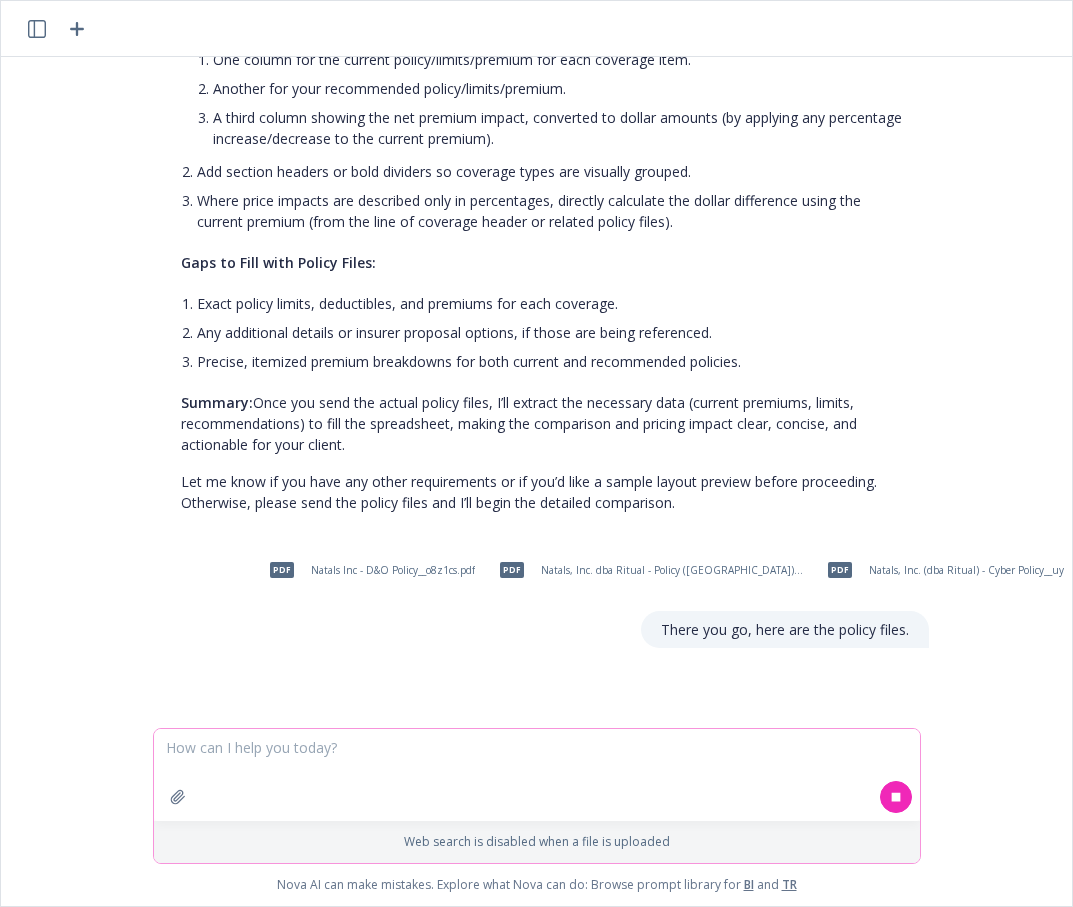 scroll, scrollTop: 1010, scrollLeft: 0, axis: vertical 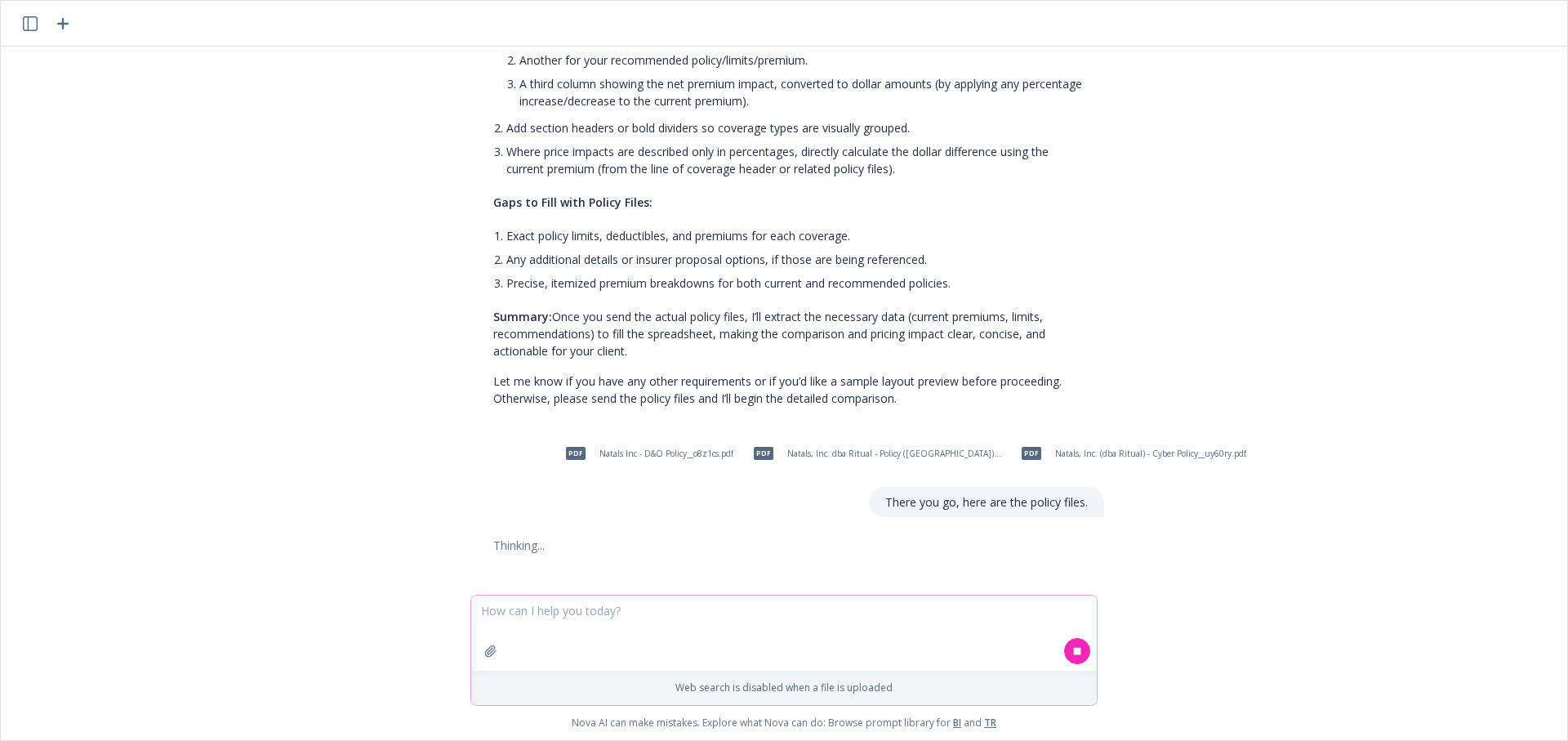 type 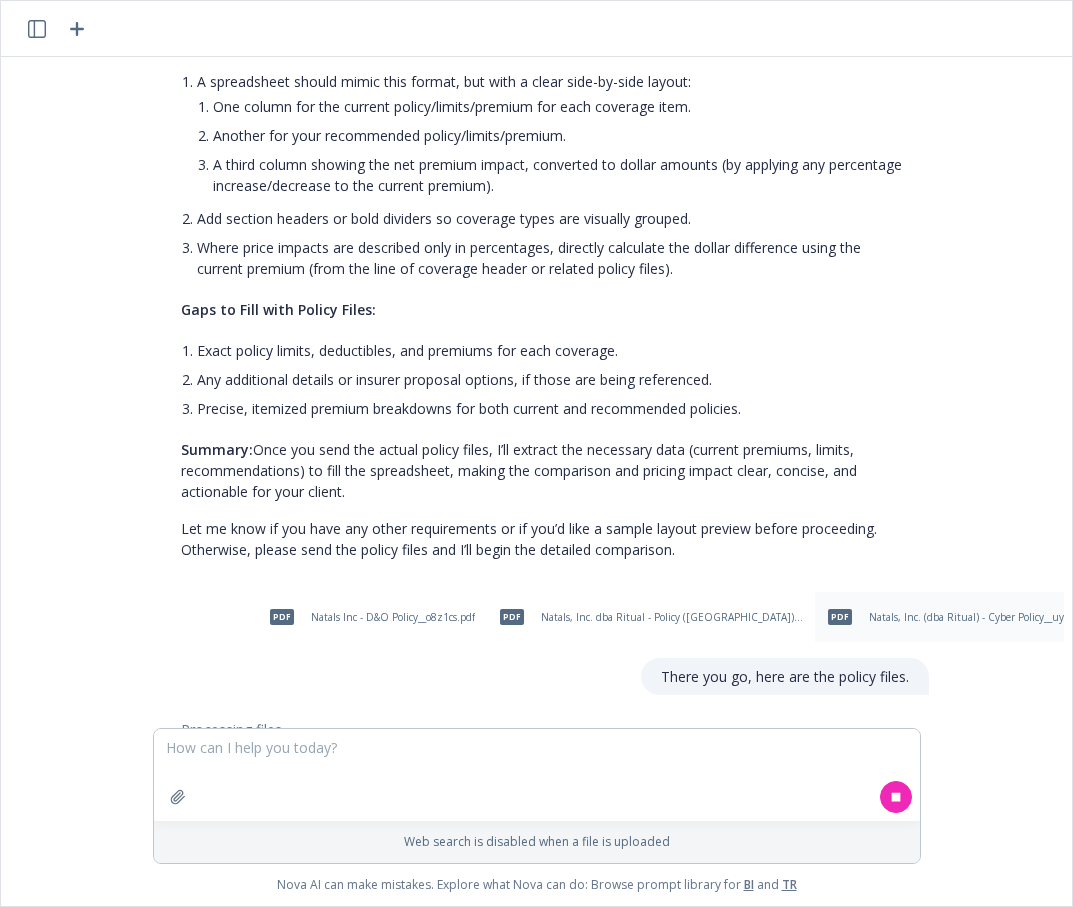 scroll, scrollTop: 1055, scrollLeft: 0, axis: vertical 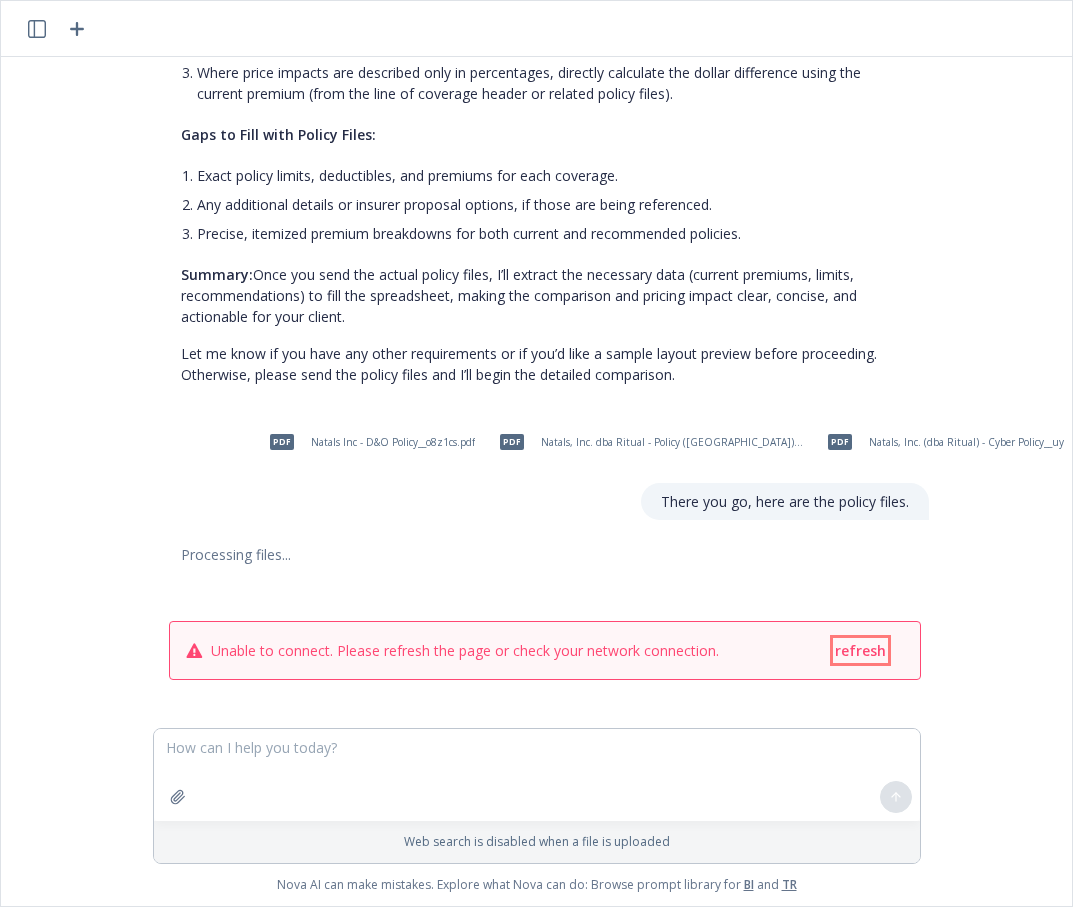 click on "refresh" at bounding box center [860, 650] 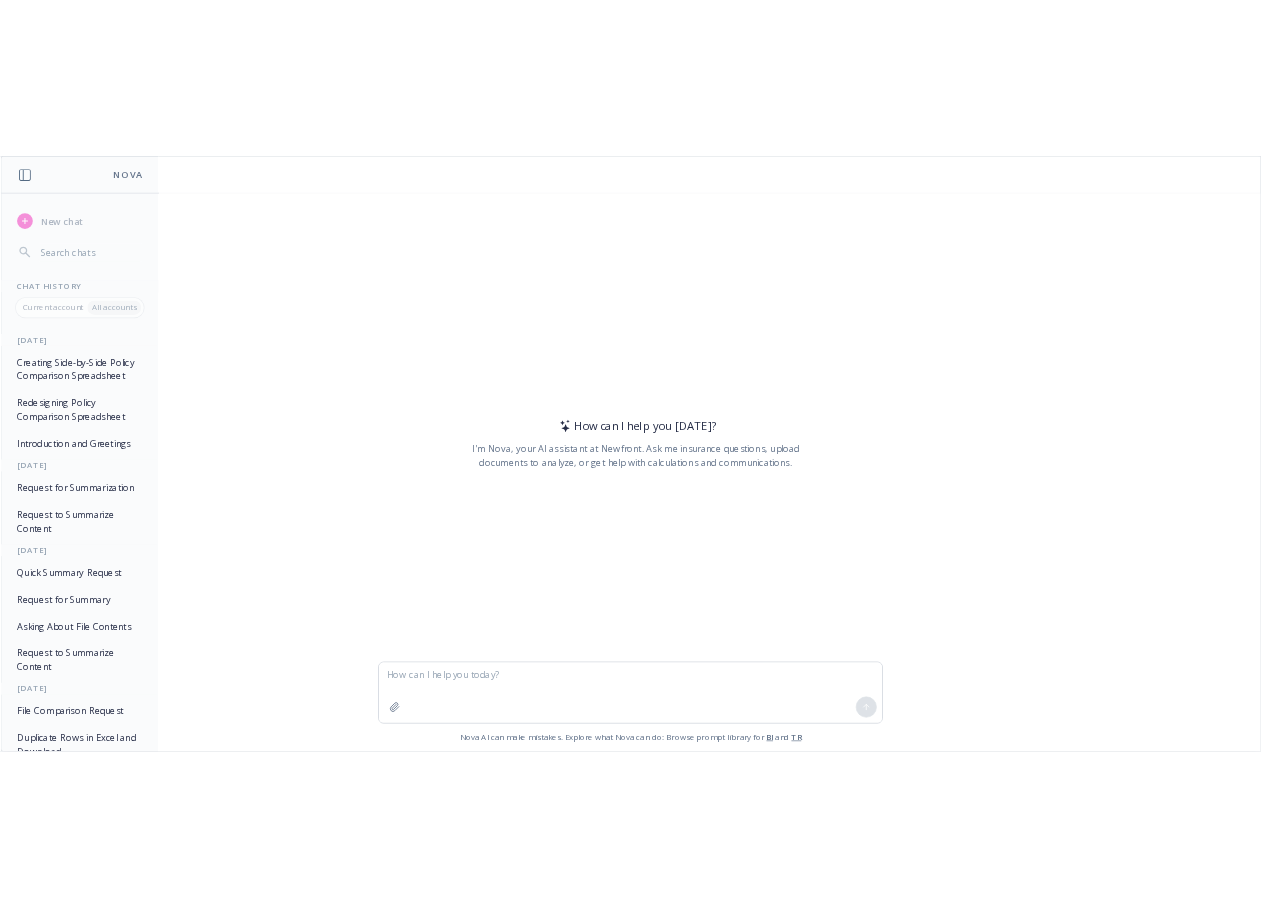 scroll, scrollTop: 0, scrollLeft: 0, axis: both 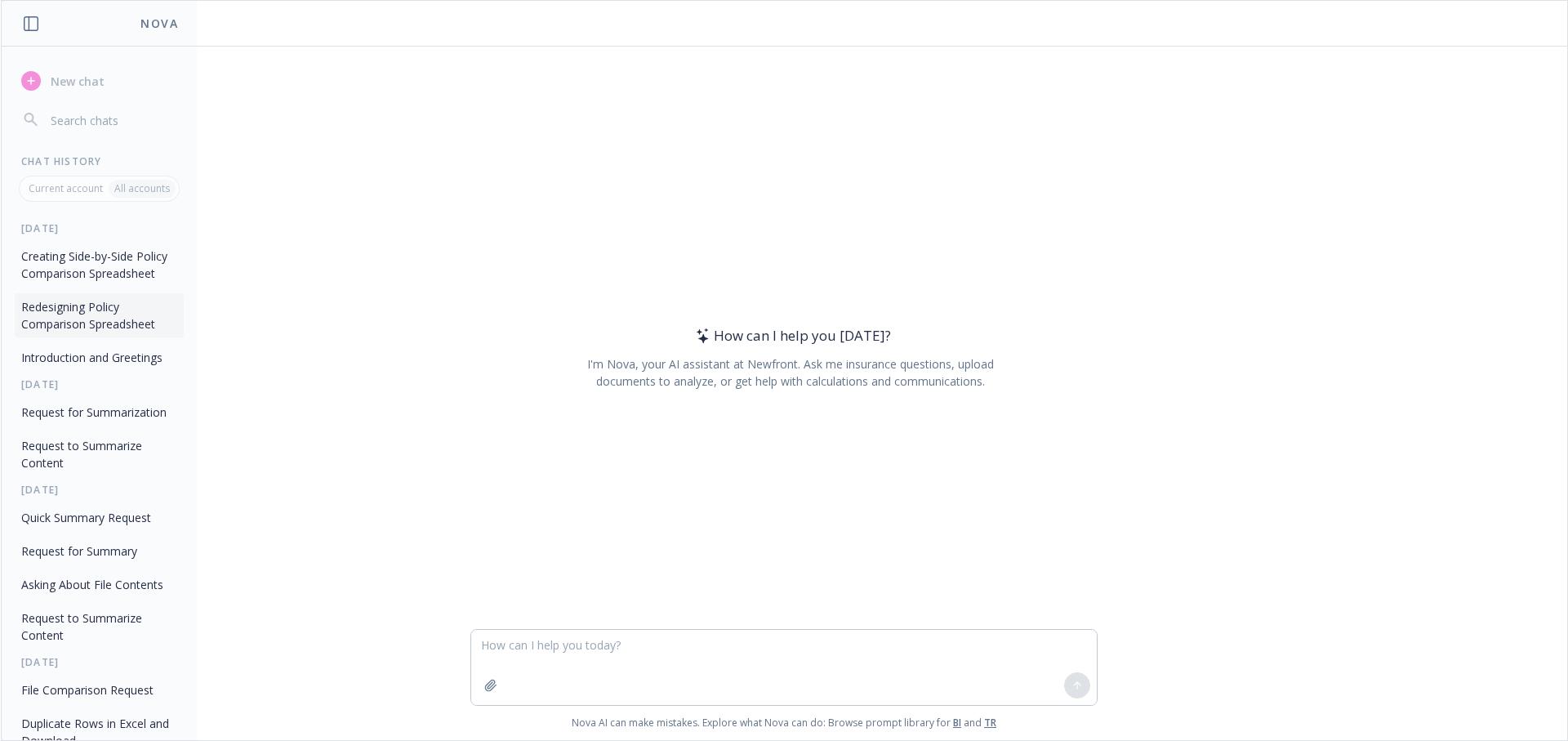 click on "Redesigning Policy Comparison Spreadsheet" at bounding box center [99, 315] 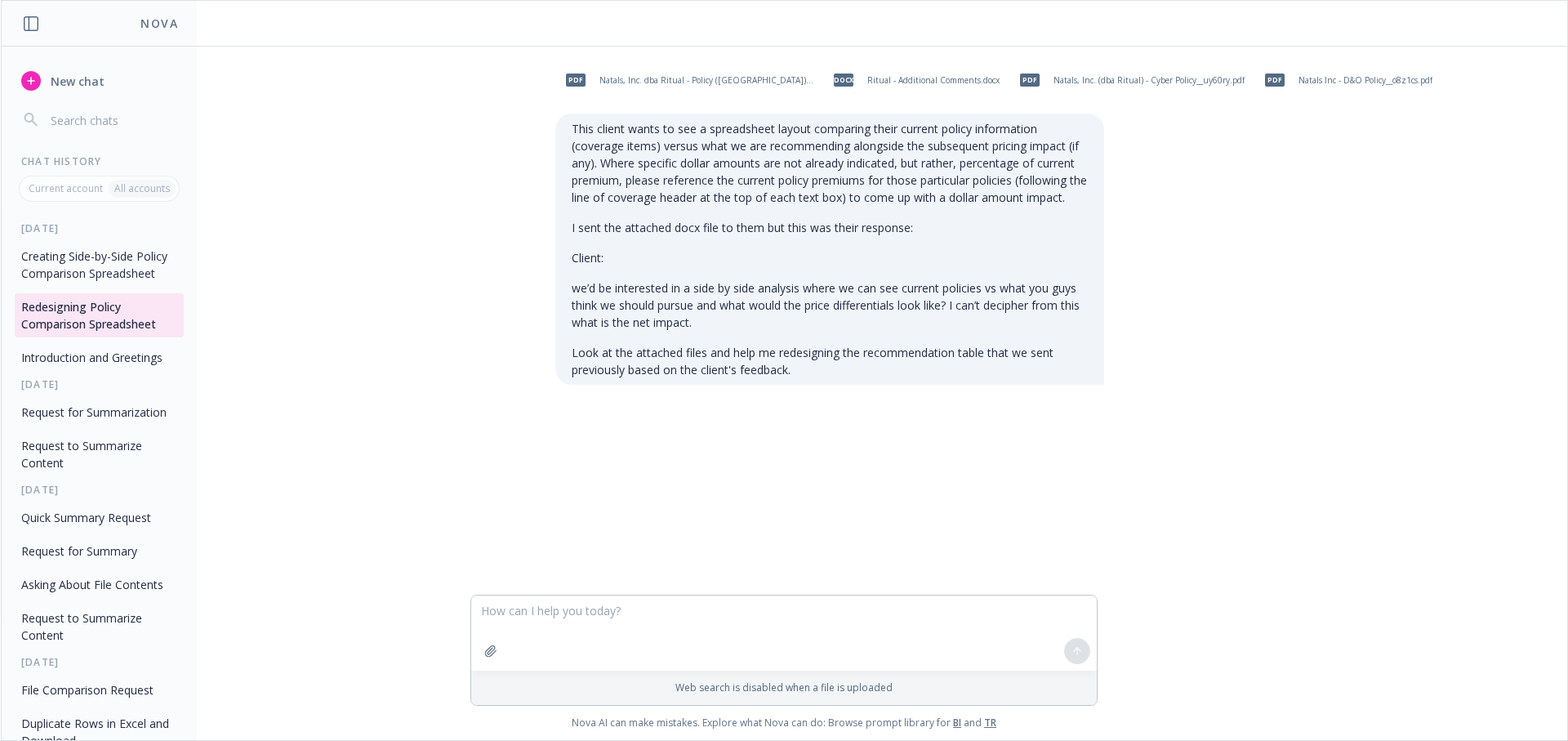 click on "Look at the attached files and help me redesigning the recommendation table that we sent previously based on the client's feedback." at bounding box center [830, 361] 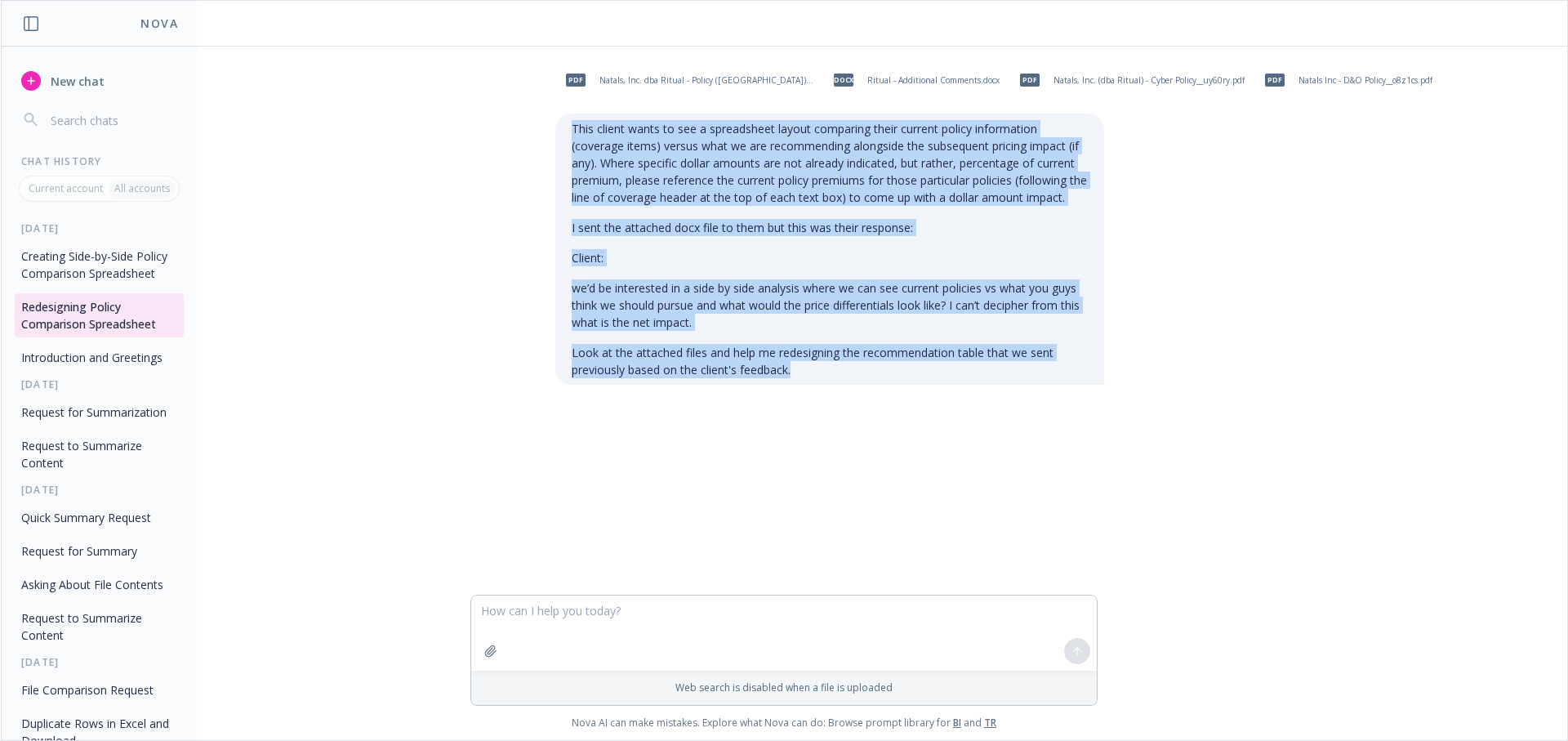 drag, startPoint x: 815, startPoint y: 373, endPoint x: 511, endPoint y: 134, distance: 386.70014 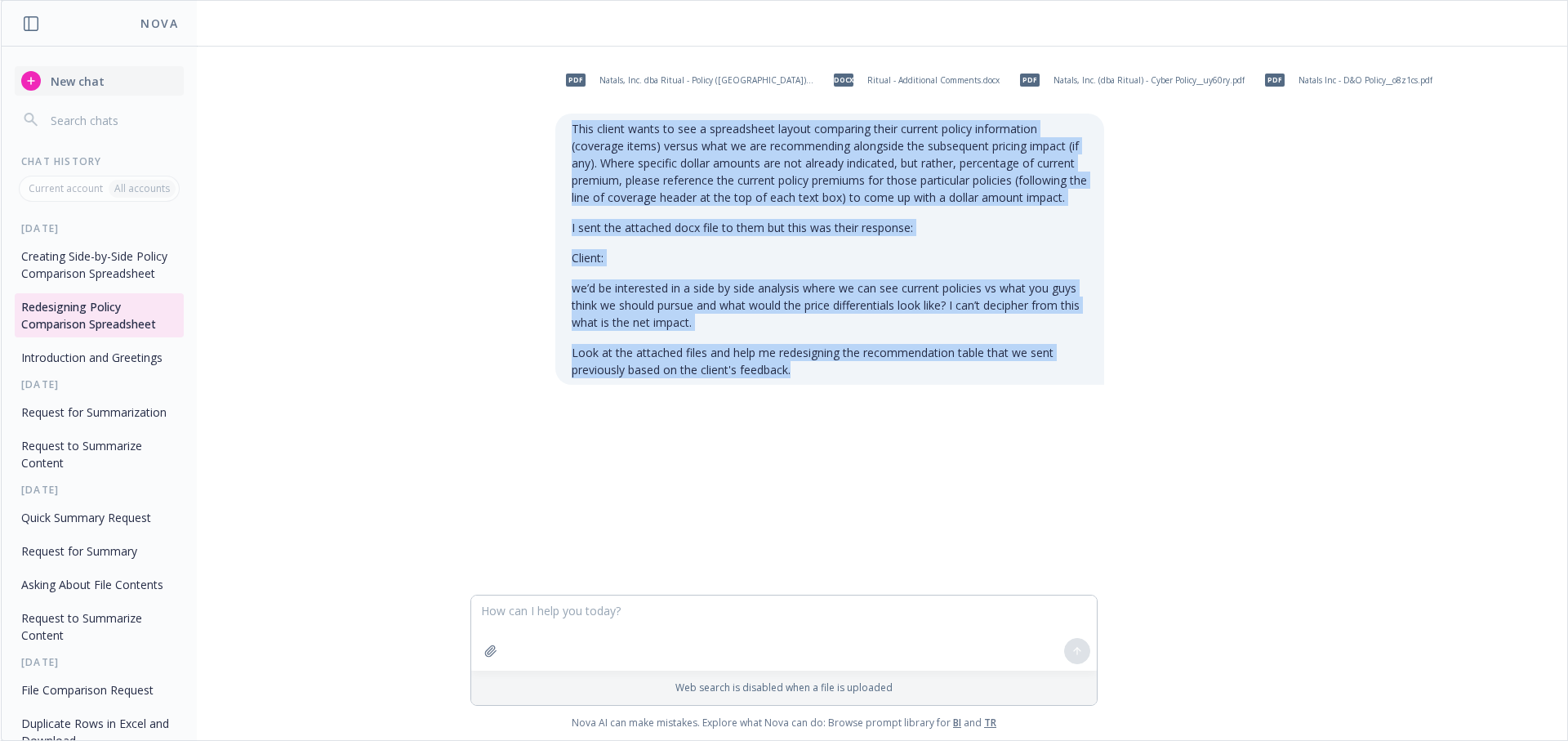 click on "New chat" at bounding box center [76, 81] 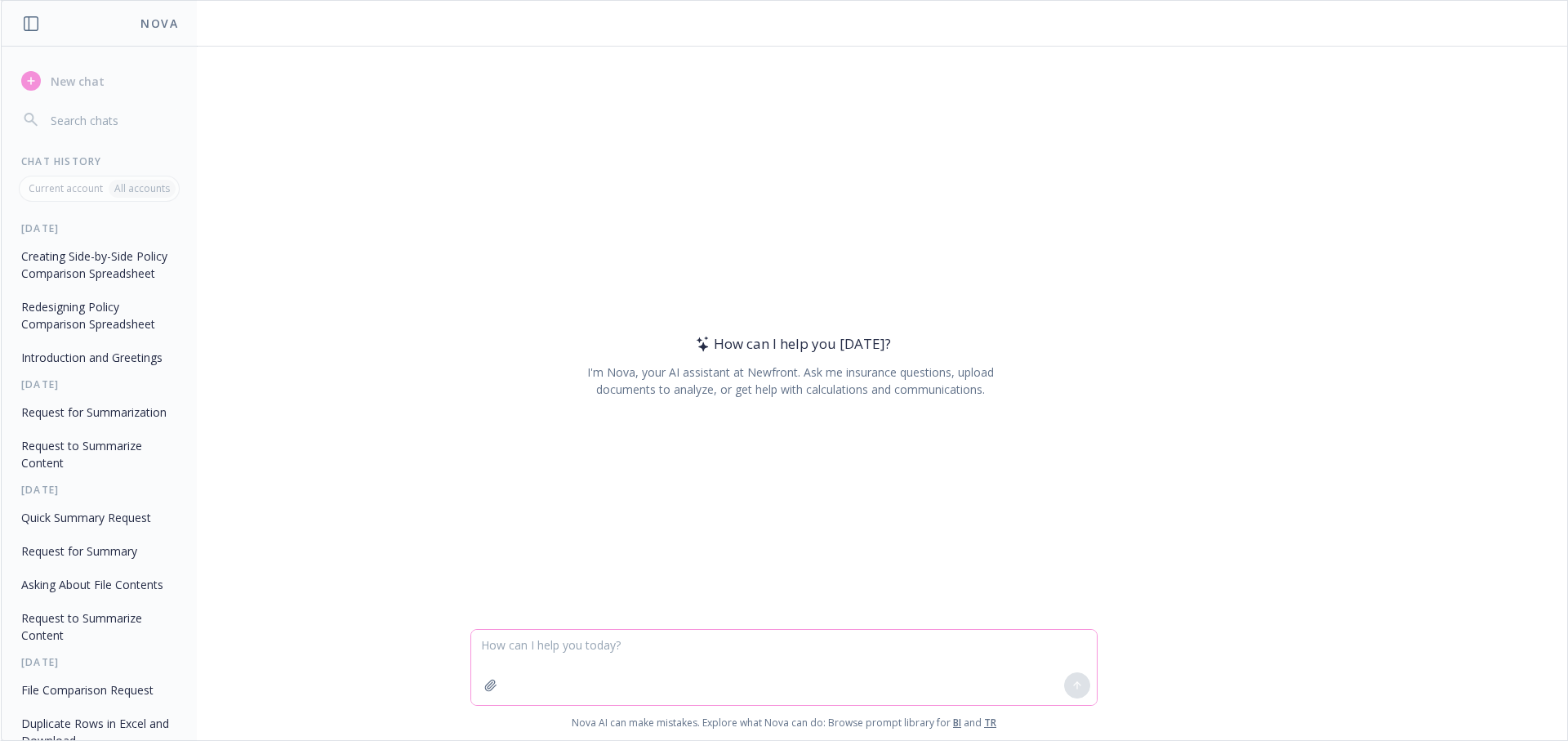click at bounding box center (784, 667) 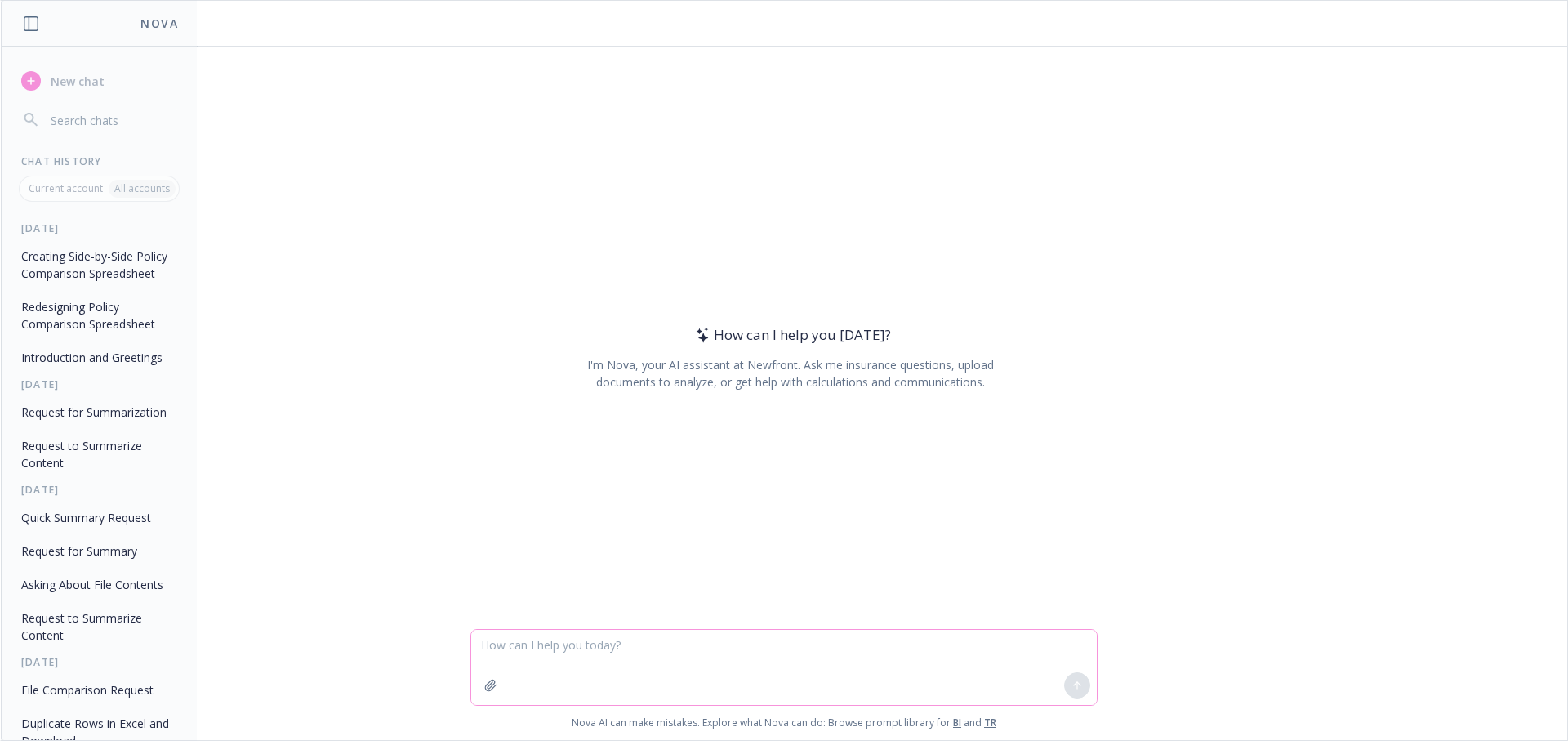 paste on "This client wants to see a spreadsheet layout comparing their current policy information (coverage items) versus what we are recommending alongside the subsequent pricing impact (if any). Where specific dollar amounts are not already indicated, but rather, percentage of current premium, please reference the current policy premiums for those particular policies (following the line of coverage header at the top of each text box) to come up with a dollar amount impact.
I sent the attached docx file to them but this was their response:
Client:
we’d be interested in a side by side analysis where we can see current policies vs what you guys think we should pursue and what would the price differentials look like? I can’t decipher from this what is the net impact.
Look at the attached files and help me redesigning the recommendation table that we sent previously based on the client's feedback." 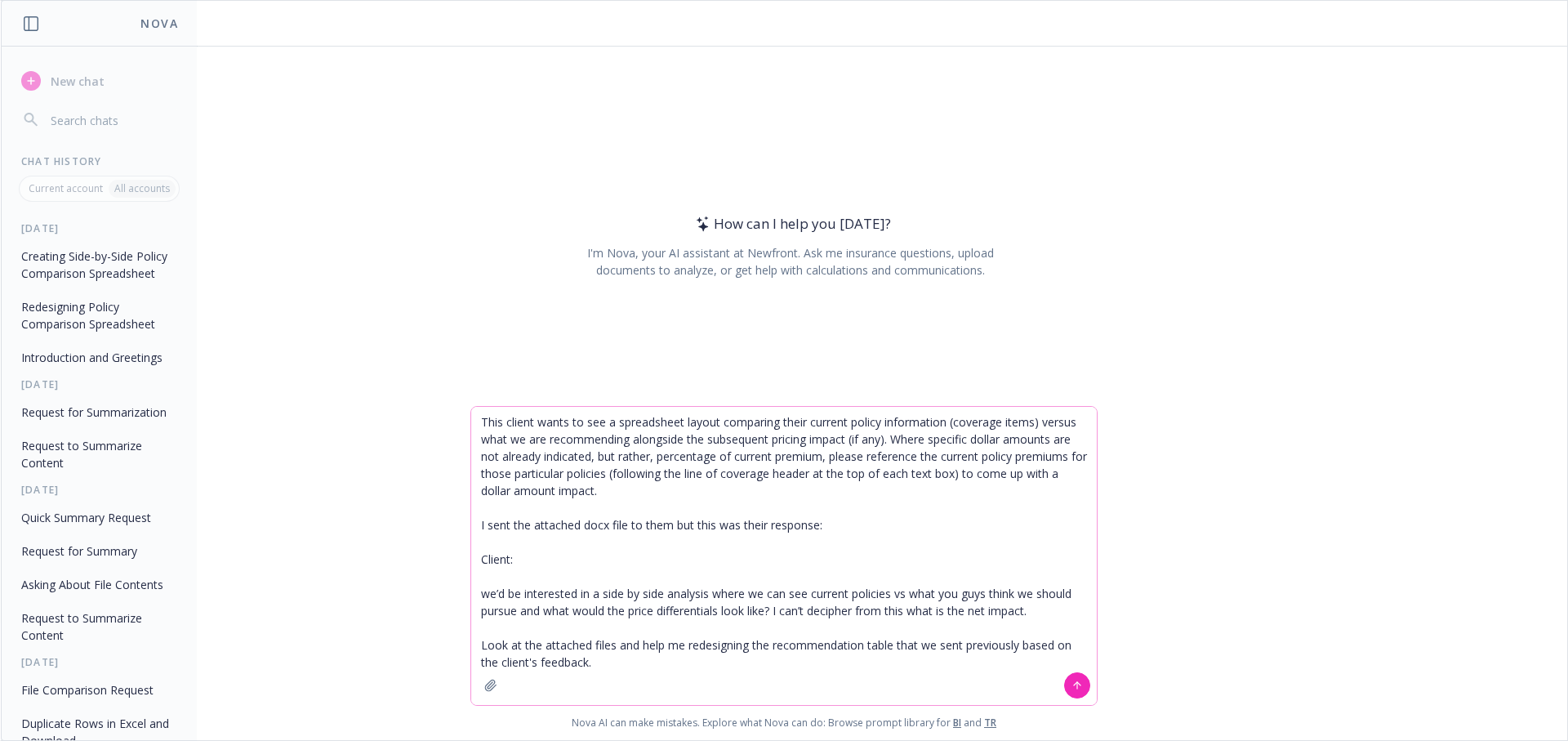 drag, startPoint x: 594, startPoint y: 645, endPoint x: 615, endPoint y: 649, distance: 21.377558 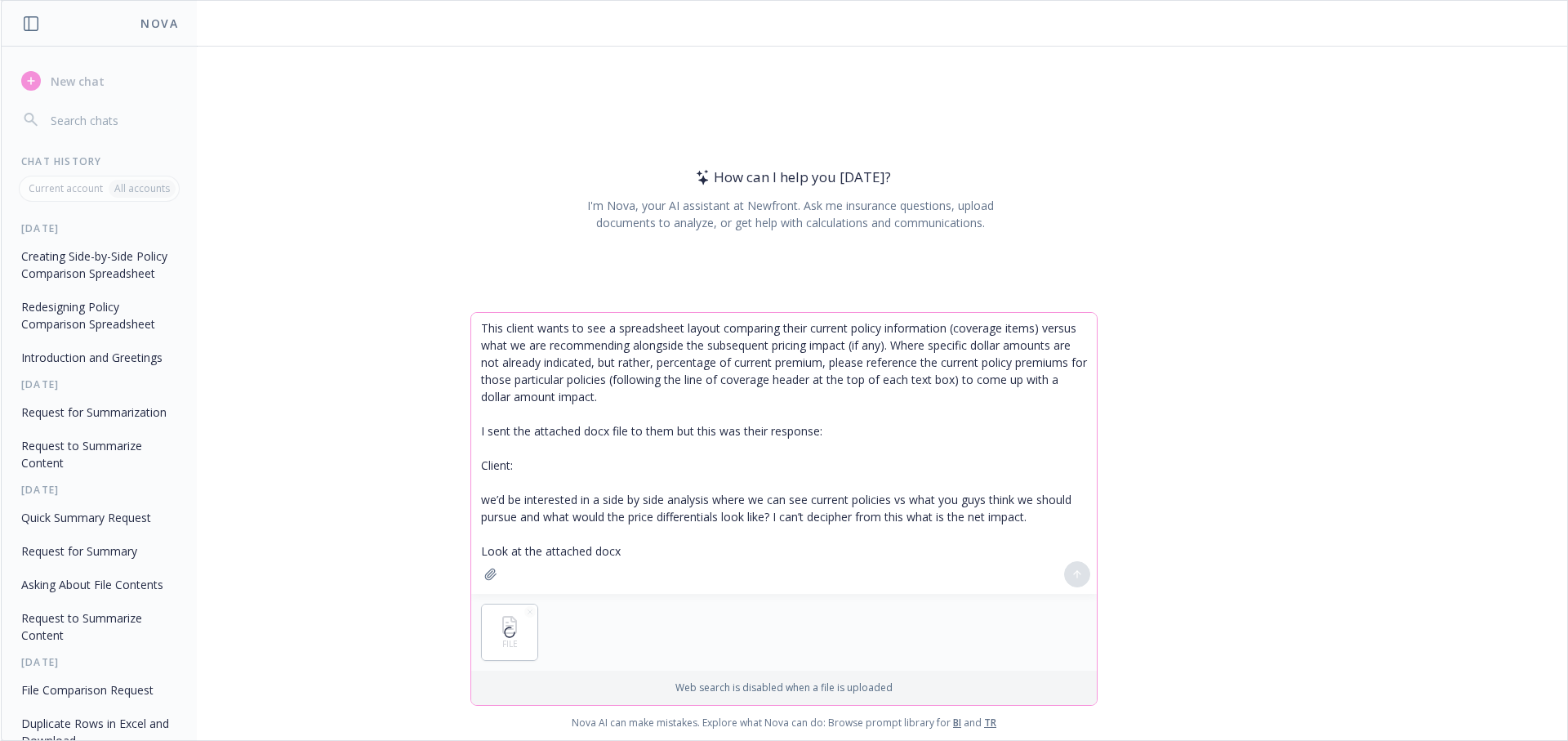 click on "This client wants to see a spreadsheet layout comparing their current policy information (coverage items) versus what we are recommending alongside the subsequent pricing impact (if any). Where specific dollar amounts are not already indicated, but rather, percentage of current premium, please reference the current policy premiums for those particular policies (following the line of coverage header at the top of each text box) to come up with a dollar amount impact.
I sent the attached docx file to them but this was their response:
Client:
we’d be interested in a side by side analysis where we can see current policies vs what you guys think we should pursue and what would the price differentials look like? I can’t decipher from this what is the net impact.
Look at the attached docx" at bounding box center (784, 453) 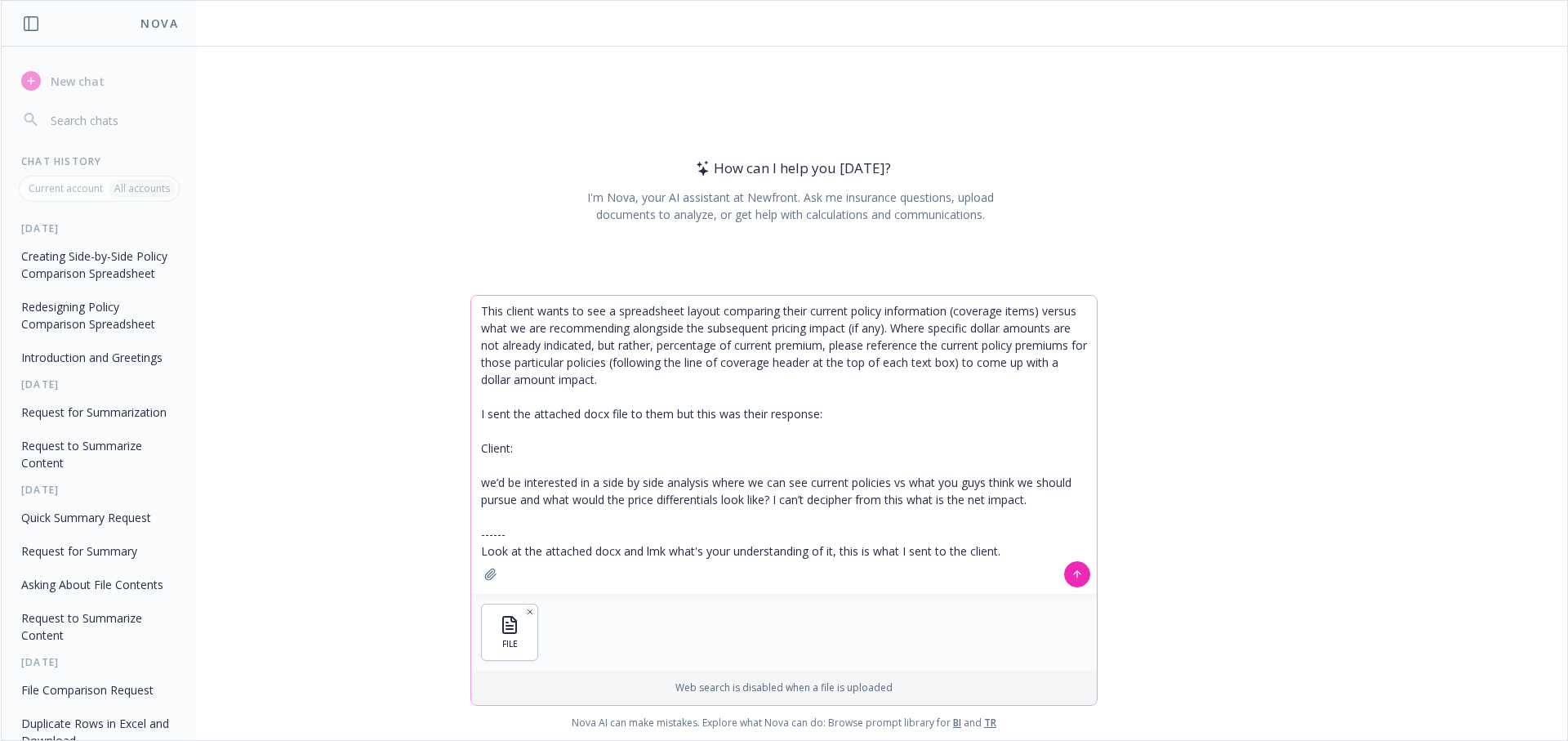 type on "This client wants to see a spreadsheet layout comparing their current policy information (coverage items) versus what we are recommending alongside the subsequent pricing impact (if any). Where specific dollar amounts are not already indicated, but rather, percentage of current premium, please reference the current policy premiums for those particular policies (following the line of coverage header at the top of each text box) to come up with a dollar amount impact.
I sent the attached docx file to them but this was their response:
Client:
we’d be interested in a side by side analysis where we can see current policies vs what you guys think we should pursue and what would the price differentials look like? I can’t decipher from this what is the net impact.
------
Look at the attached docx and lmk what's your understanding of it, this is what I sent to the client." 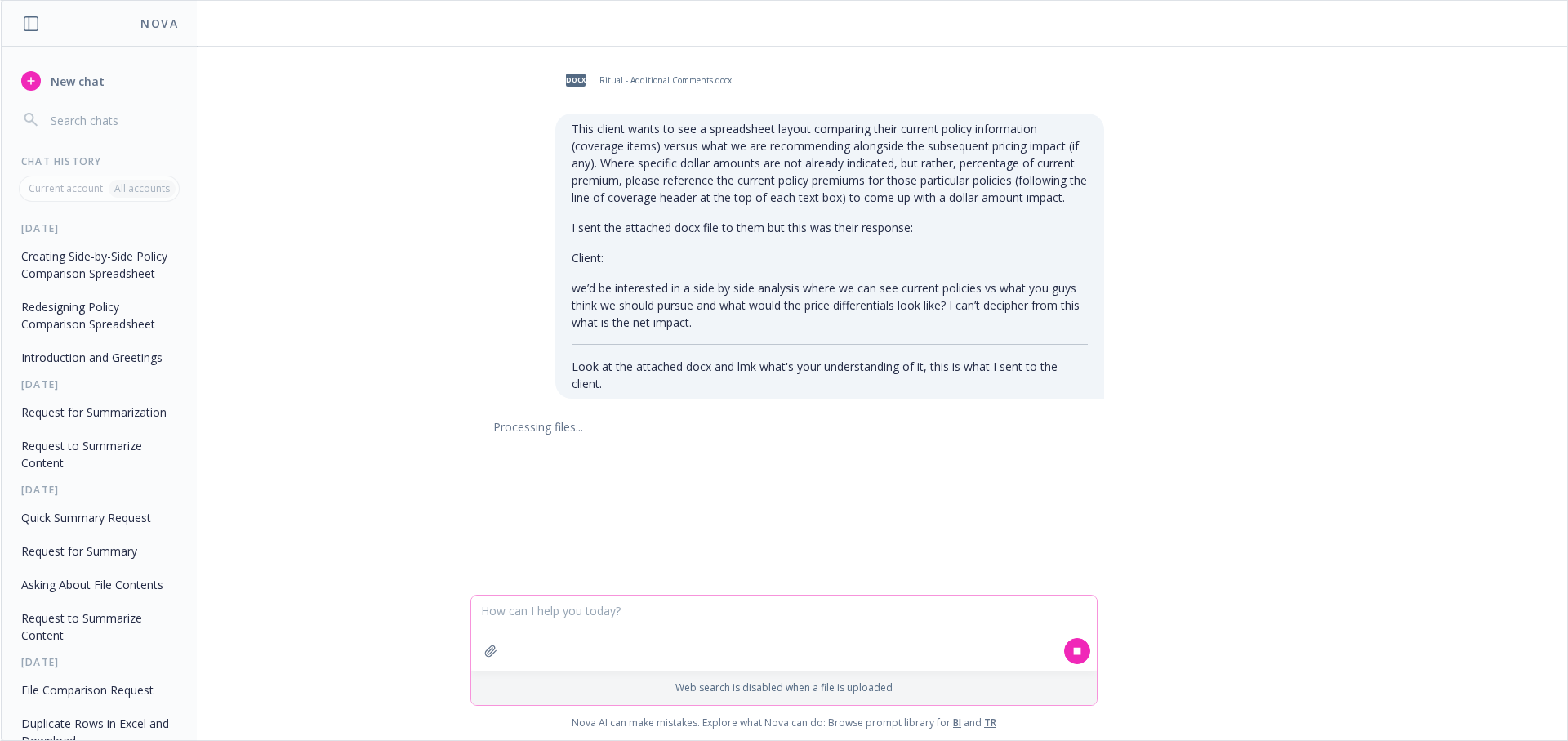 type 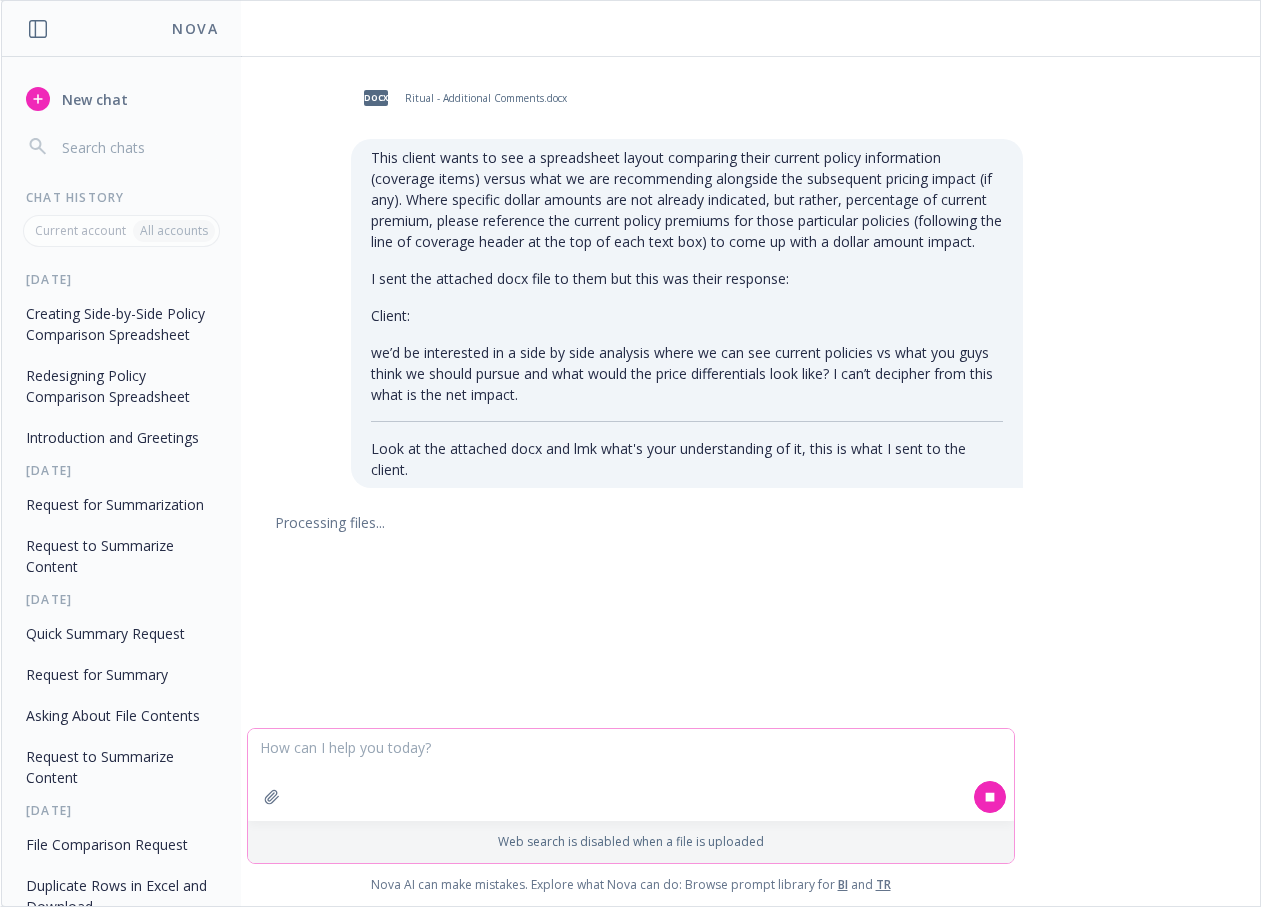 click at bounding box center (631, 775) 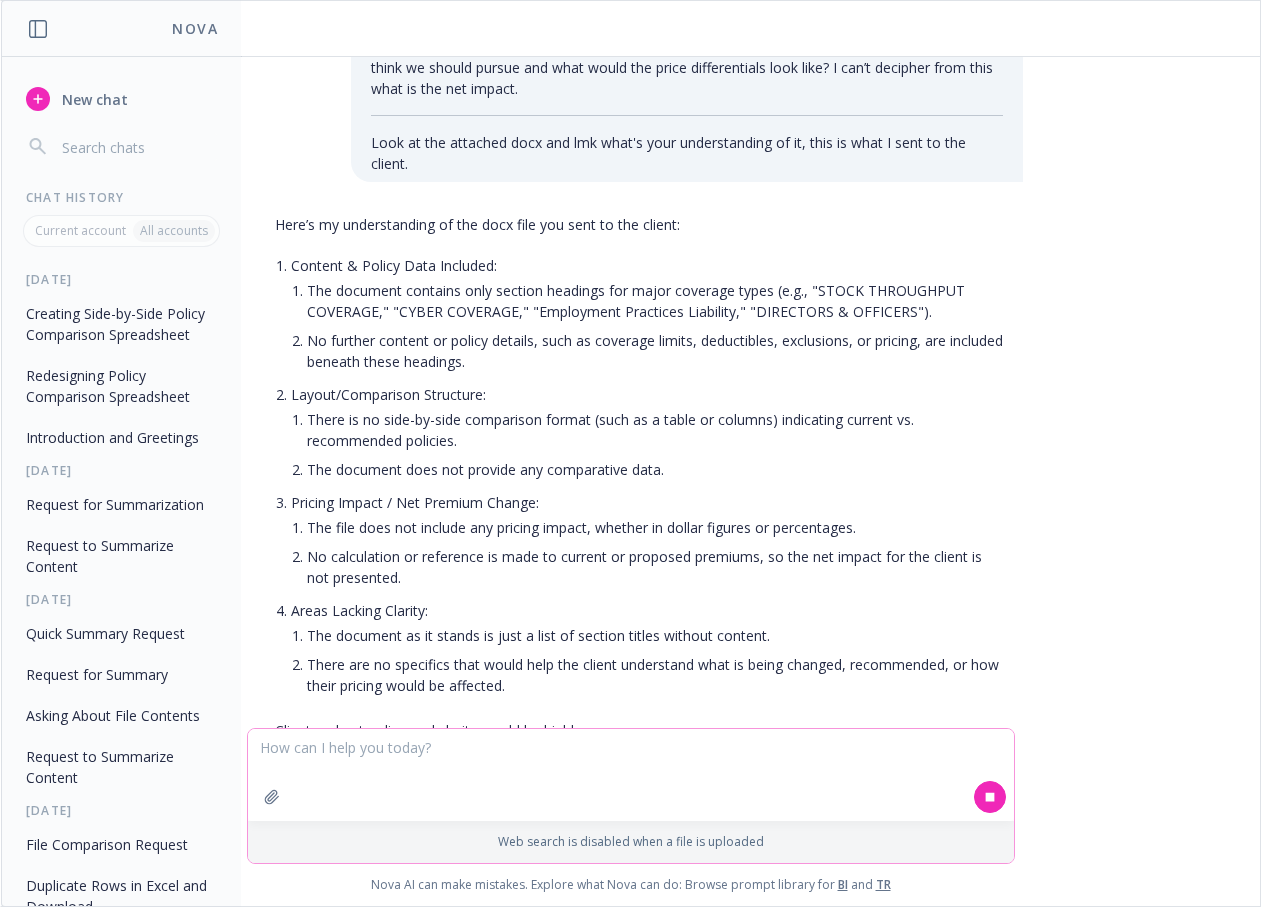 scroll, scrollTop: 375, scrollLeft: 0, axis: vertical 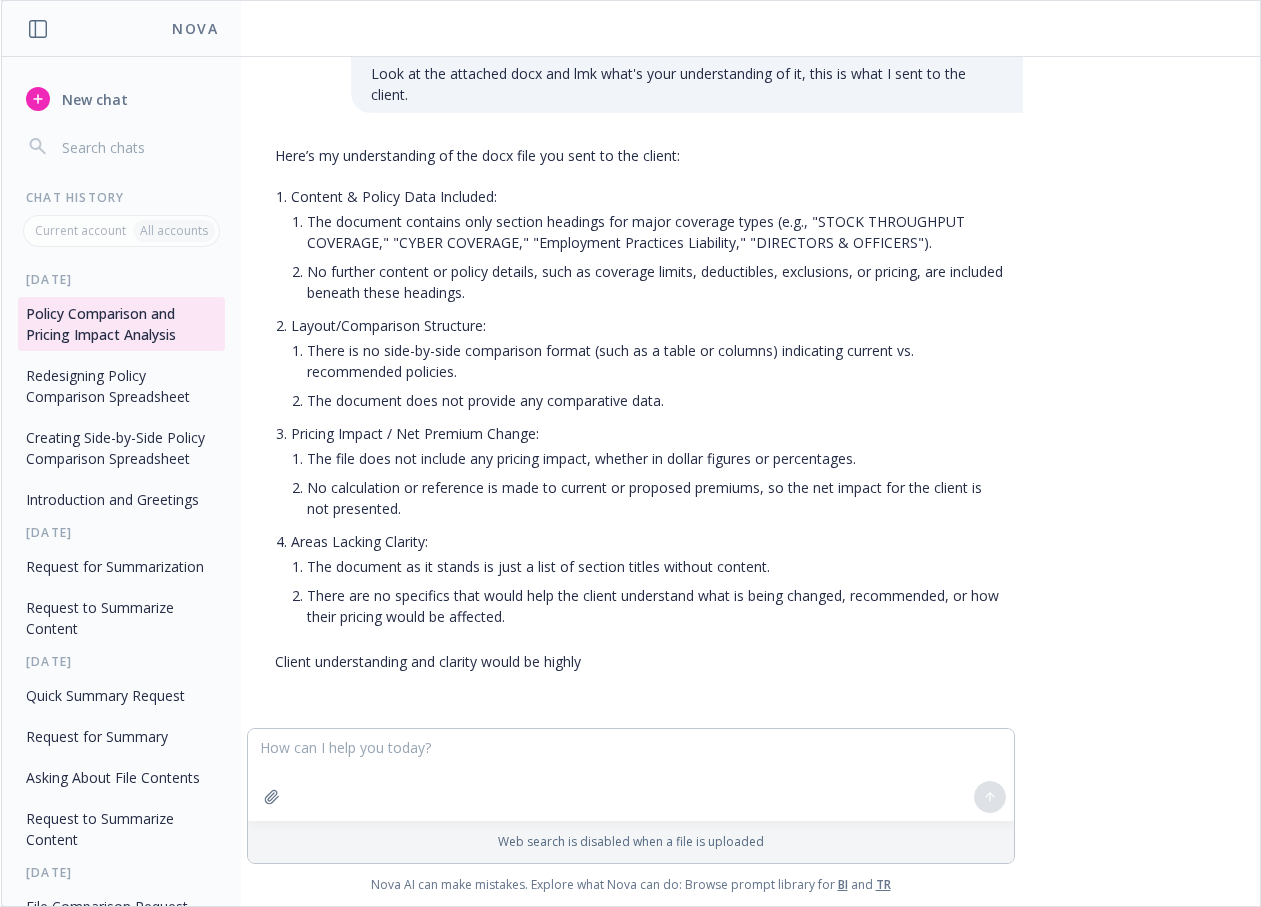 click on "There are no specifics that would help the client understand what is being changed, recommended, or how their pricing would be affected." at bounding box center [655, 606] 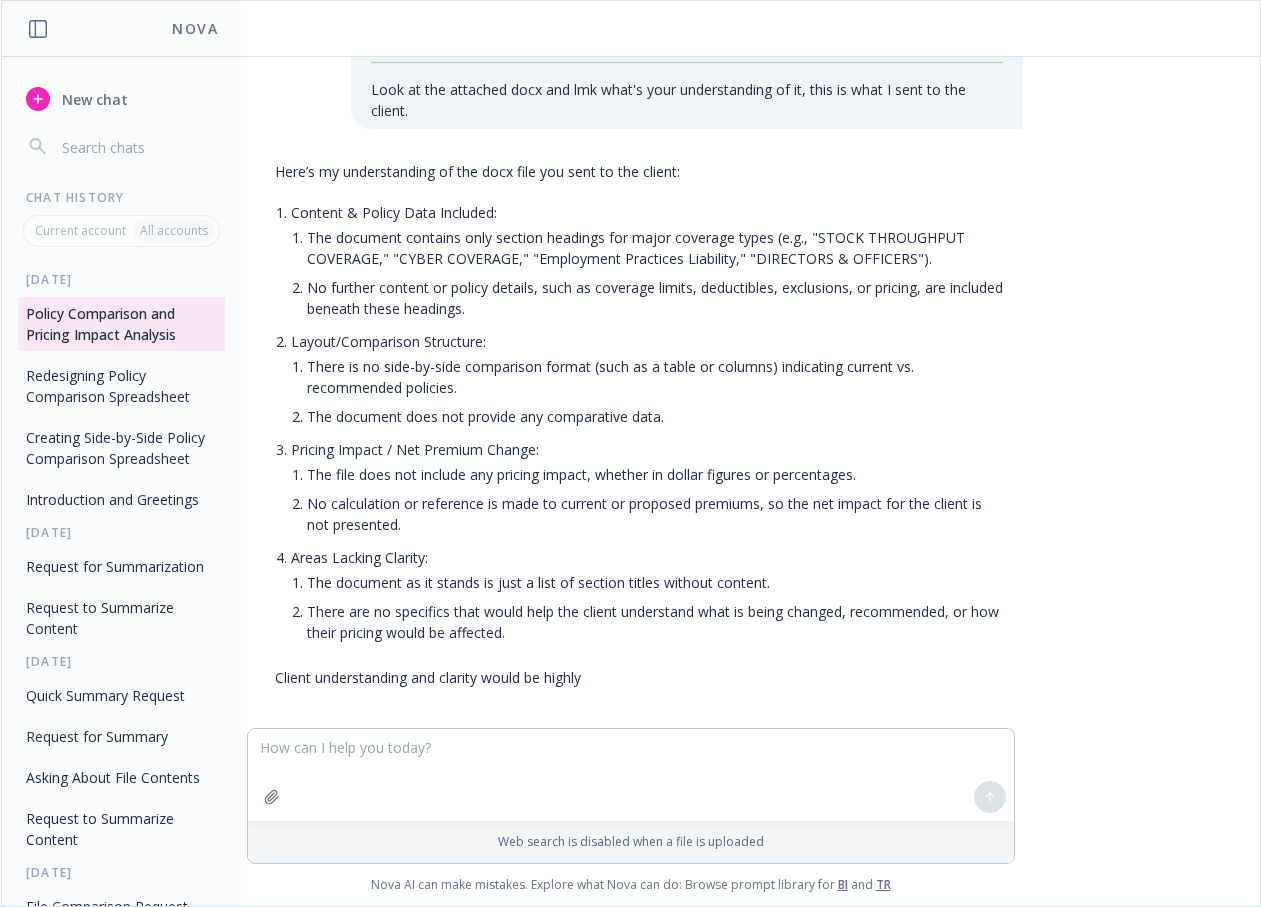 scroll, scrollTop: 375, scrollLeft: 0, axis: vertical 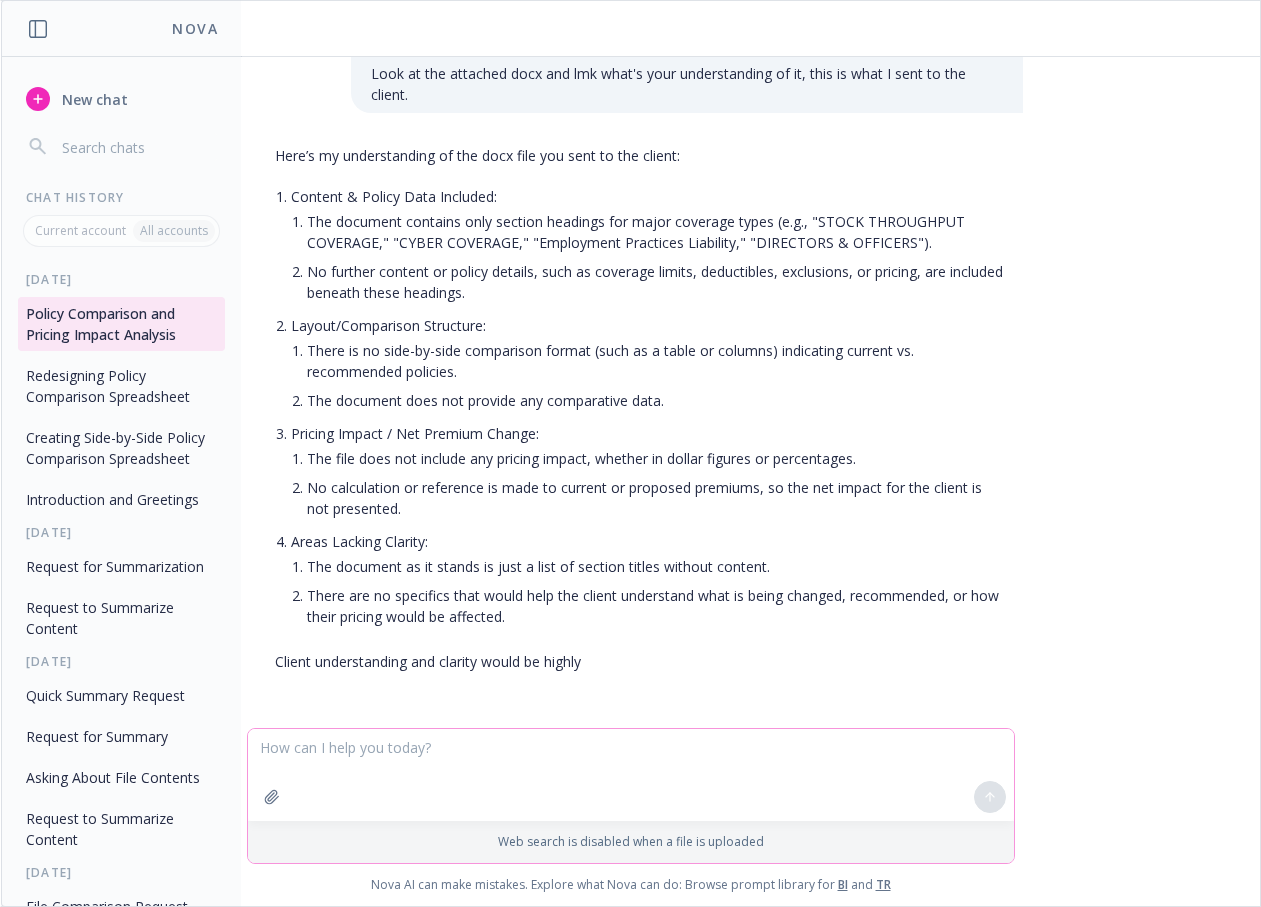 click at bounding box center [631, 775] 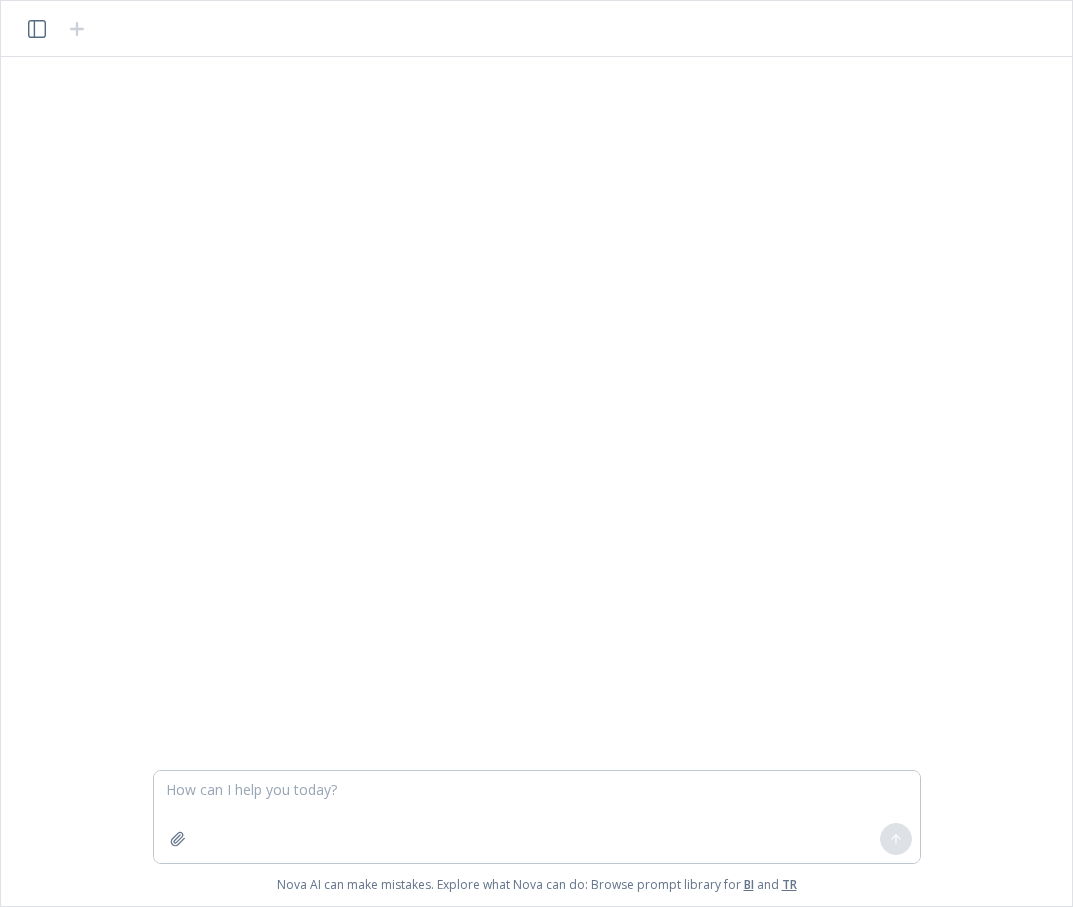 scroll, scrollTop: 0, scrollLeft: 0, axis: both 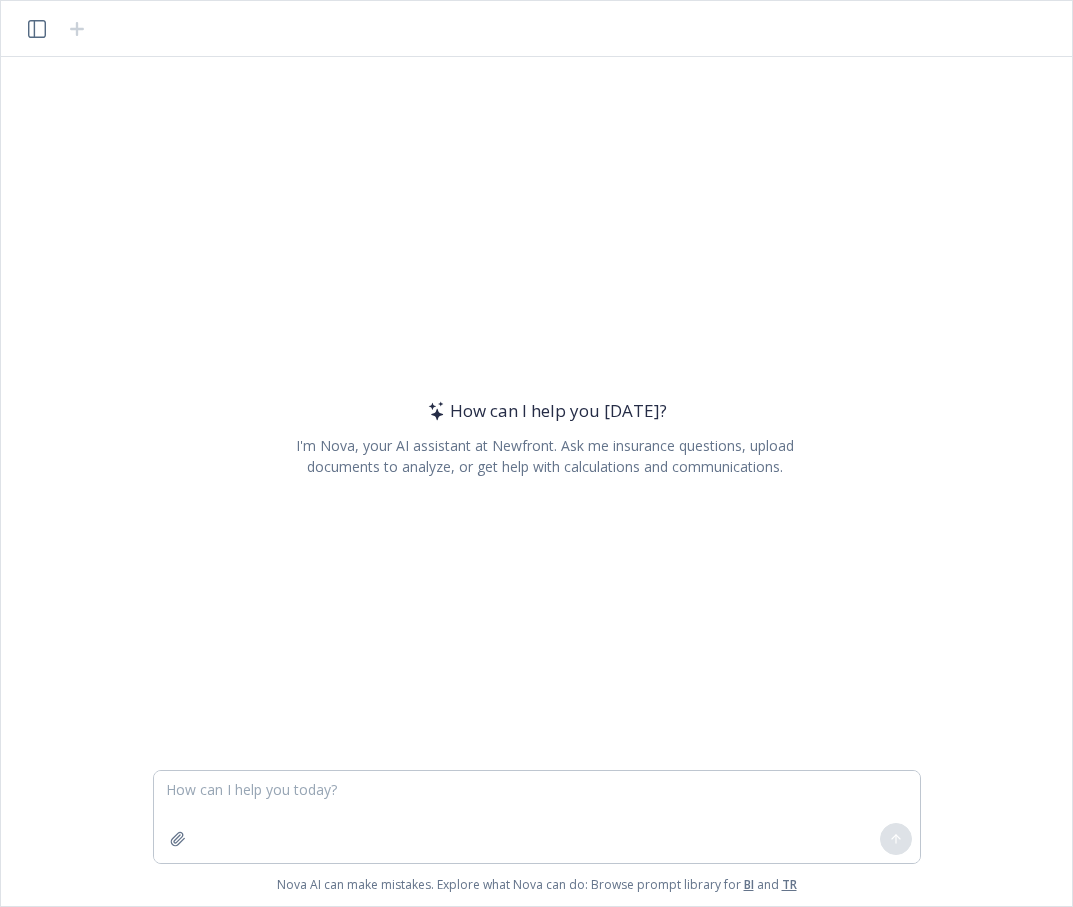 click at bounding box center [537, 817] 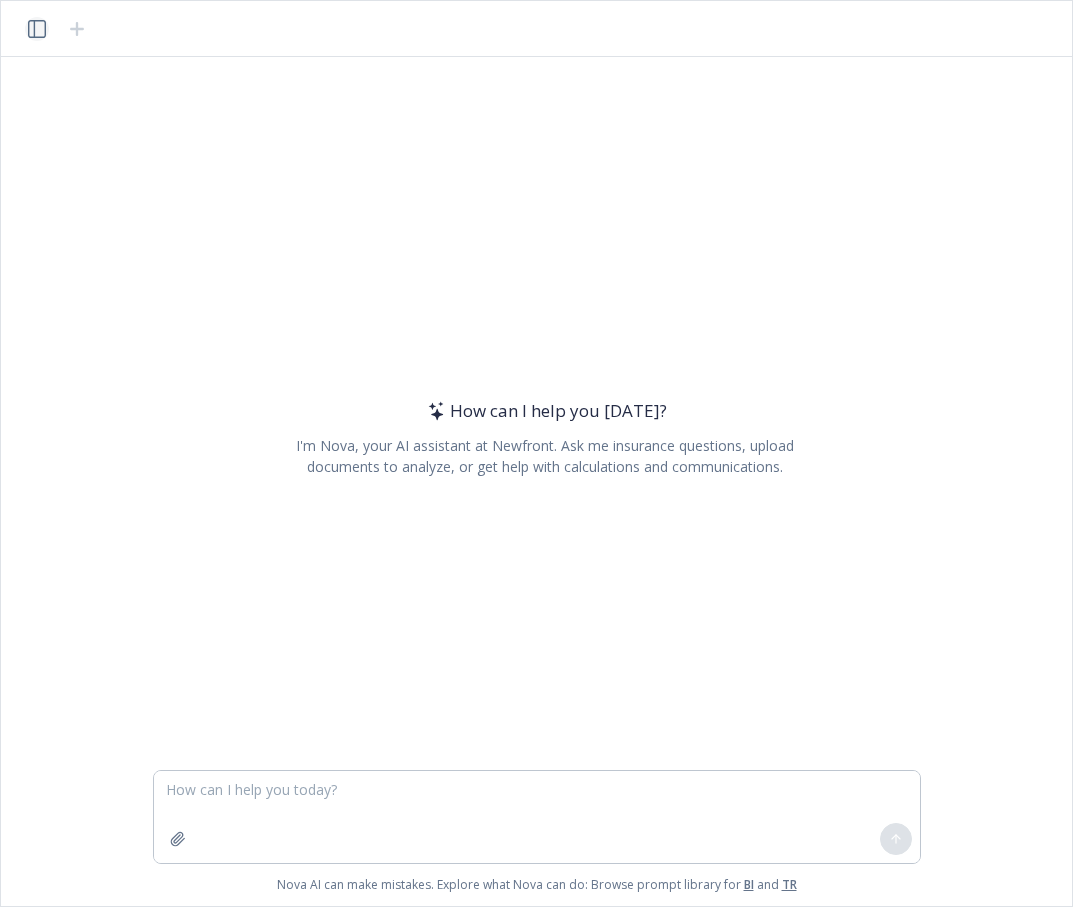 click 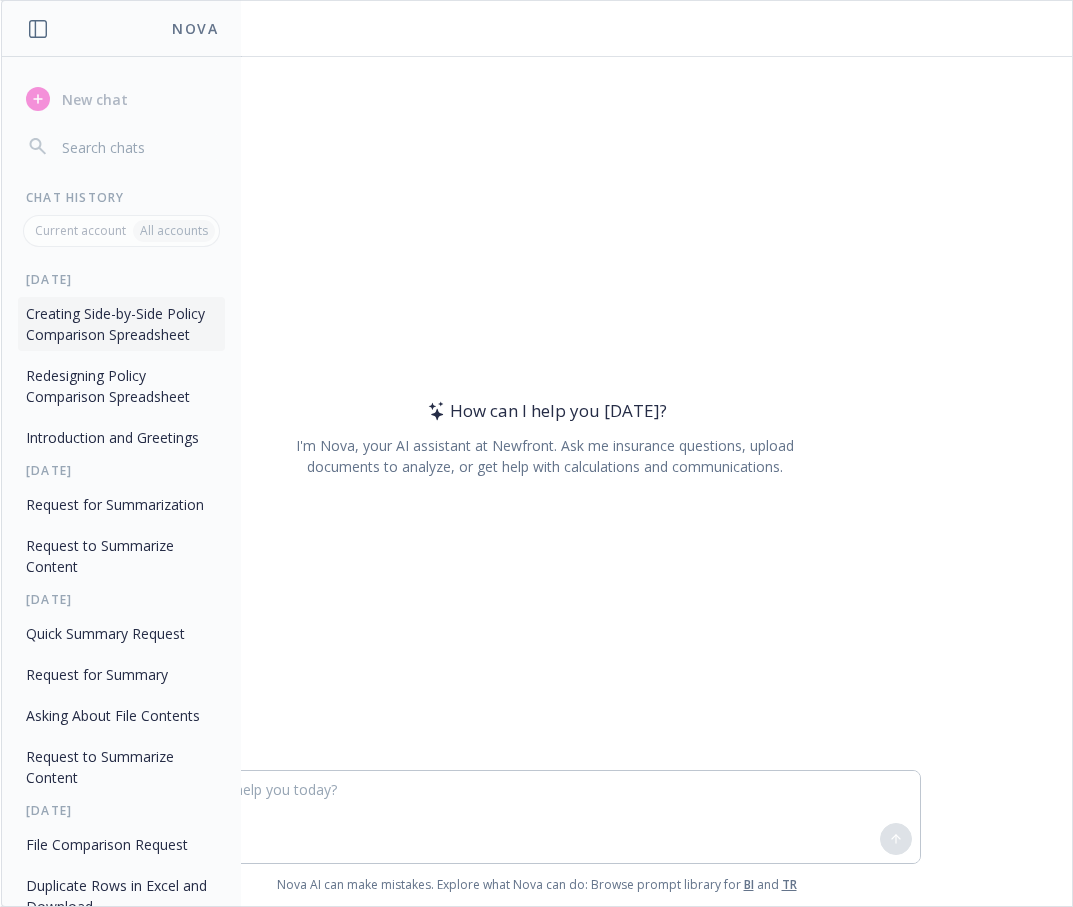click on "Creating Side-by-Side Policy Comparison Spreadsheet" at bounding box center (121, 324) 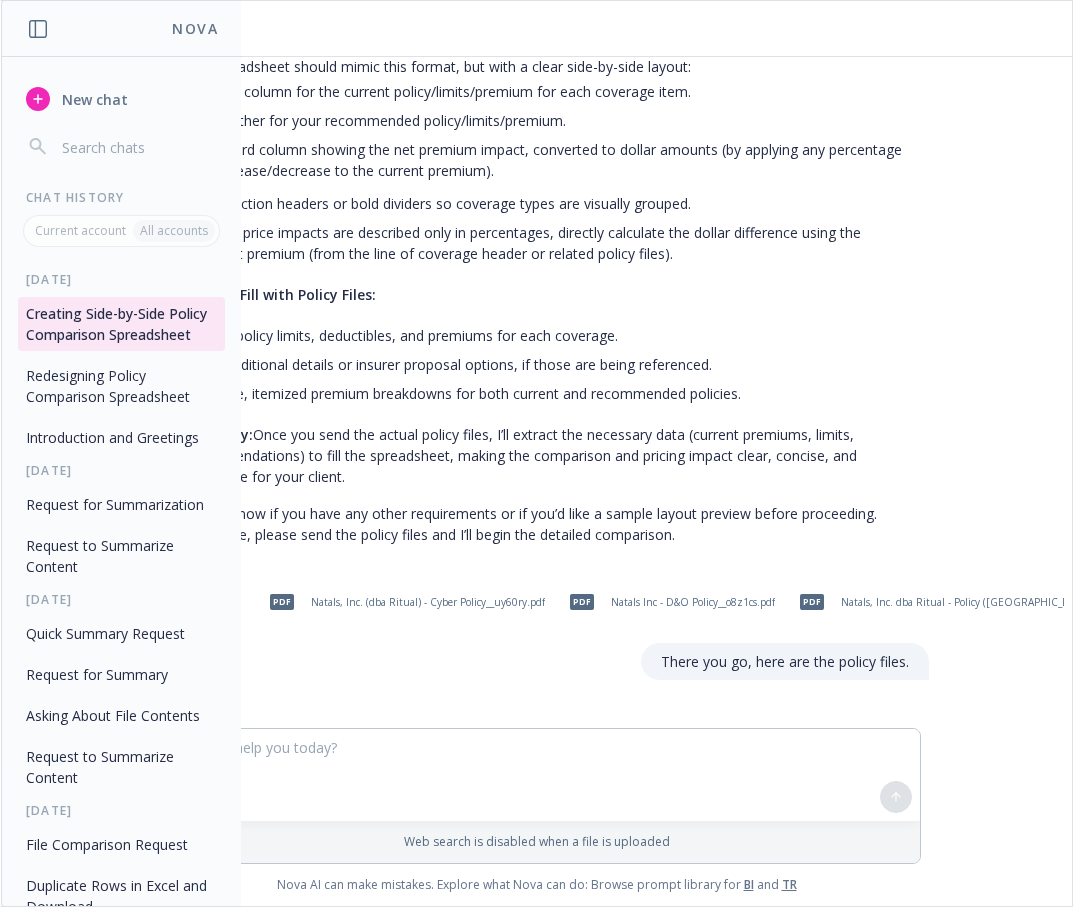 scroll, scrollTop: 978, scrollLeft: 0, axis: vertical 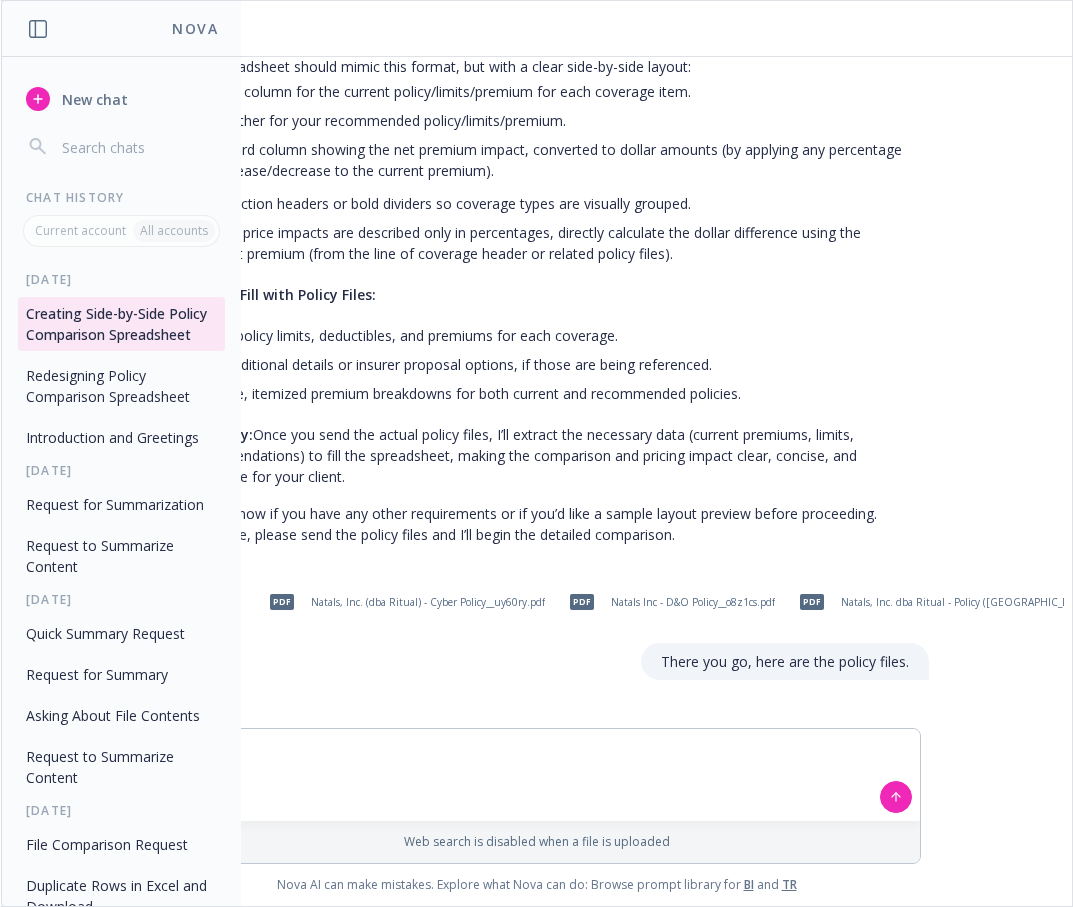 type on "try again." 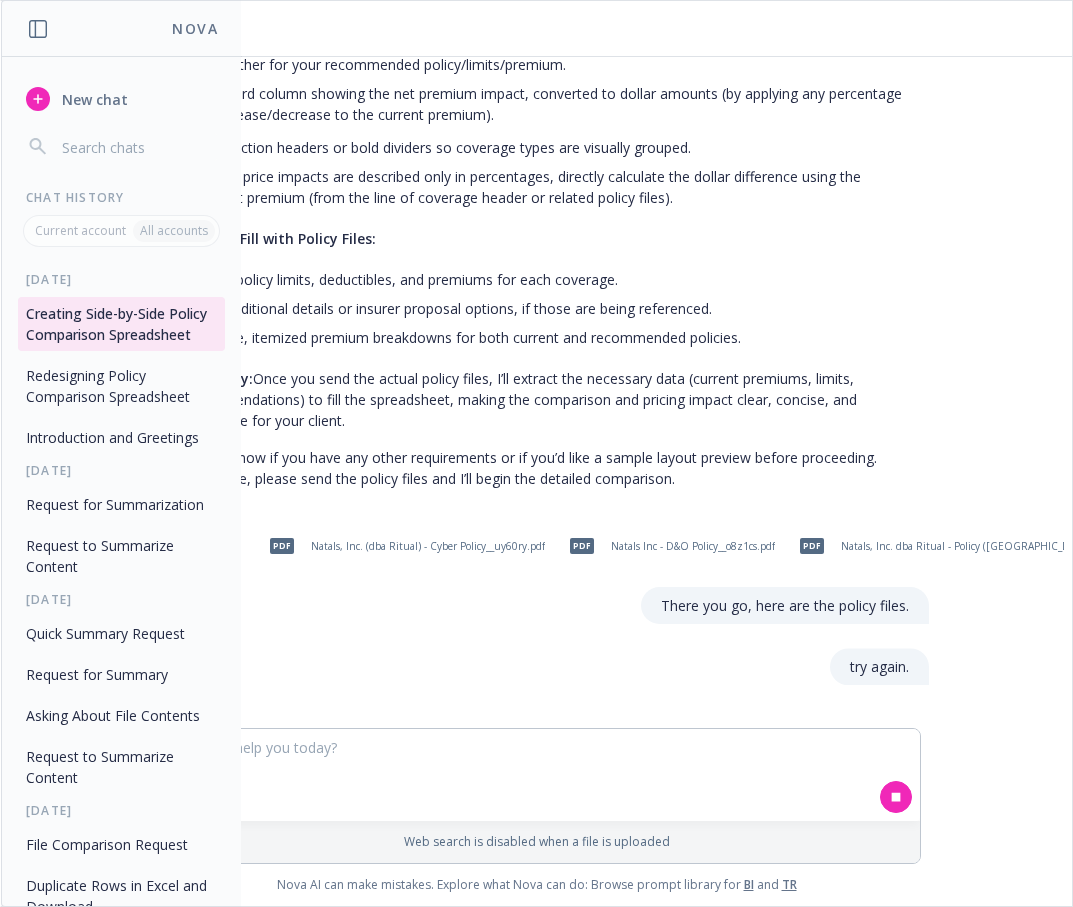 scroll, scrollTop: 1071, scrollLeft: 0, axis: vertical 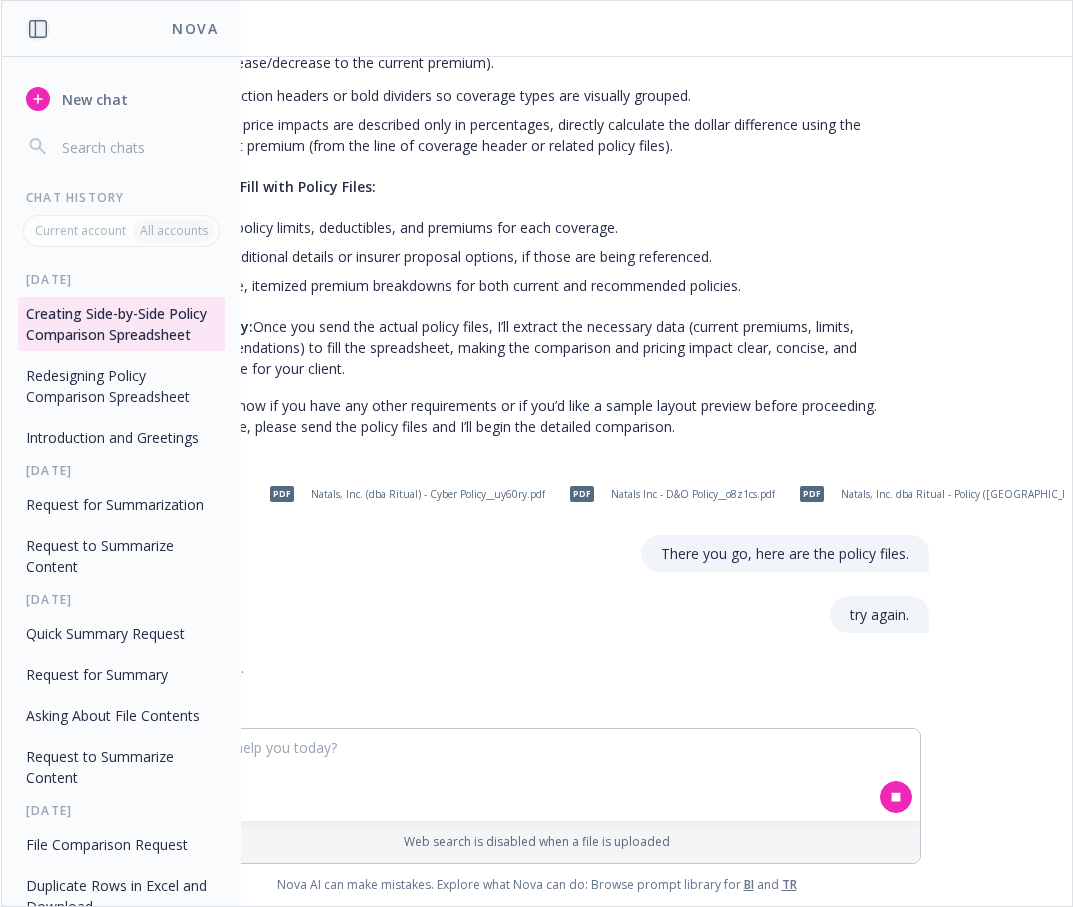 click 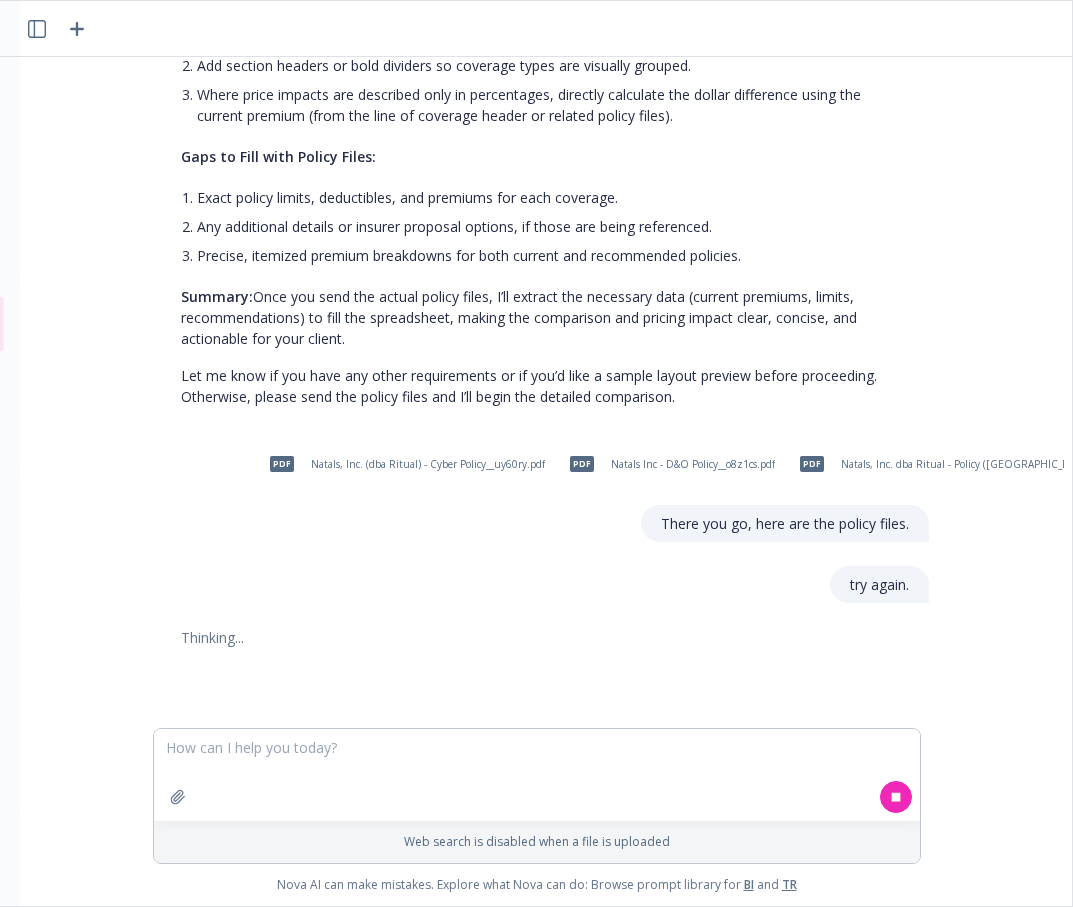 scroll, scrollTop: 1116, scrollLeft: 0, axis: vertical 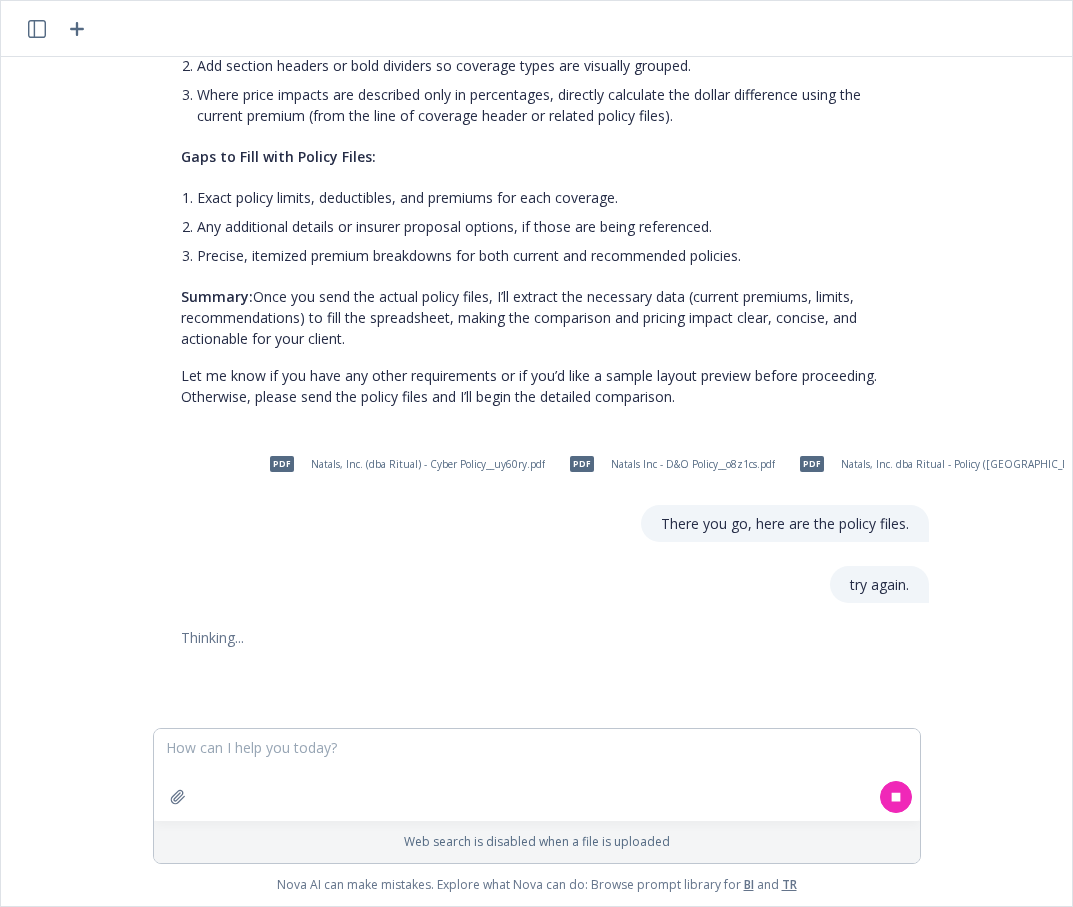 click at bounding box center (545, 676) 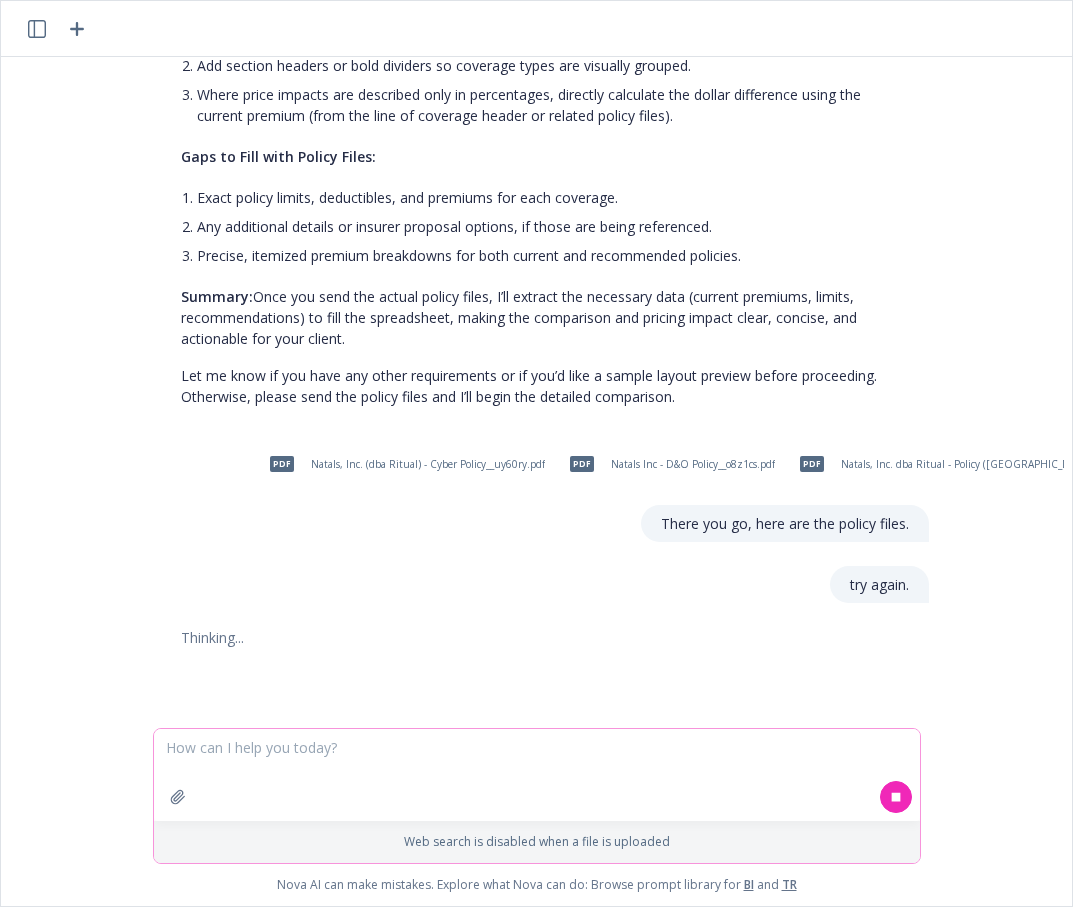 click at bounding box center [537, 775] 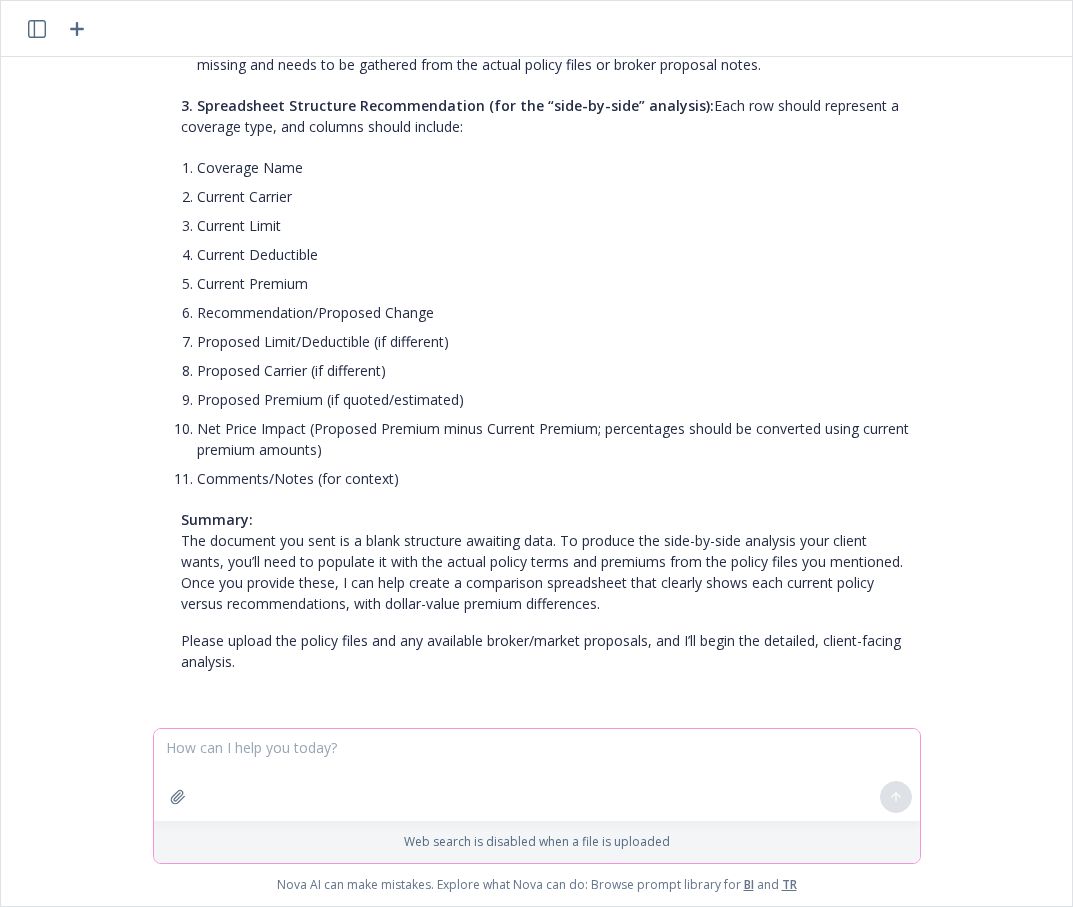 scroll, scrollTop: 1999, scrollLeft: 0, axis: vertical 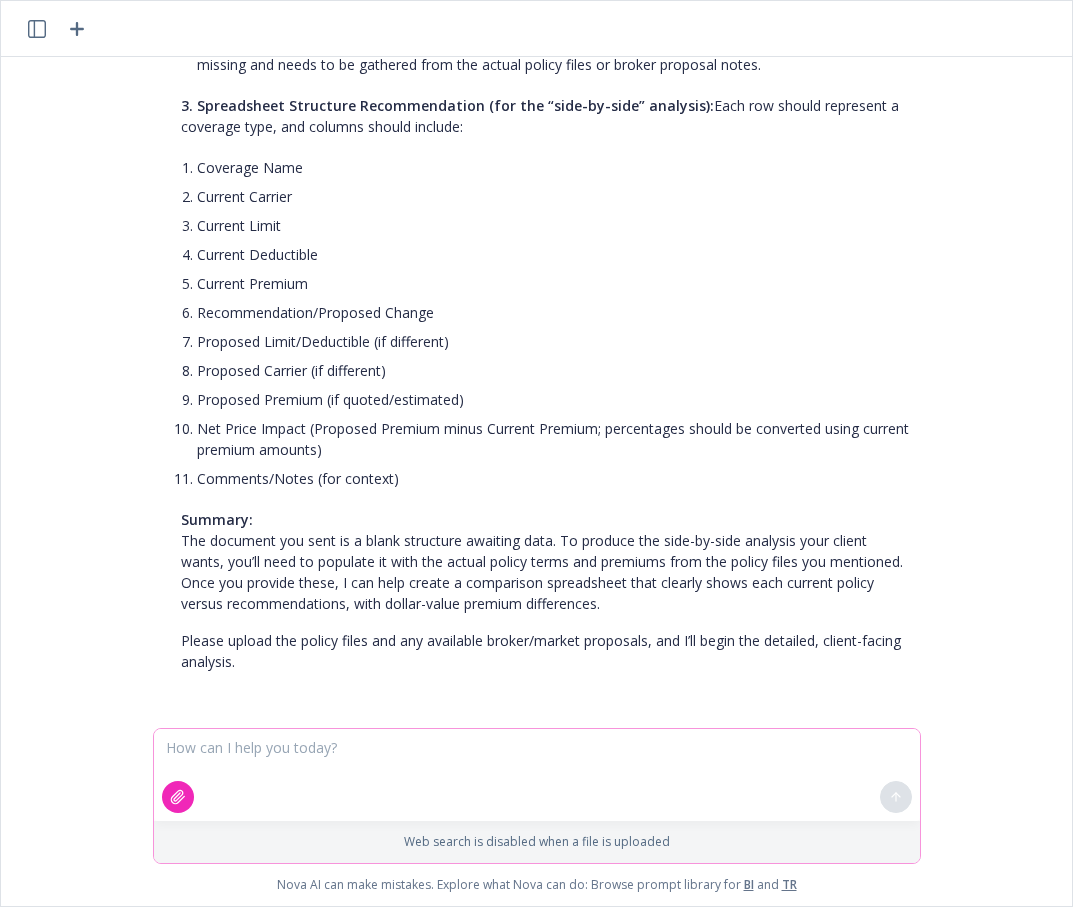 click 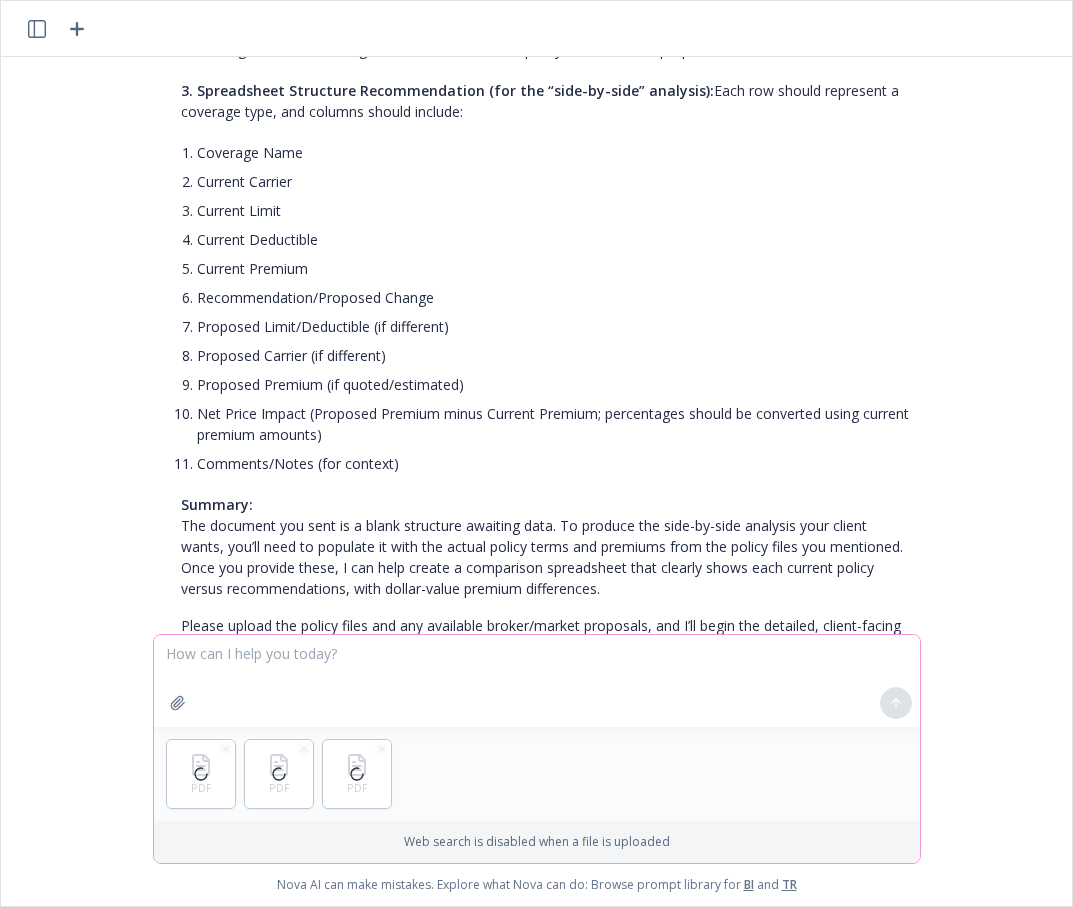 click at bounding box center (537, 681) 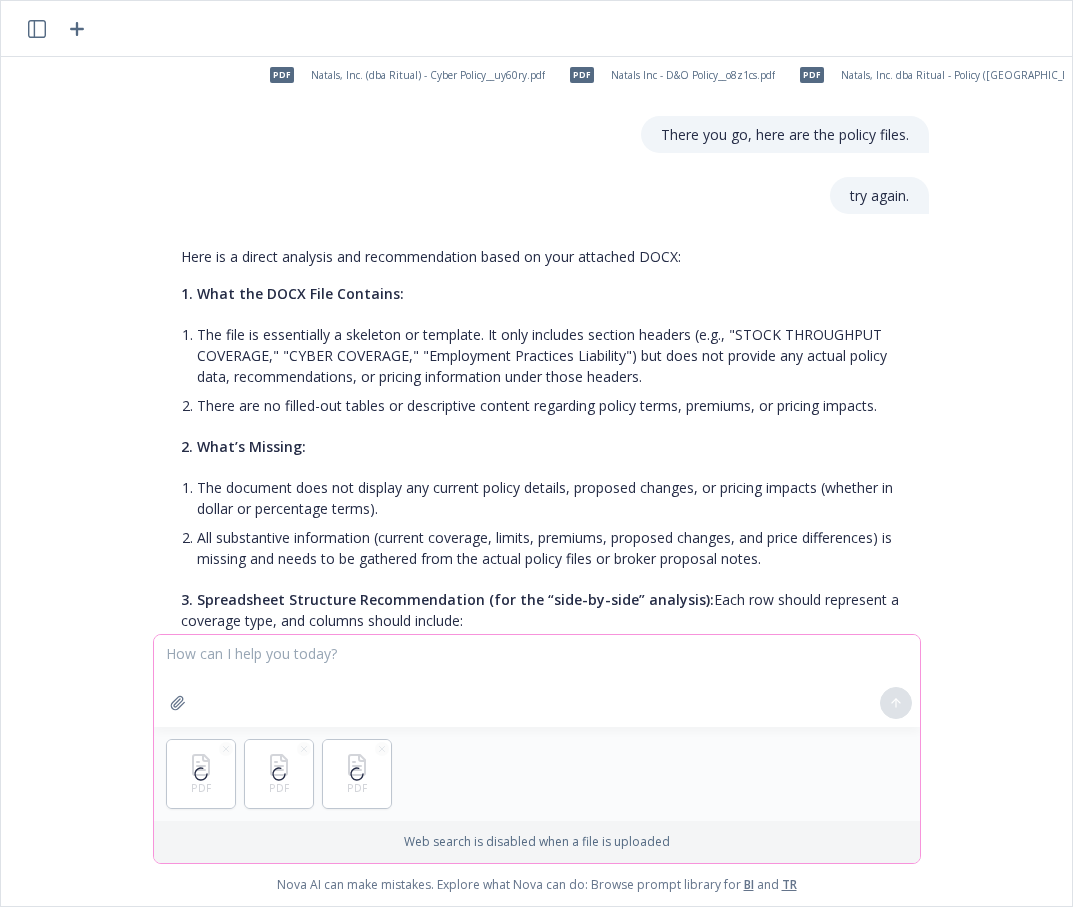 scroll, scrollTop: 1462, scrollLeft: 0, axis: vertical 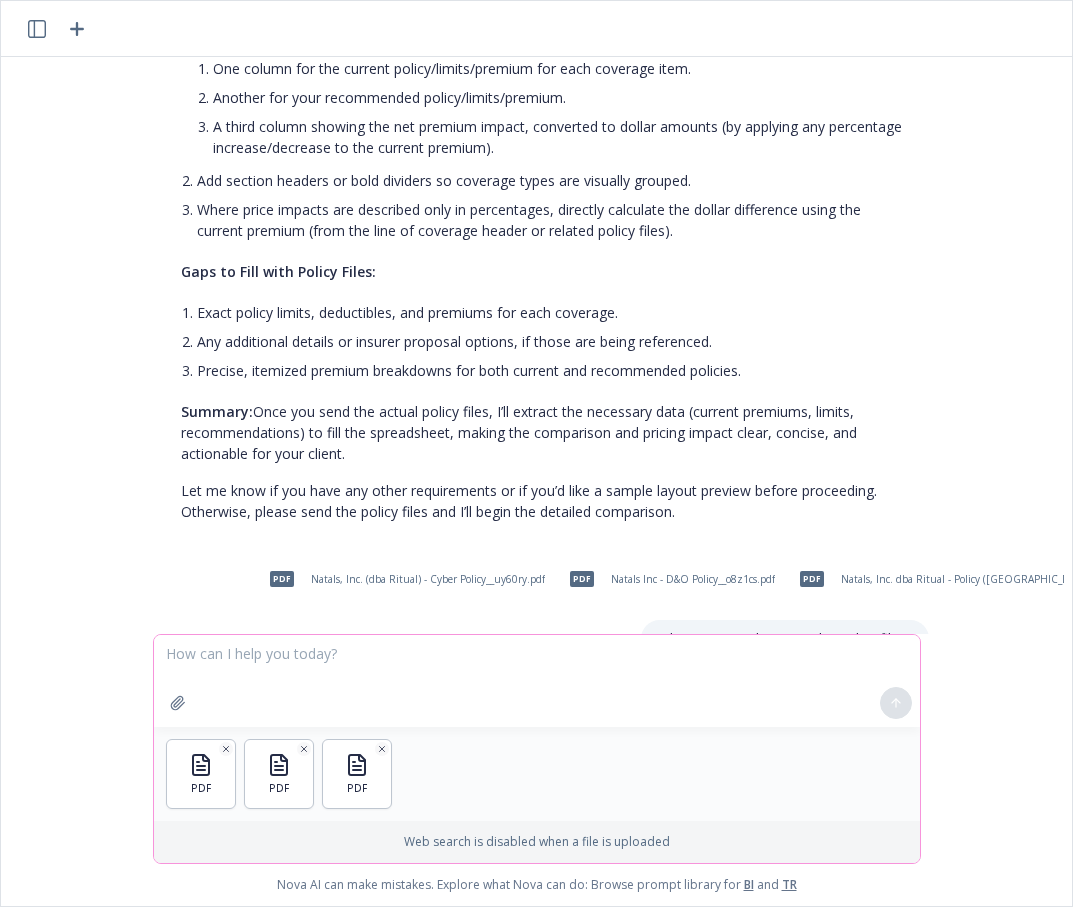 click at bounding box center [537, 681] 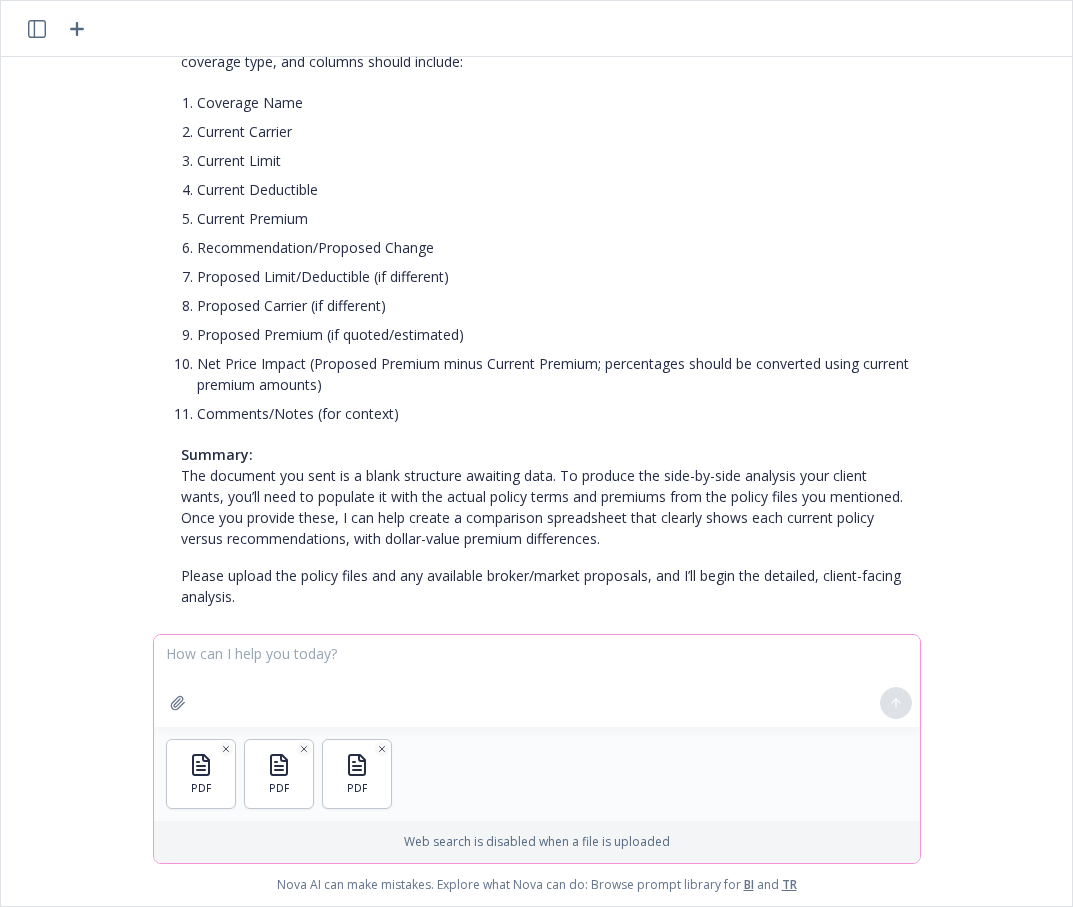 scroll, scrollTop: 2093, scrollLeft: 0, axis: vertical 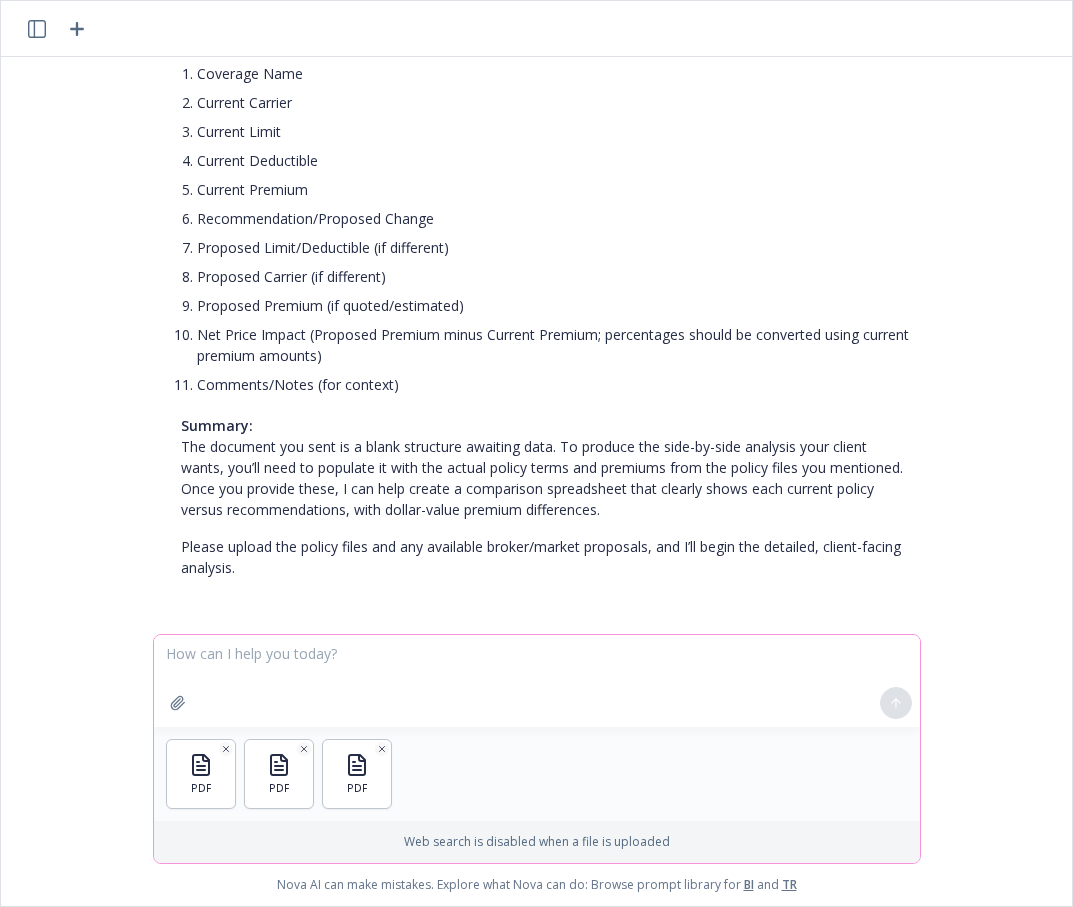 click at bounding box center (537, 681) 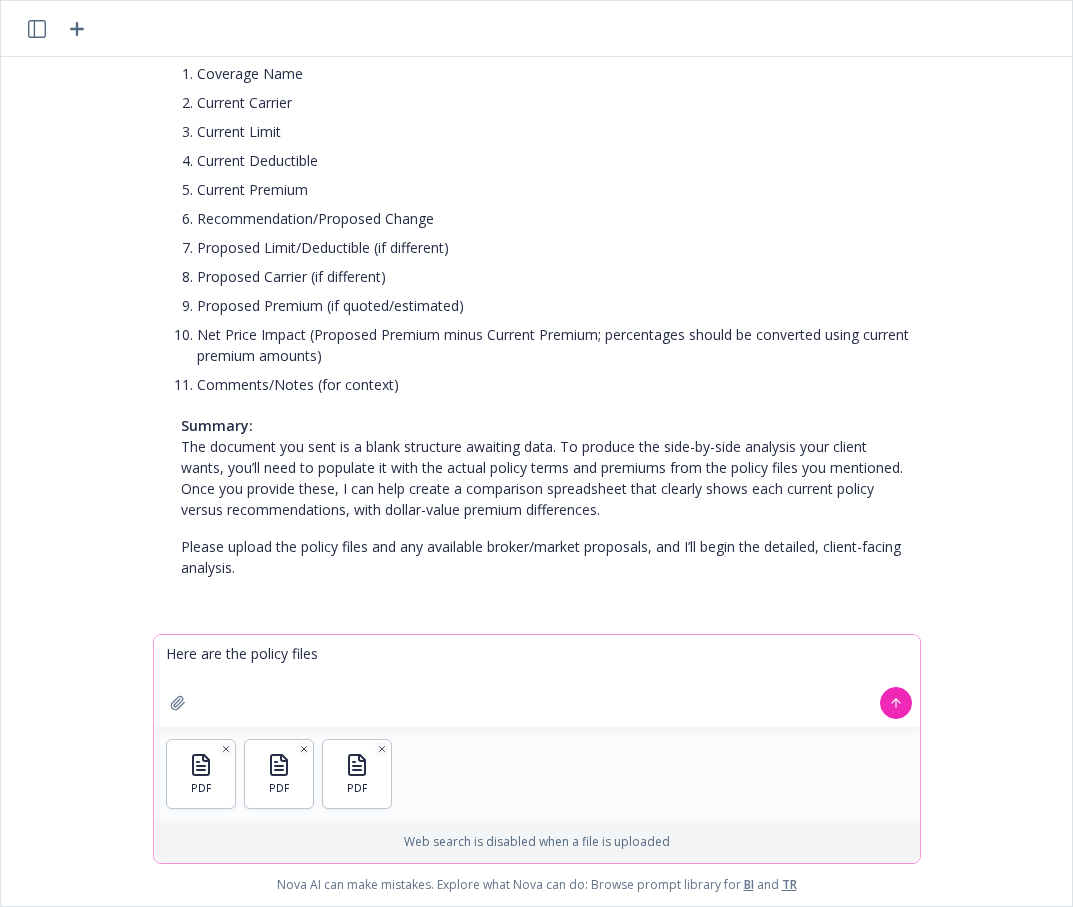 type on "Here are the policy files." 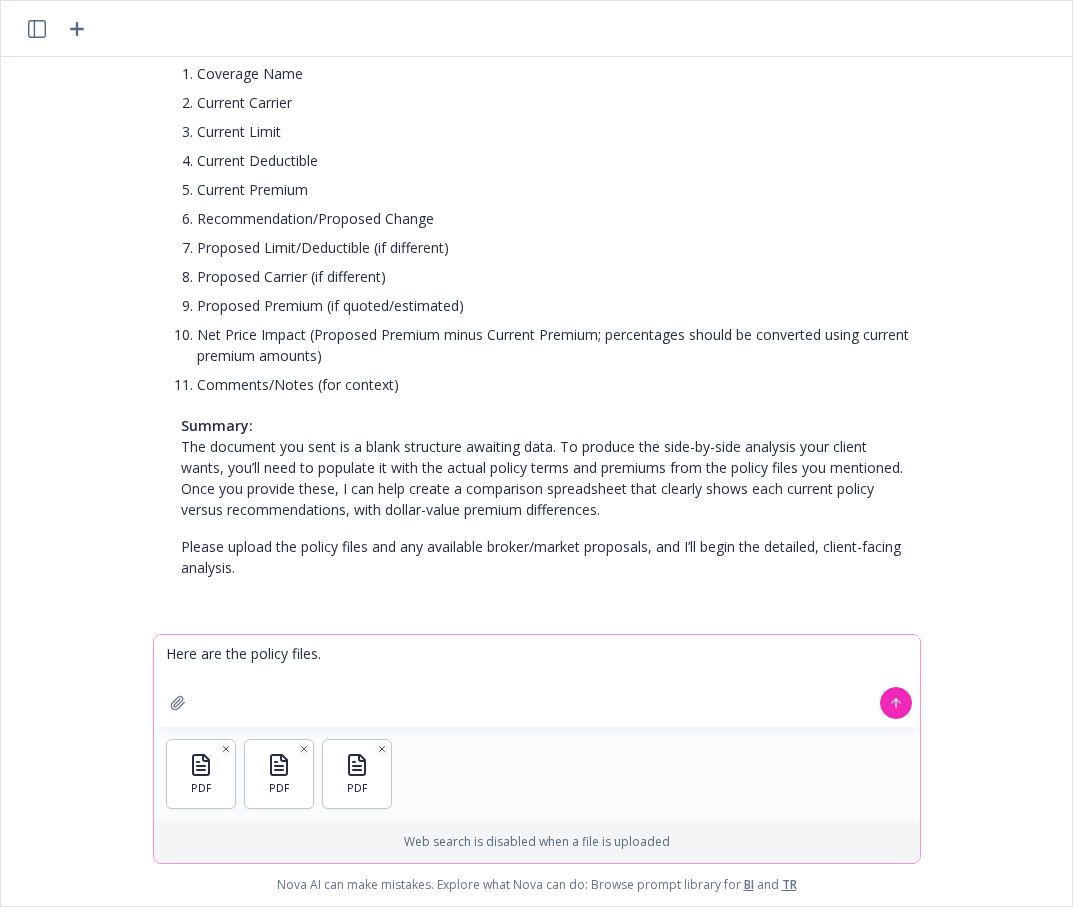 type 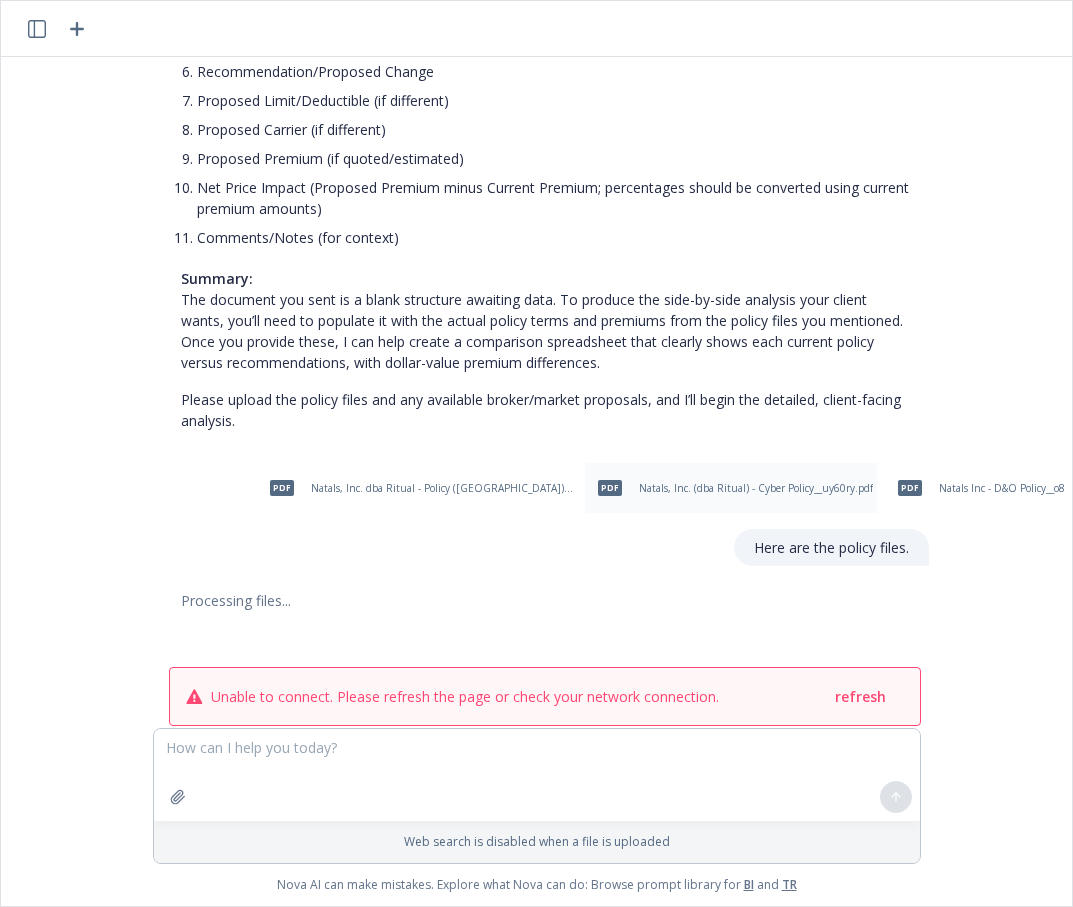 scroll, scrollTop: 2286, scrollLeft: 0, axis: vertical 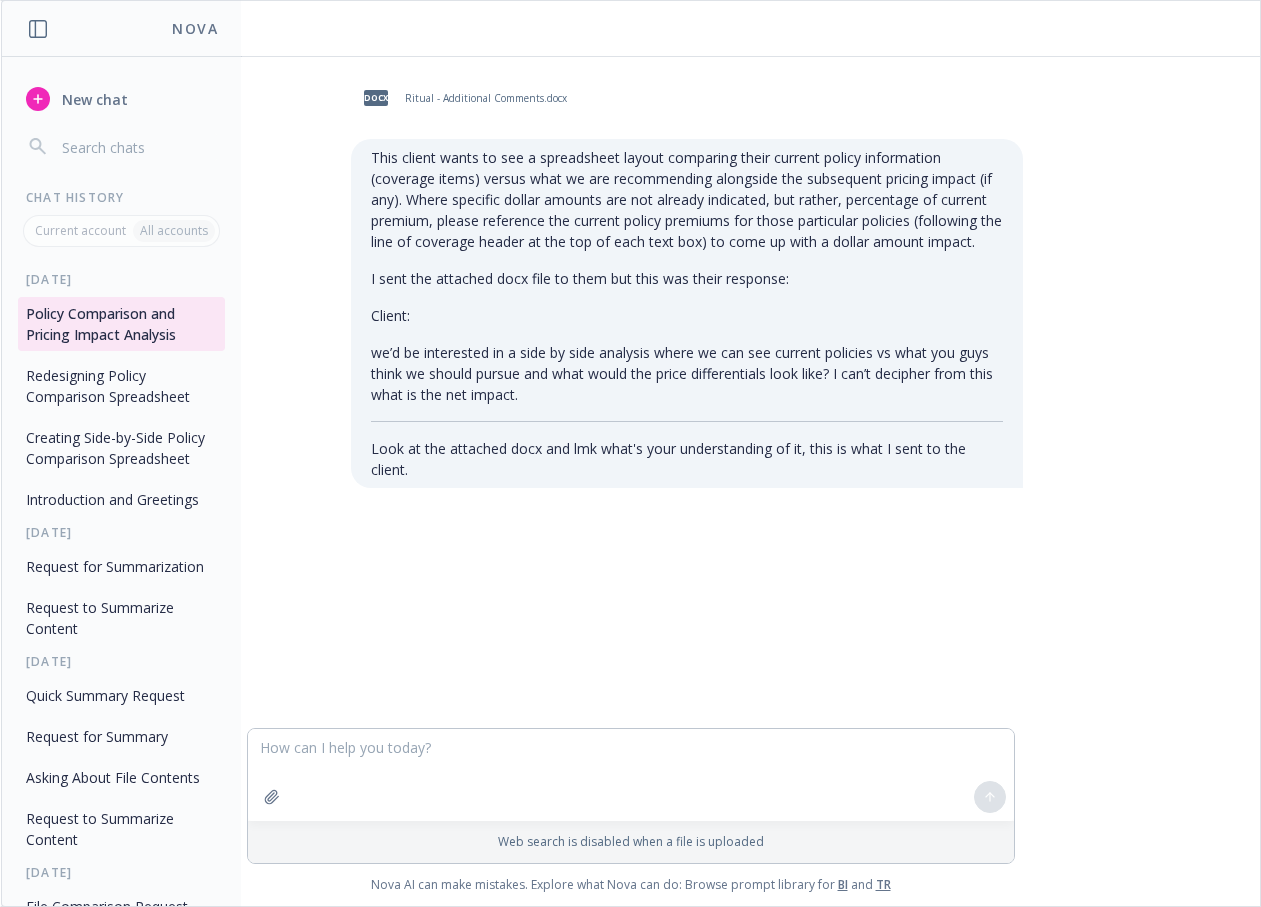 click at bounding box center (631, 775) 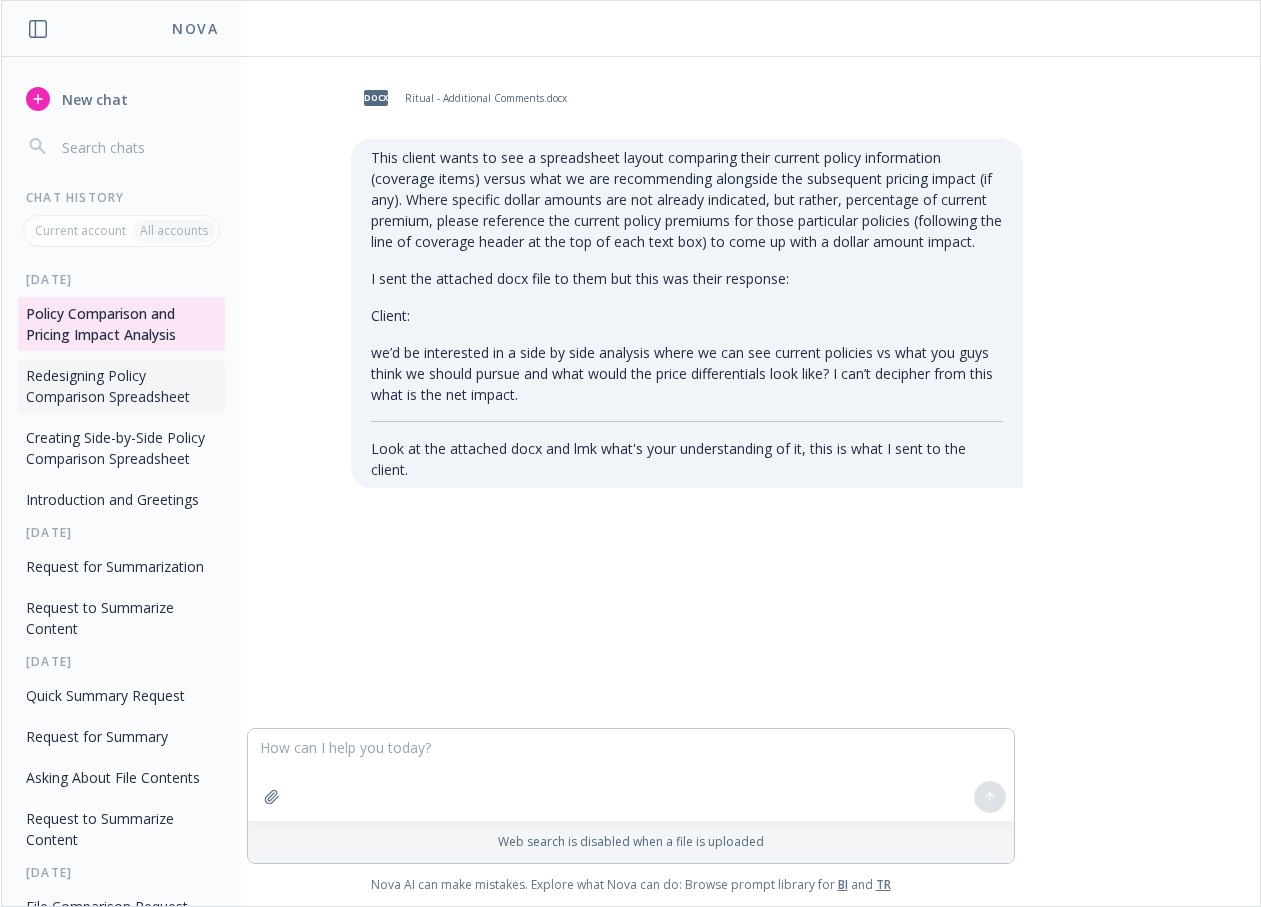 click on "Redesigning Policy Comparison Spreadsheet" at bounding box center [121, 386] 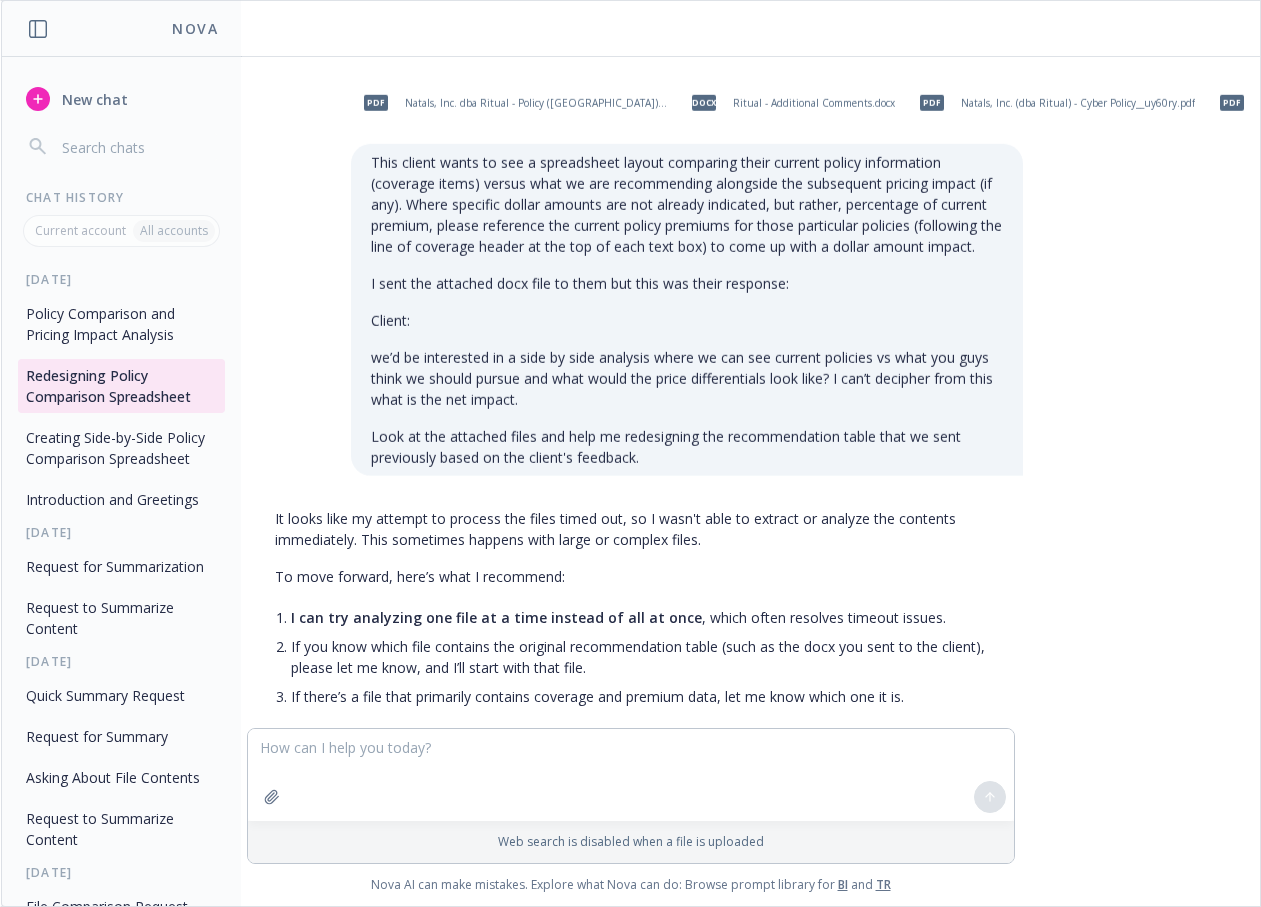 scroll, scrollTop: 100, scrollLeft: 0, axis: vertical 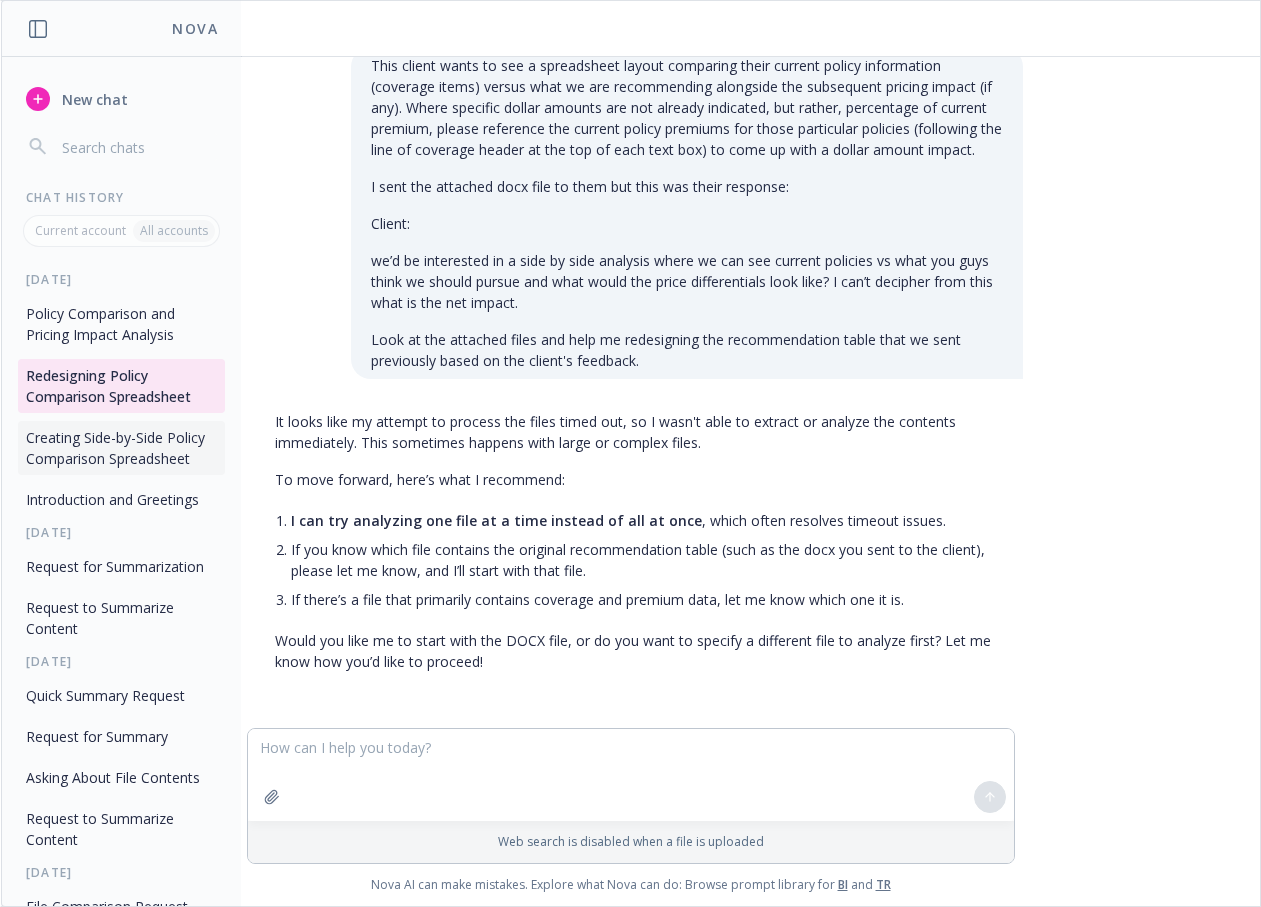 click on "Creating Side-by-Side Policy Comparison Spreadsheet" at bounding box center [121, 448] 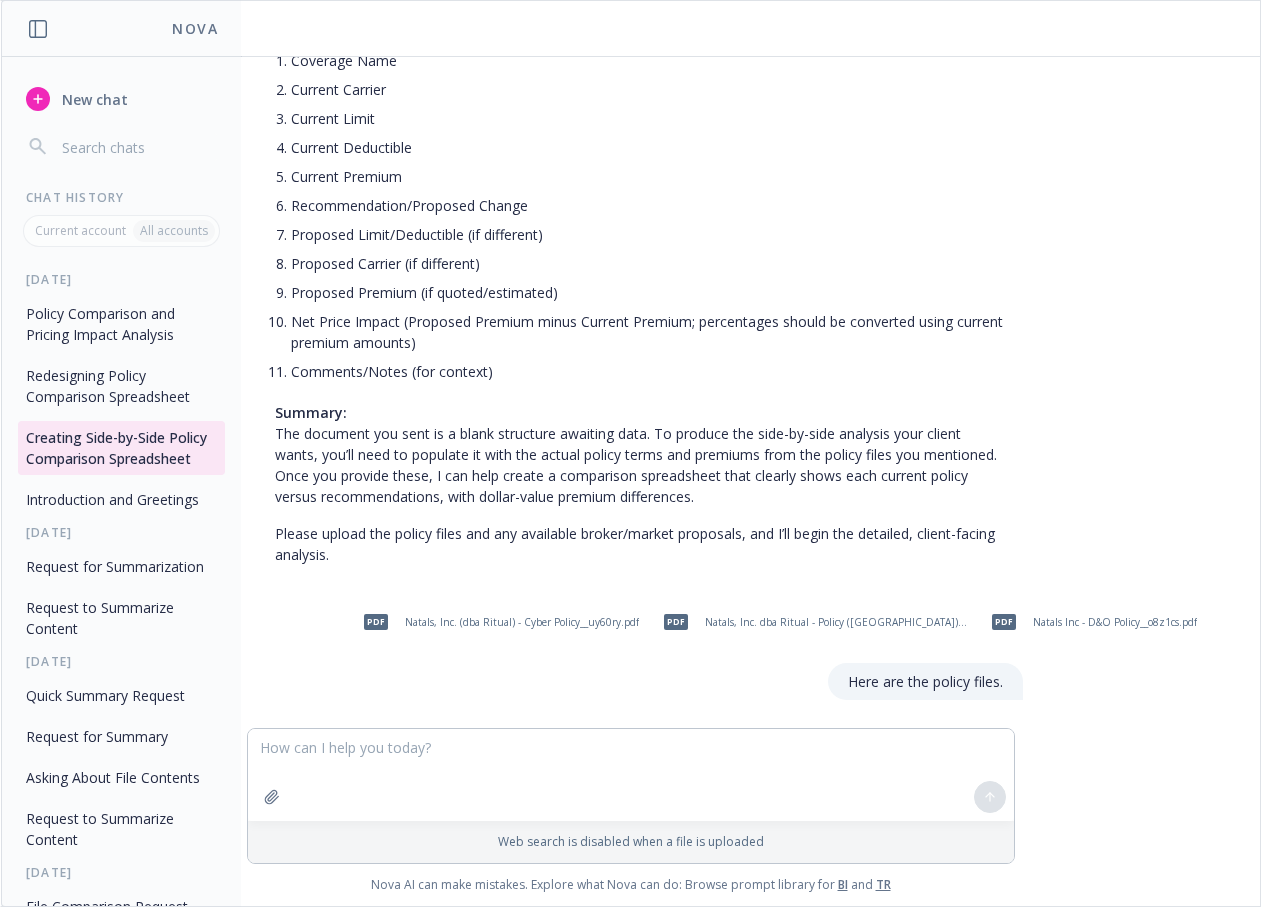 scroll, scrollTop: 2111, scrollLeft: 0, axis: vertical 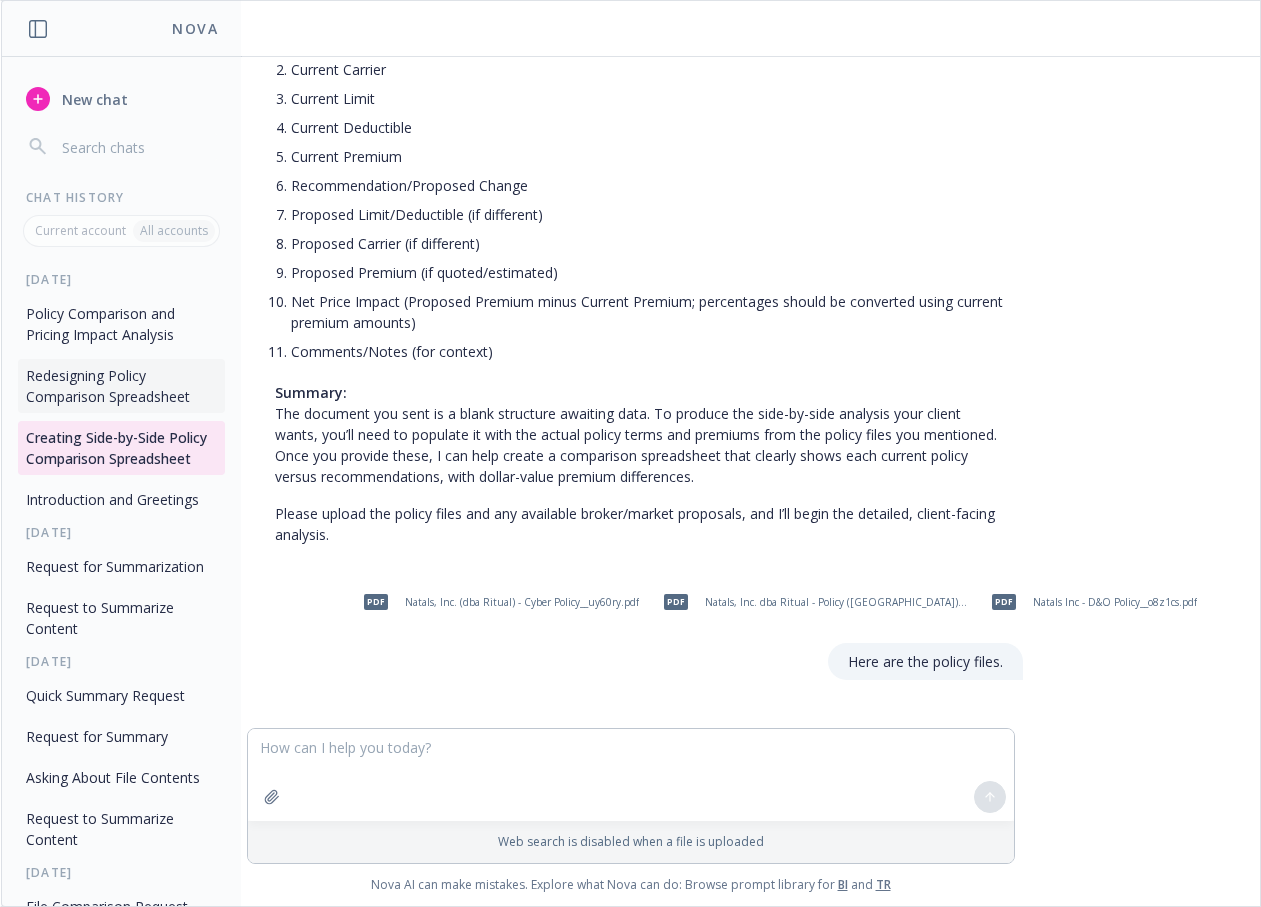 click on "Redesigning Policy Comparison Spreadsheet" at bounding box center (121, 386) 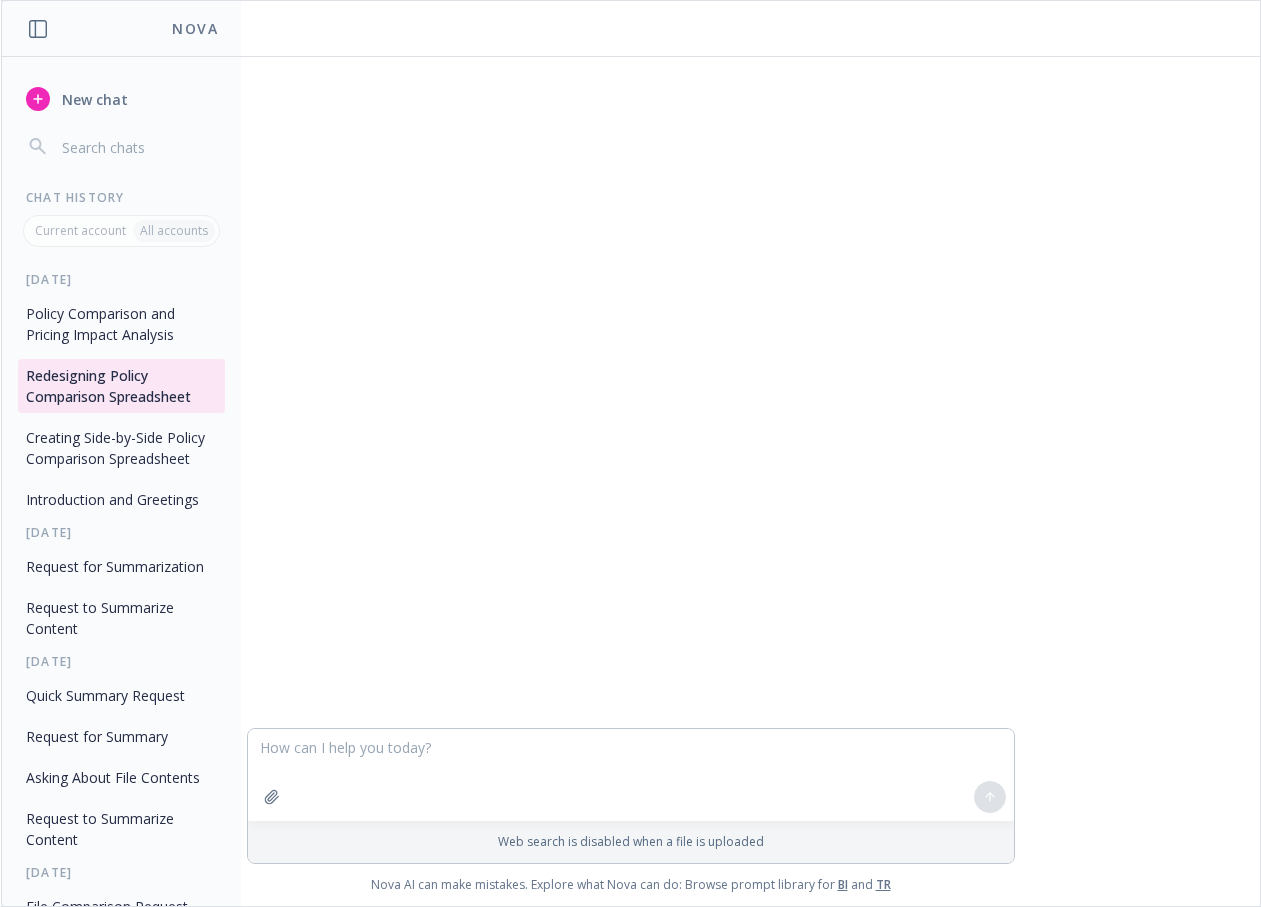 scroll, scrollTop: 107, scrollLeft: 0, axis: vertical 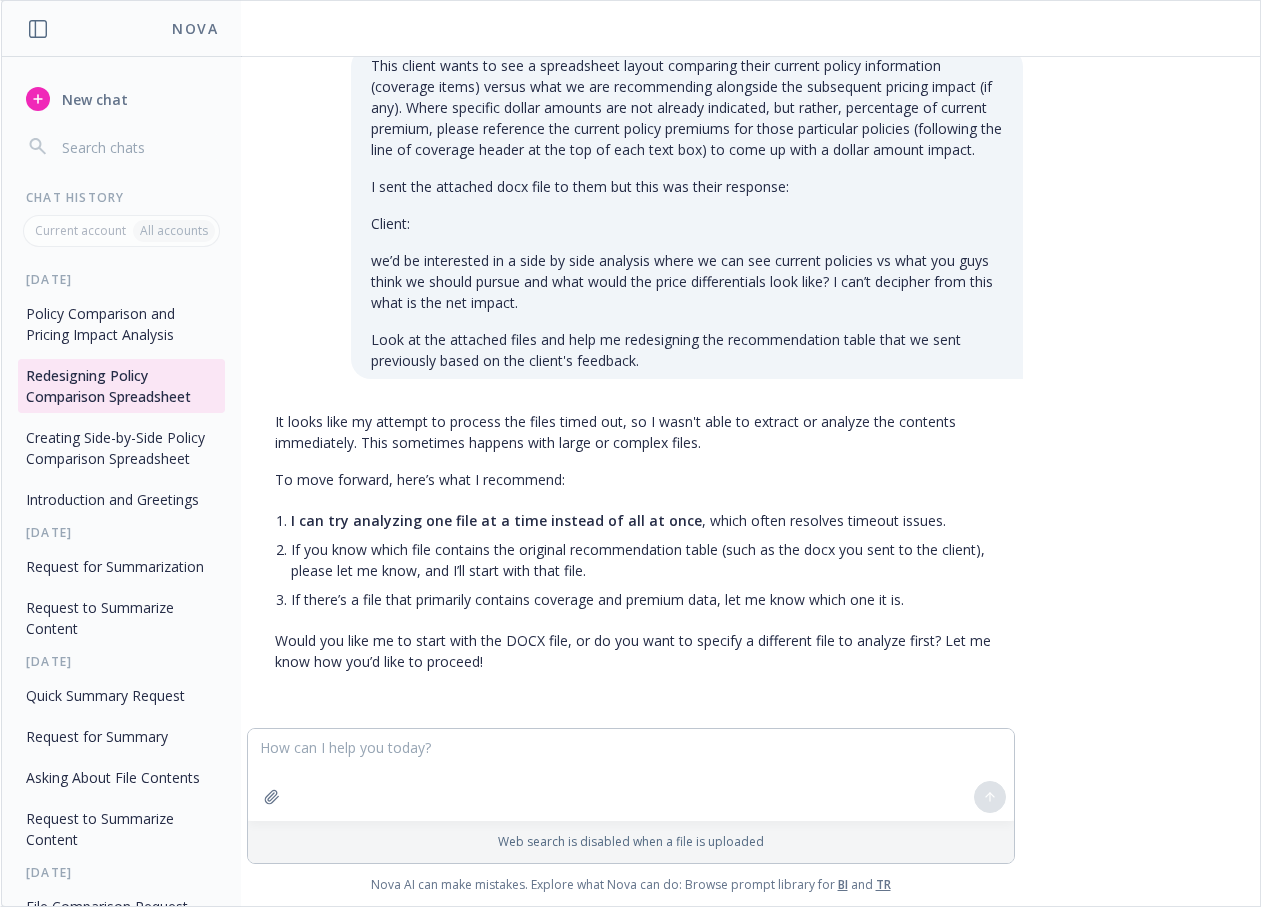 click on "I can try analyzing one file at a time instead of all at once , which often resolves timeout issues." at bounding box center [647, 520] 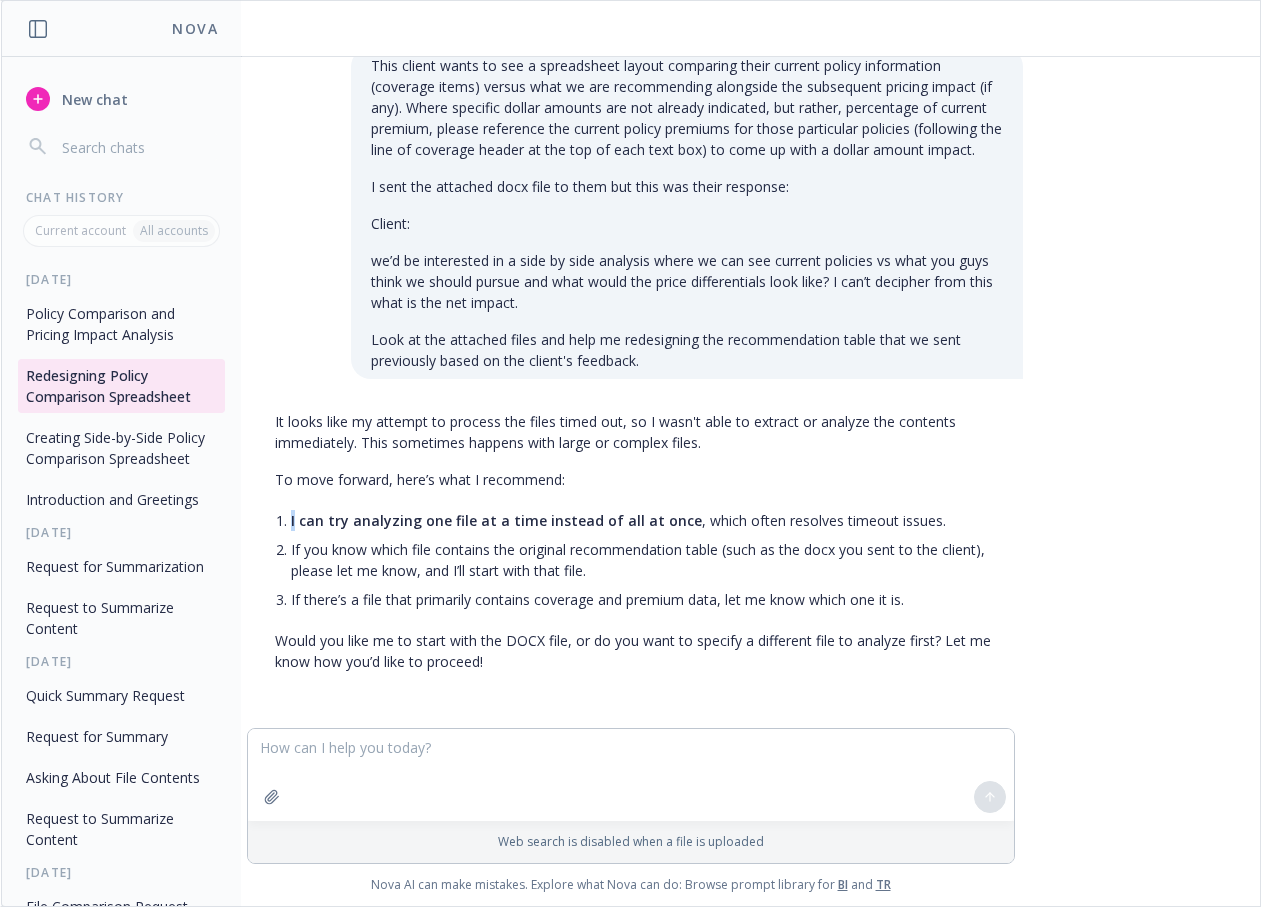 click on "I can try analyzing one file at a time instead of all at once , which often resolves timeout issues." at bounding box center [647, 520] 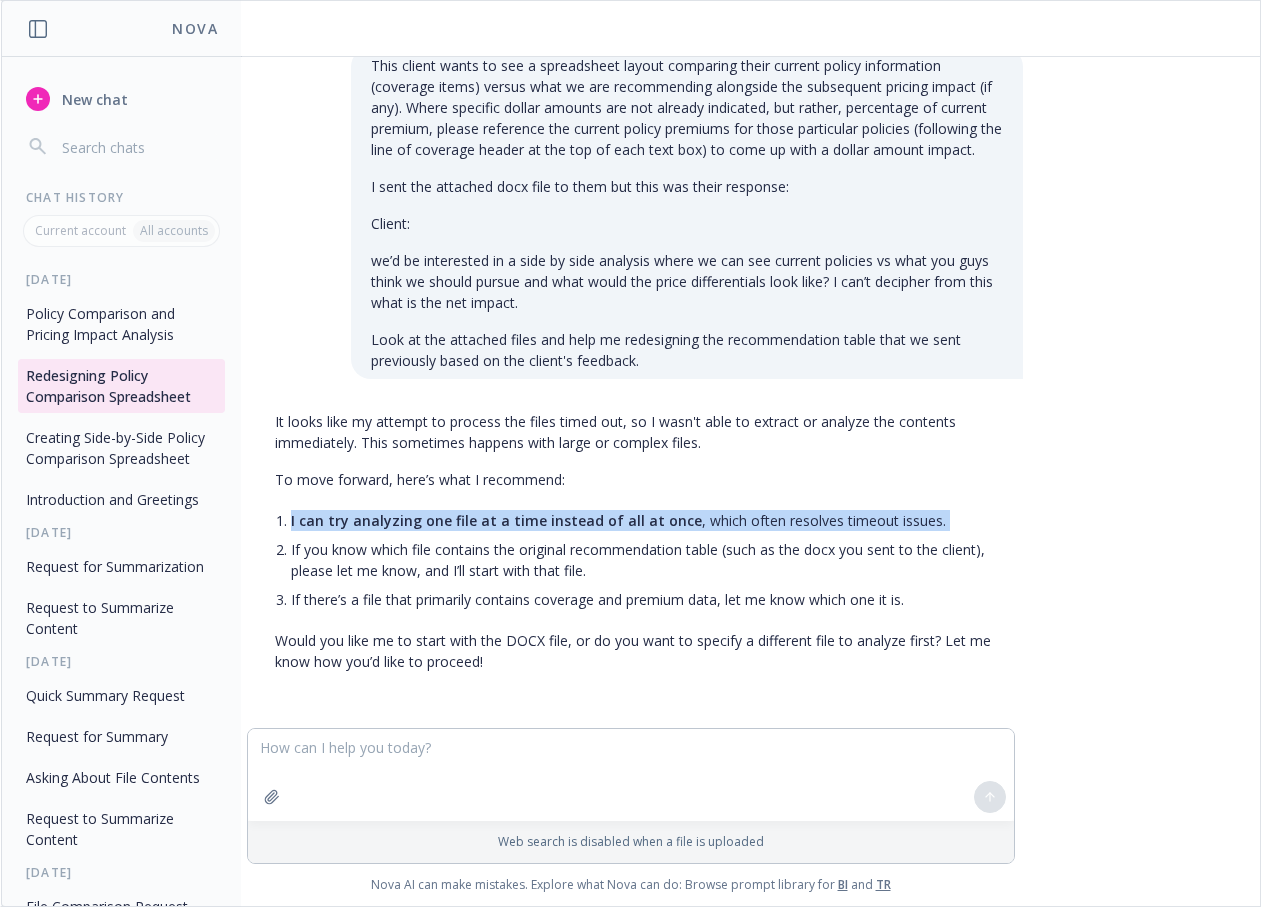 click on "I can try analyzing one file at a time instead of all at once , which often resolves timeout issues." at bounding box center (647, 520) 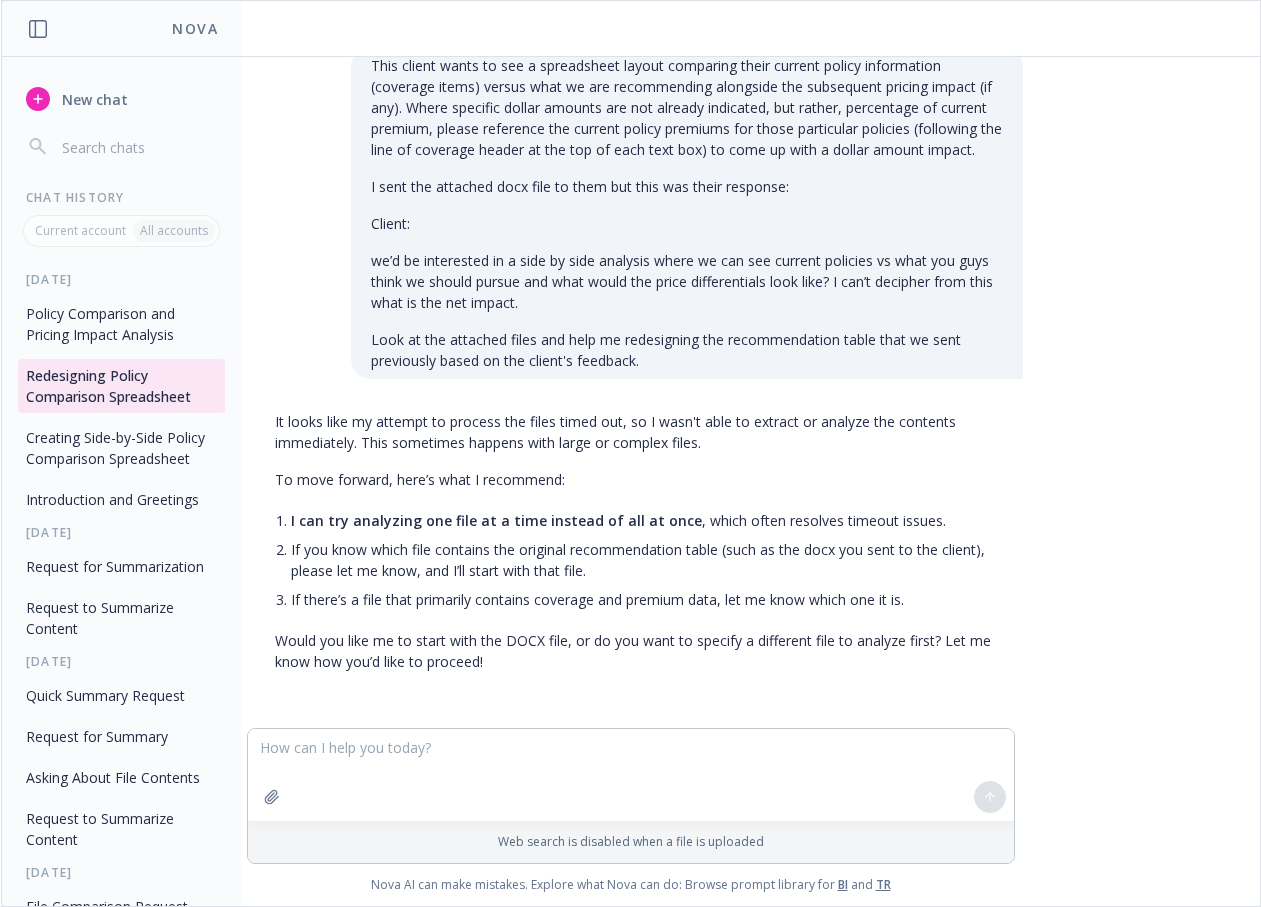 click on "Would you like me to start with the DOCX file, or do you want to specify a different file to analyze first? Let me know how you’d like to proceed!" at bounding box center (639, 651) 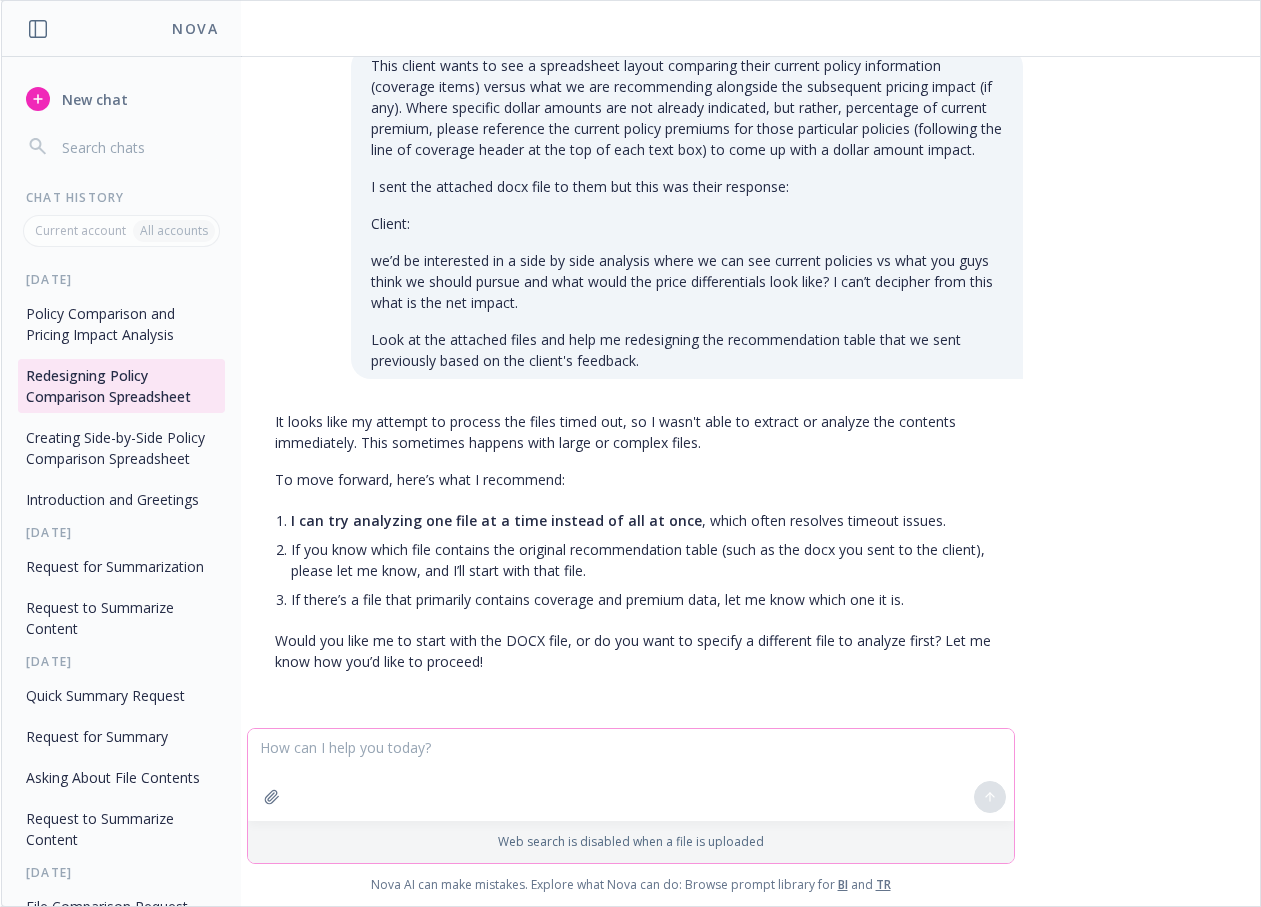 click at bounding box center [631, 775] 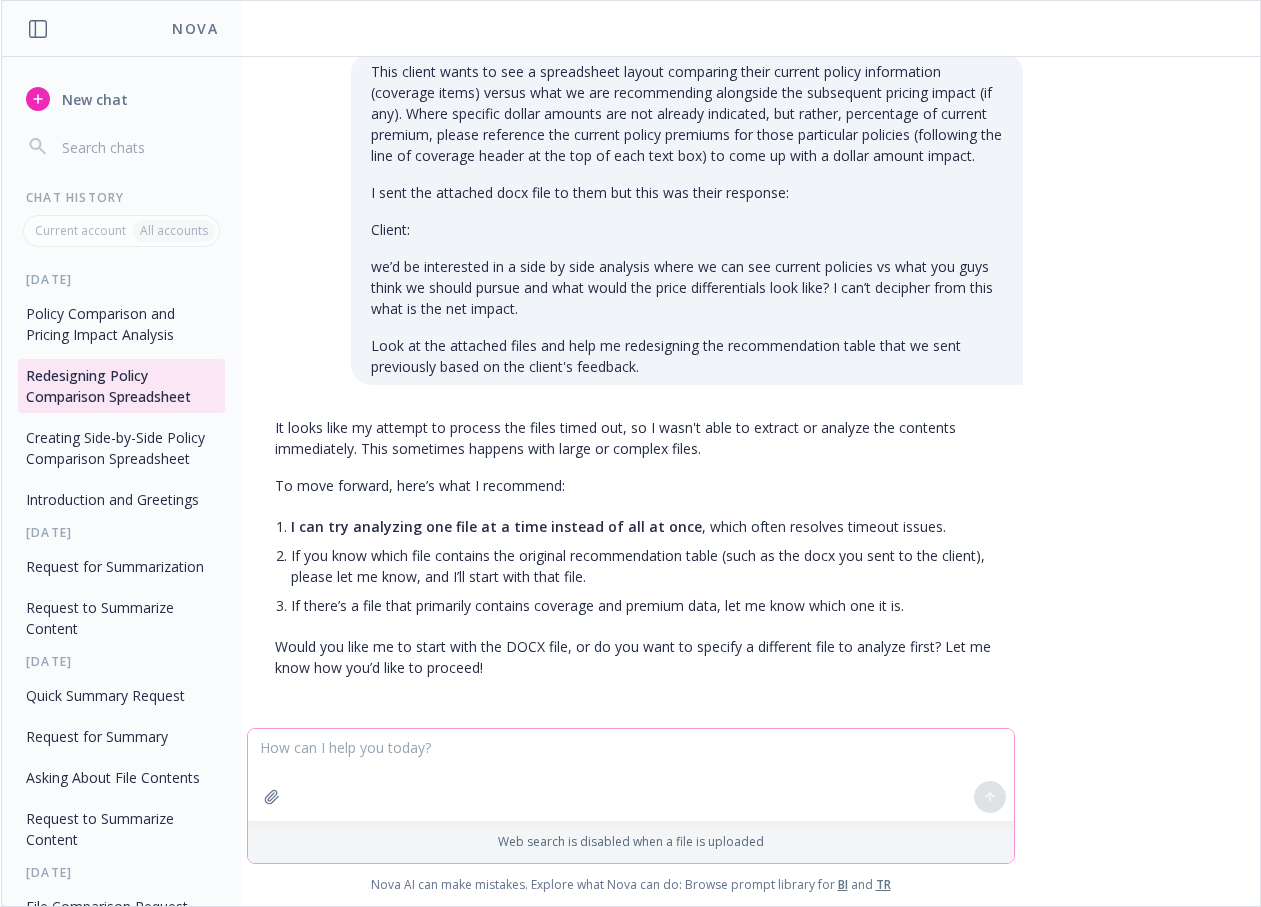 scroll, scrollTop: 107, scrollLeft: 0, axis: vertical 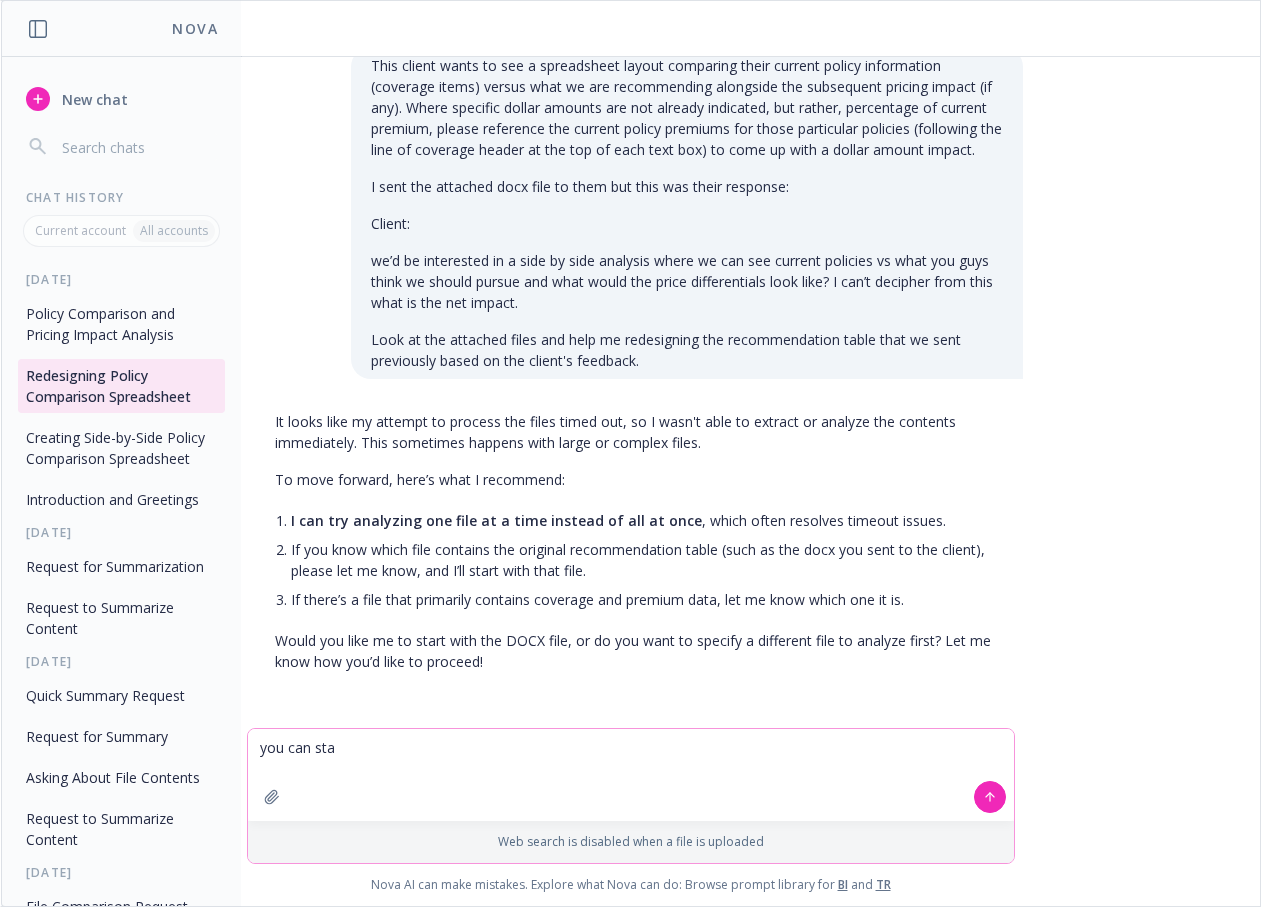 type on "you can star" 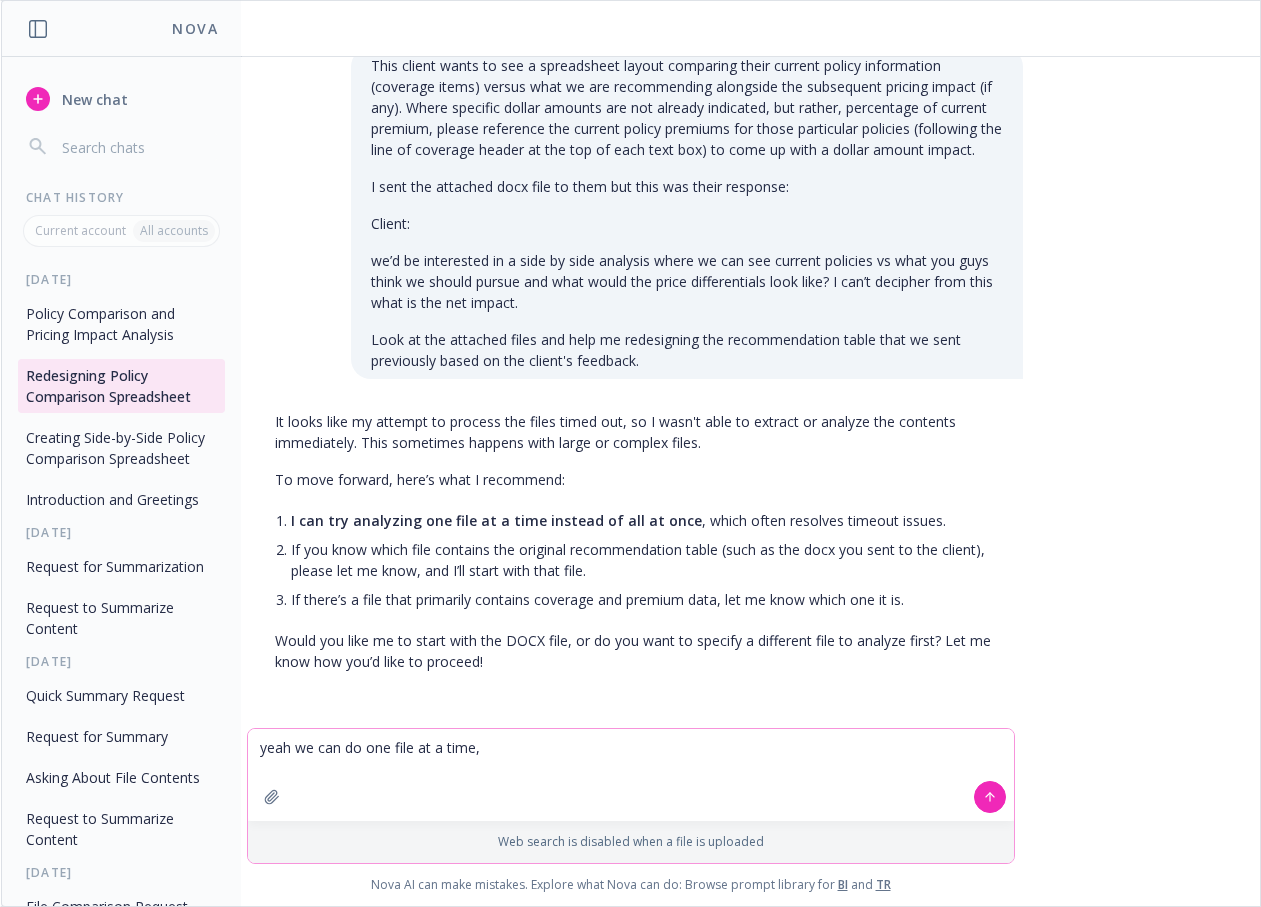 type on "yeah we can do one file at a time" 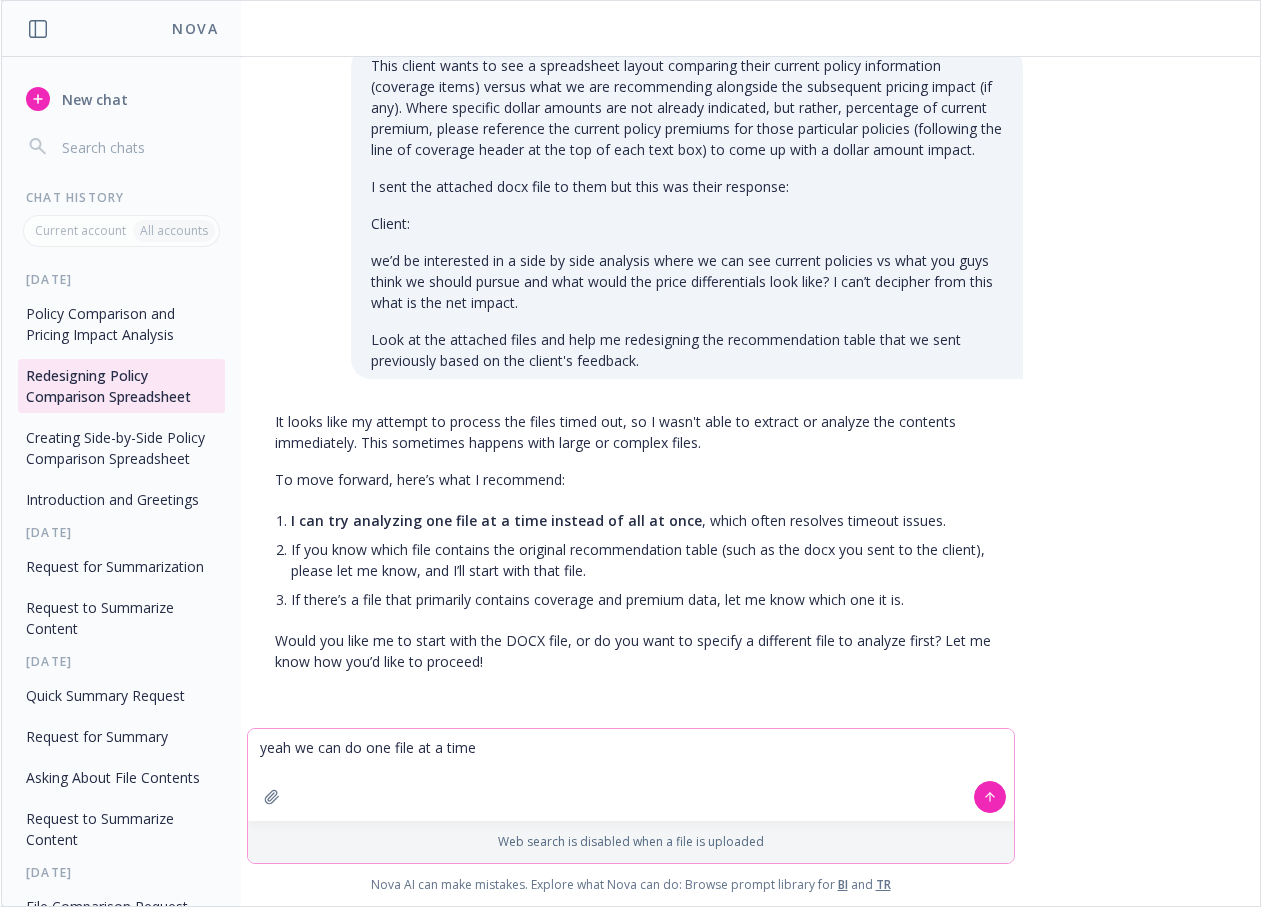 type 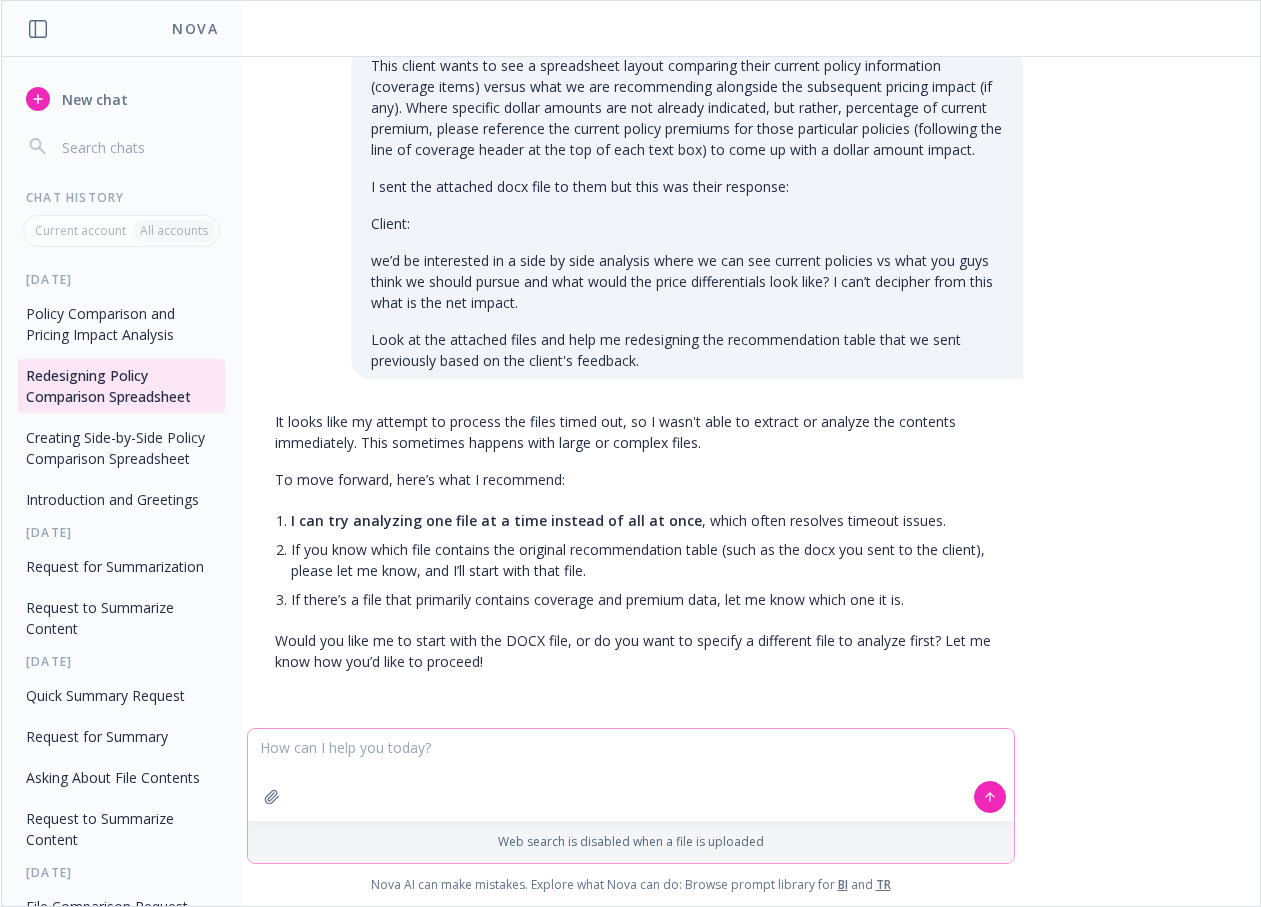 scroll, scrollTop: 200, scrollLeft: 0, axis: vertical 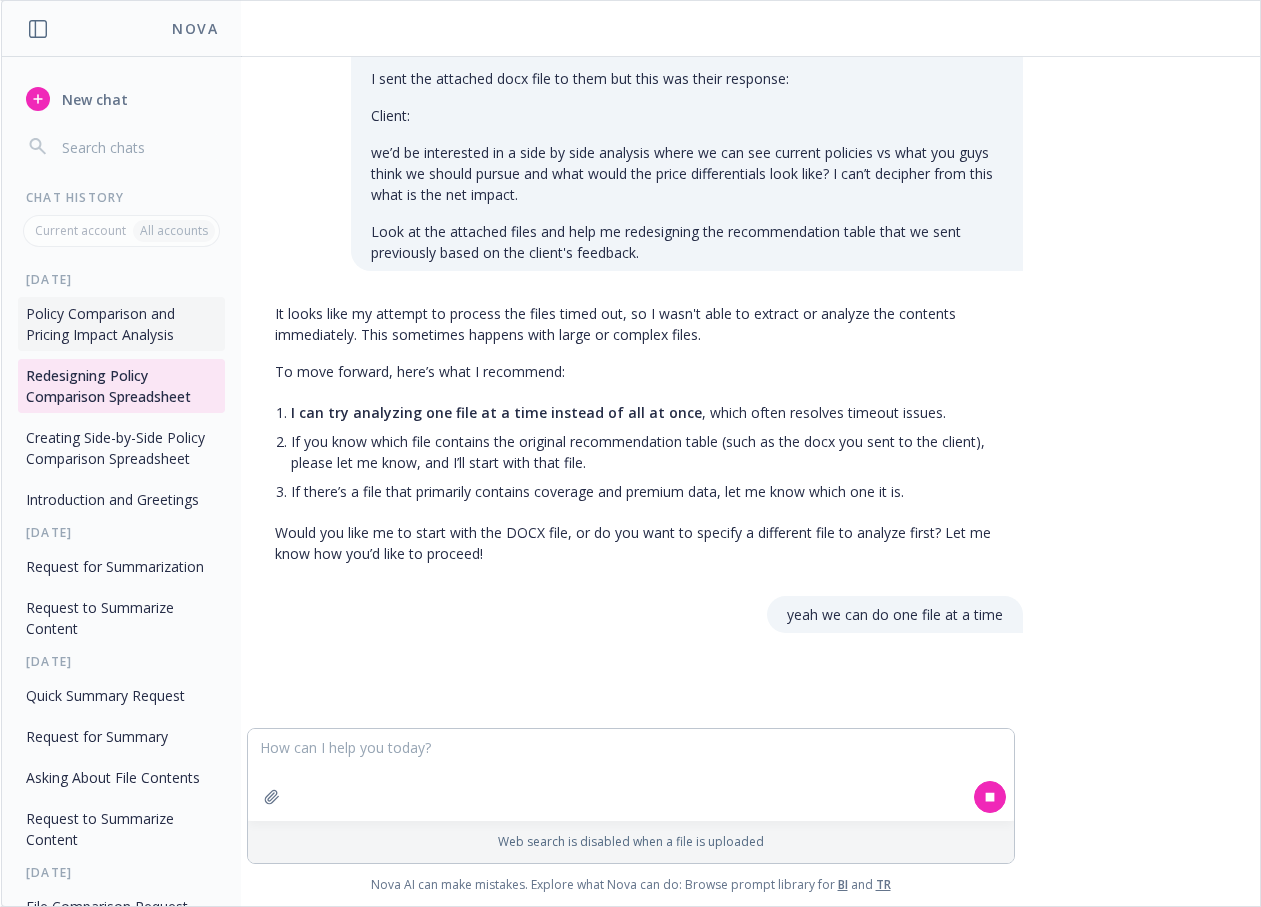 click on "Policy Comparison and Pricing Impact Analysis" at bounding box center [121, 324] 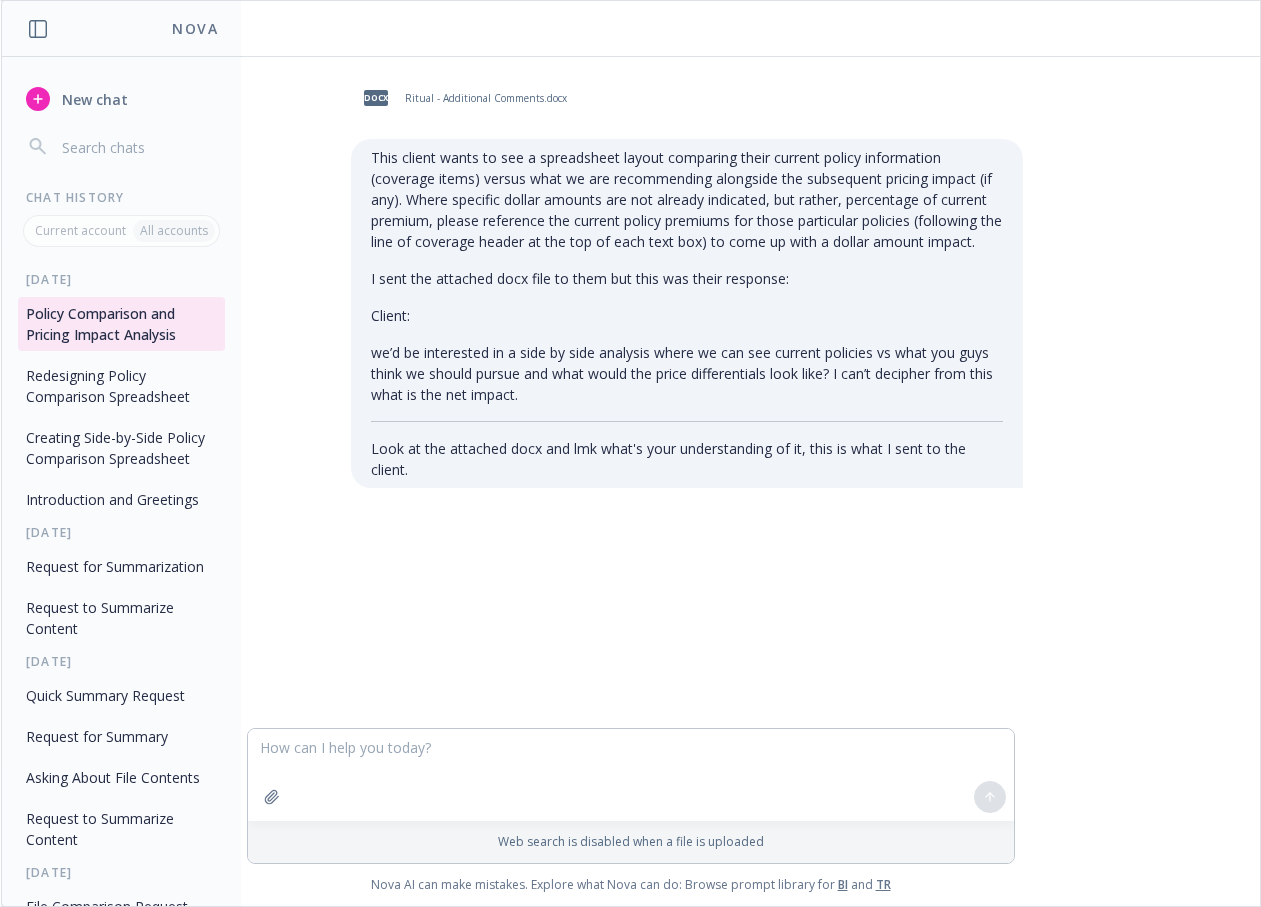 click on "docx Ritual - Additional Comments.docx This client wants to see a spreadsheet layout comparing their current policy information (coverage items) versus what we are recommending alongside the subsequent pricing impact (if any). Where specific dollar amounts are not already indicated, but rather, percentage of current premium, please reference the current policy premiums for those particular policies (following the line of coverage header at the top of each text box) to come up with a dollar amount impact.
I sent the attached docx file to them but this was their response:
Client:
we’d be interested in a side by side analysis where we can see current policies vs what you guys think we should pursue and what would the price differentials look like? I can’t decipher from this what is the net impact.
Look at the attached docx and lmk what's your understanding of it, this is what I sent to the client." at bounding box center (630, 392) 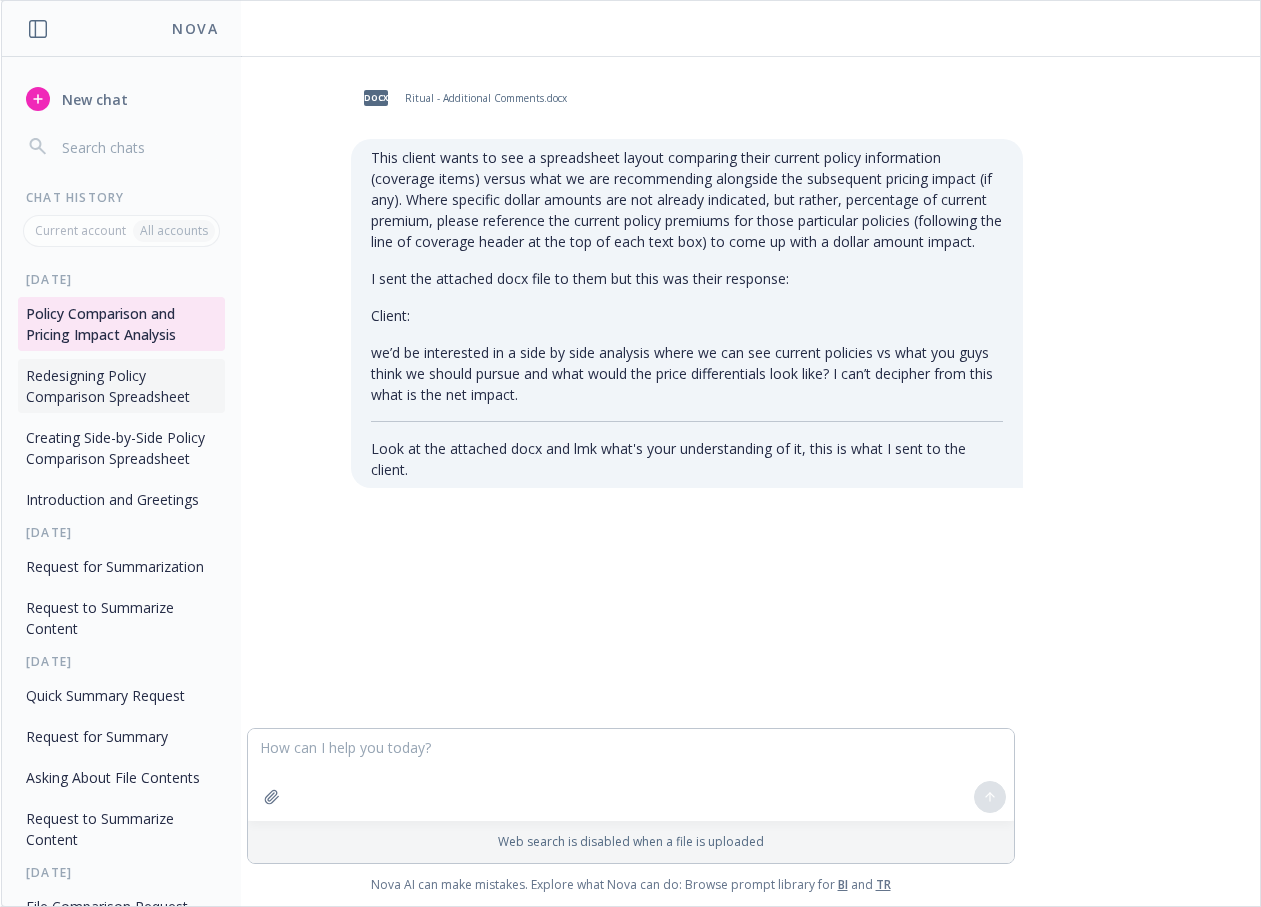 click on "Redesigning Policy Comparison Spreadsheet" at bounding box center [121, 386] 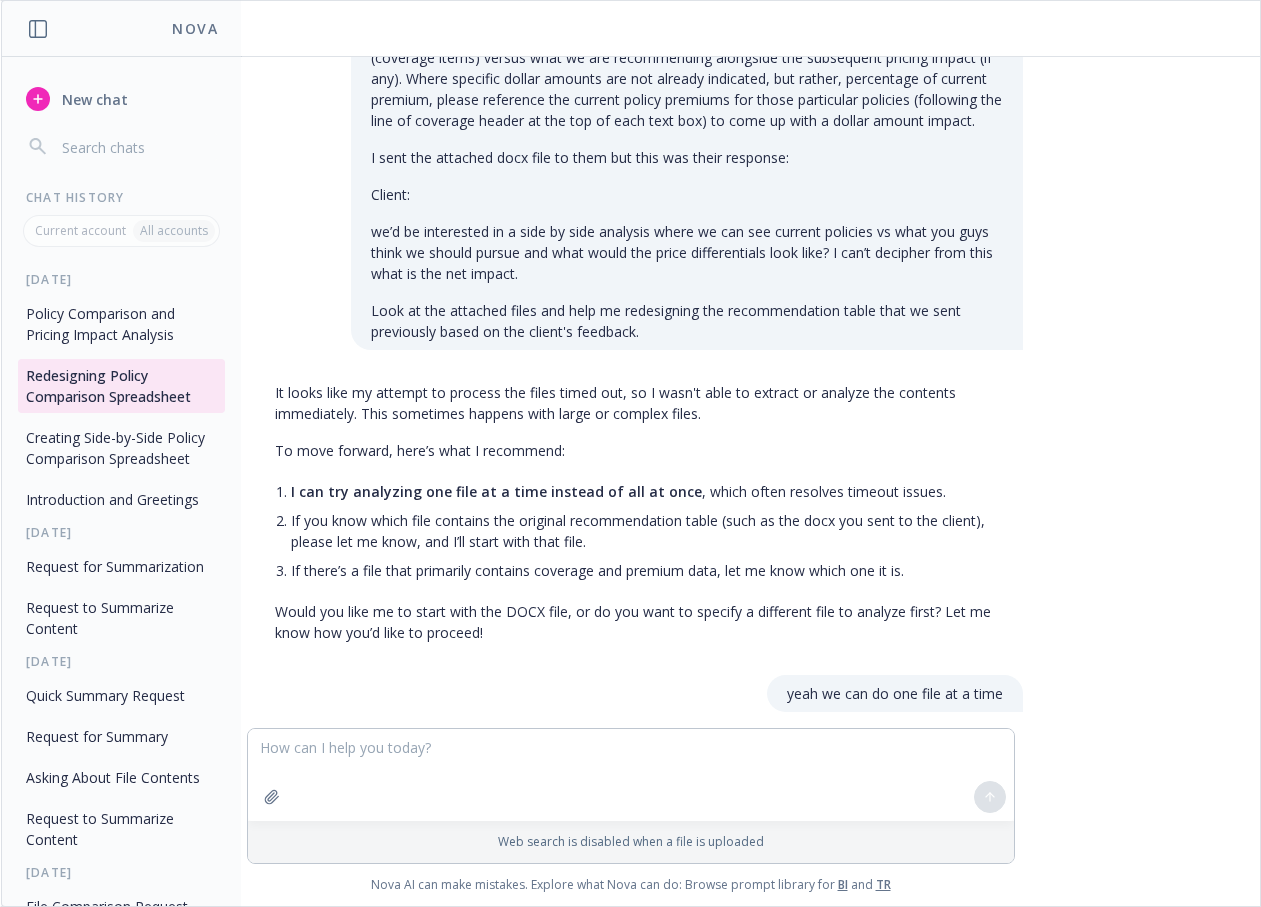 scroll, scrollTop: 168, scrollLeft: 0, axis: vertical 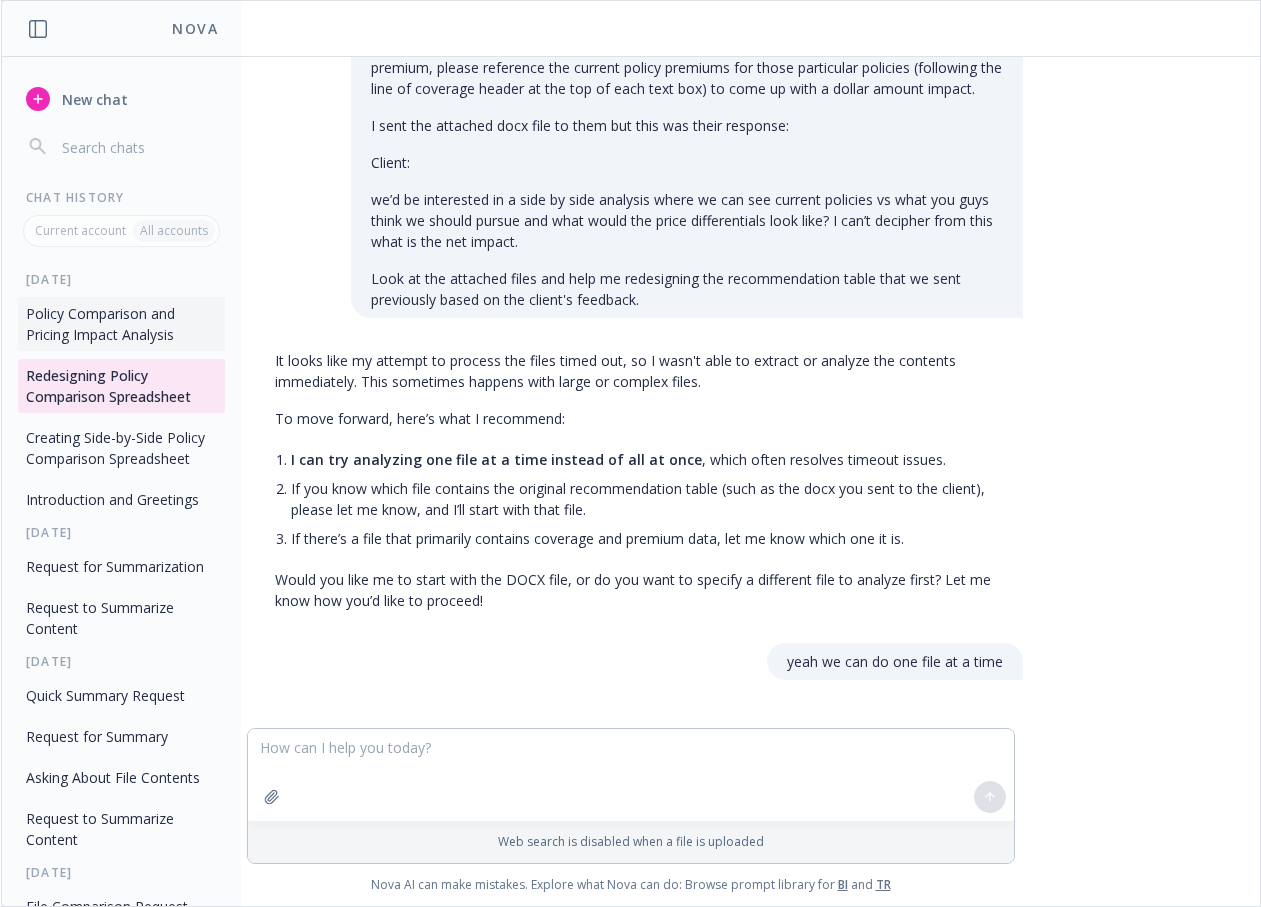 click on "Policy Comparison and Pricing Impact Analysis" at bounding box center (121, 324) 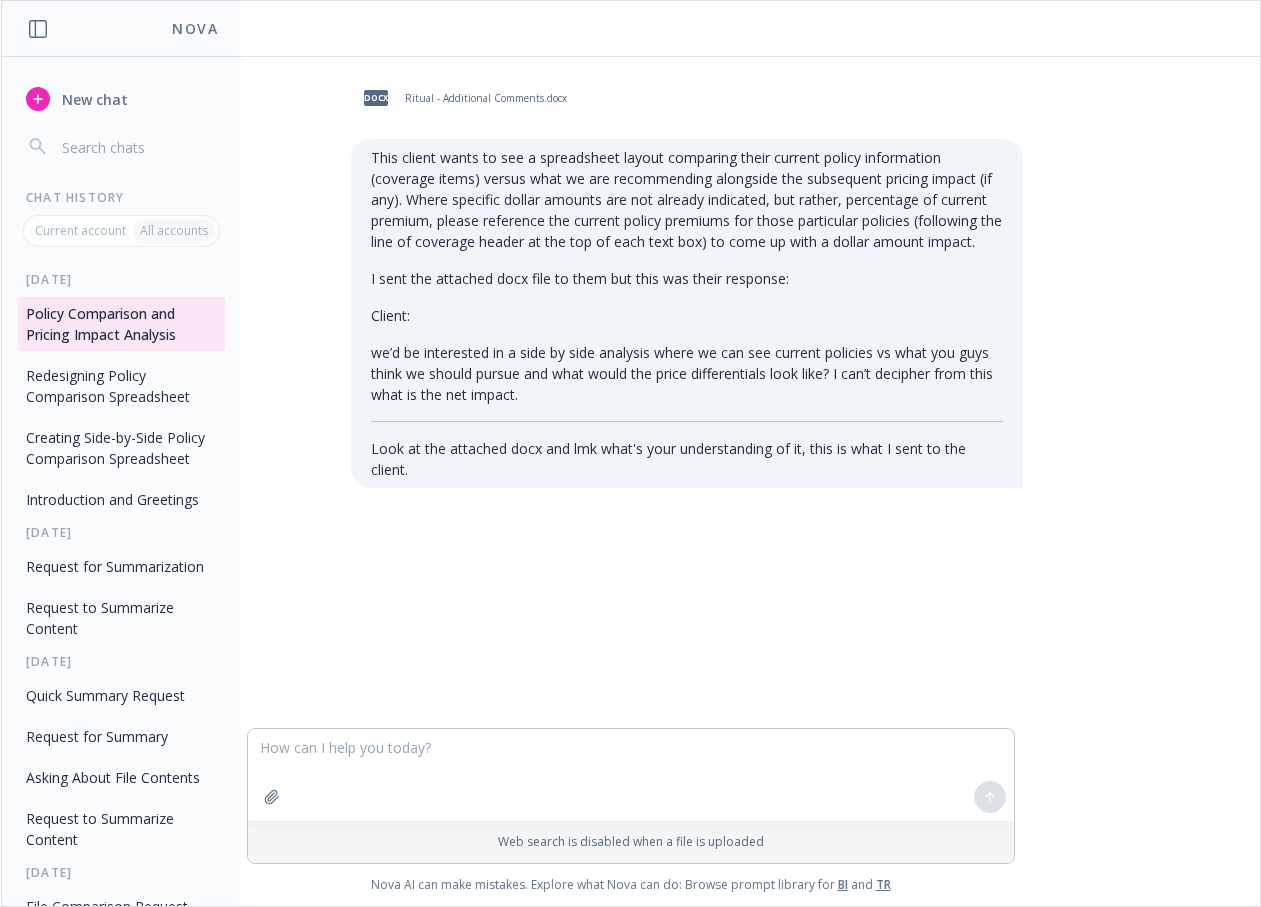 click at bounding box center [631, 775] 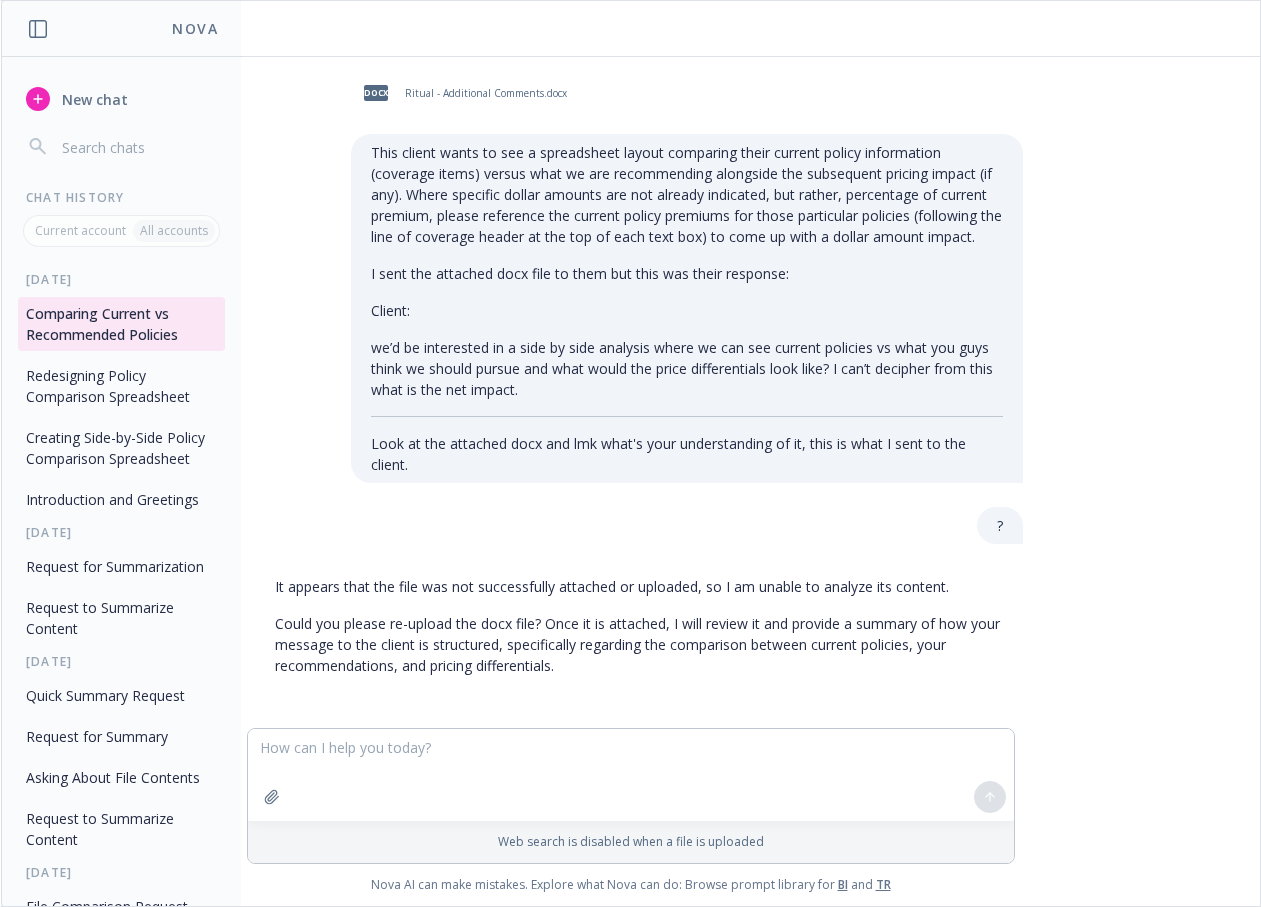 scroll, scrollTop: 0, scrollLeft: 0, axis: both 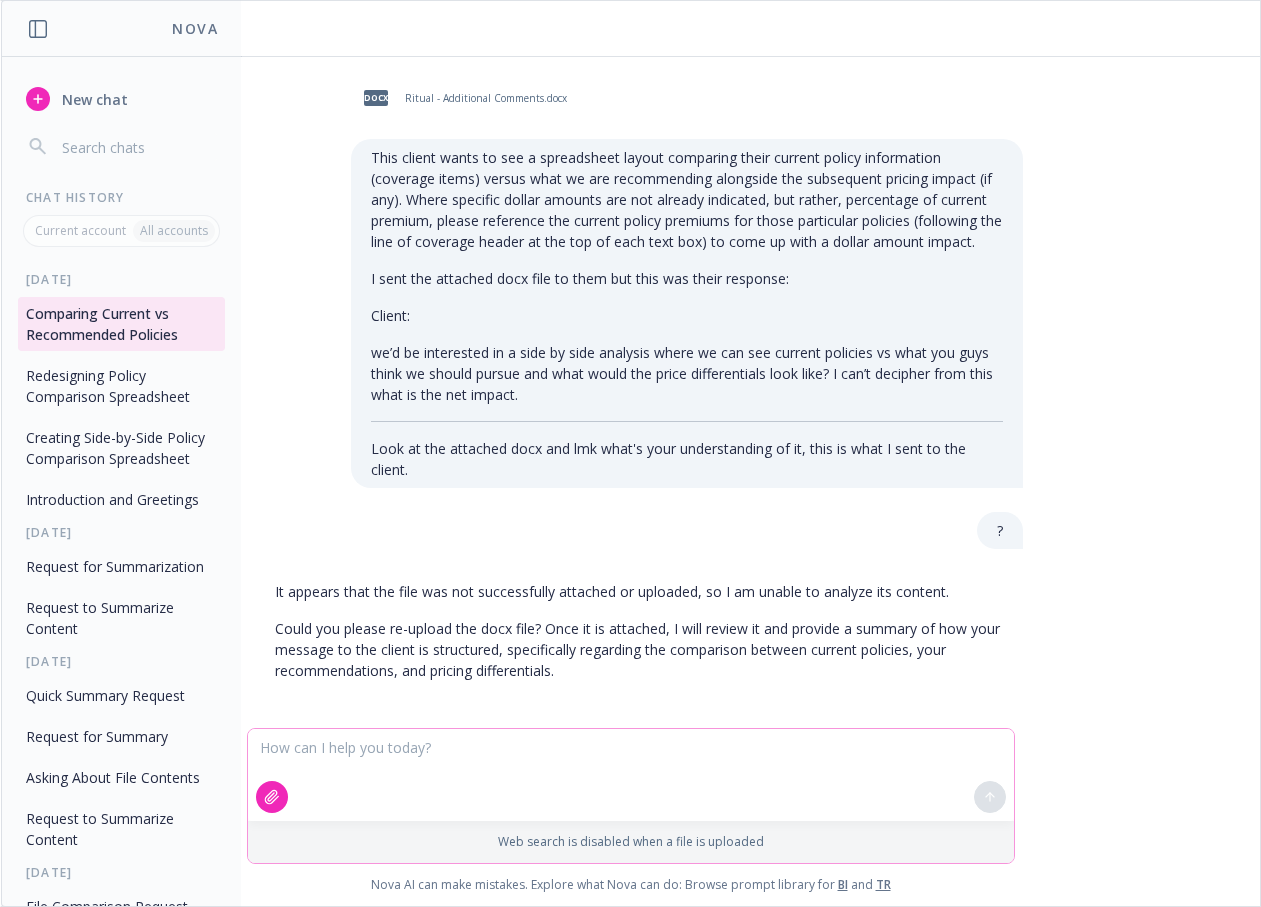 click at bounding box center (272, 797) 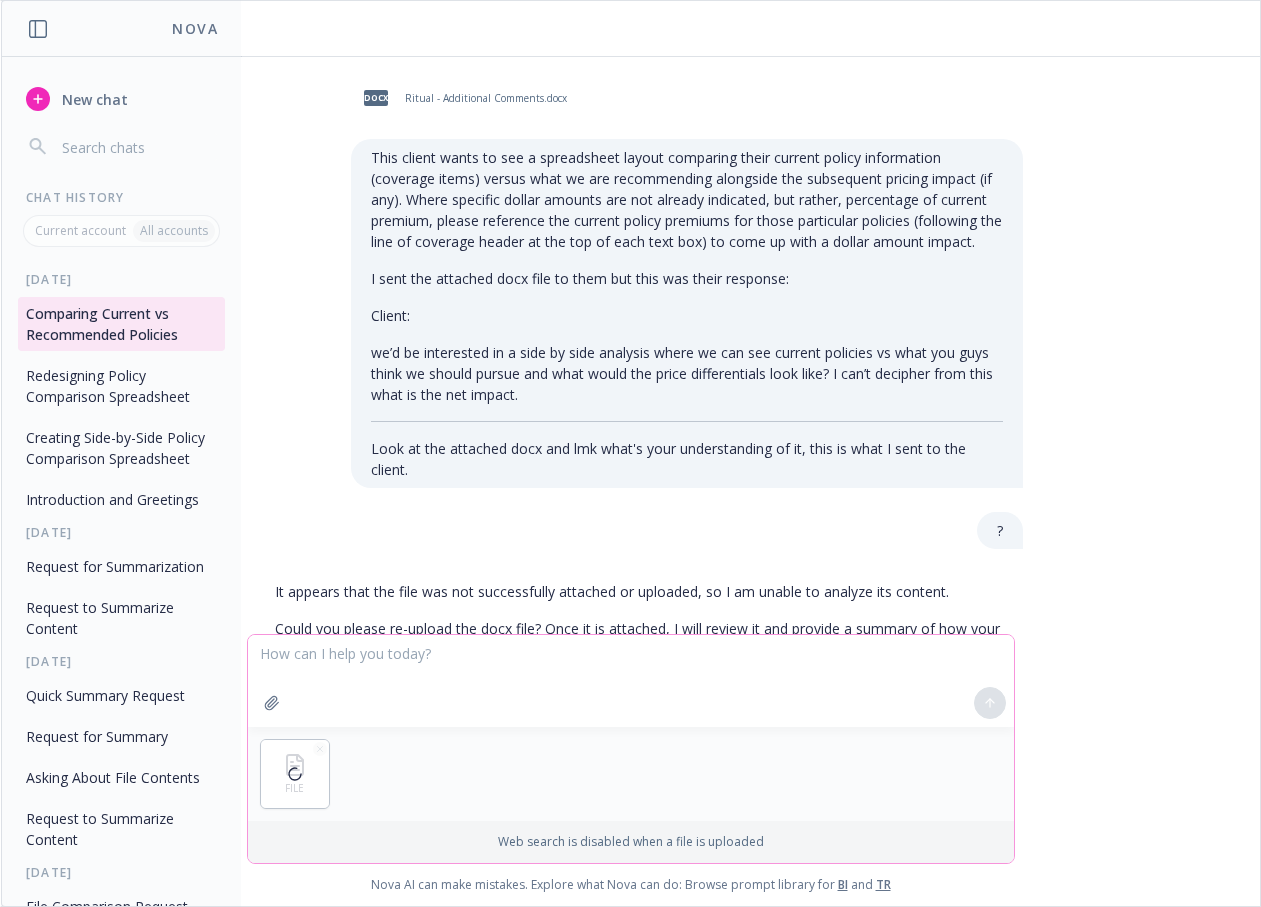 drag, startPoint x: 429, startPoint y: 668, endPoint x: 455, endPoint y: 652, distance: 30.528675 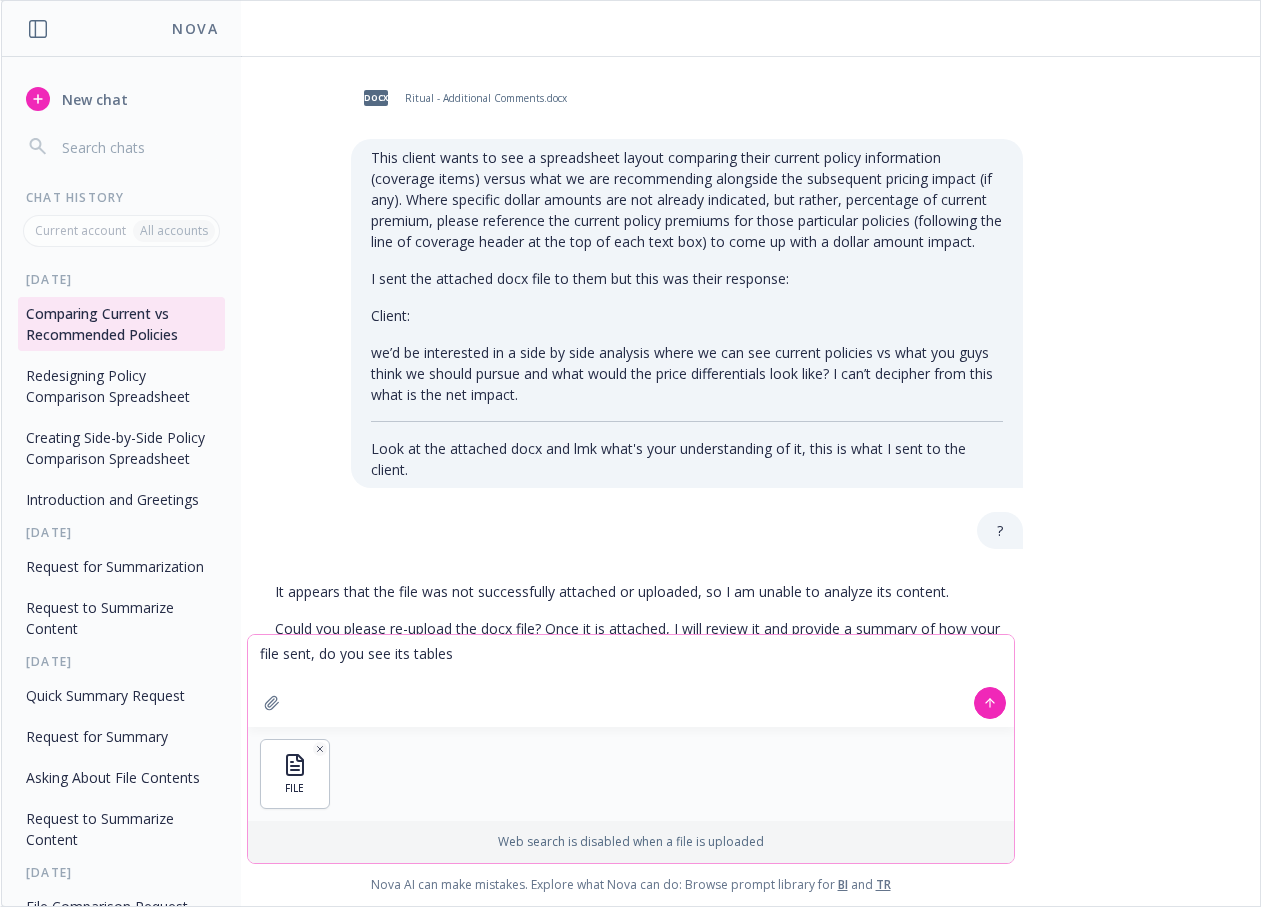 type on "file sent, do you see its tables?" 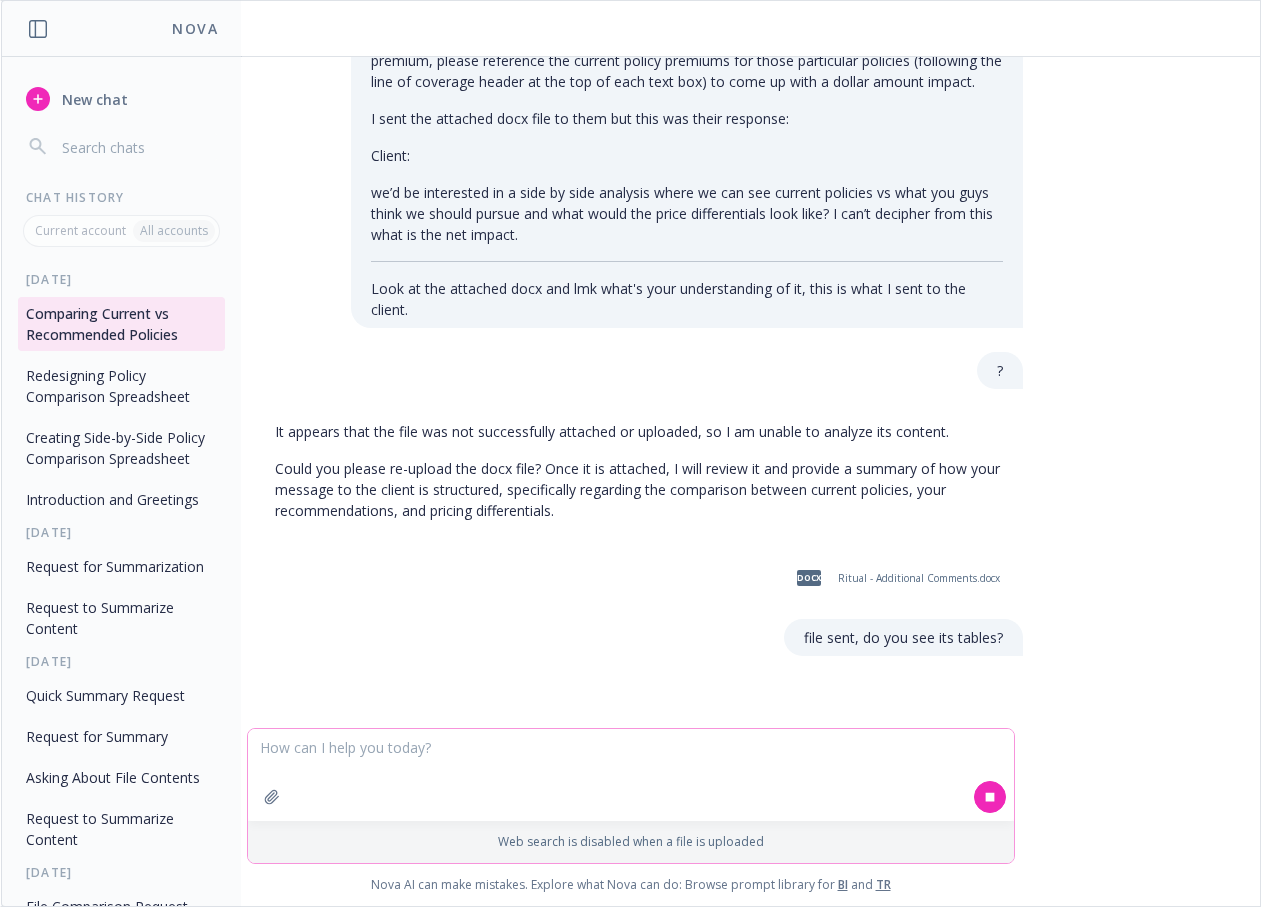 scroll, scrollTop: 160, scrollLeft: 0, axis: vertical 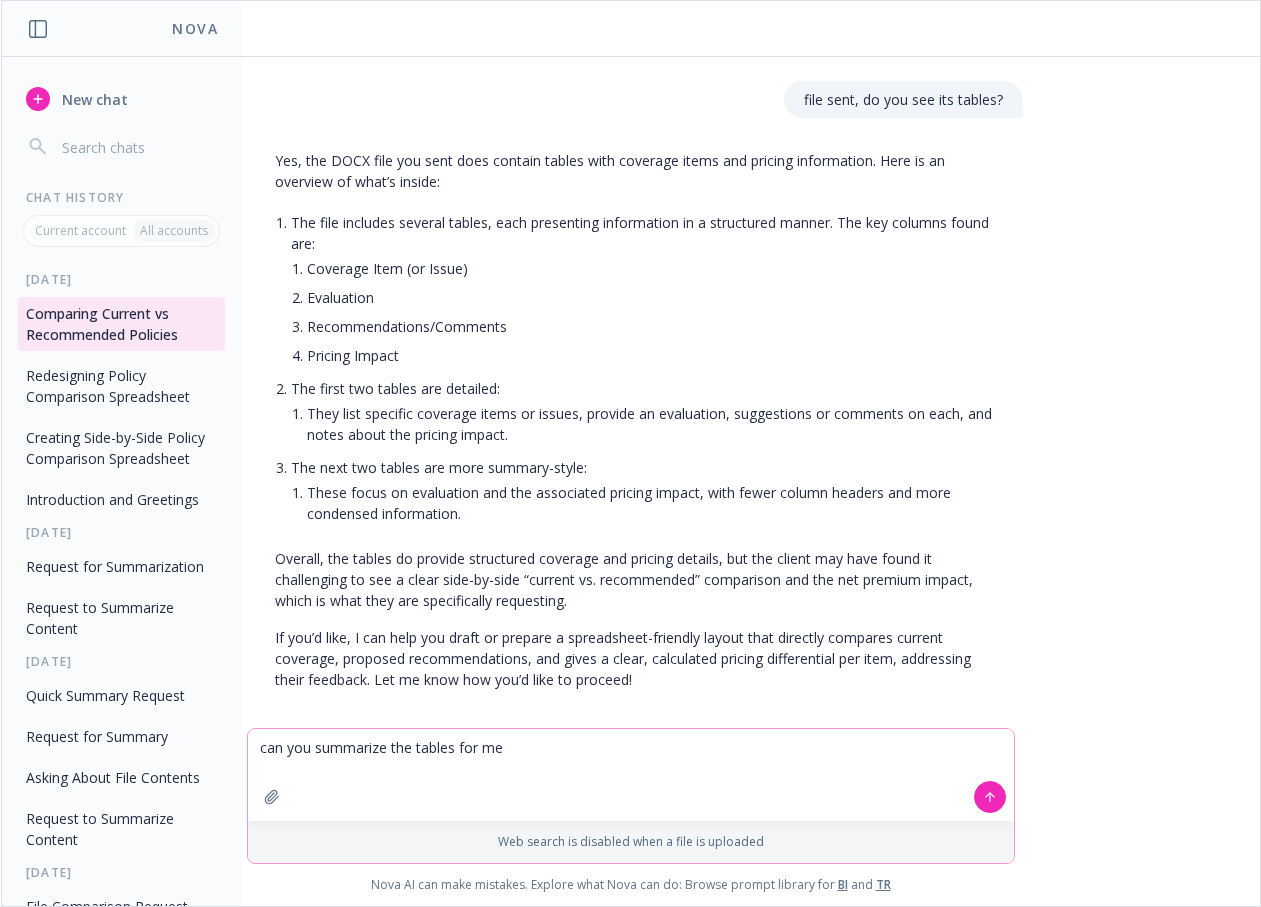 type on "can you summarize the tables for me?" 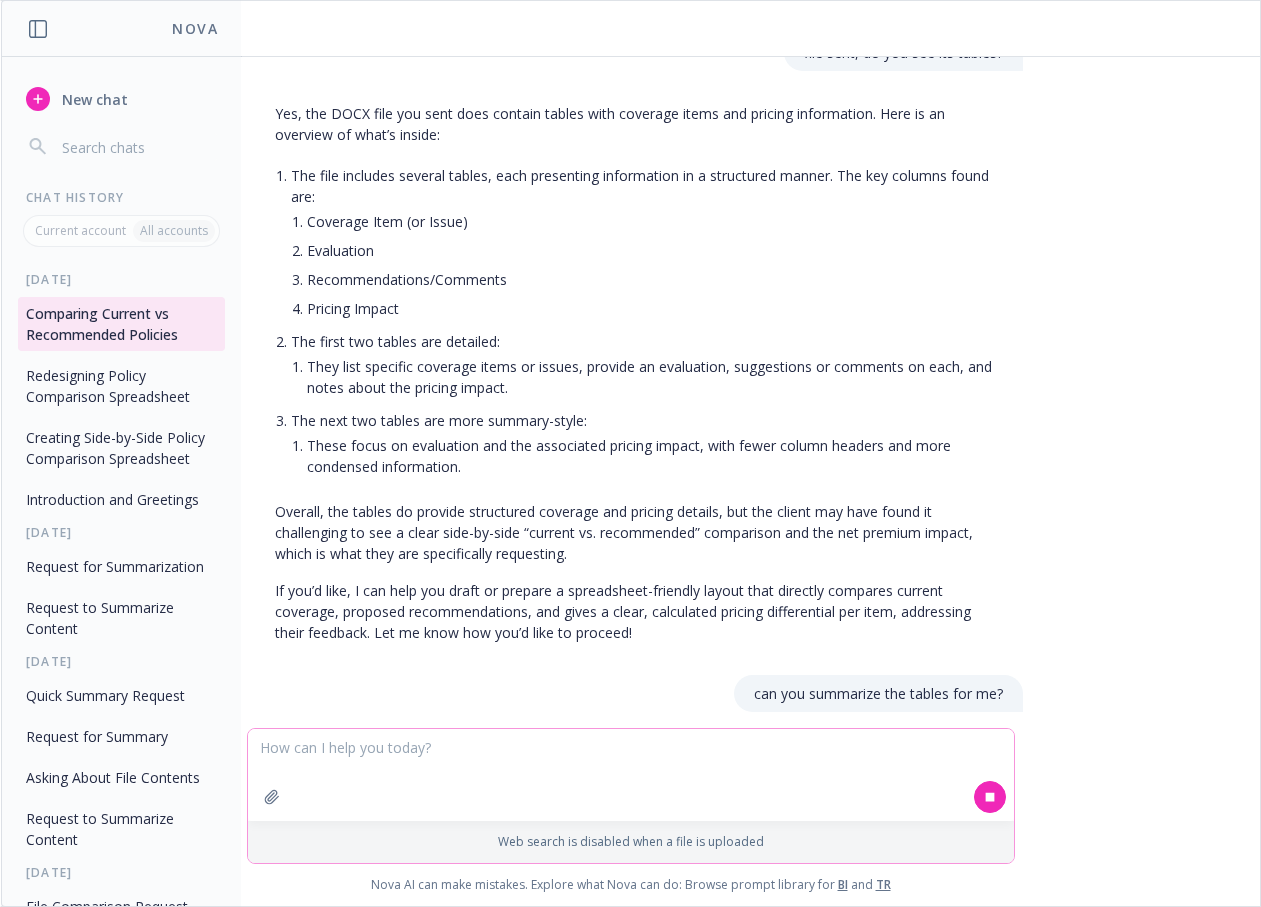 scroll, scrollTop: 689, scrollLeft: 0, axis: vertical 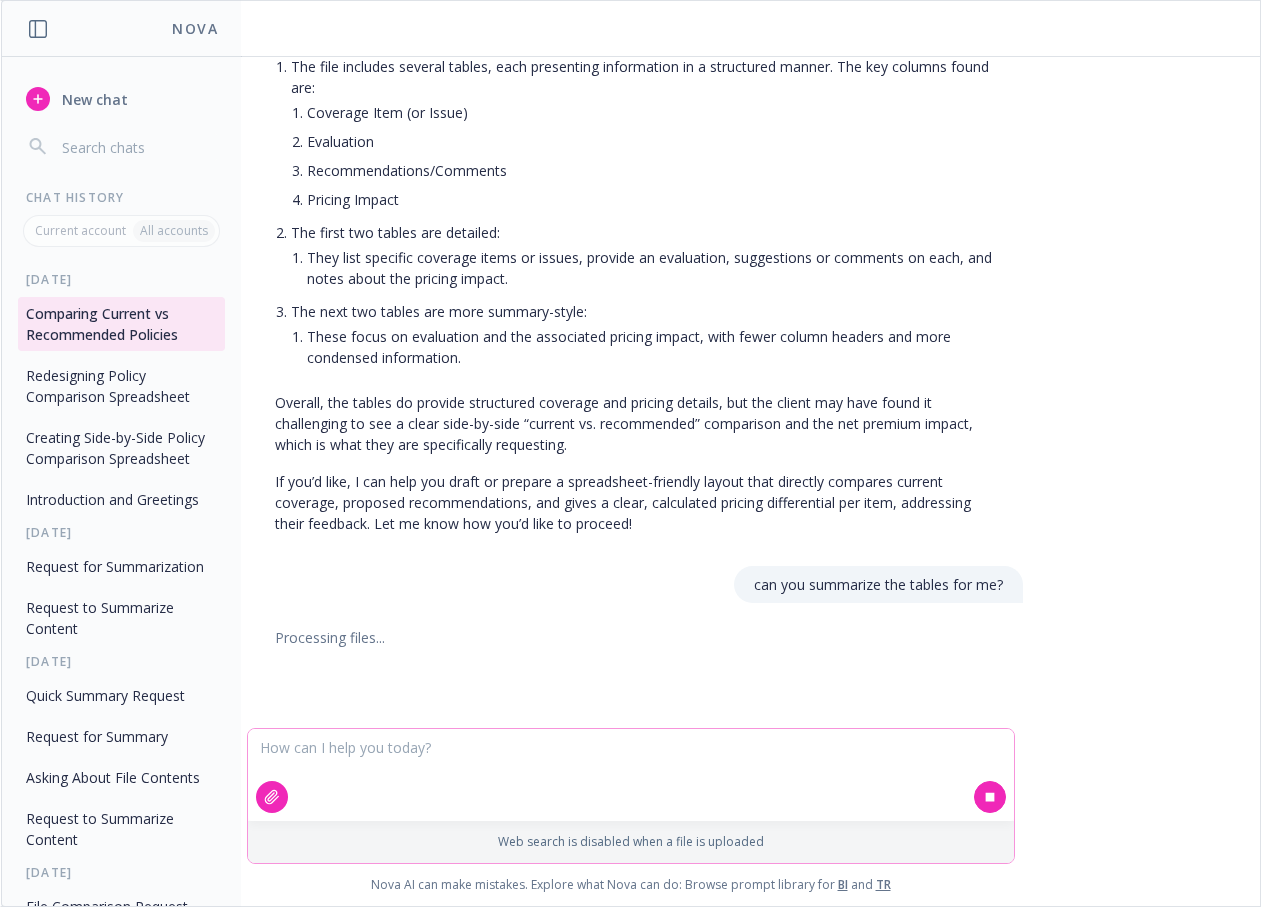 click 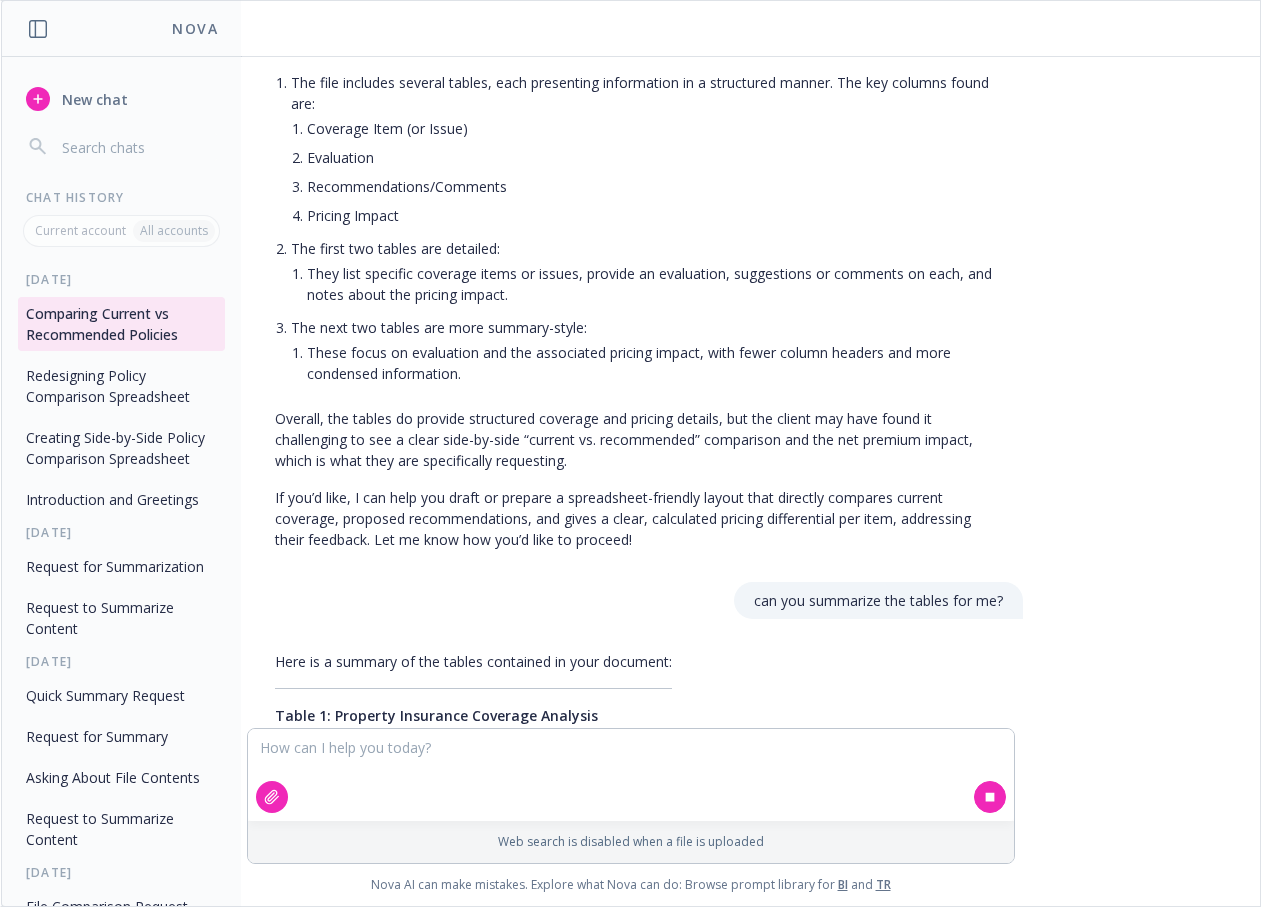 scroll, scrollTop: 854, scrollLeft: 0, axis: vertical 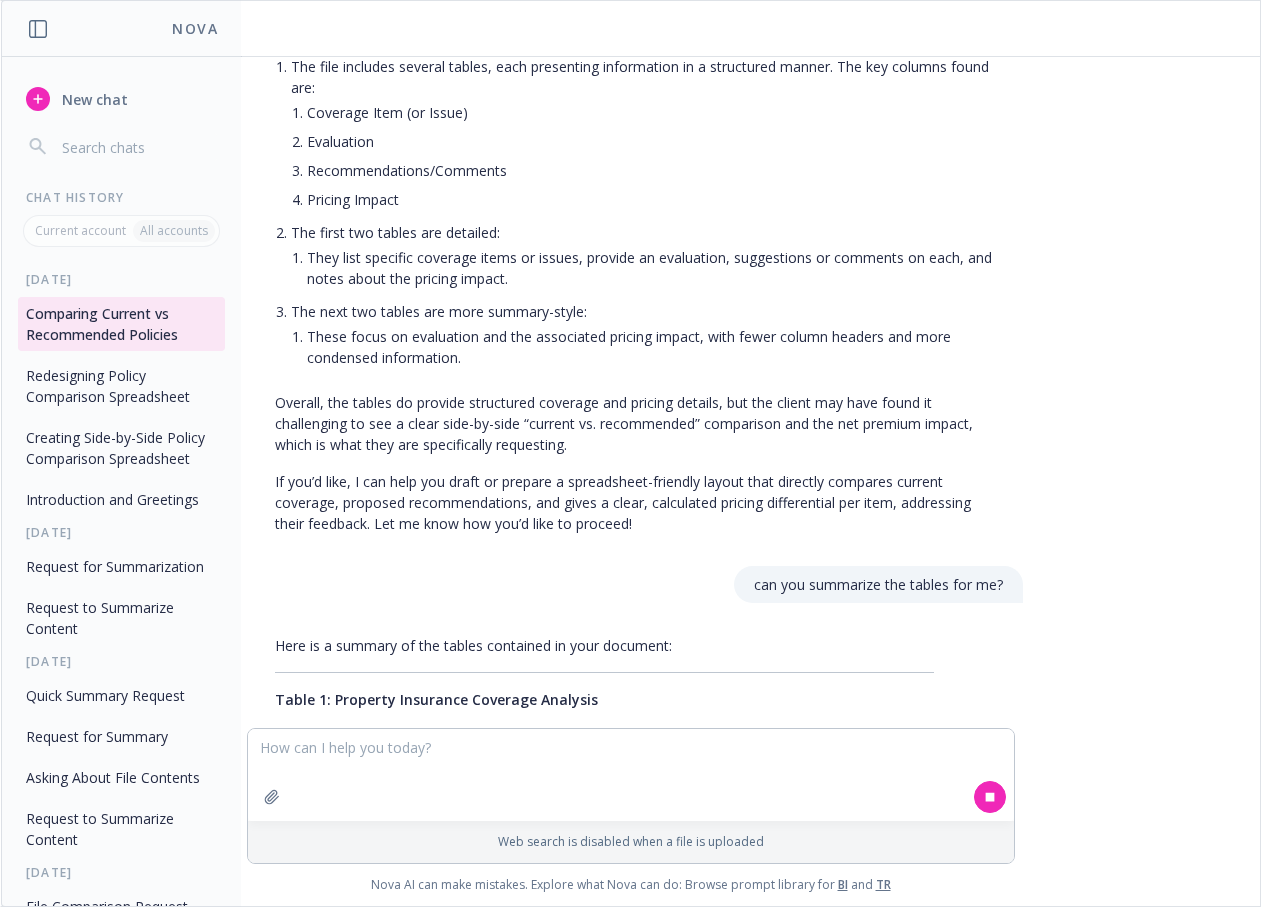 click on "Yes, the DOCX file you sent does contain tables with coverage items and pricing information. Here is an overview of what’s inside:
The file includes several tables, each presenting information in a structured manner. The key columns found are:
Coverage Item (or Issue)
Evaluation
Recommendations/Comments
Pricing Impact
The first two tables are detailed:
They list specific coverage items or issues, provide an evaluation, suggestions or comments on each, and notes about the pricing impact.
The next two tables are more summary-style:
These focus on evaluation and the associated pricing impact, with fewer column headers and more condensed information.
Overall, the tables do provide structured coverage and pricing details, but the client may have found it challenging to see a clear side-by-side “current vs. recommended” comparison and the net premium impact, which is what they are specifically requesting." at bounding box center [639, 264] 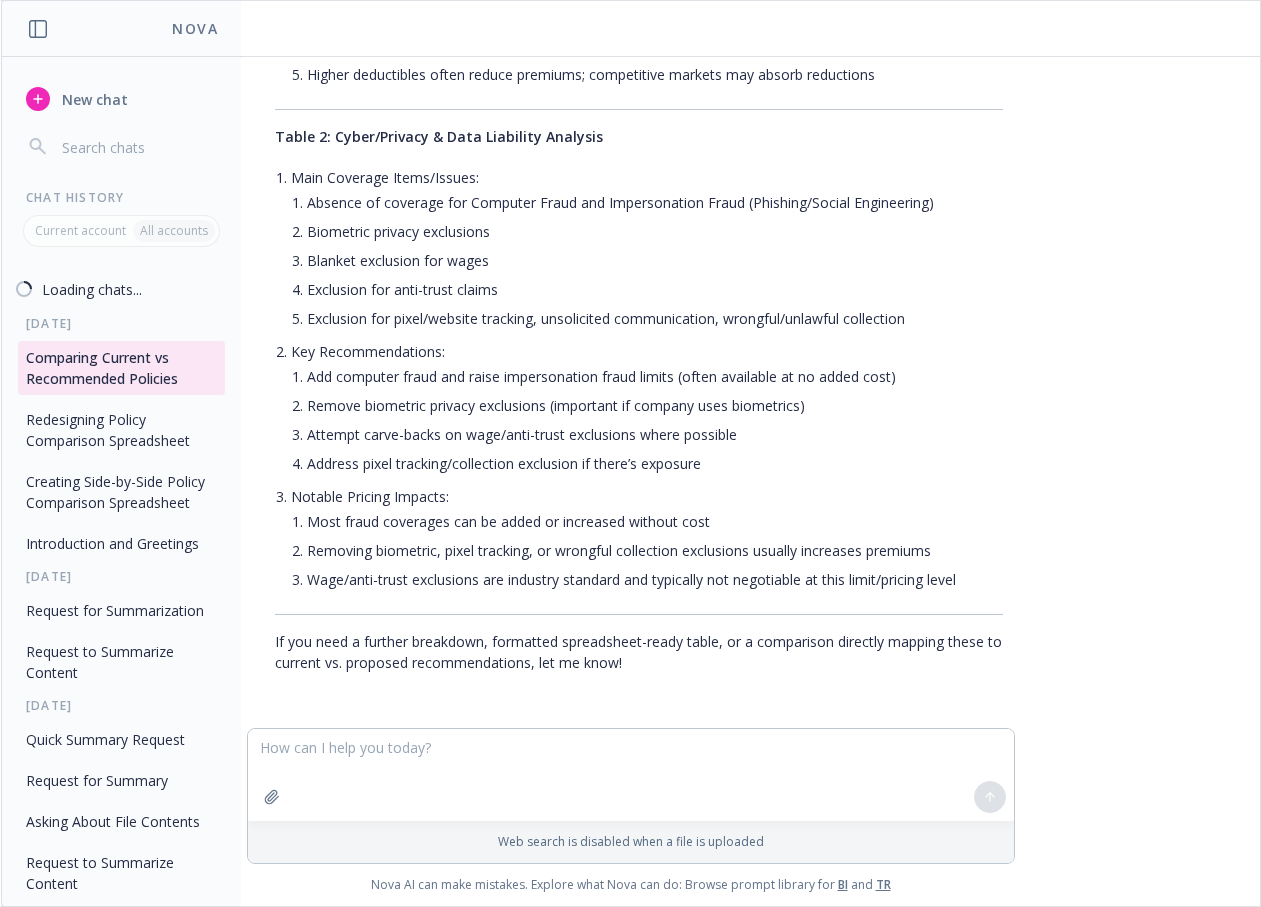 scroll, scrollTop: 2039, scrollLeft: 0, axis: vertical 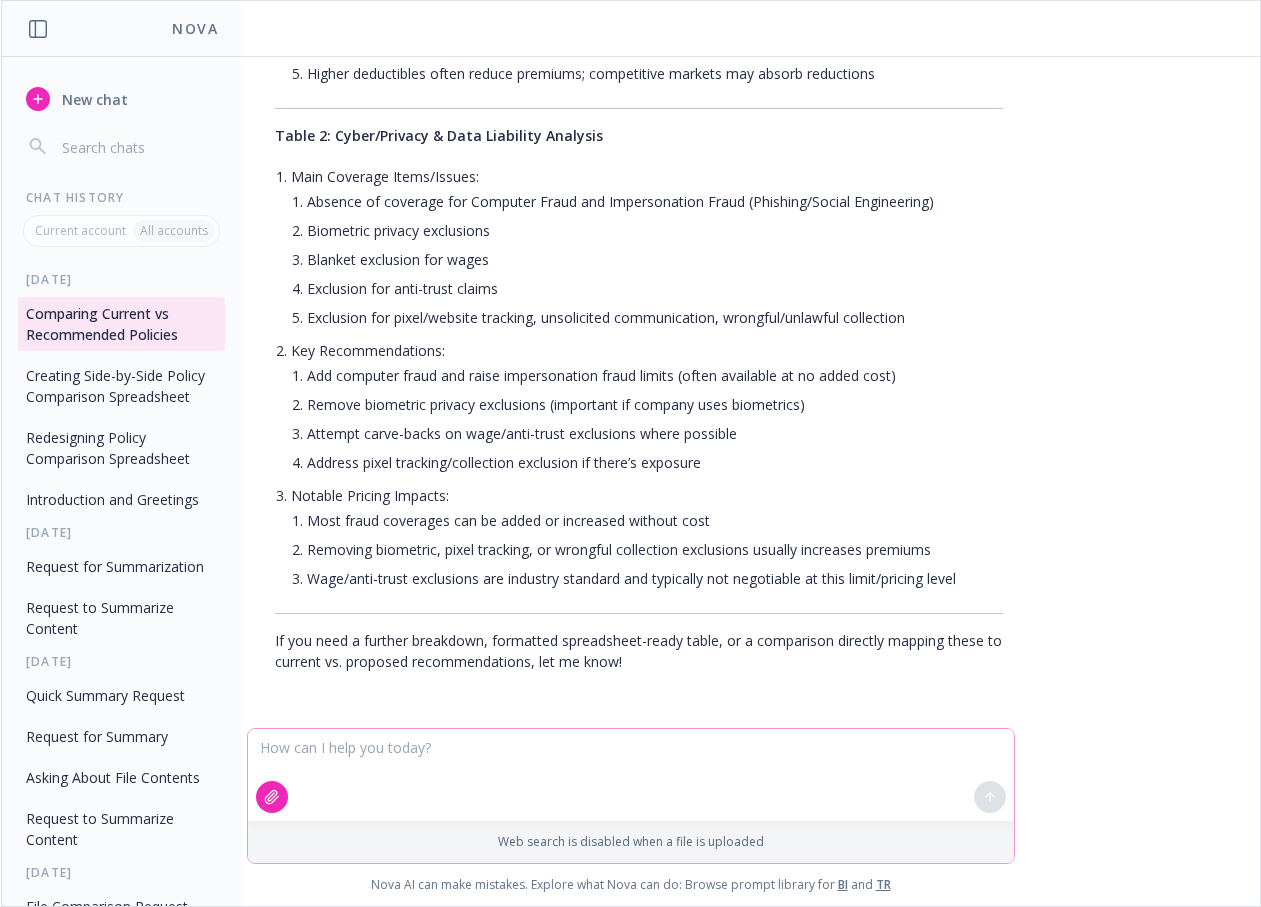 click 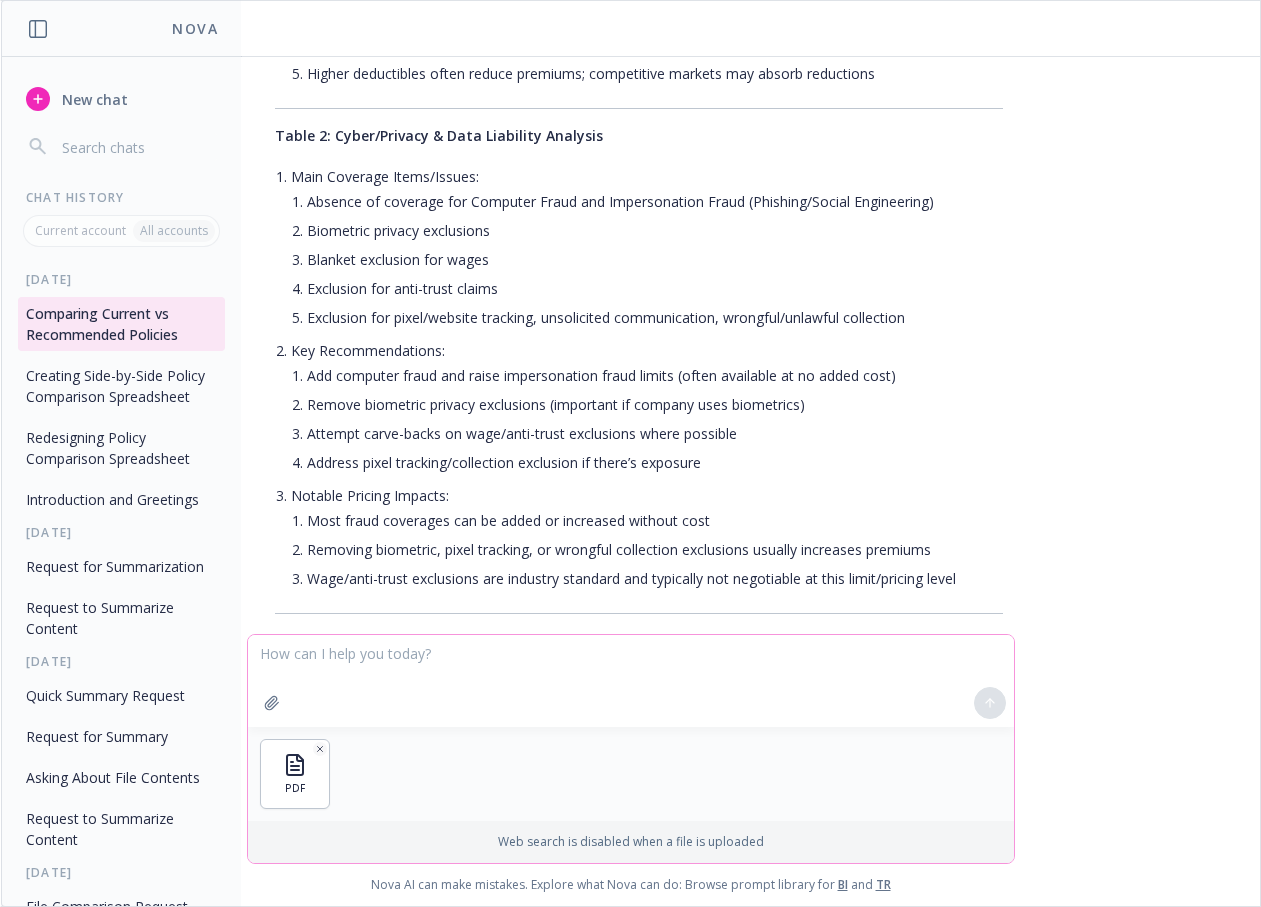 click at bounding box center [631, 681] 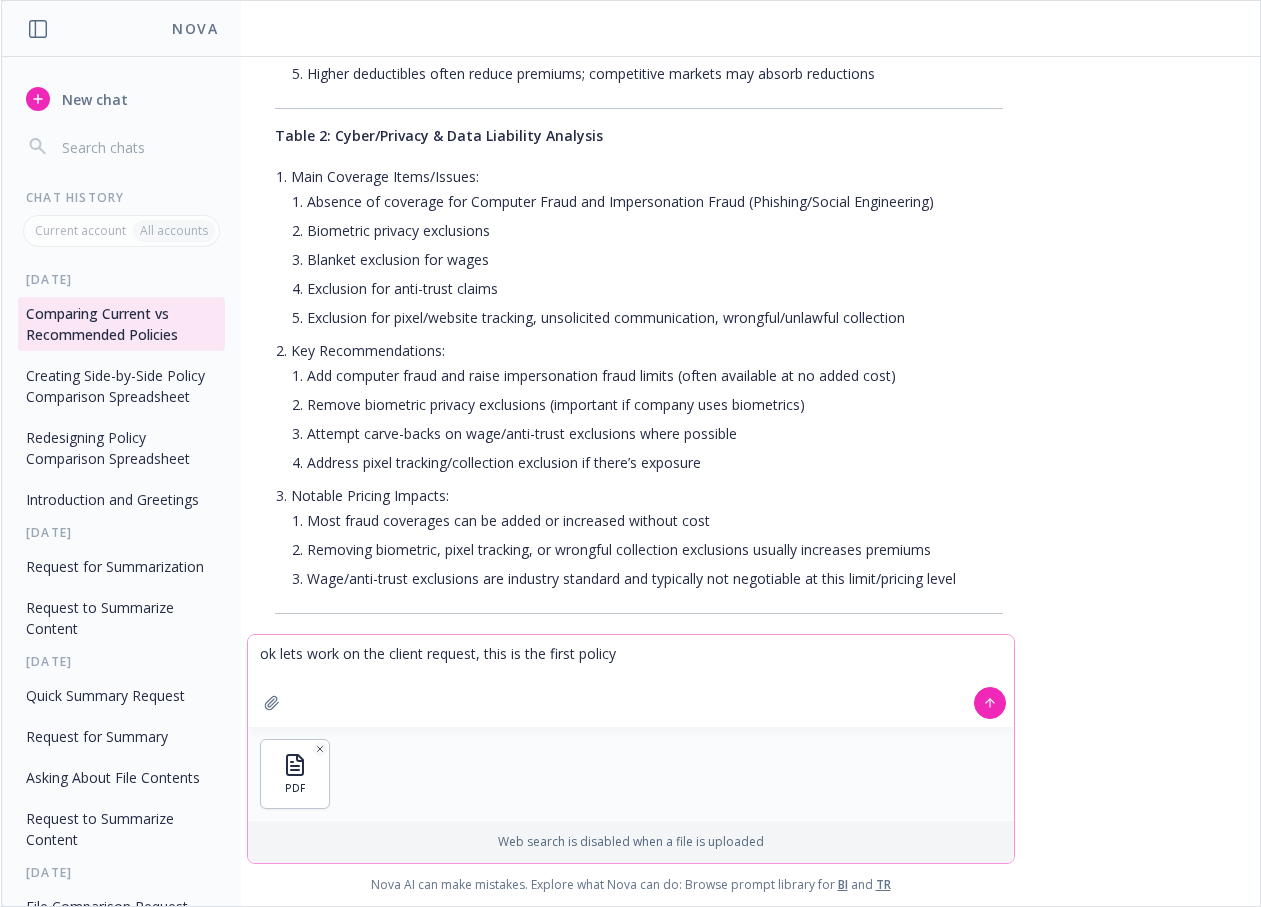 type on "ok lets work on the client request, this is the first policy." 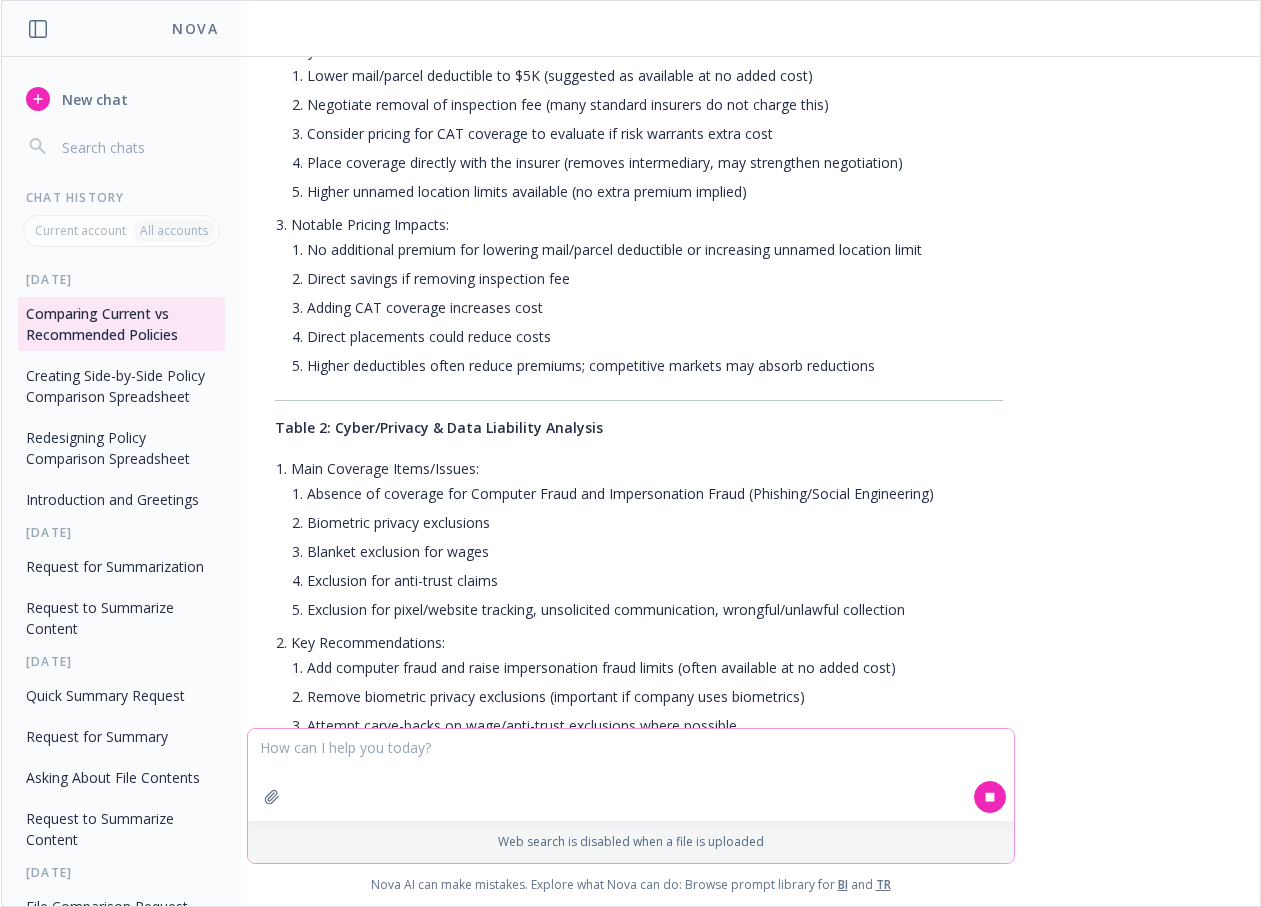 scroll, scrollTop: 1822, scrollLeft: 0, axis: vertical 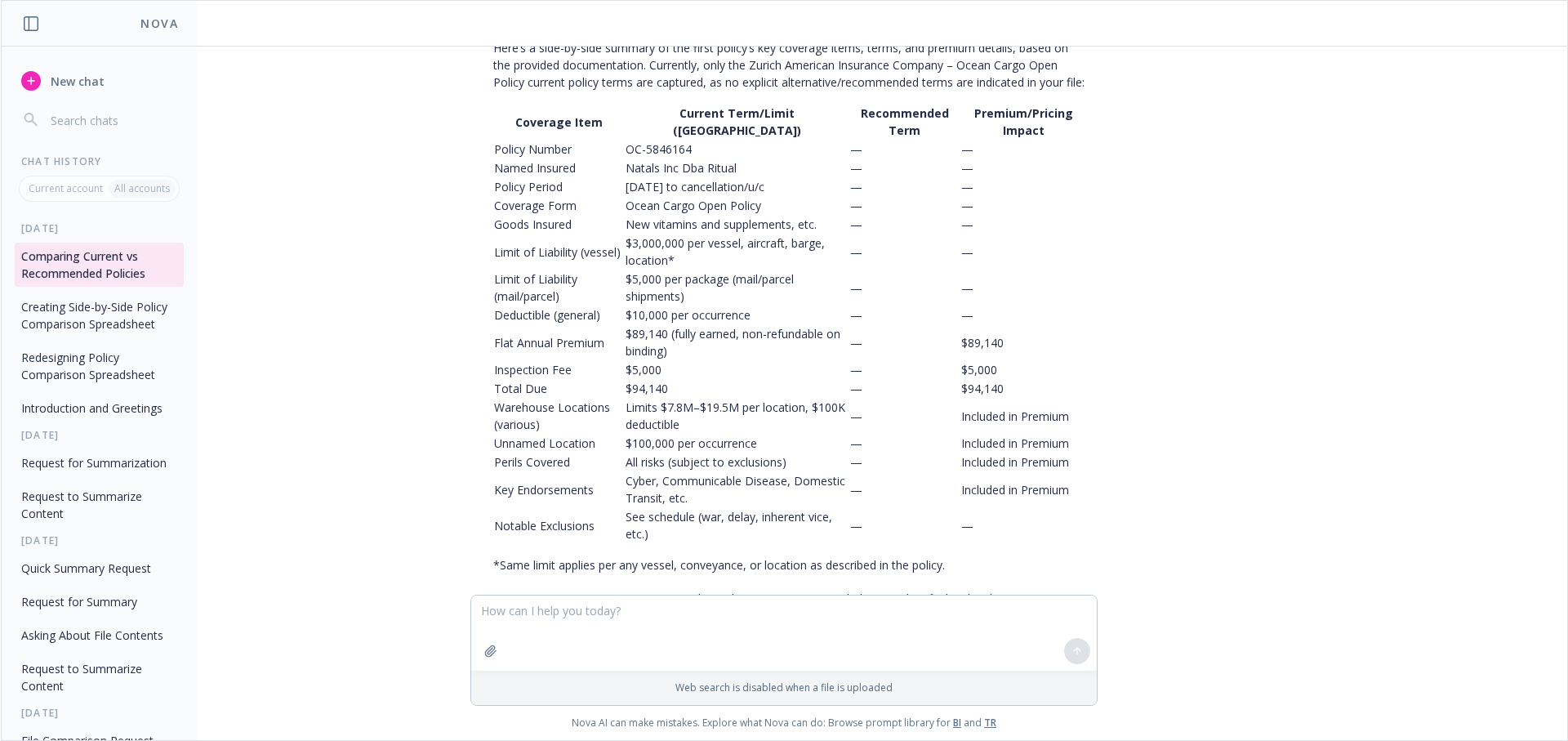 click on "—" at bounding box center [905, 342] 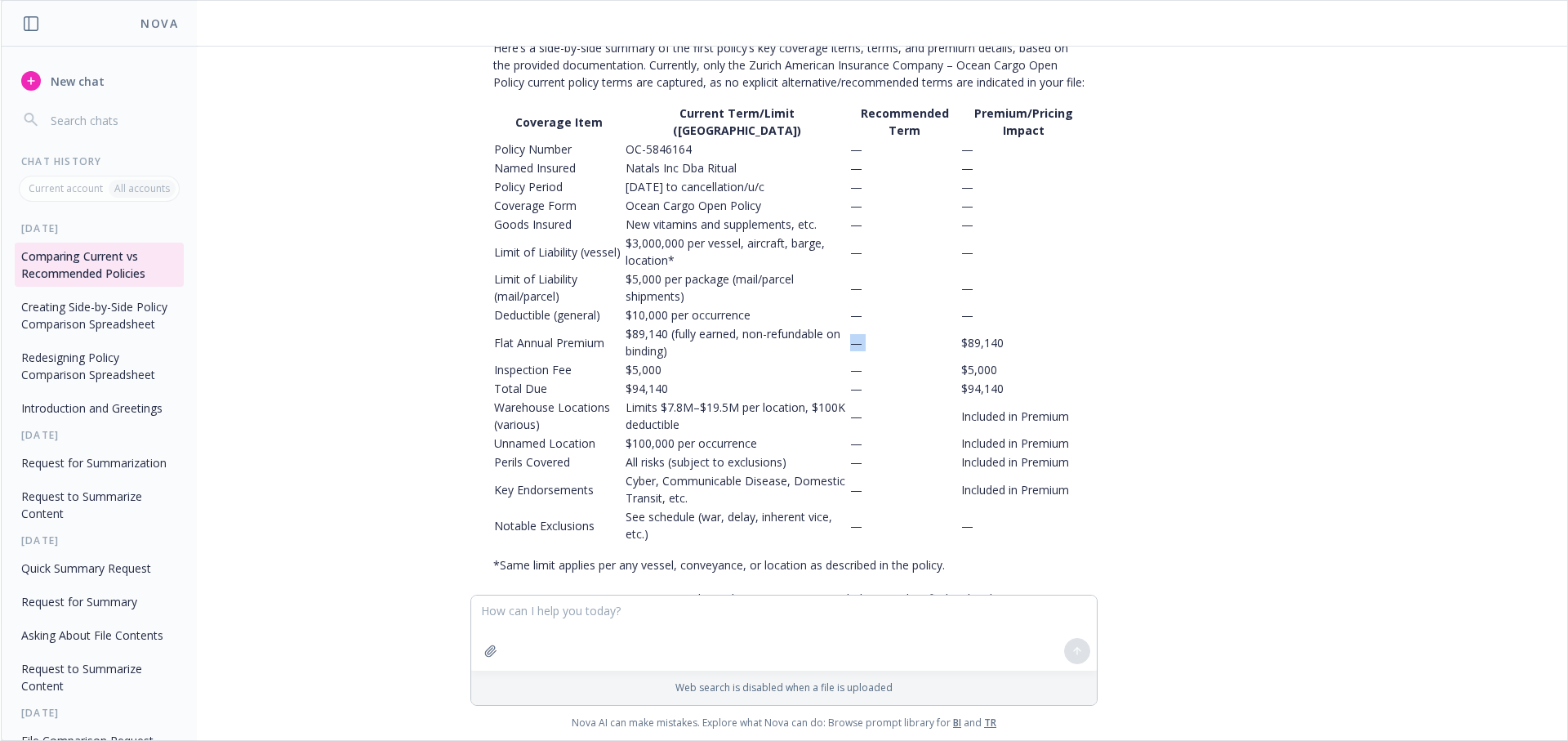 click on "—" at bounding box center (905, 342) 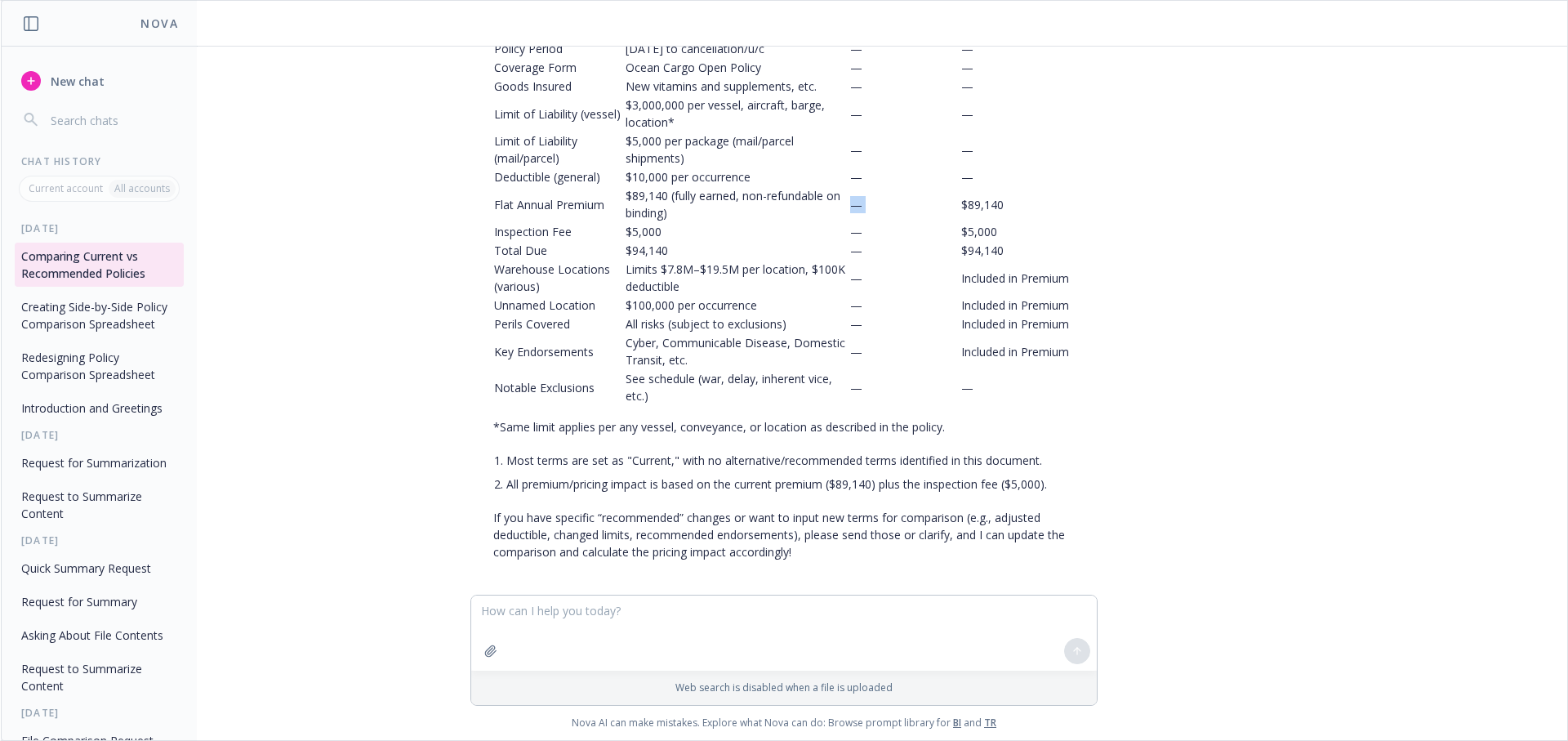 scroll, scrollTop: 2328, scrollLeft: 0, axis: vertical 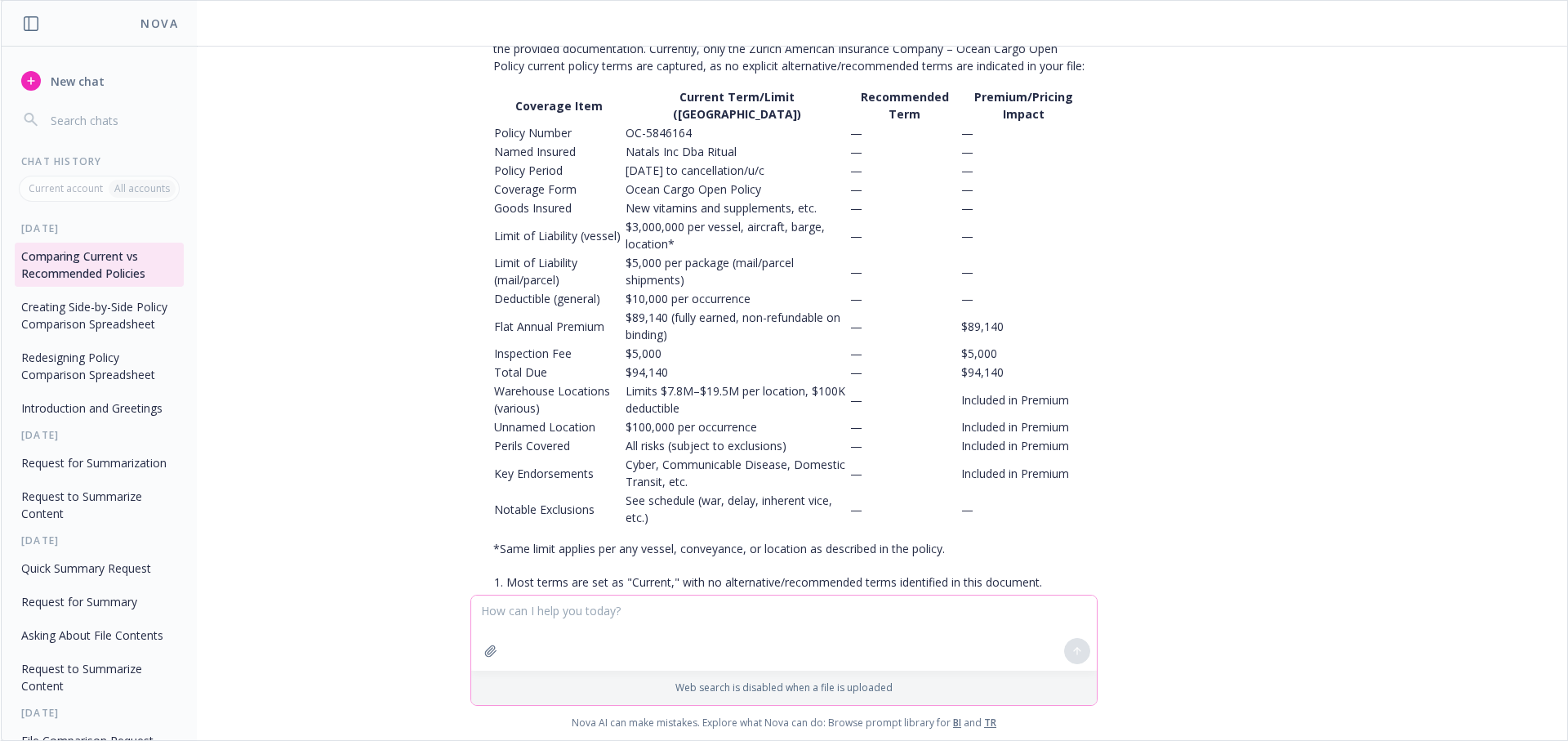 click at bounding box center [784, 633] 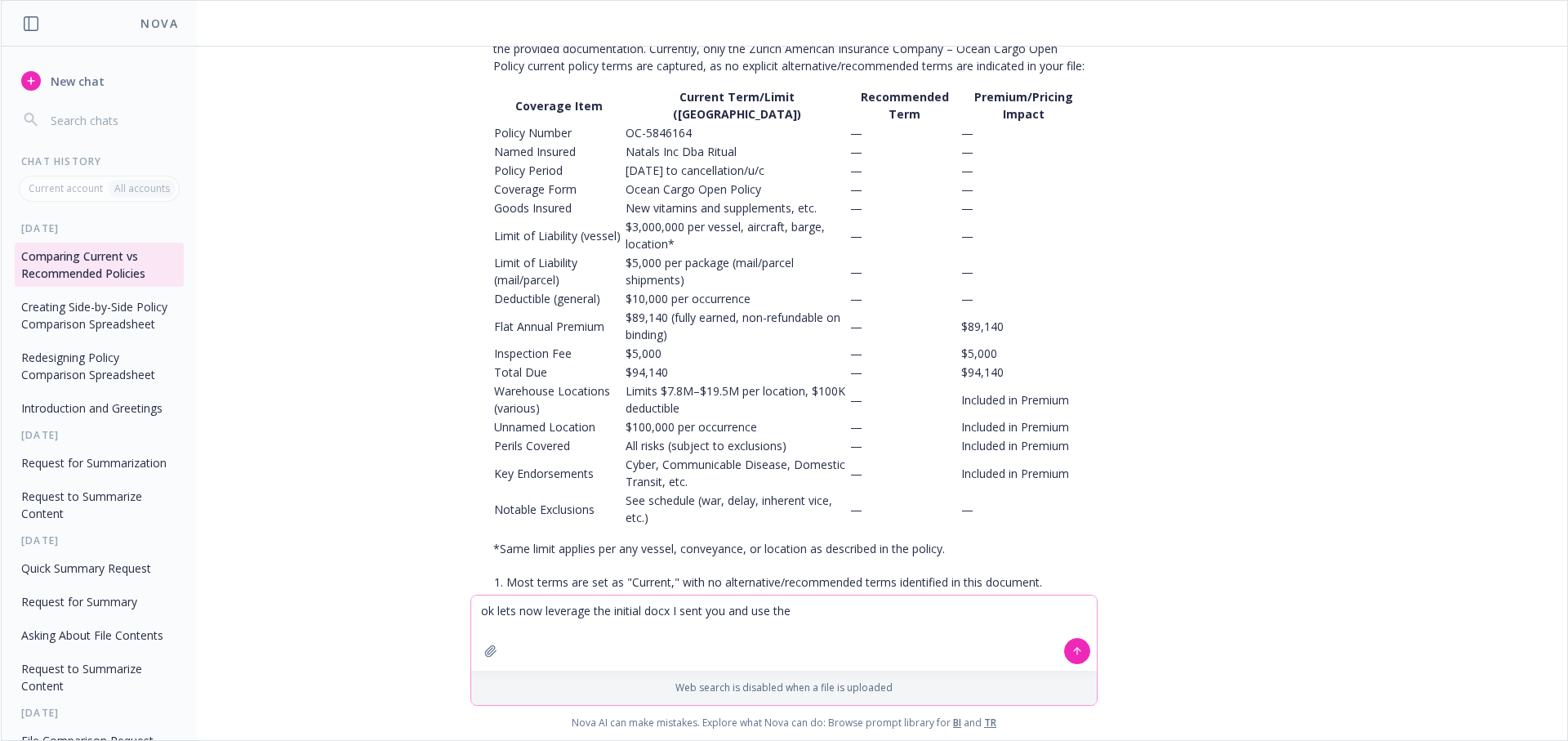 paste on "STOCK THROUGHPUT COVERAGE" 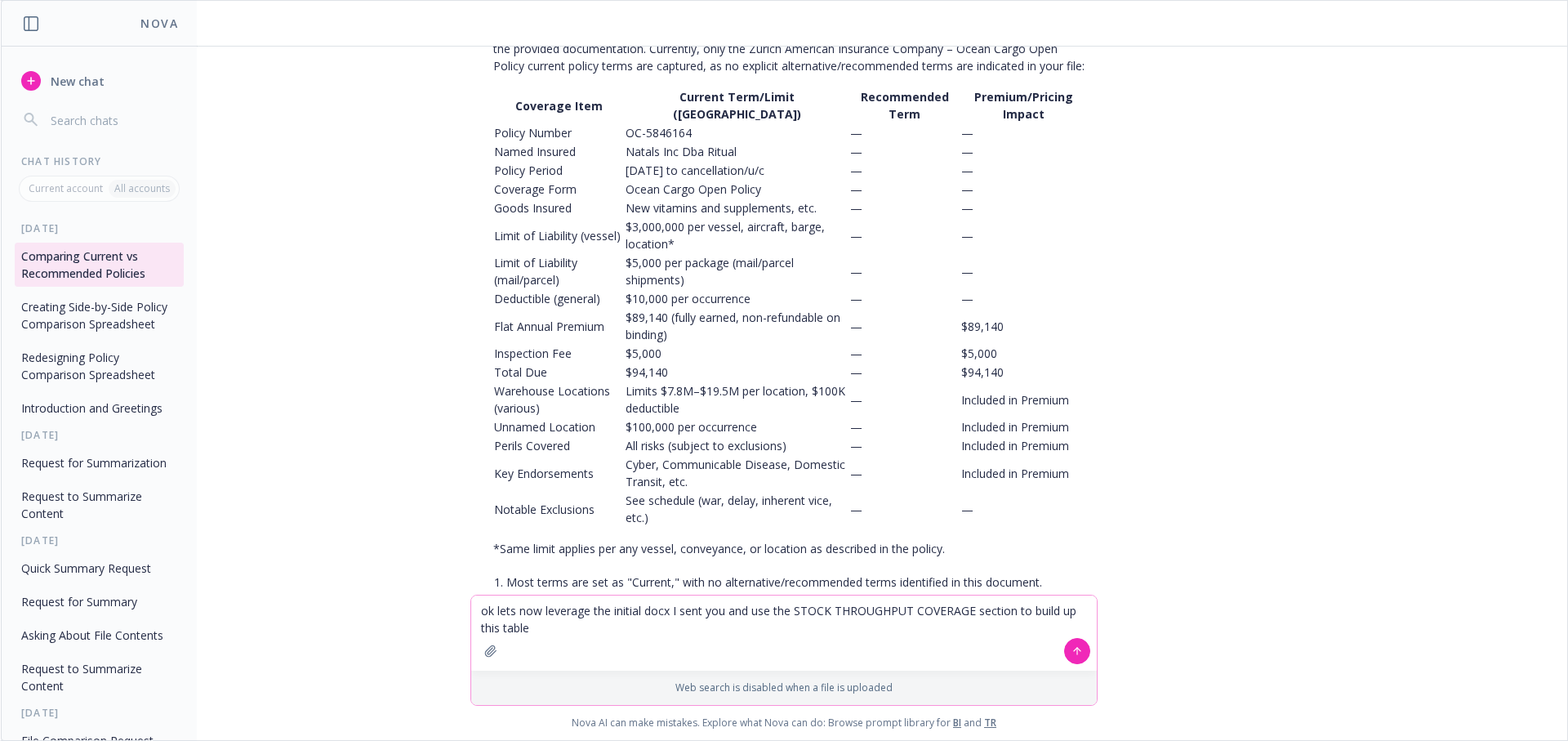 type on "ok lets now leverage the initial docx I sent you and use the STOCK THROUGHPUT COVERAGE section to build up this table." 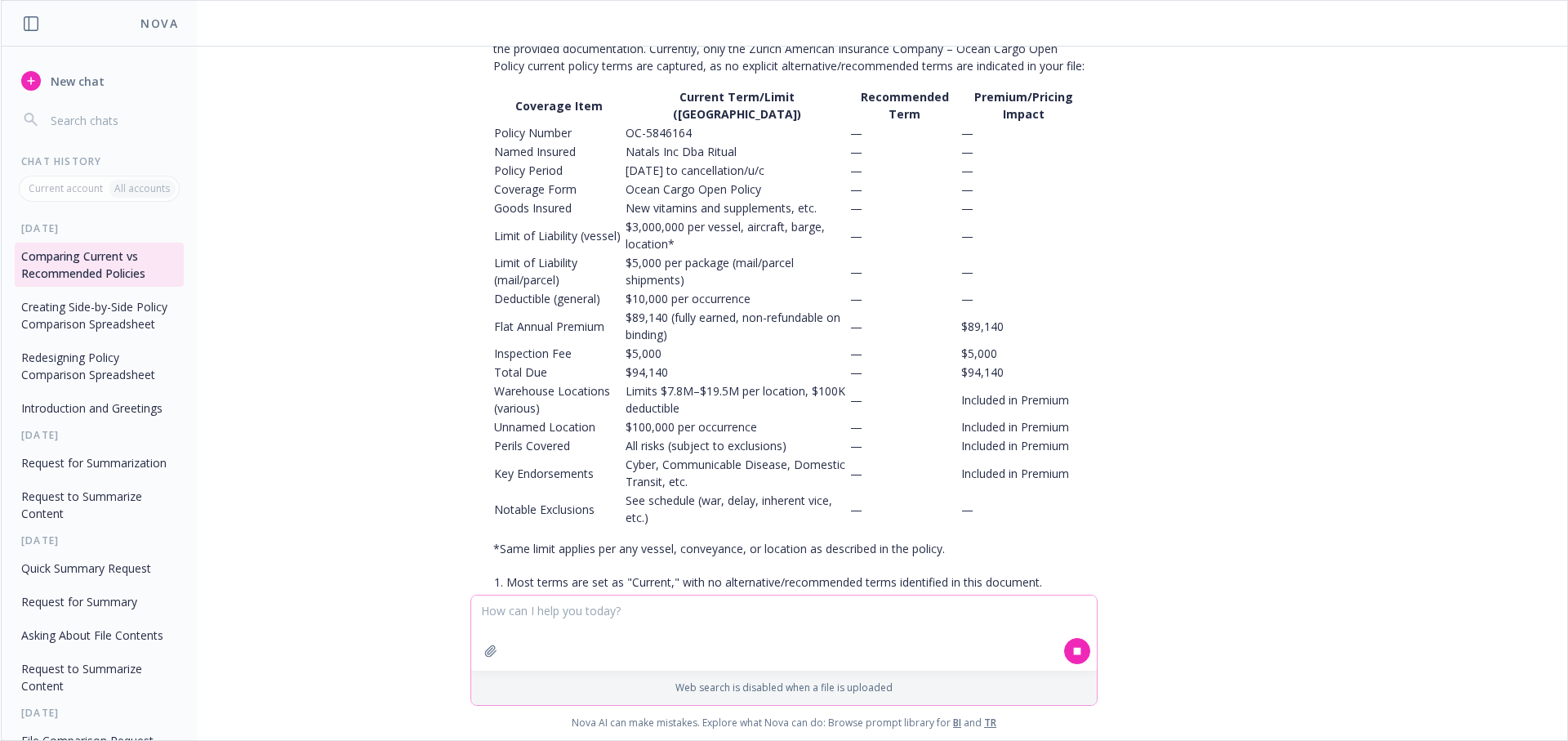 scroll, scrollTop: 2591, scrollLeft: 0, axis: vertical 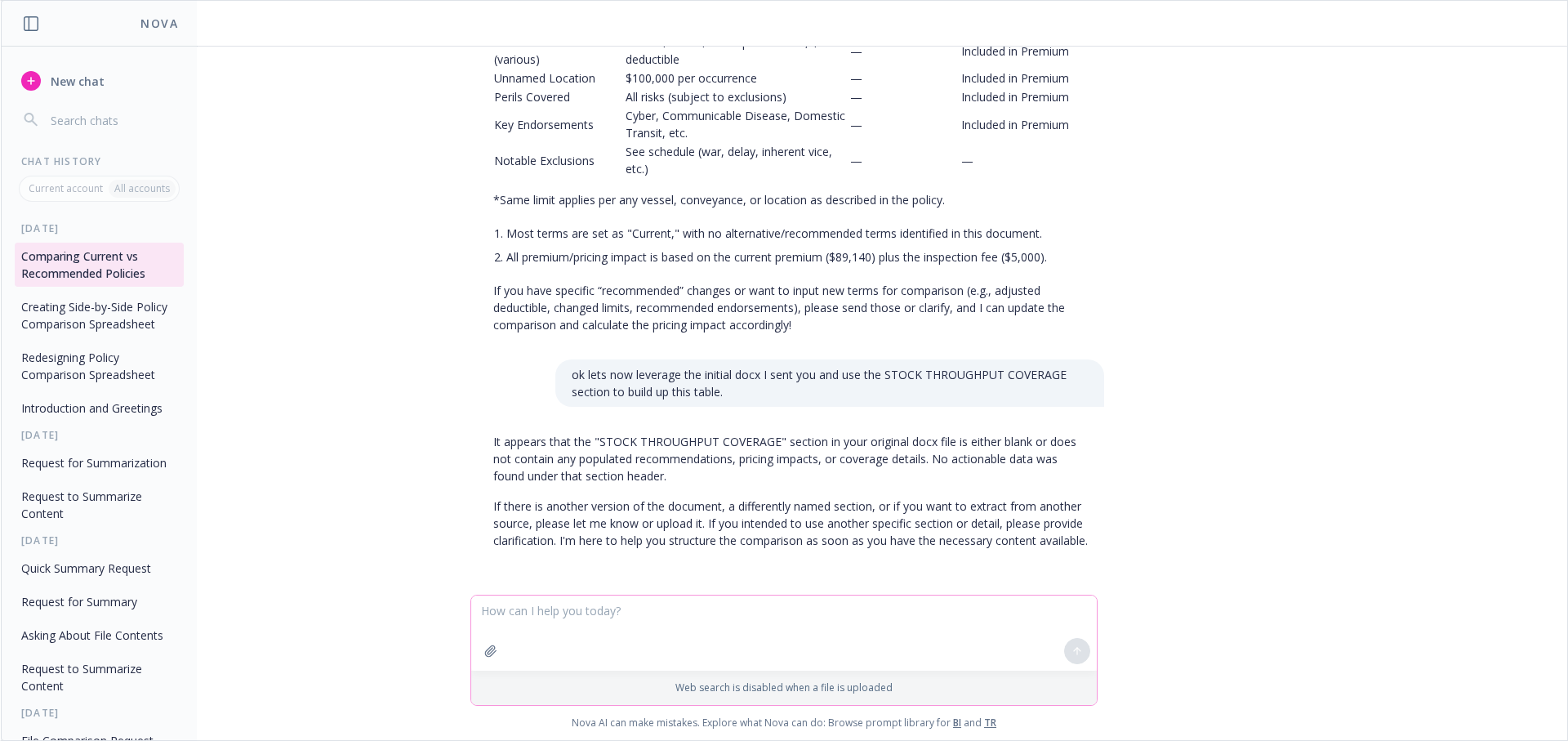 click at bounding box center [784, 633] 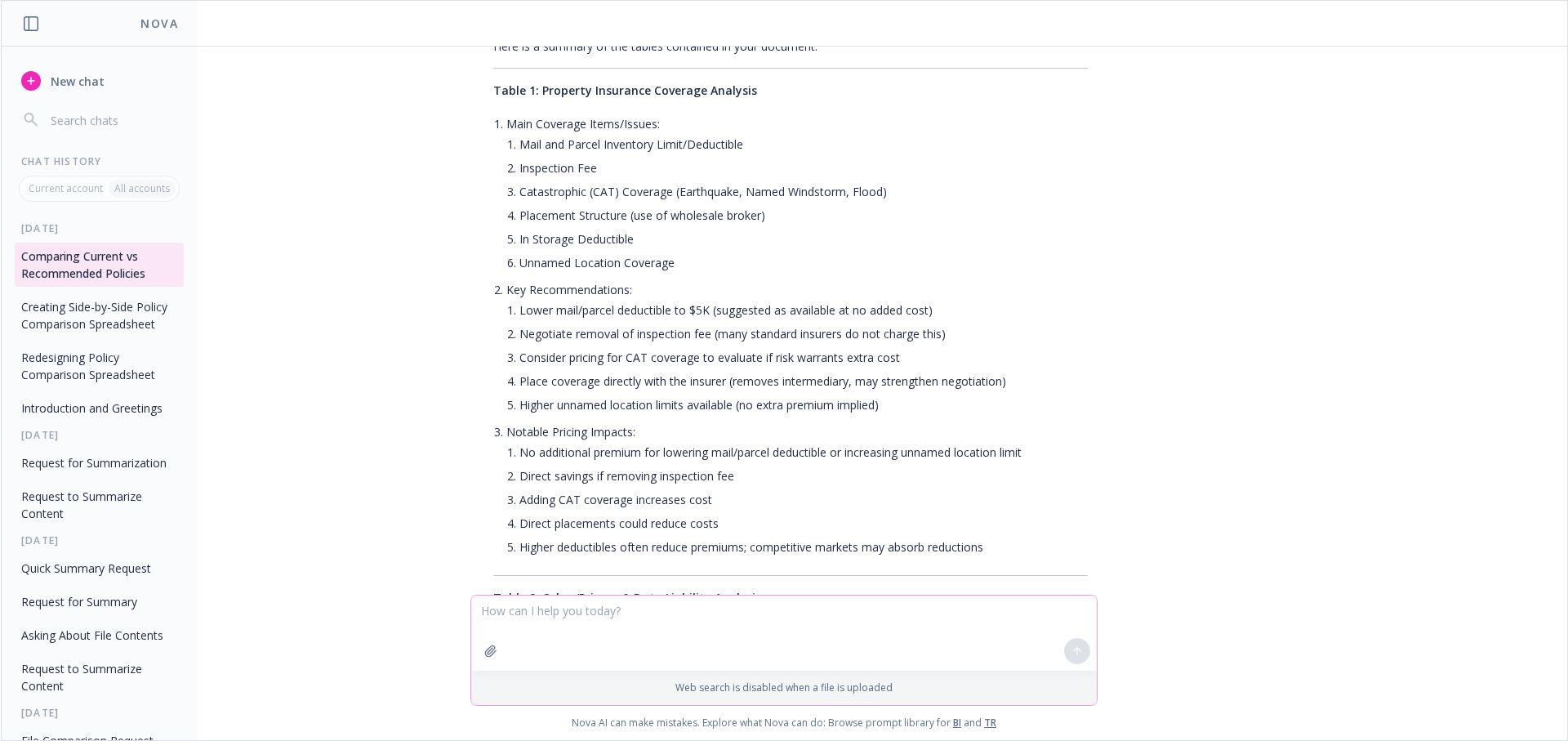 scroll, scrollTop: 0, scrollLeft: 0, axis: both 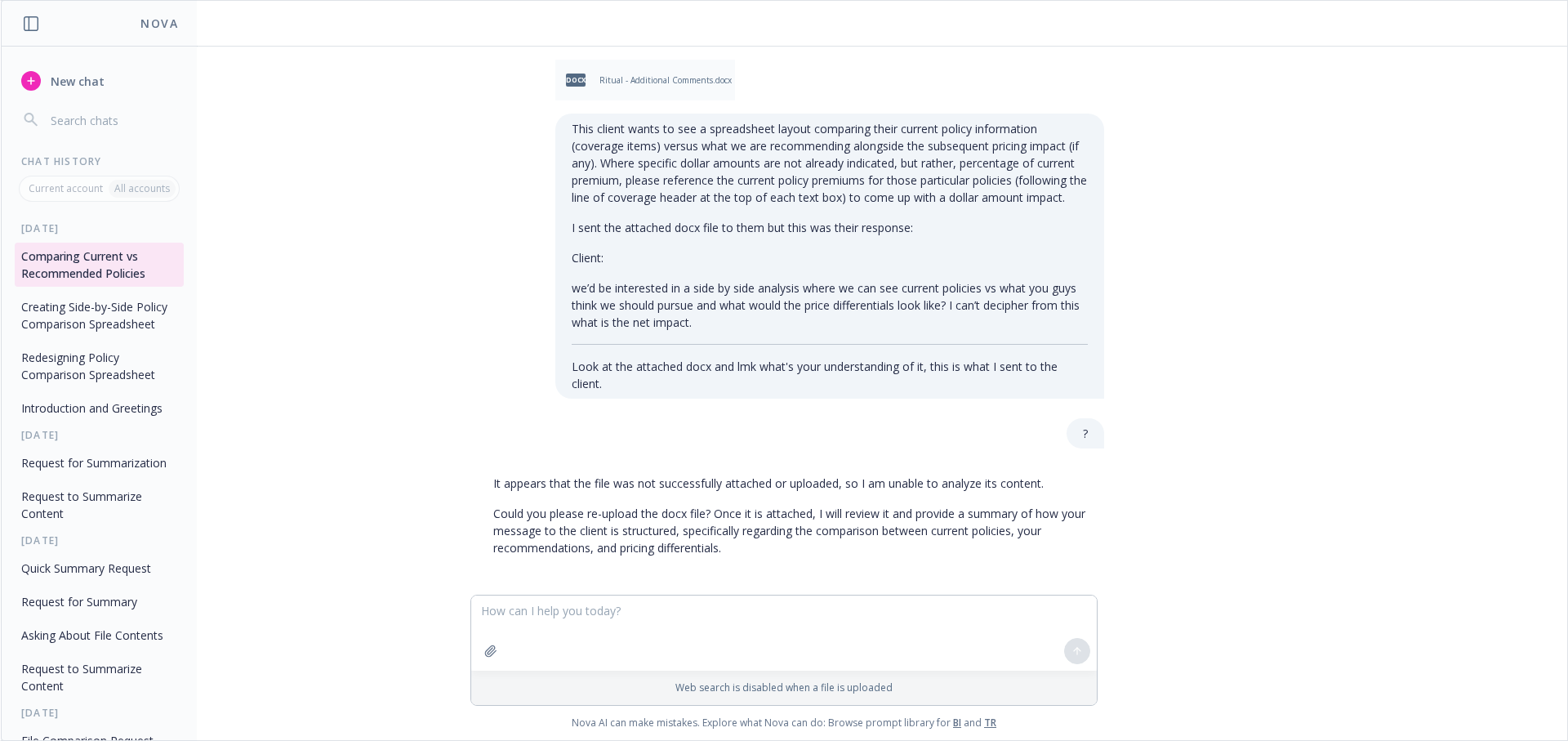 click on "Ritual - Additional Comments.docx" at bounding box center (666, 80) 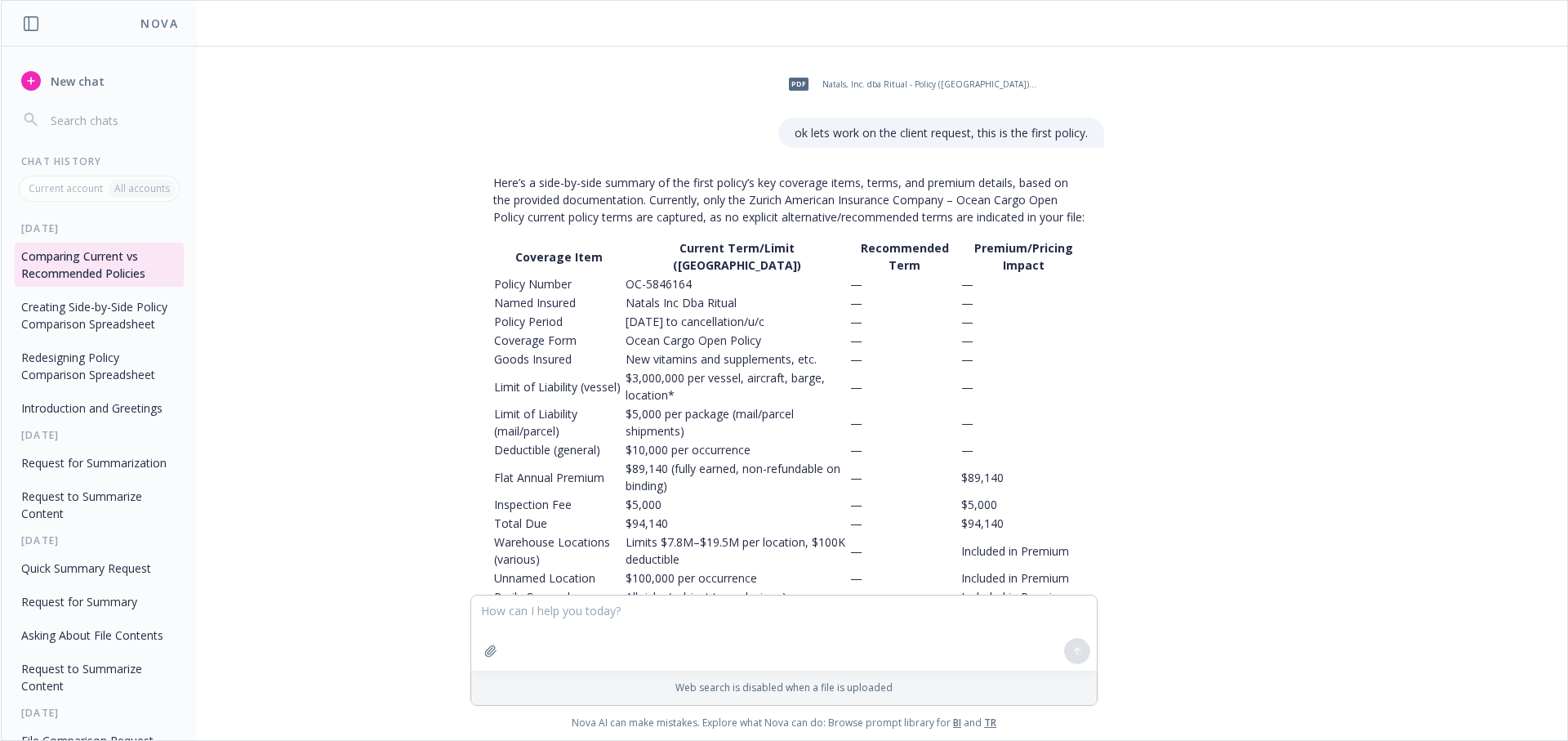 scroll, scrollTop: 2712, scrollLeft: 0, axis: vertical 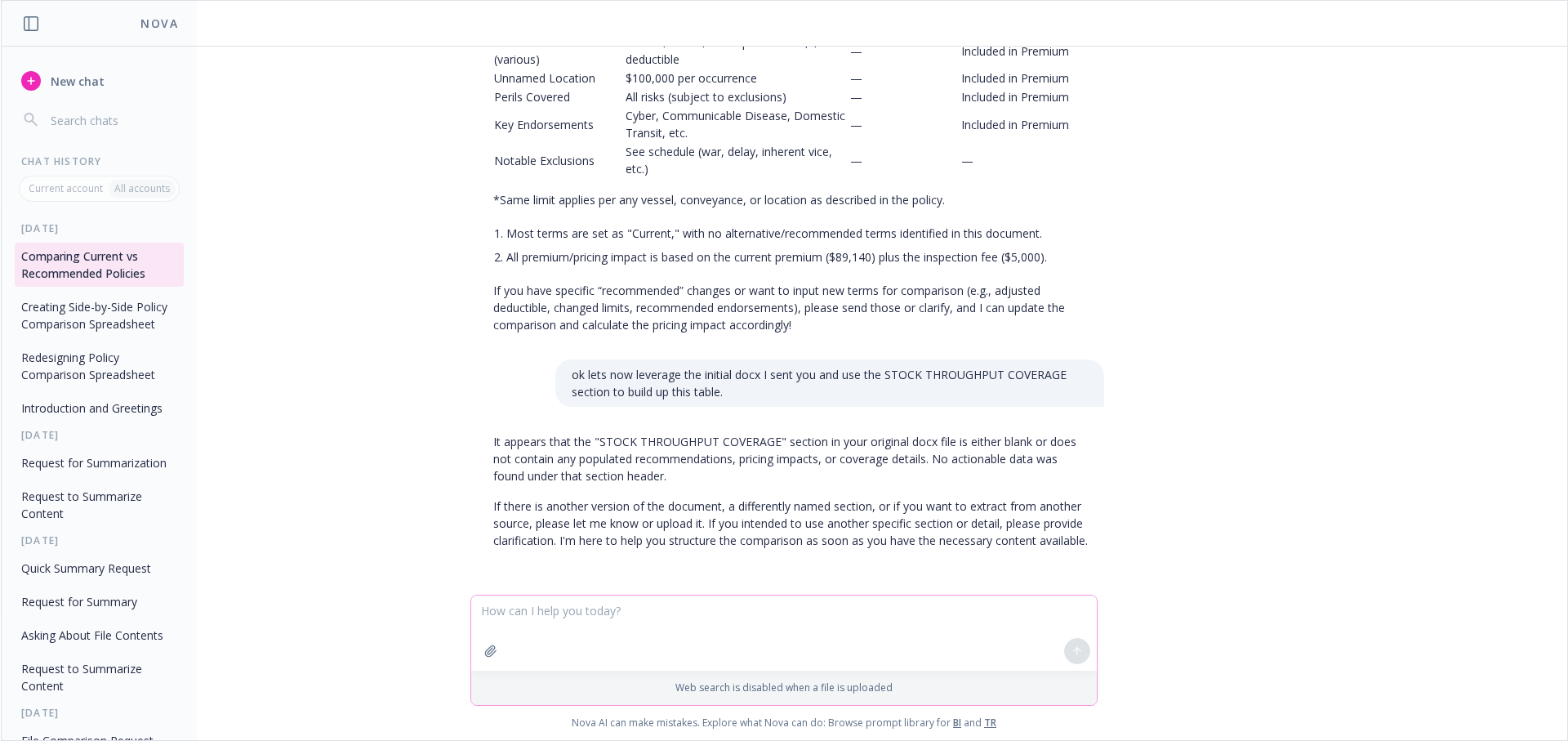 click at bounding box center [784, 633] 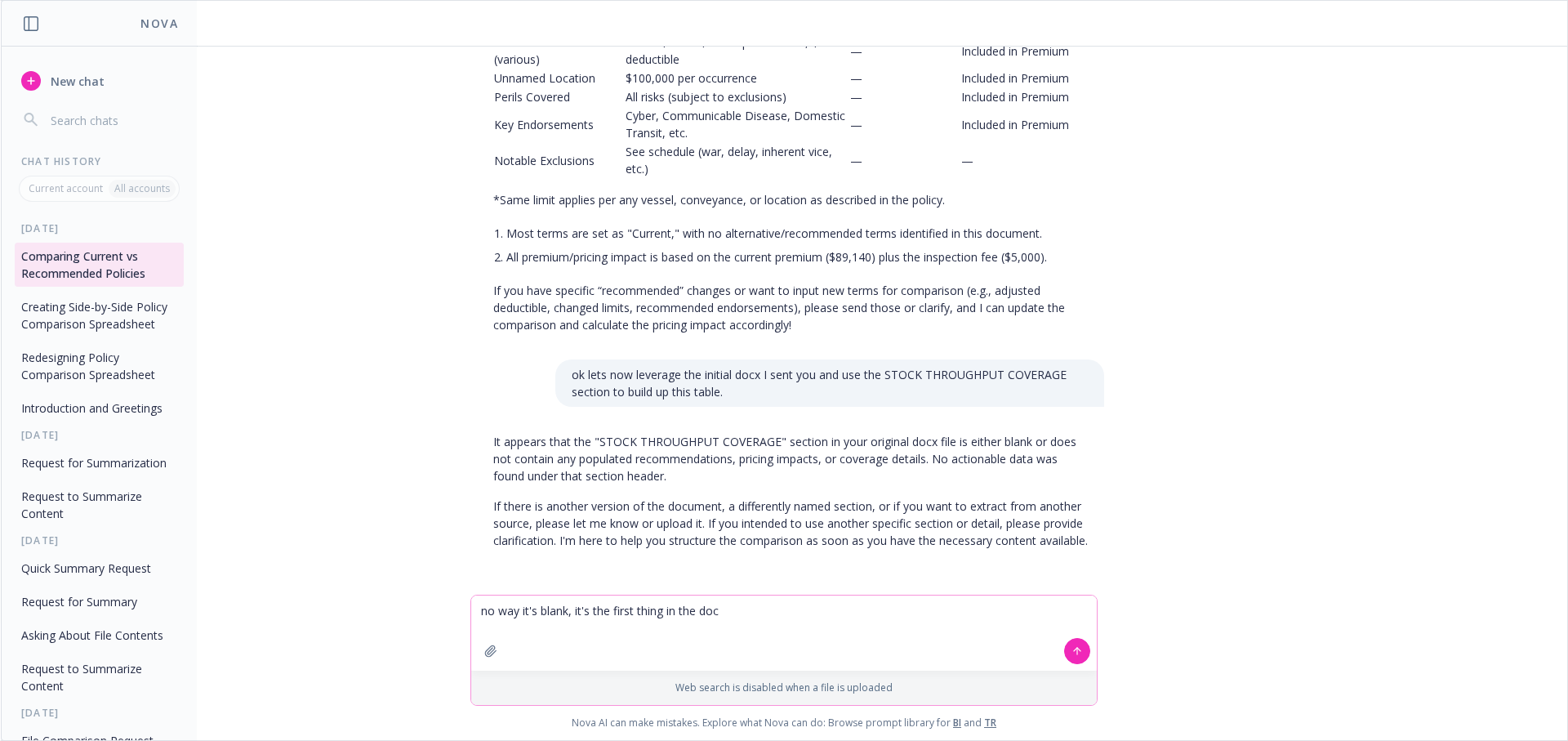 type on "no way it's blank, it's the first thing in the doc." 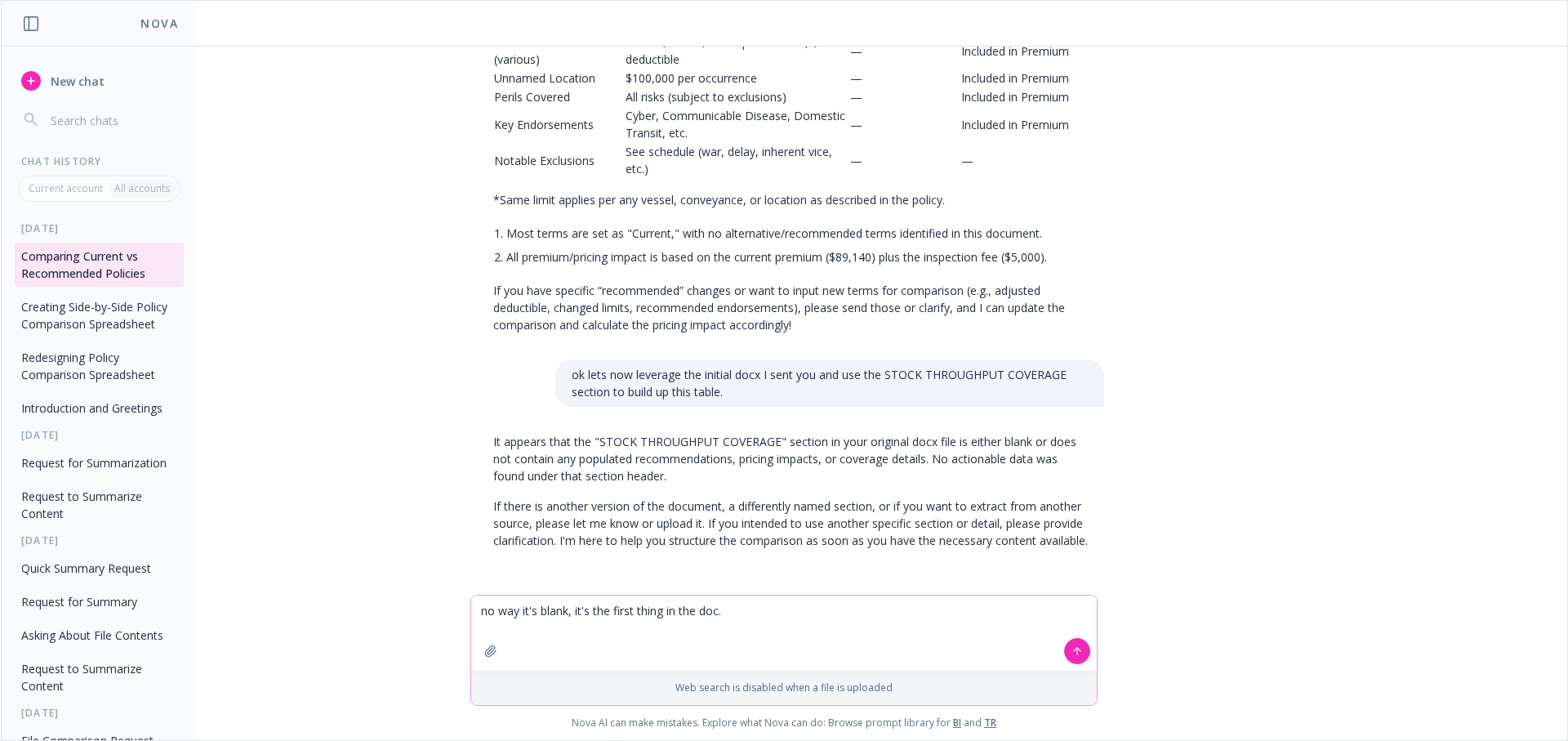 type 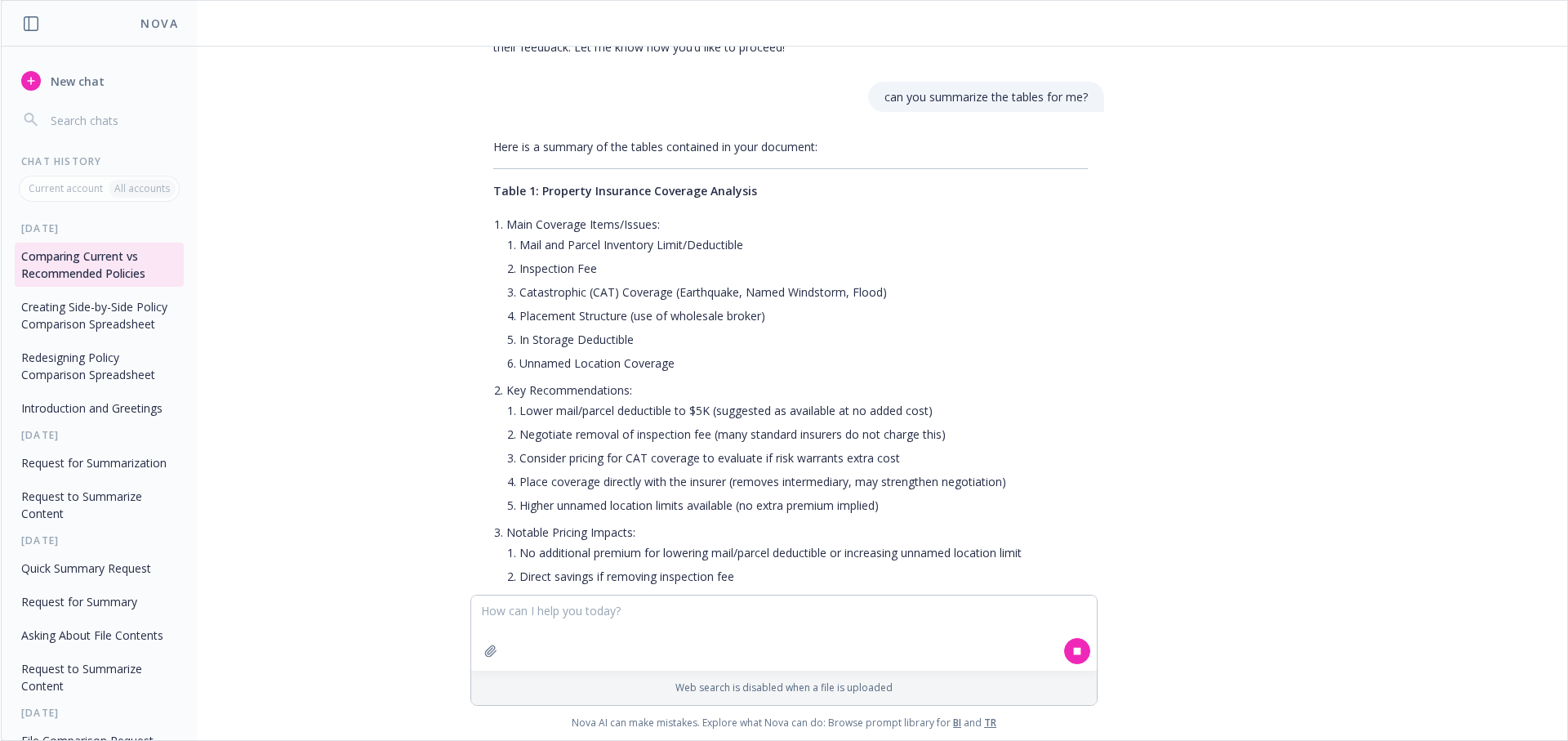 scroll, scrollTop: 1084, scrollLeft: 0, axis: vertical 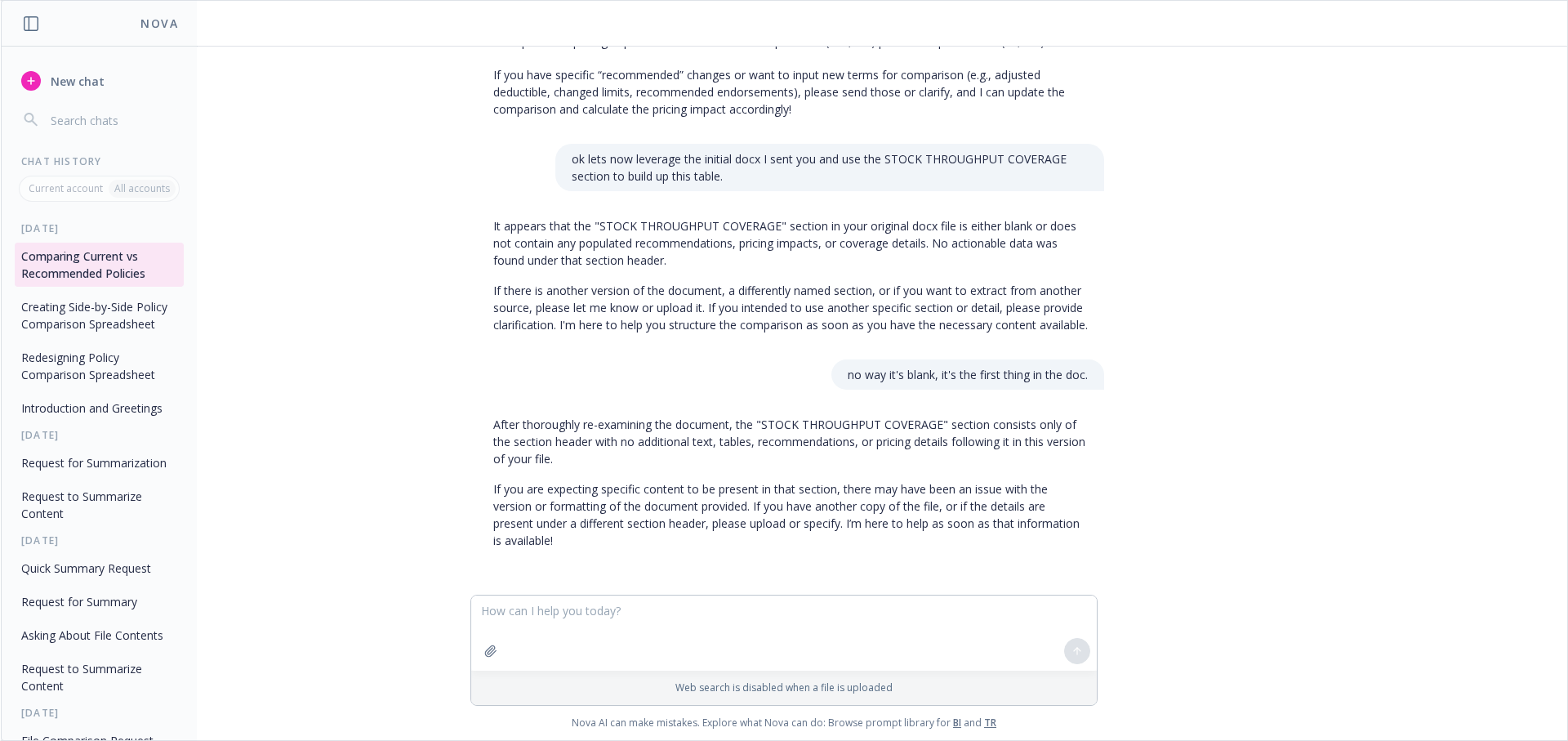 click on "After thoroughly re-examining the document, the "STOCK THROUGHPUT COVERAGE" section consists only of the section header with no additional text, tables, recommendations, or pricing details following it in this version of your file." at bounding box center (791, 441) 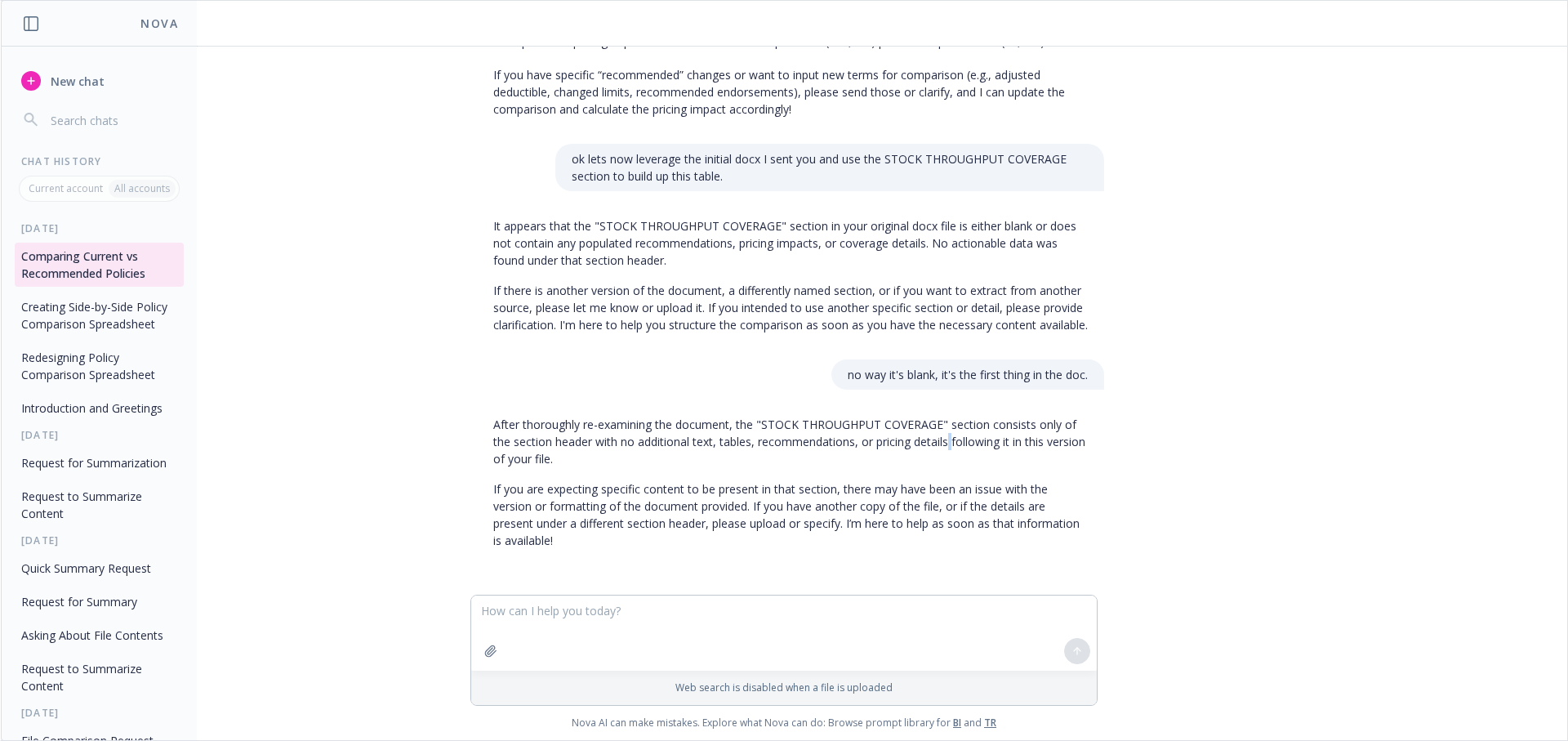 click on "After thoroughly re-examining the document, the "STOCK THROUGHPUT COVERAGE" section consists only of the section header with no additional text, tables, recommendations, or pricing details following it in this version of your file." at bounding box center [791, 441] 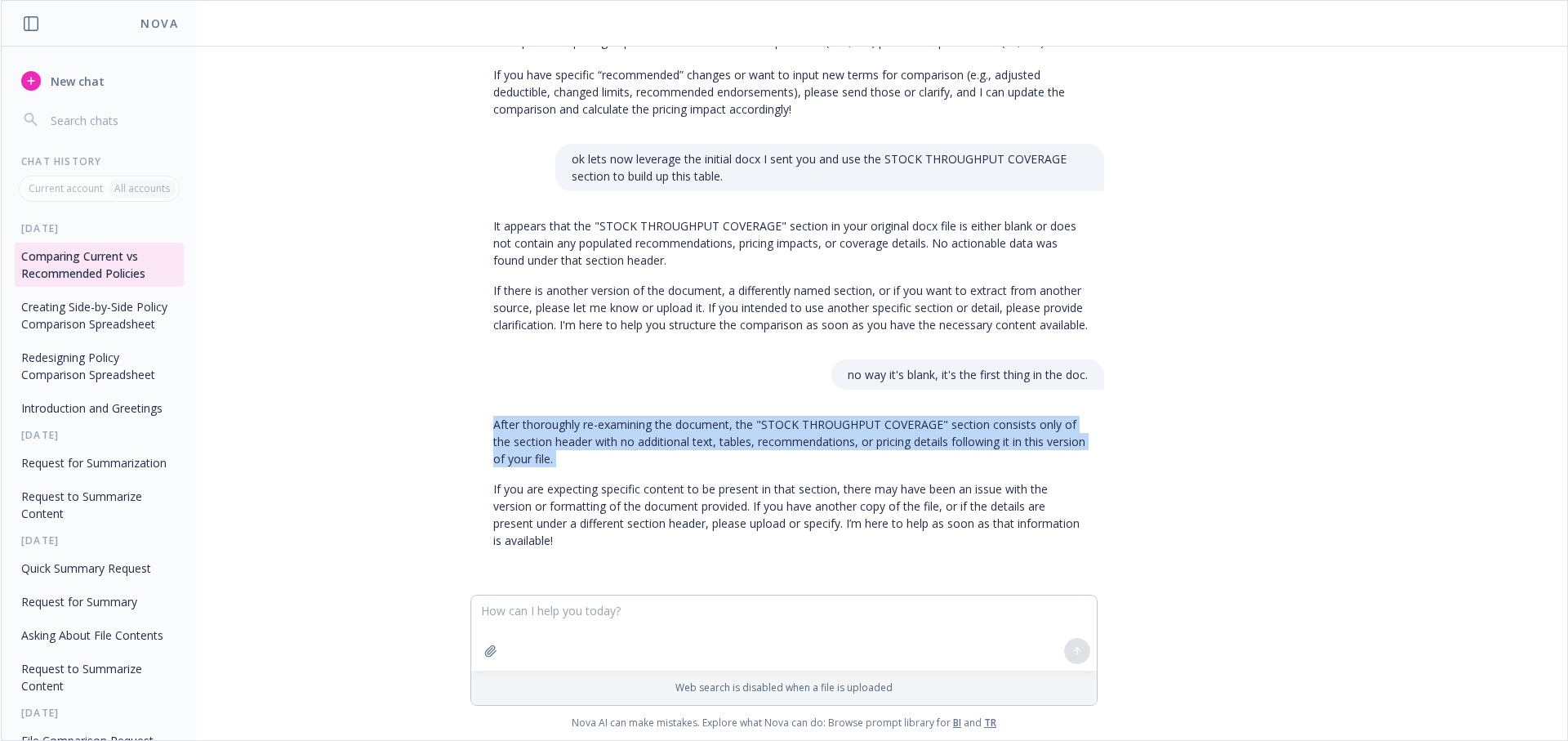 click on "After thoroughly re-examining the document, the "STOCK THROUGHPUT COVERAGE" section consists only of the section header with no additional text, tables, recommendations, or pricing details following it in this version of your file." at bounding box center [791, 441] 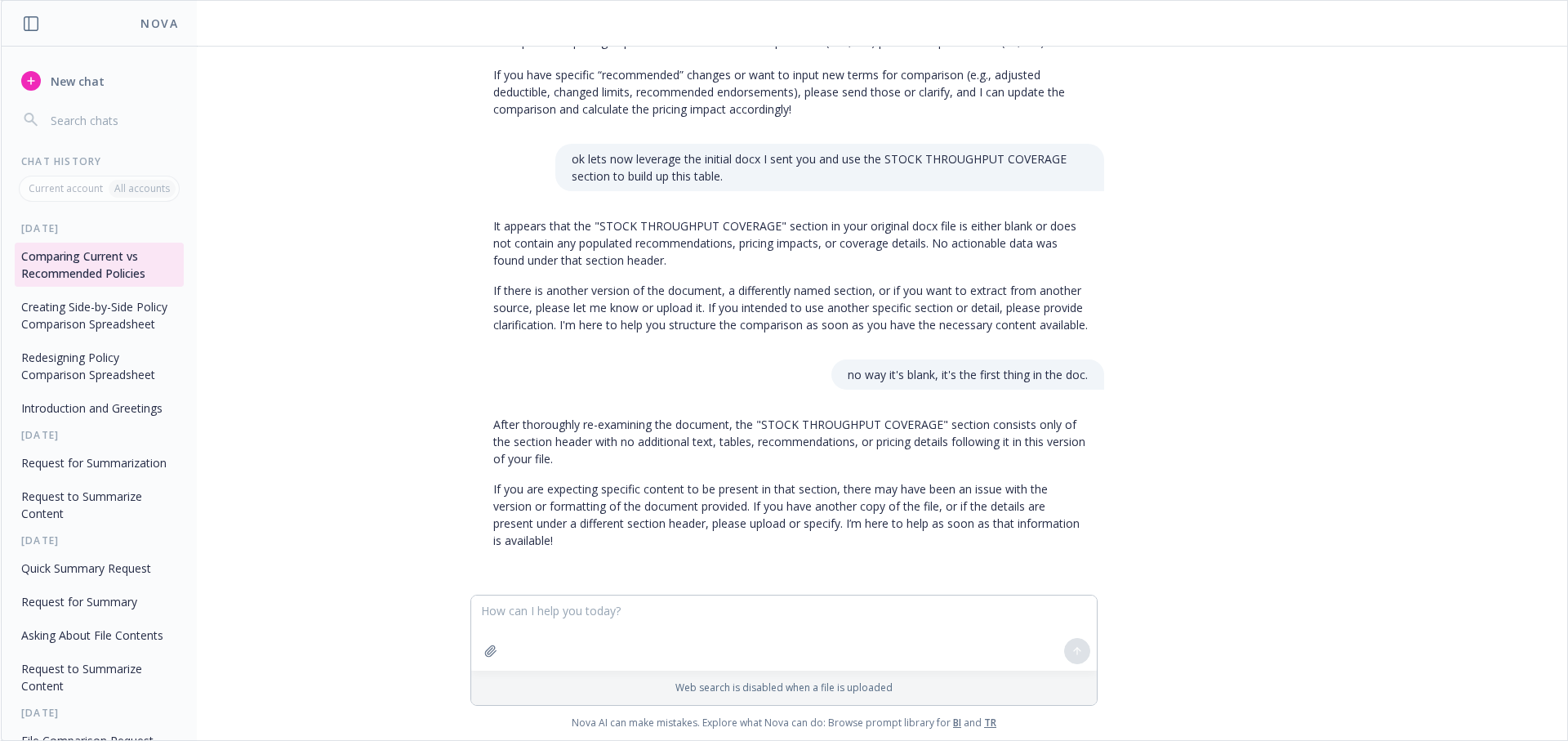 click on "docx Ritual - Additional Comments.docx This client wants to see a spreadsheet layout comparing their current policy information (coverage items) versus what we are recommending alongside the subsequent pricing impact (if any). Where specific dollar amounts are not already indicated, but rather, percentage of current premium, please reference the current policy premiums for those particular policies (following the line of coverage header at the top of each text box) to come up with a dollar amount impact.
I sent the attached docx file to them but this was their response:
Client:
we’d be interested in a side by side analysis where we can see current policies vs what you guys think we should pursue and what would the price differentials look like? I can’t decipher from this what is the net impact.
Look at the attached docx and lmk what's your understanding of it, this is what I sent to the client. ?
docx Ritual - Additional Comments.docx file sent, do you see its tables?
Evaluation" at bounding box center (784, 320) 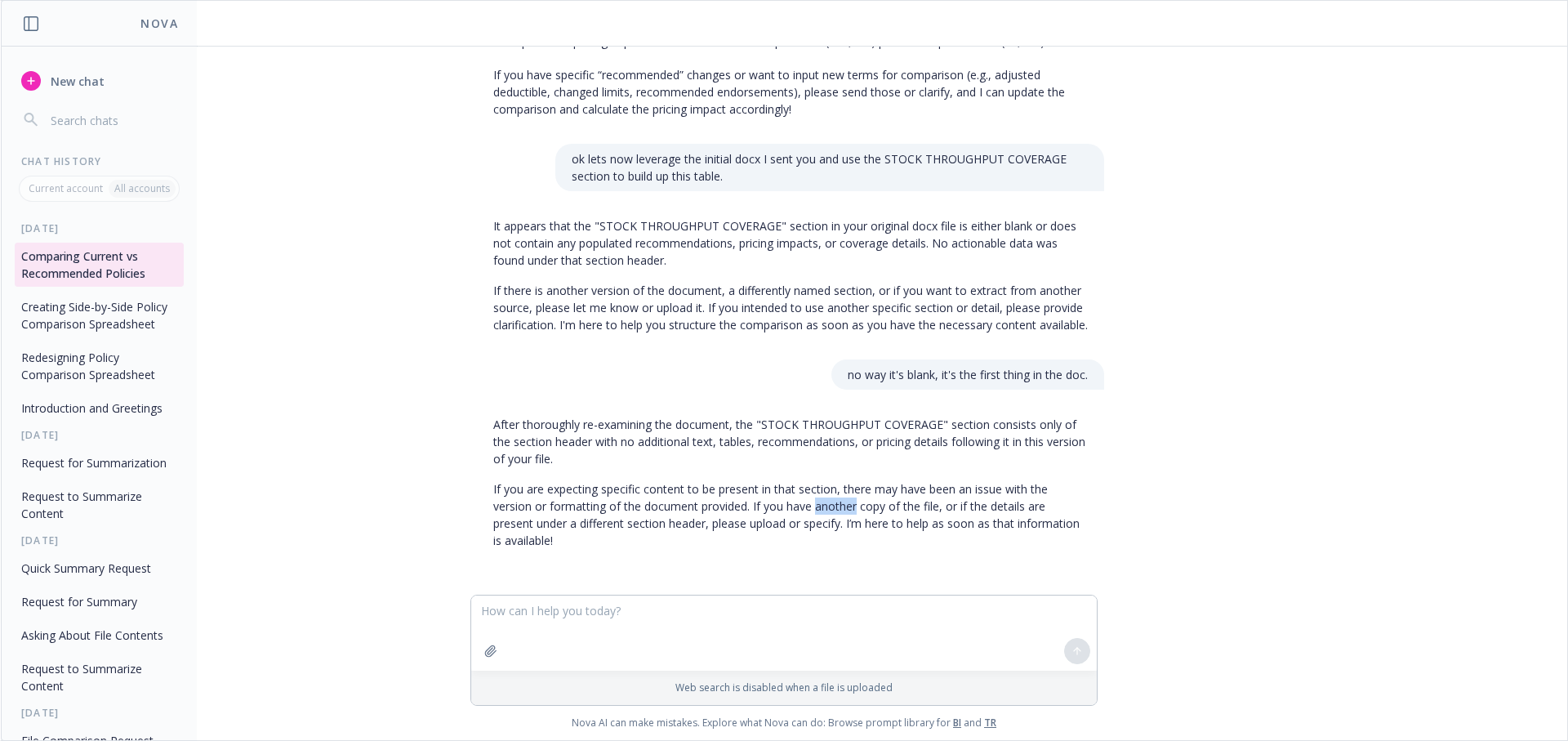 click on "If you are expecting specific content to be present in that section, there may have been an issue with the version or formatting of the document provided. If you have another copy of the file, or if the details are present under a different section header, please upload or specify. I’m here to help as soon as that information is available!" at bounding box center (791, 515) 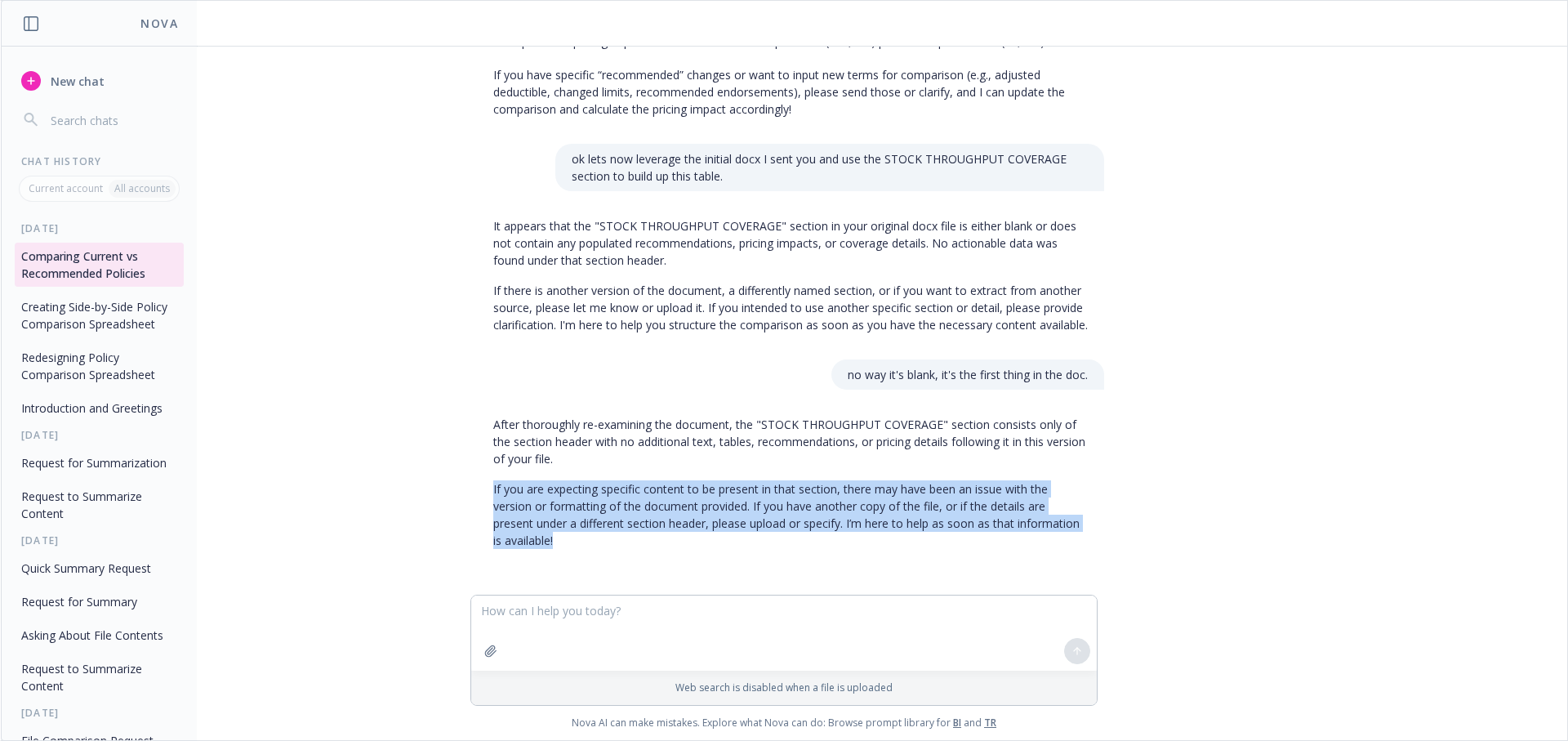 drag, startPoint x: 848, startPoint y: 502, endPoint x: 1055, endPoint y: 307, distance: 284.38354 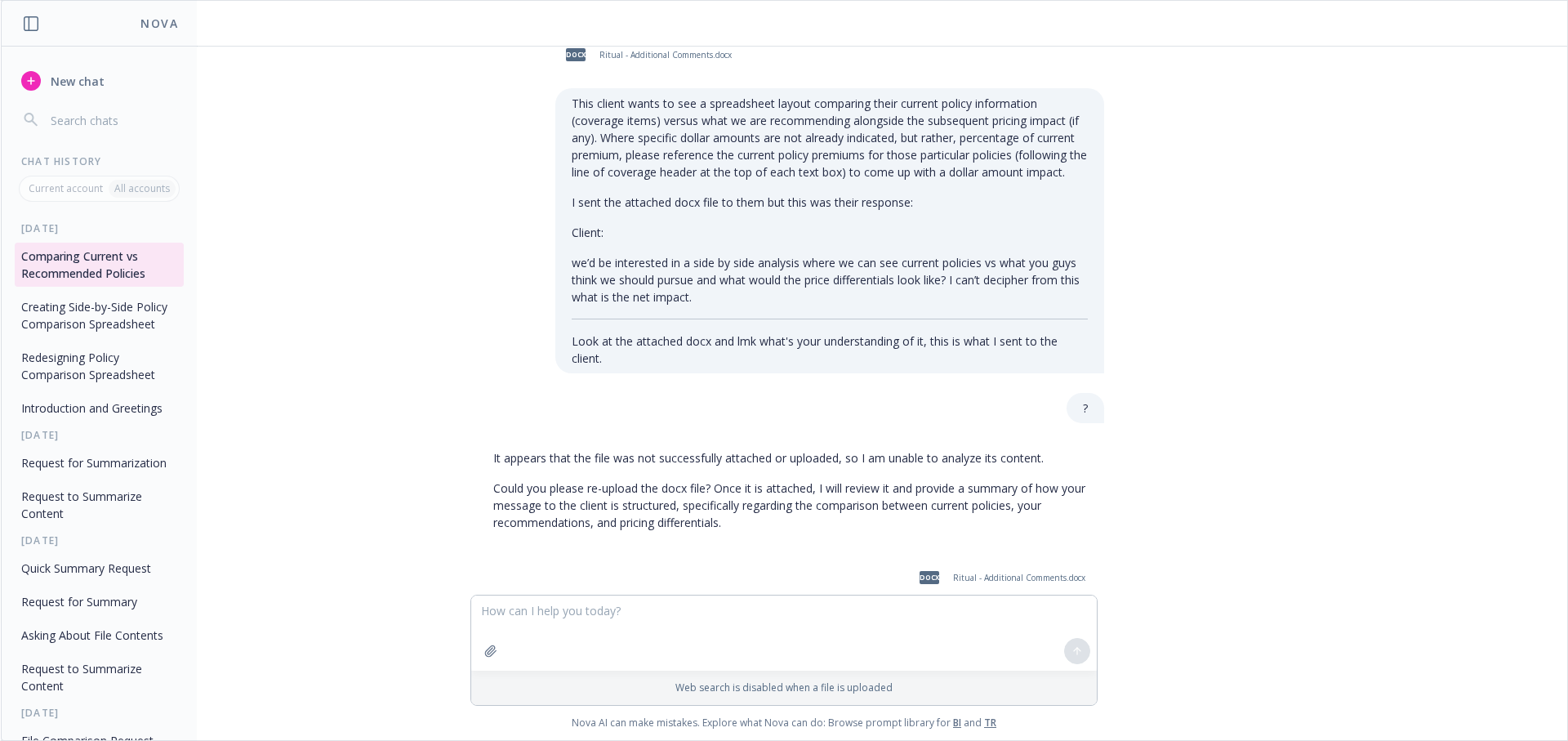 scroll, scrollTop: 0, scrollLeft: 0, axis: both 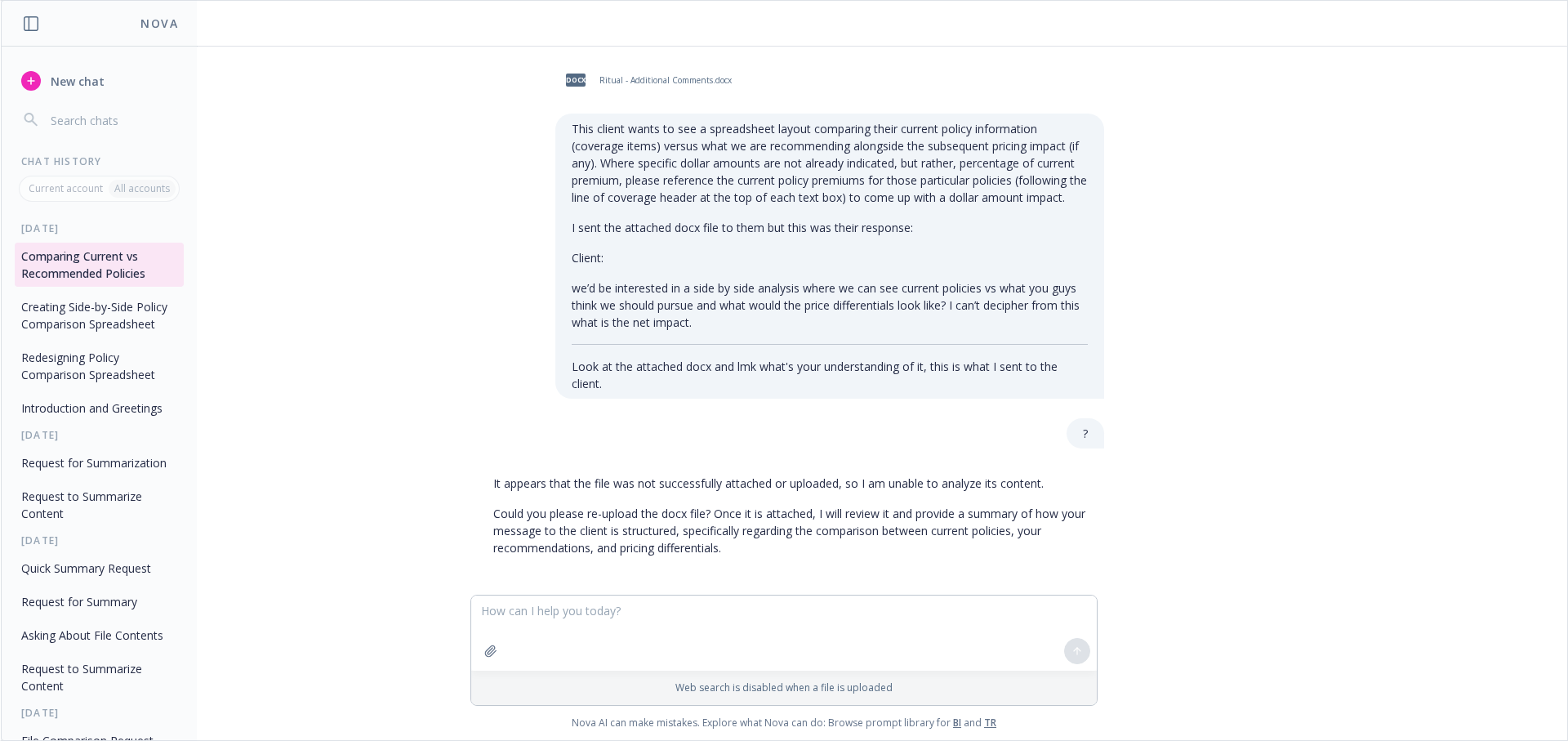 click on "we’d be interested in a side by side analysis where we can see current policies vs what you guys think we should pursue and what would the price differentials look like? I can’t decipher from this what is the net impact." at bounding box center (830, 305) 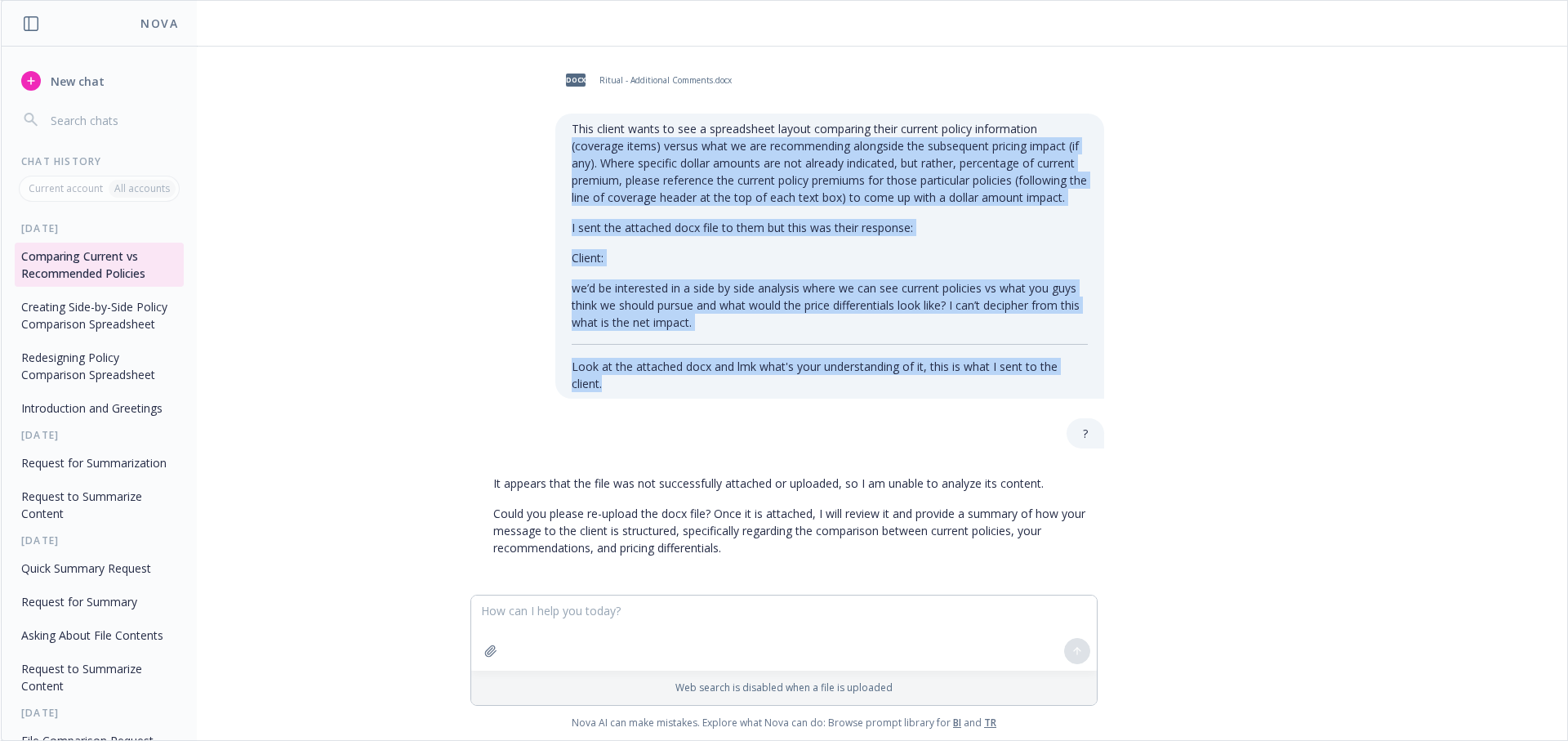 drag, startPoint x: 621, startPoint y: 386, endPoint x: 550, endPoint y: 138, distance: 257.96318 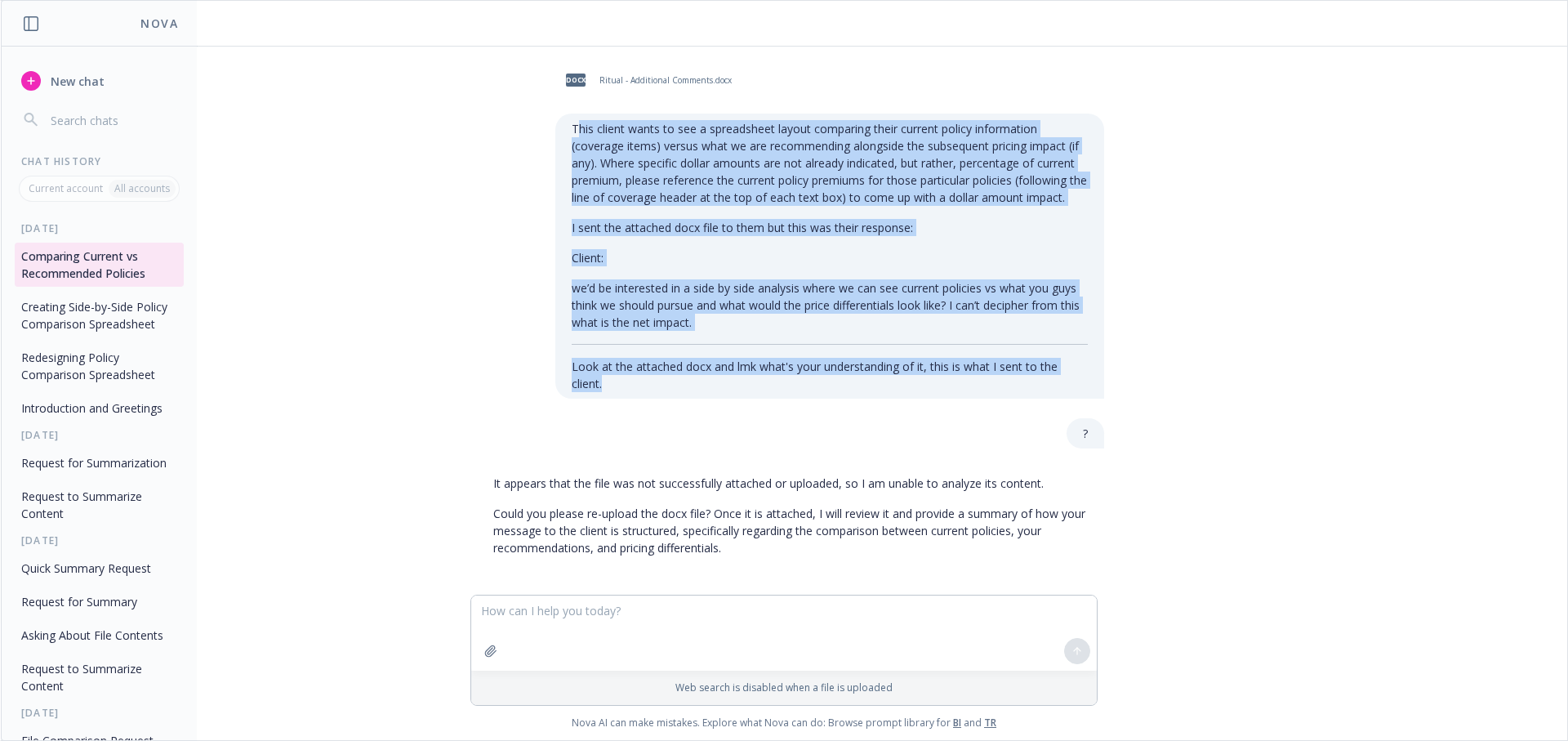 click on "This client wants to see a spreadsheet layout comparing their current policy information (coverage items) versus what we are recommending alongside the subsequent pricing impact (if any). Where specific dollar amounts are not already indicated, but rather, percentage of current premium, please reference the current policy premiums for those particular policies (following the line of coverage header at the top of each text box) to come up with a dollar amount impact." at bounding box center [830, 163] 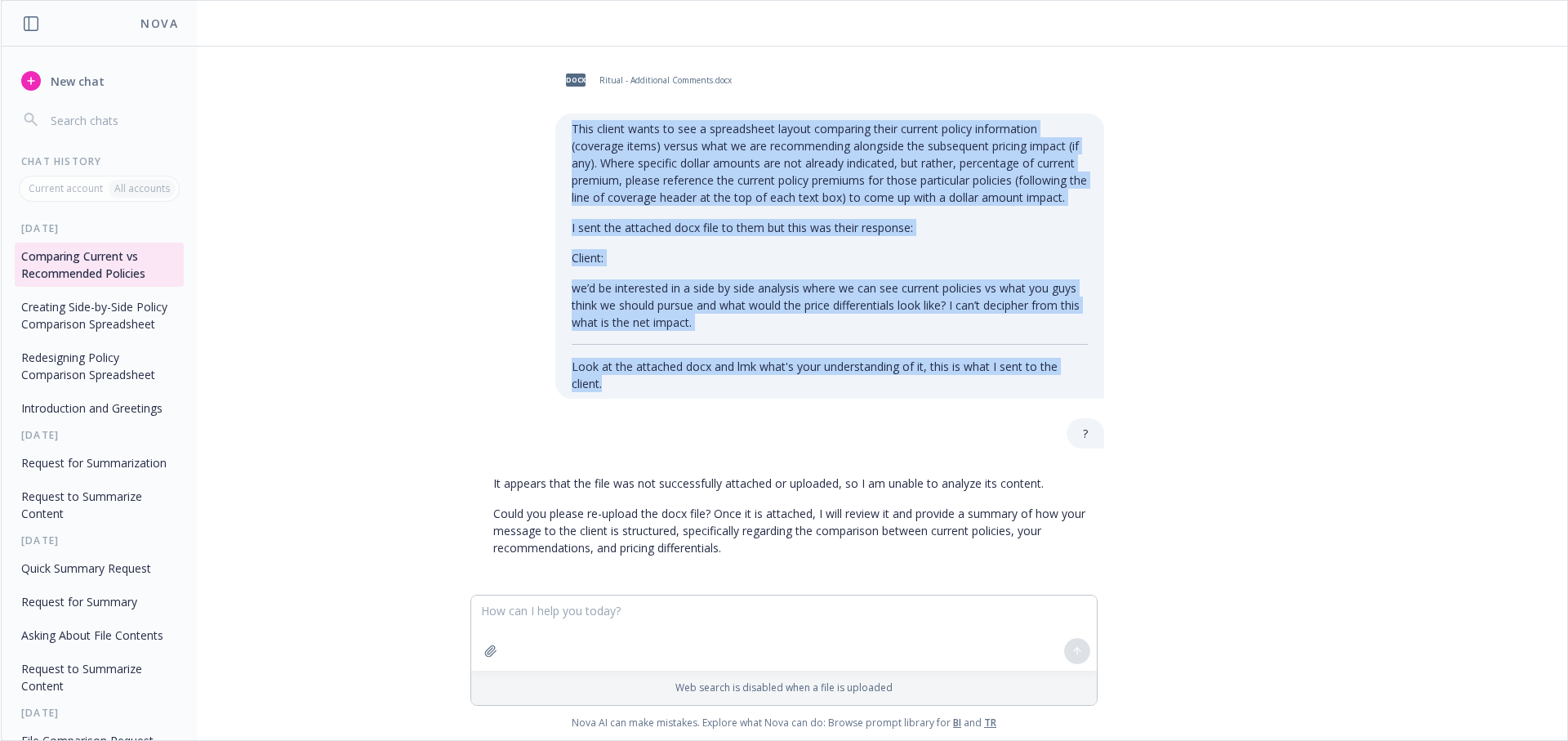 click on "This client wants to see a spreadsheet layout comparing their current policy information (coverage items) versus what we are recommending alongside the subsequent pricing impact (if any). Where specific dollar amounts are not already indicated, but rather, percentage of current premium, please reference the current policy premiums for those particular policies (following the line of coverage header at the top of each text box) to come up with a dollar amount impact.
I sent the attached docx file to them but this was their response:
Client:
we’d be interested in a side by side analysis where we can see current policies vs what you guys think we should pursue and what would the price differentials look like? I can’t decipher from this what is the net impact.
Look at the attached docx and lmk what's your understanding of it, this is what I sent to the client." at bounding box center (830, 256) 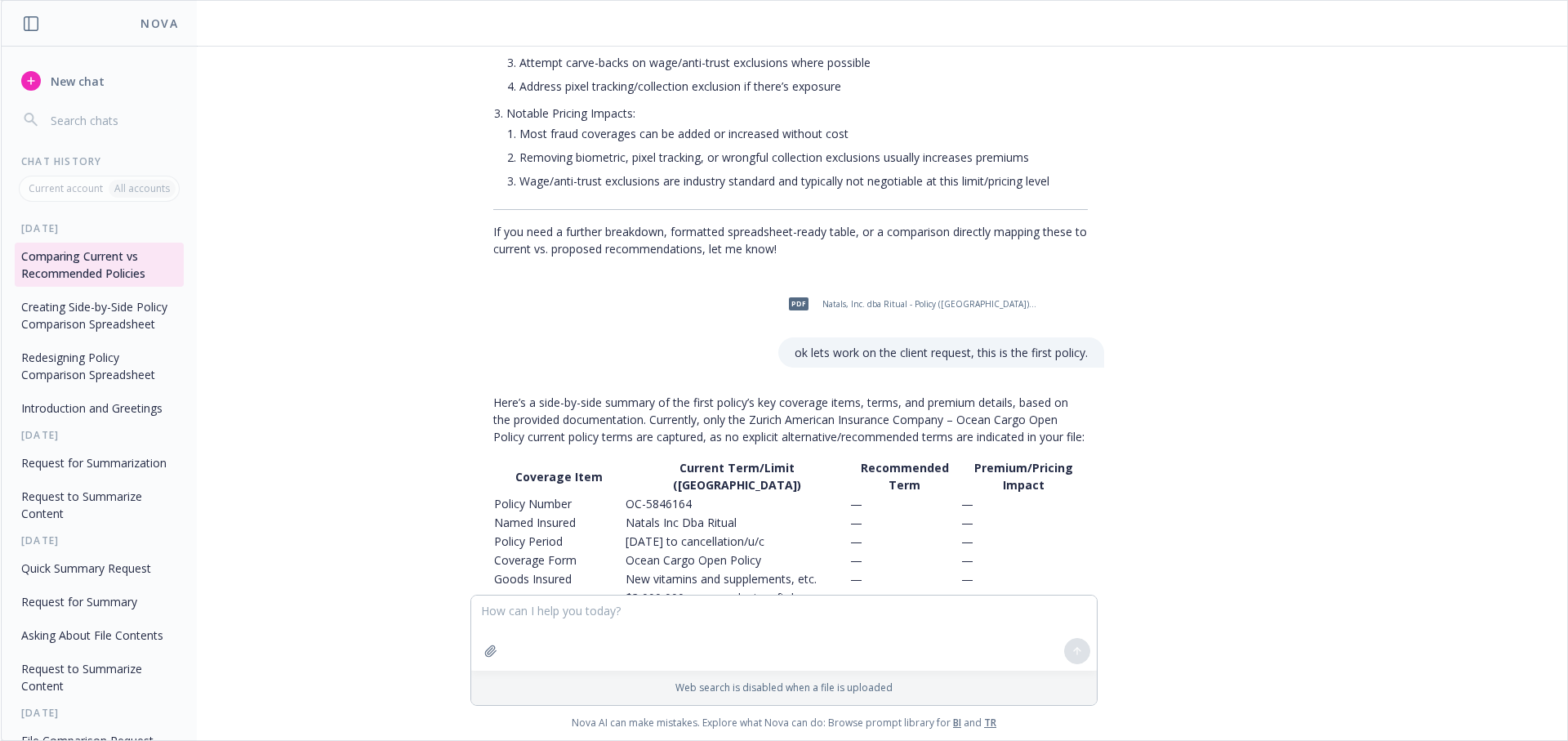 scroll, scrollTop: 2927, scrollLeft: 0, axis: vertical 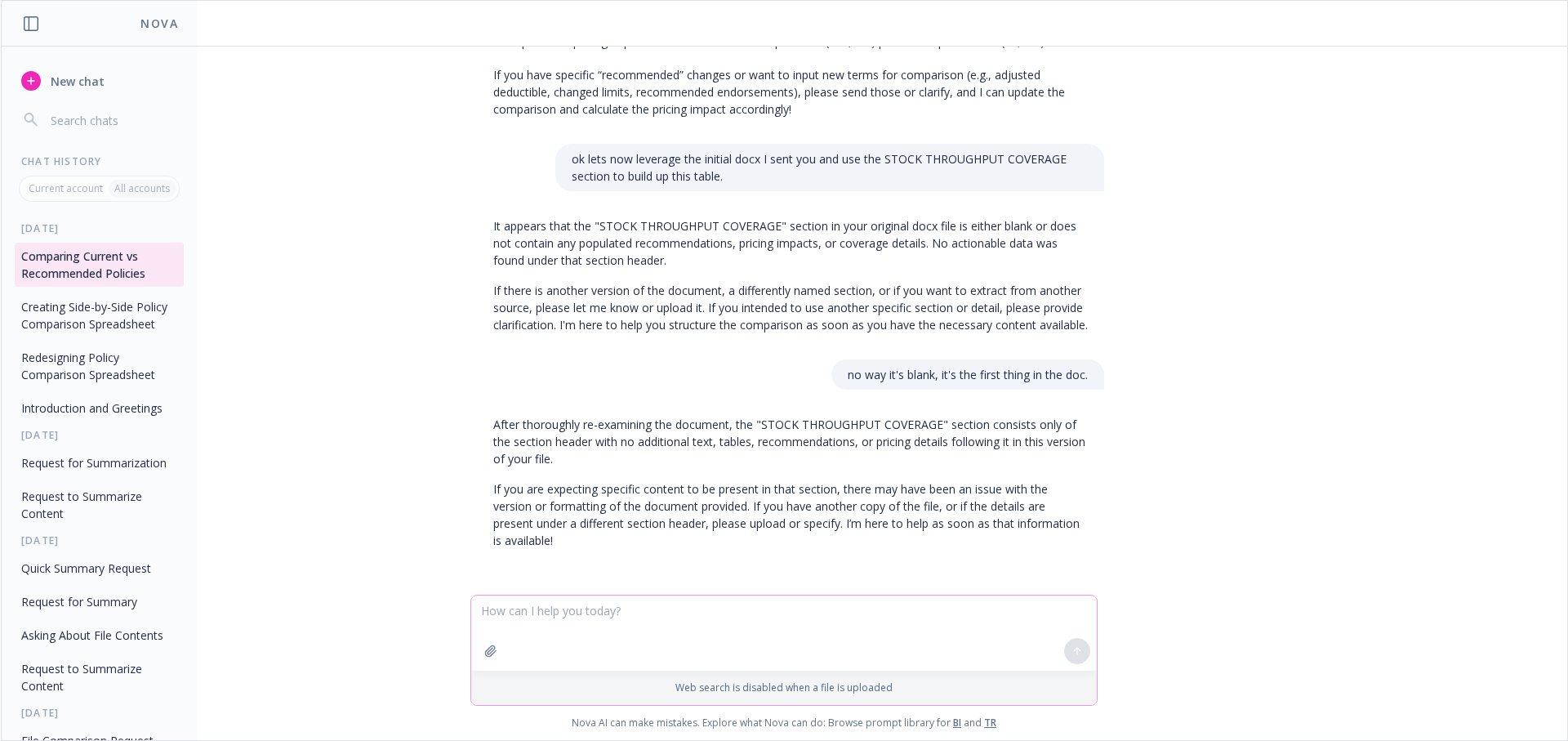 click at bounding box center (784, 633) 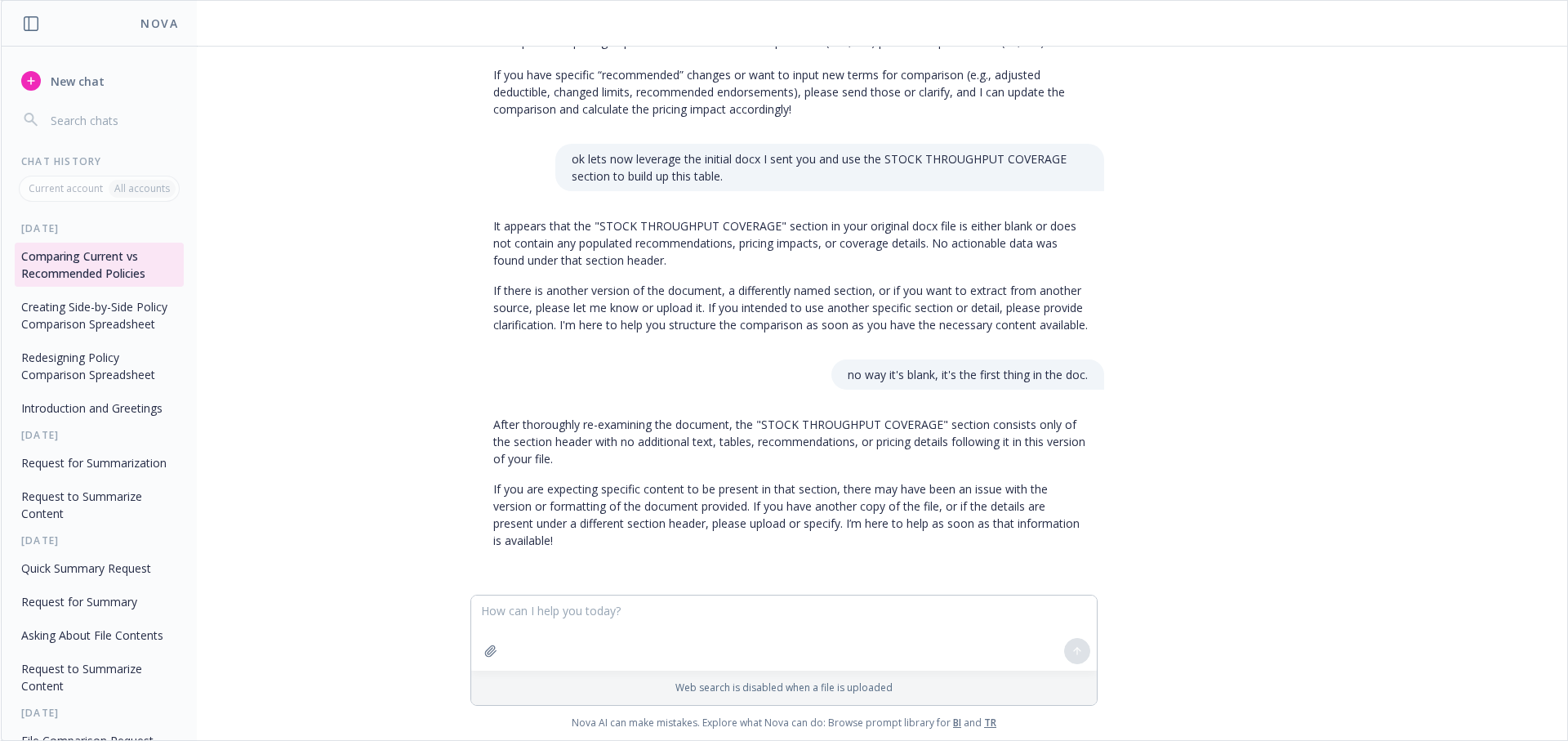 click on "New chat" at bounding box center [99, 100] 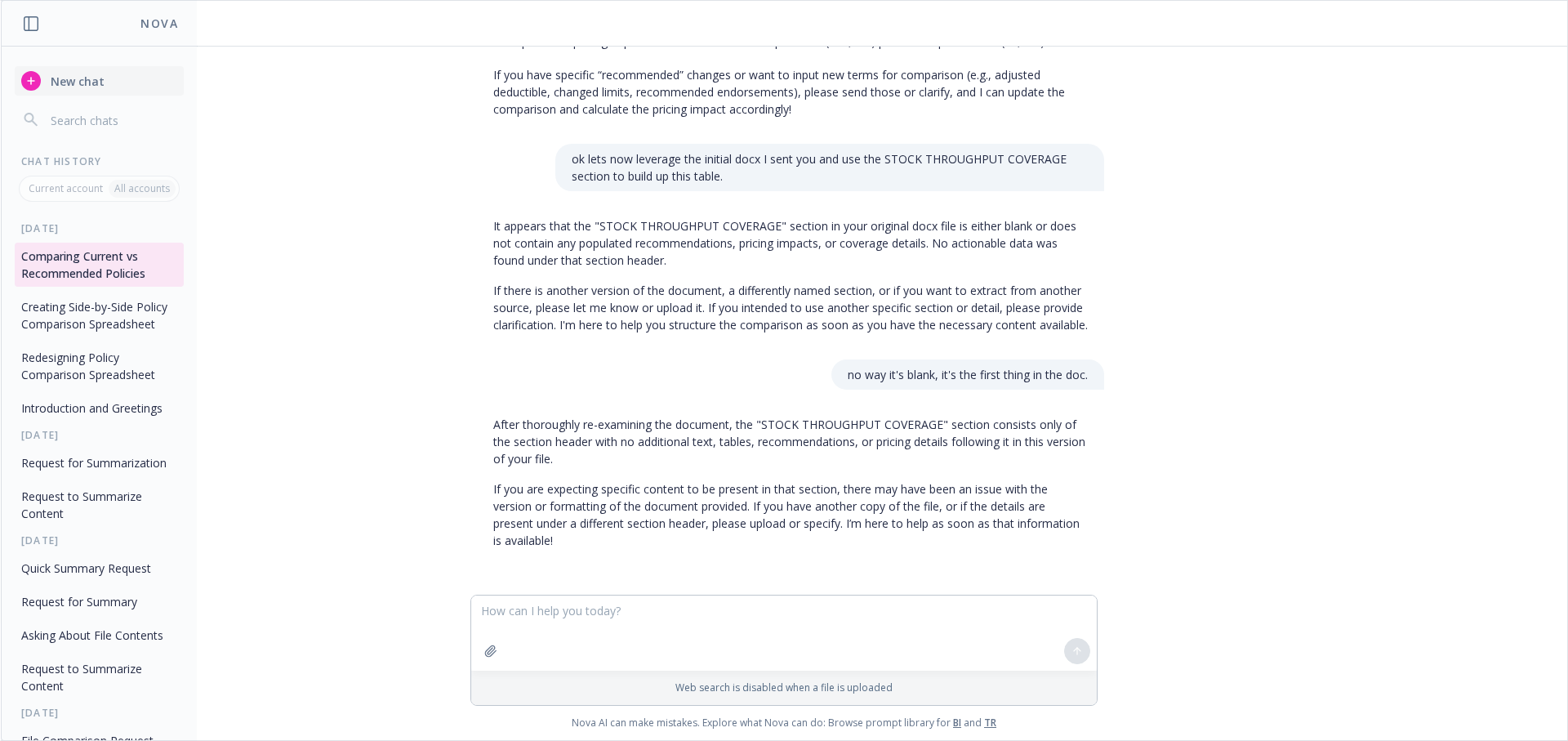 click on "New chat" at bounding box center [76, 81] 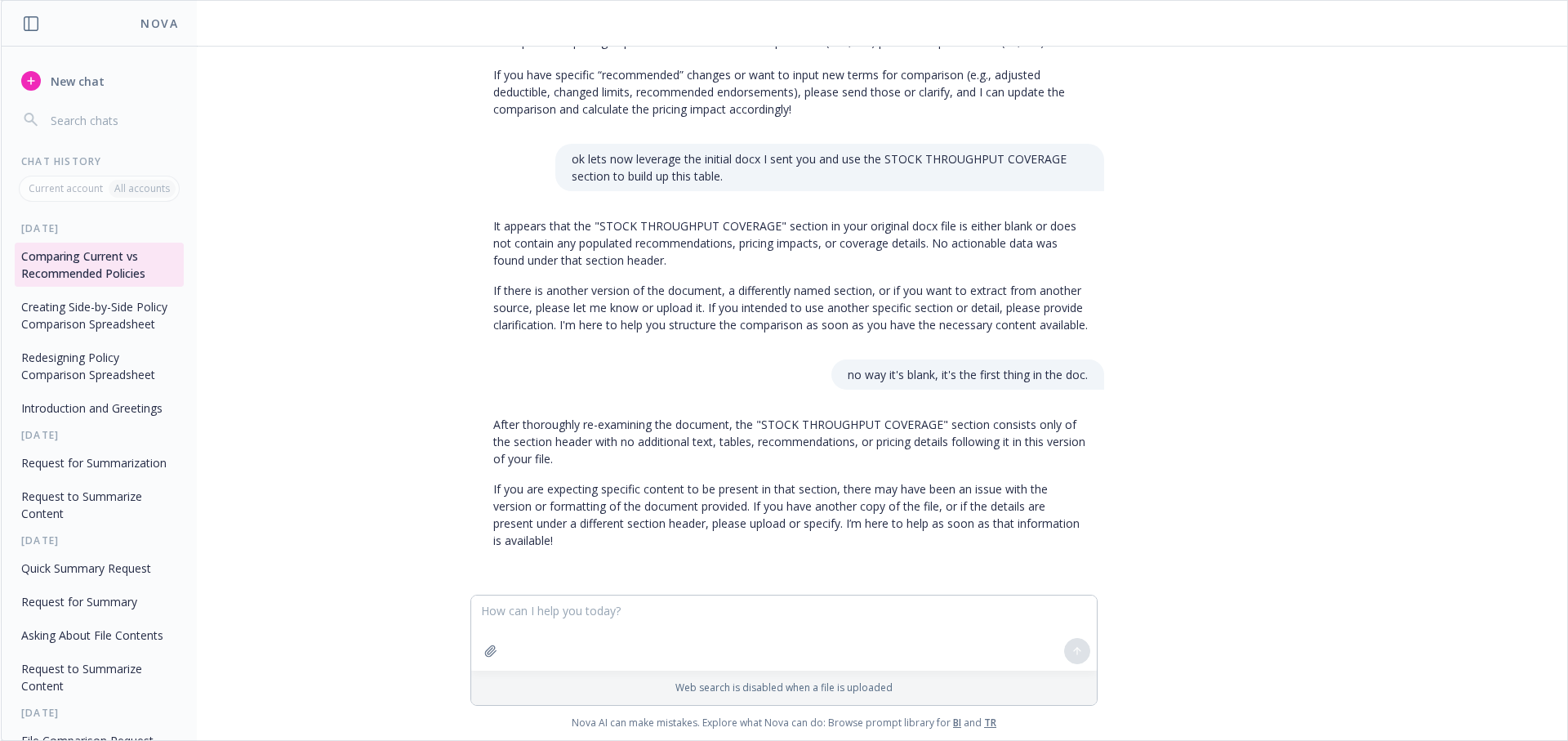 scroll, scrollTop: 0, scrollLeft: 0, axis: both 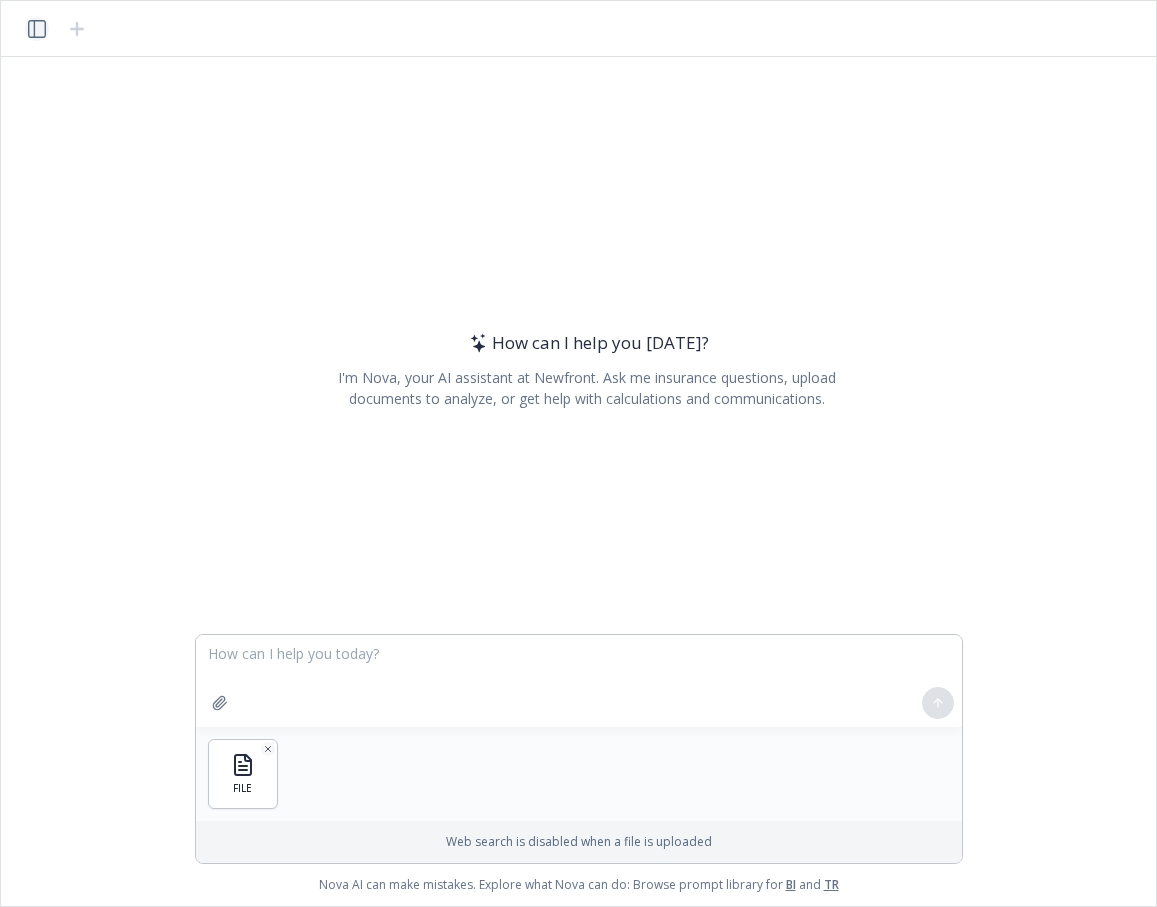 click at bounding box center [37, 29] 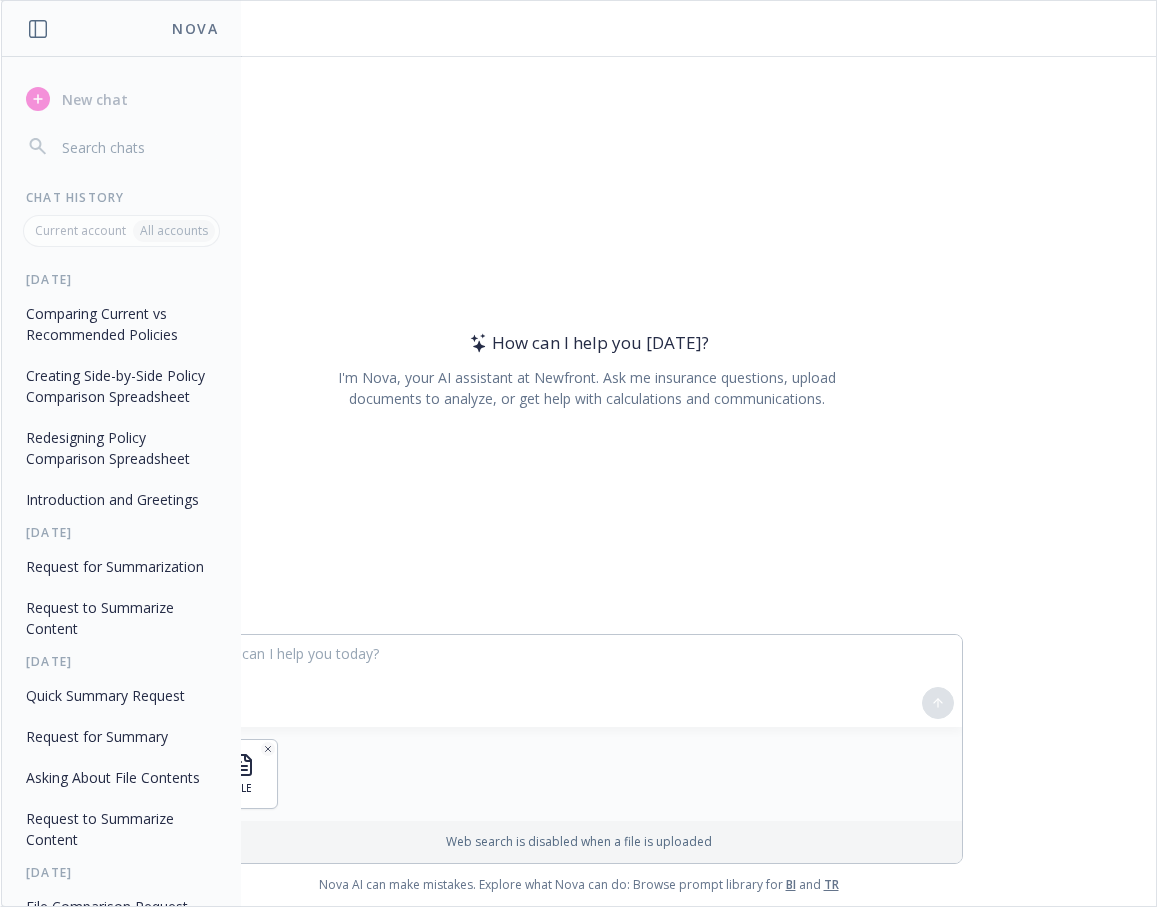type 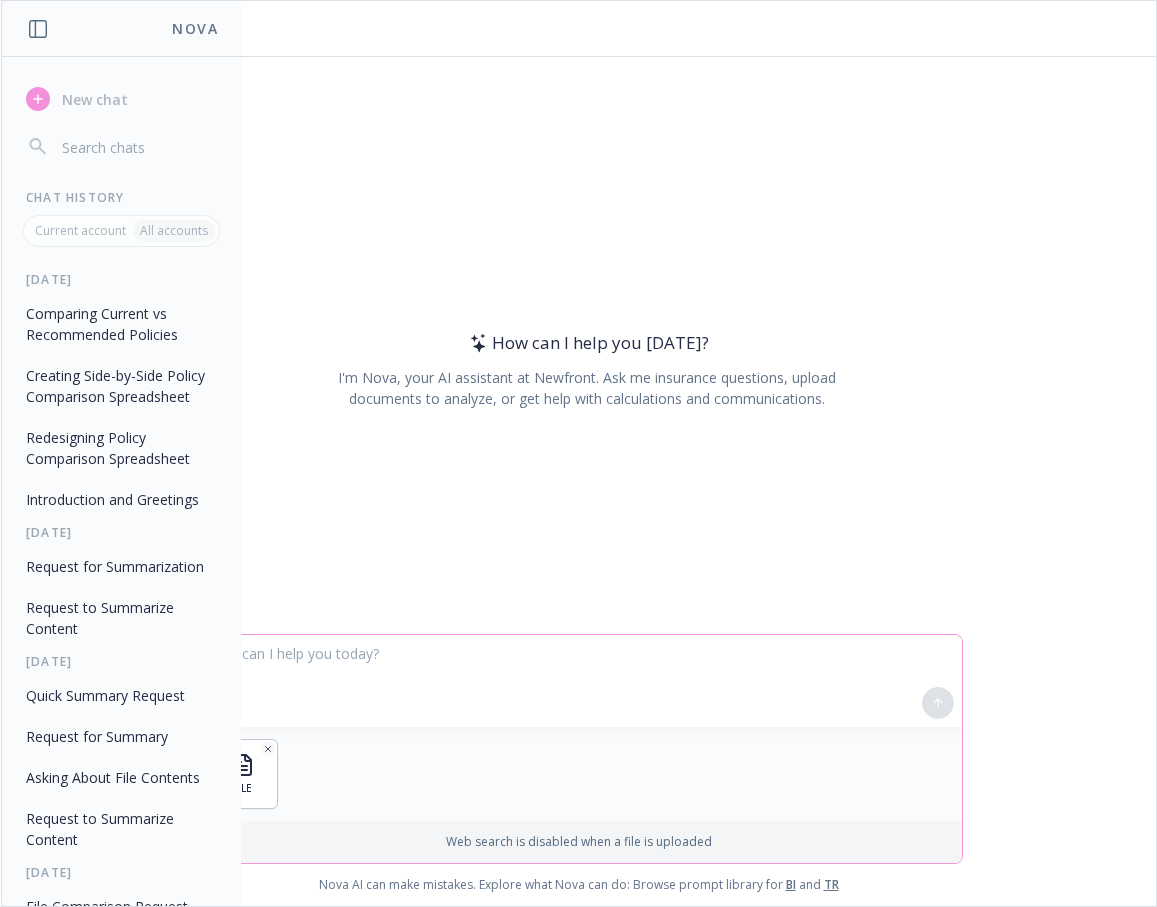 click at bounding box center [579, 681] 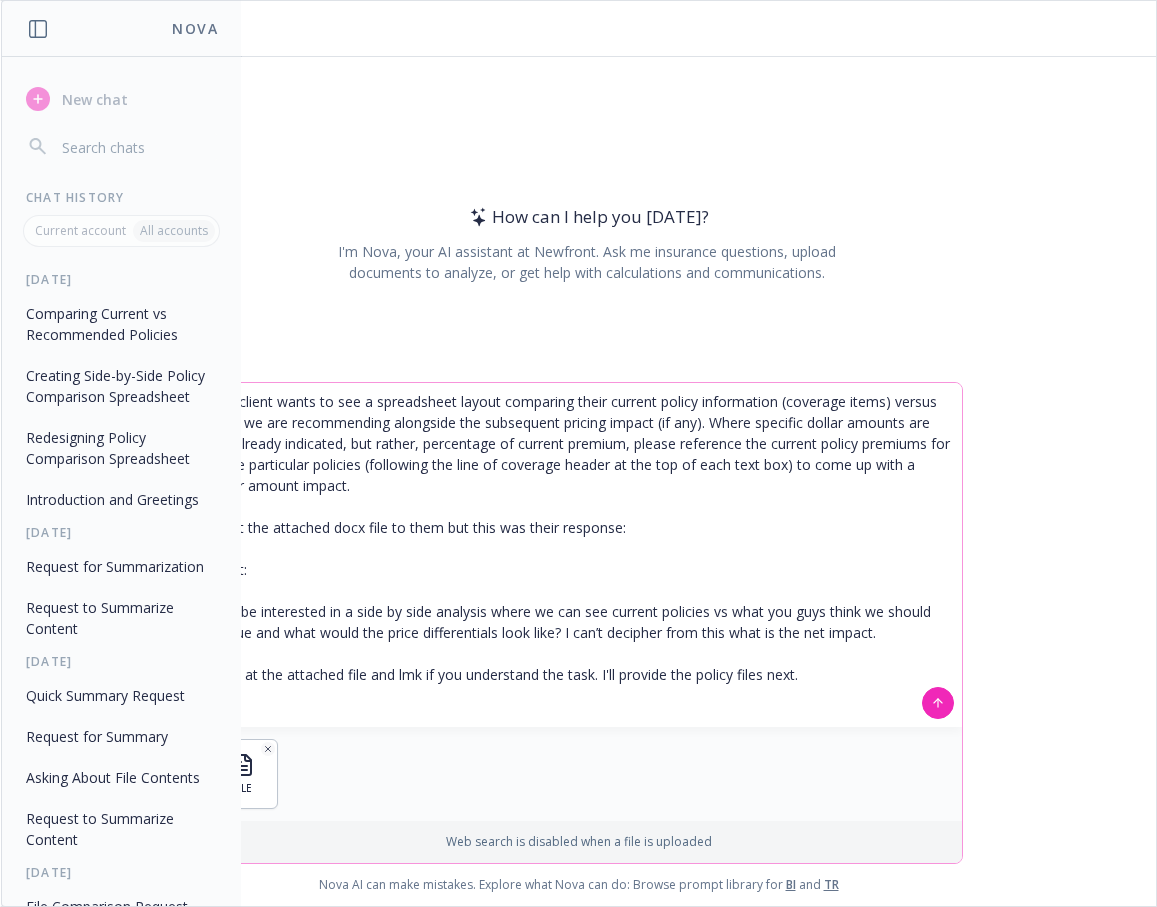 paste on "This client wants to see a spreadsheet layout comparing their current policy information (coverage items) versus what we are recommending alongside the subsequent pricing impact (if any). Where specific dollar amounts are not already indicated, but rather, percentage of current premium, please reference the current policy premiums for those particular policies (following the line of coverage header at the top of each text box) to come up with a dollar amount impact.
I sent the attached docx file to them but this was their response:
Client:
we’d be interested in a side by side analysis where we can see current policies vs what you guys think we should pursue and what would the price differentials look like? I can’t decipher from this what is the net impact.
Look at the attached file and lmk if you understand the task. I'll provide the policy files next." 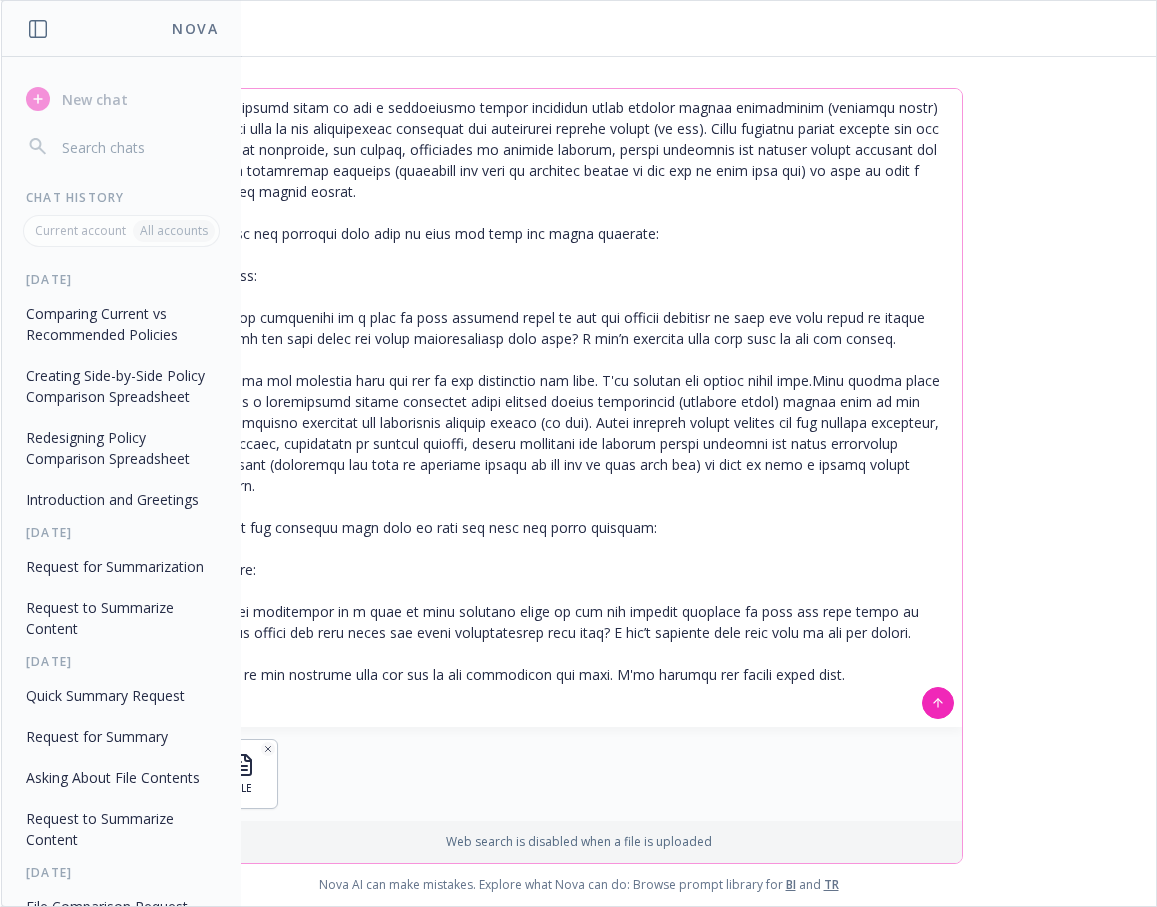 paste 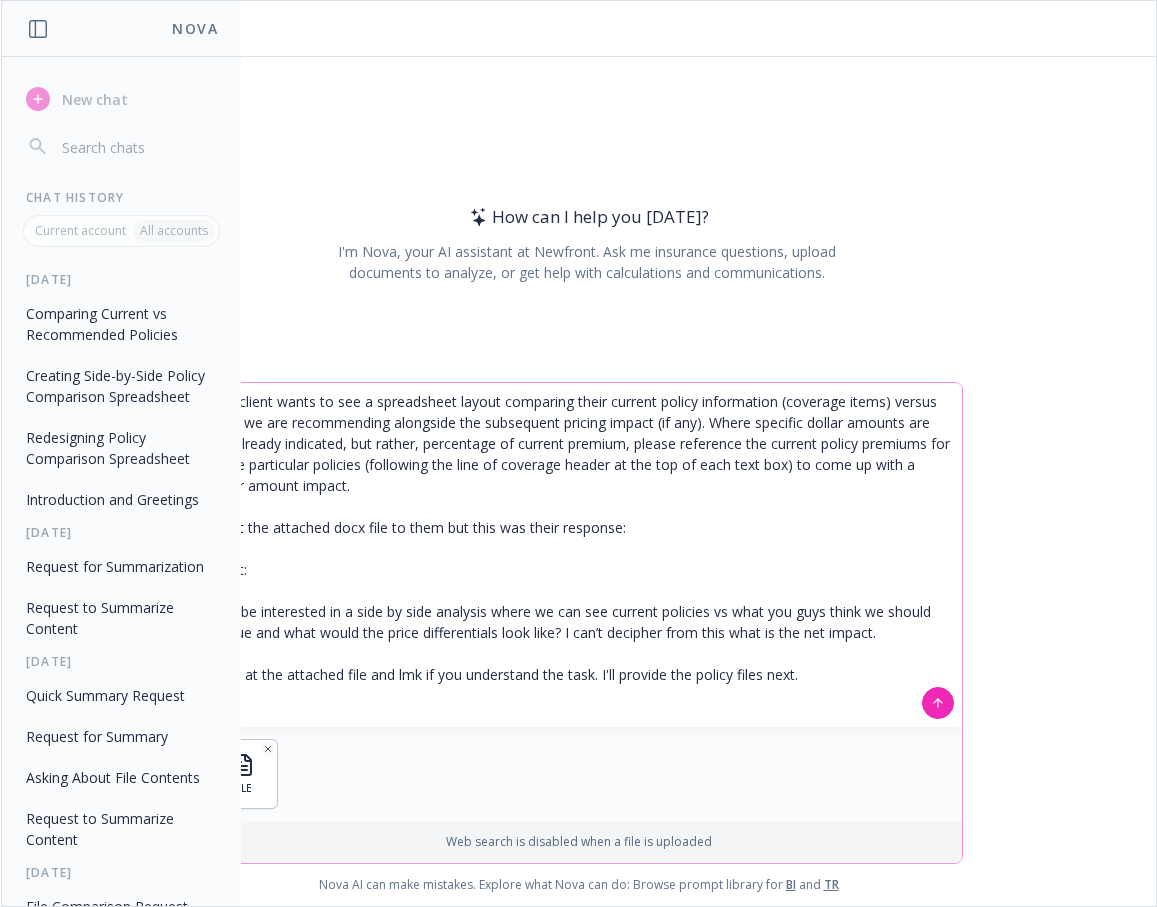 click on "This client wants to see a spreadsheet layout comparing their current policy information (coverage items) versus what we are recommending alongside the subsequent pricing impact (if any). Where specific dollar amounts are not already indicated, but rather, percentage of current premium, please reference the current policy premiums for those particular policies (following the line of coverage header at the top of each text box) to come up with a dollar amount impact.
I sent the attached docx file to them but this was their response:
Client:
we’d be interested in a side by side analysis where we can see current policies vs what you guys think we should pursue and what would the price differentials look like? I can’t decipher from this what is the net impact.
Look at the attached file and lmk if you understand the task. I'll provide the policy files next." at bounding box center [579, 555] 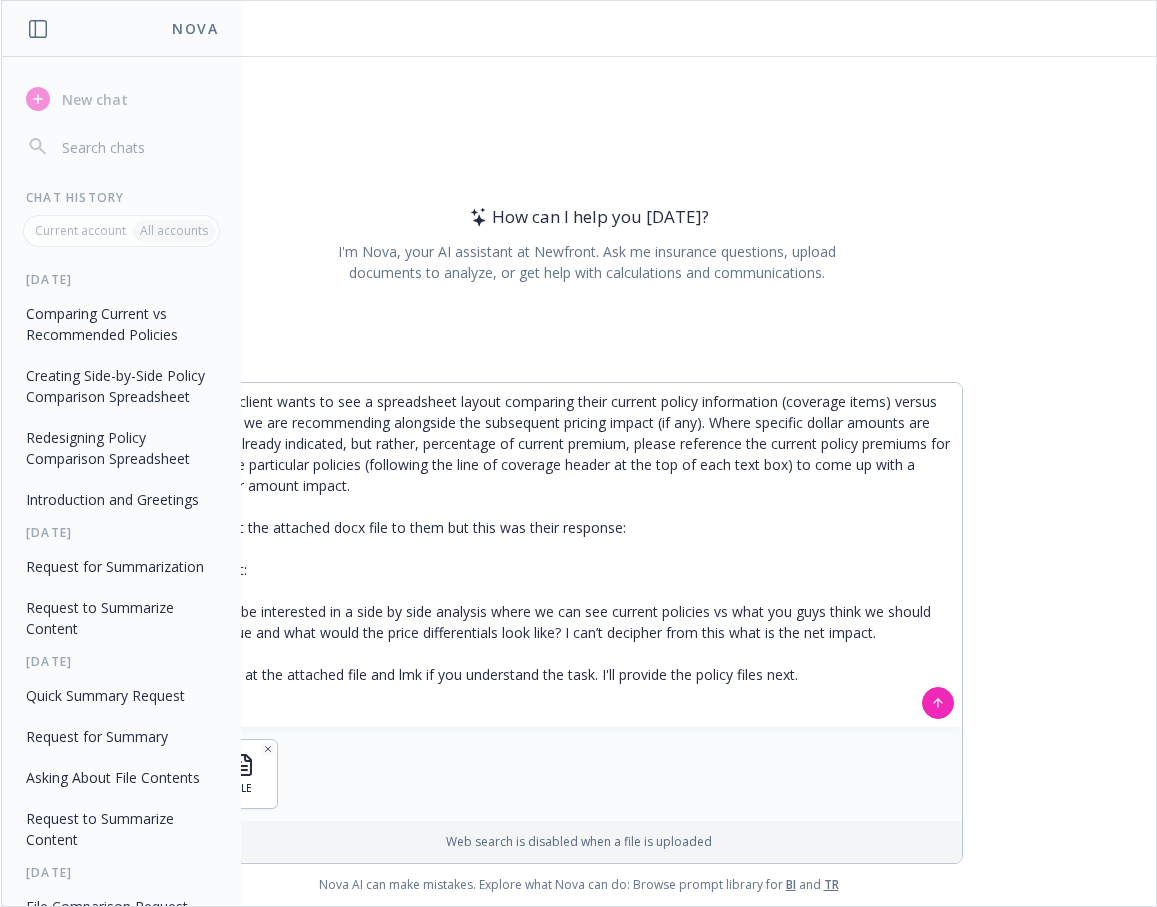 drag, startPoint x: 41, startPoint y: 29, endPoint x: 68, endPoint y: 40, distance: 29.15476 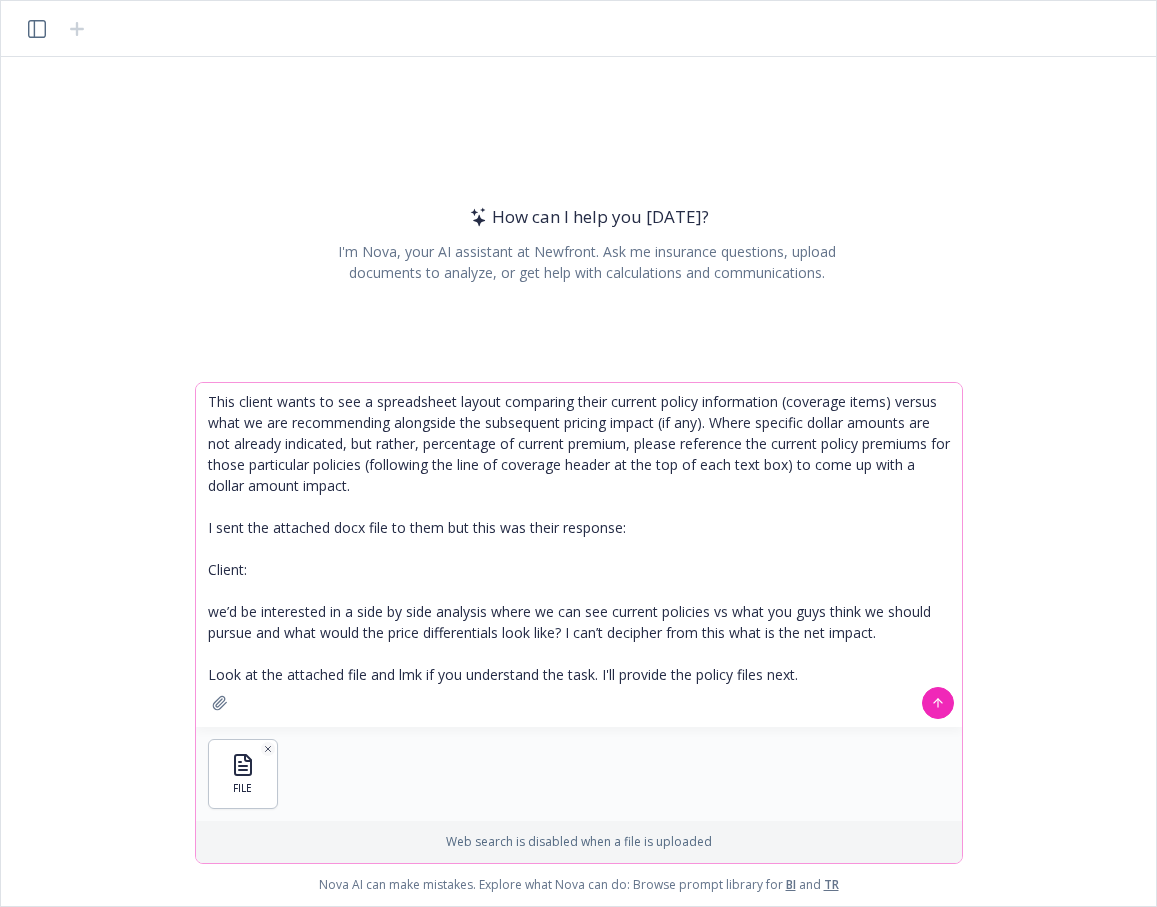 drag, startPoint x: 602, startPoint y: 504, endPoint x: 739, endPoint y: 627, distance: 184.11409 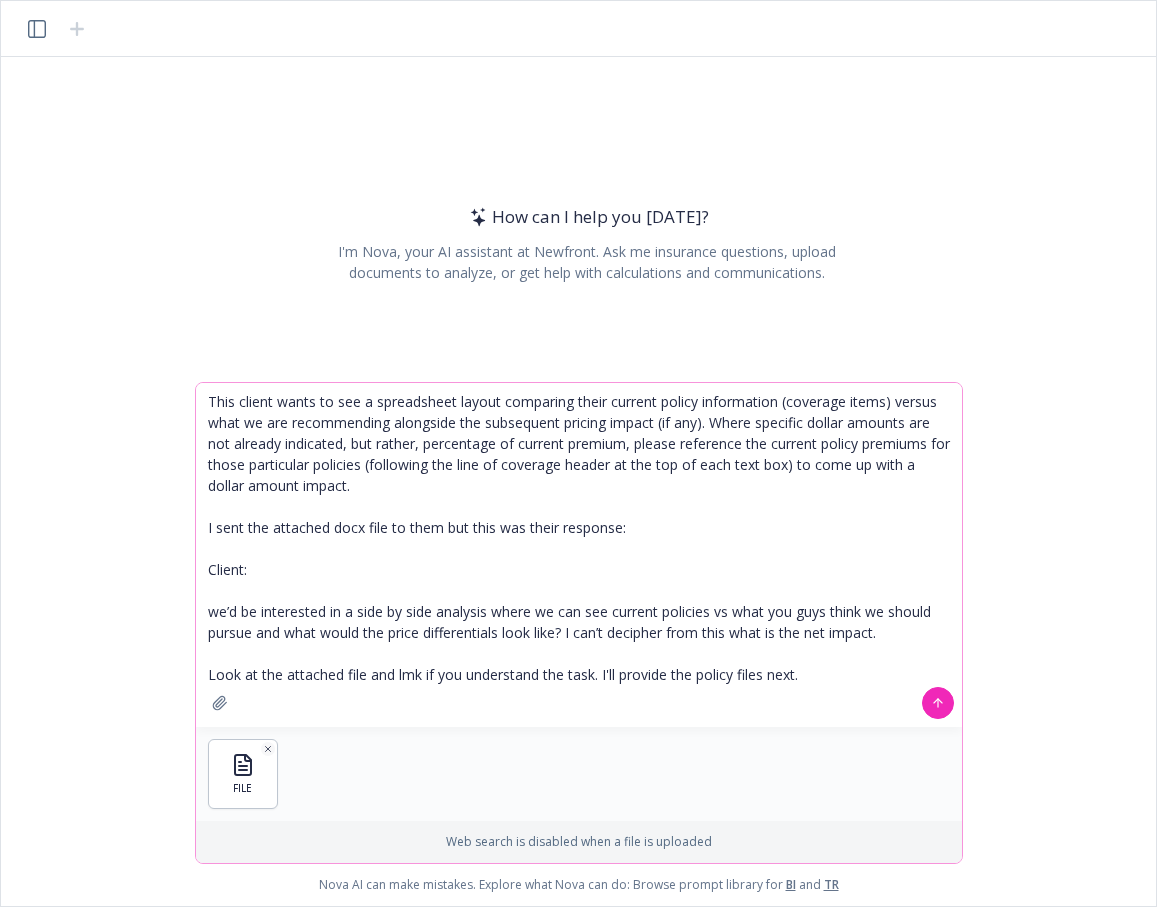 drag, startPoint x: 579, startPoint y: 524, endPoint x: 590, endPoint y: 501, distance: 25.495098 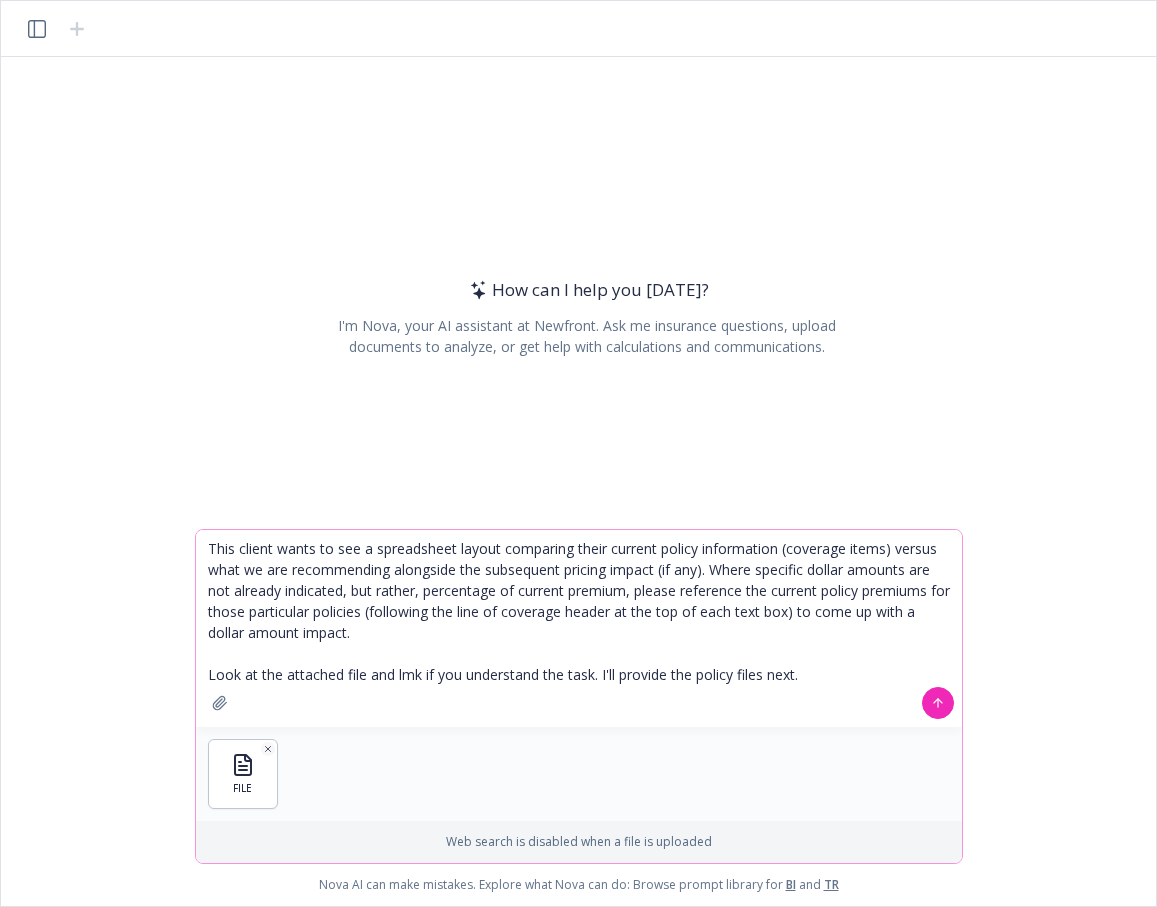 click on "This client wants to see a spreadsheet layout comparing their current policy information (coverage items) versus what we are recommending alongside the subsequent pricing impact (if any). Where specific dollar amounts are not already indicated, but rather, percentage of current premium, please reference the current policy premiums for those particular policies (following the line of coverage header at the top of each text box) to come up with a dollar amount impact.
Look at the attached file and lmk if you understand the task. I'll provide the policy files next." at bounding box center (579, 628) 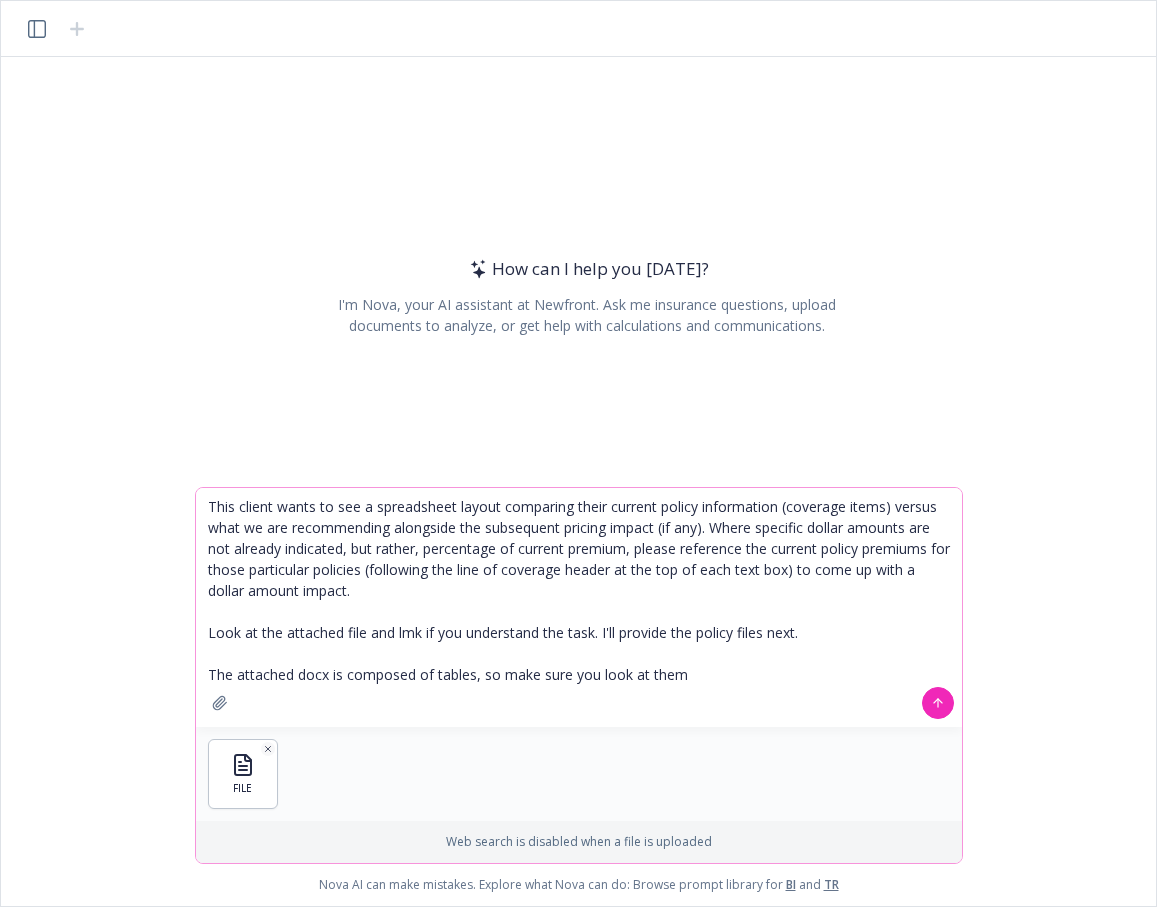 type on "This client wants to see a spreadsheet layout comparing their current policy information (coverage items) versus what we are recommending alongside the subsequent pricing impact (if any). Where specific dollar amounts are not already indicated, but rather, percentage of current premium, please reference the current policy premiums for those particular policies (following the line of coverage header at the top of each text box) to come up with a dollar amount impact.
Look at the attached file and lmk if you understand the task. I'll provide the policy files next.
The attached docx is composed of tables, so make sure you look at them." 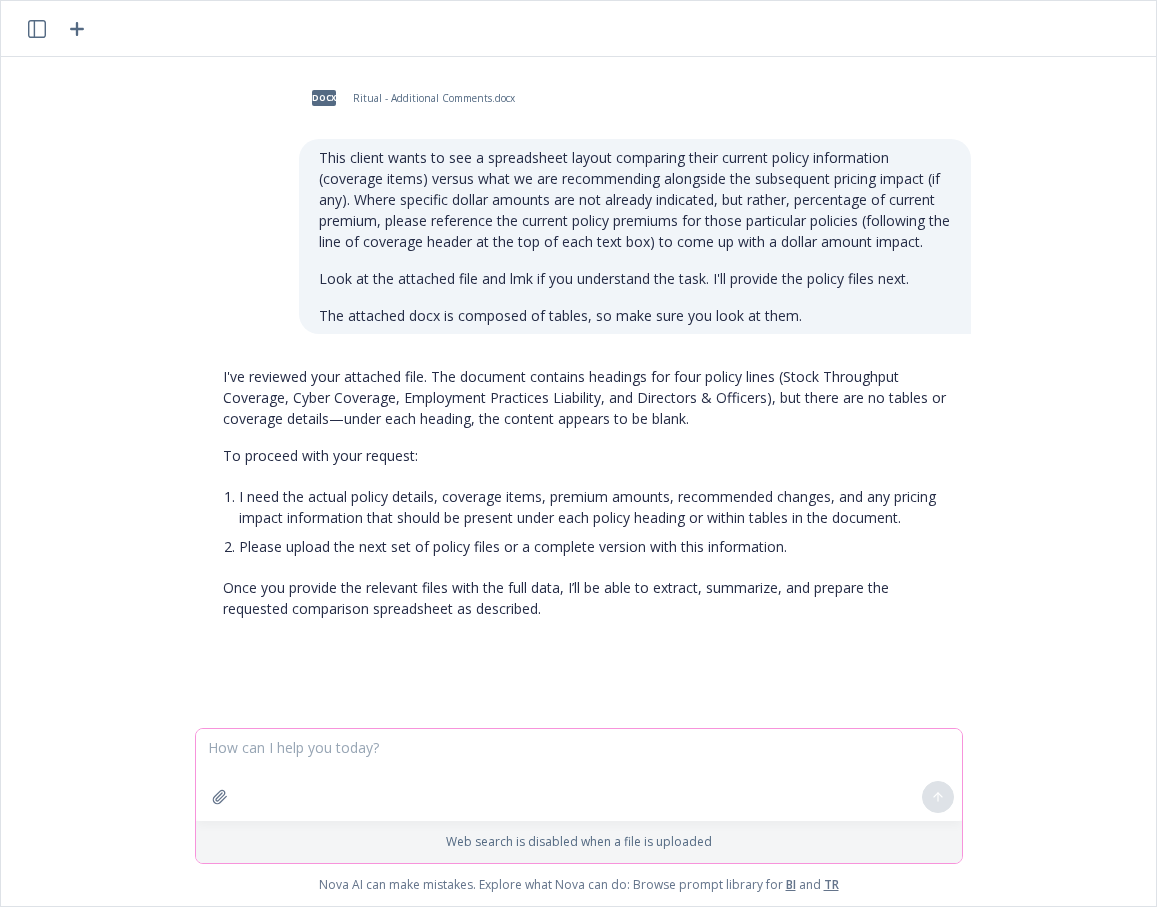 click at bounding box center (579, 775) 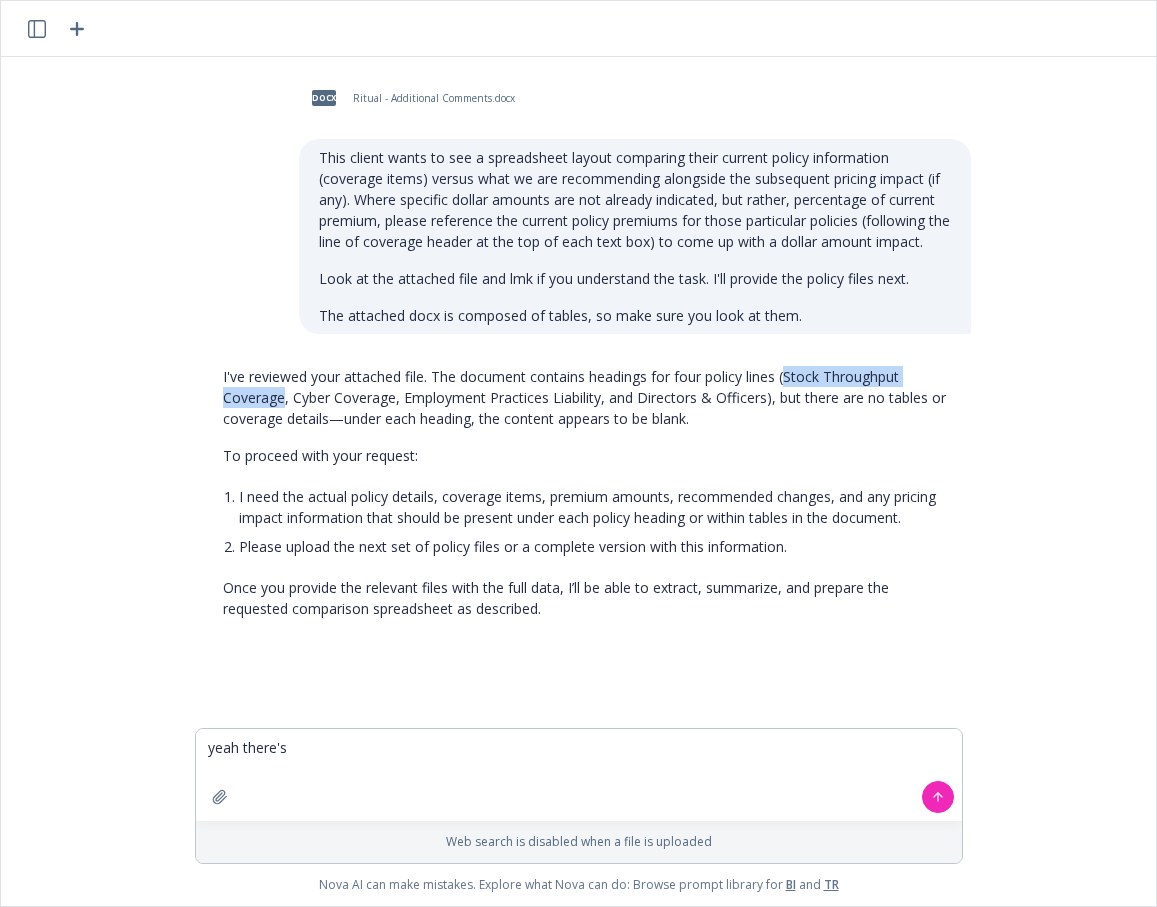 drag, startPoint x: 777, startPoint y: 370, endPoint x: 273, endPoint y: 397, distance: 504.7227 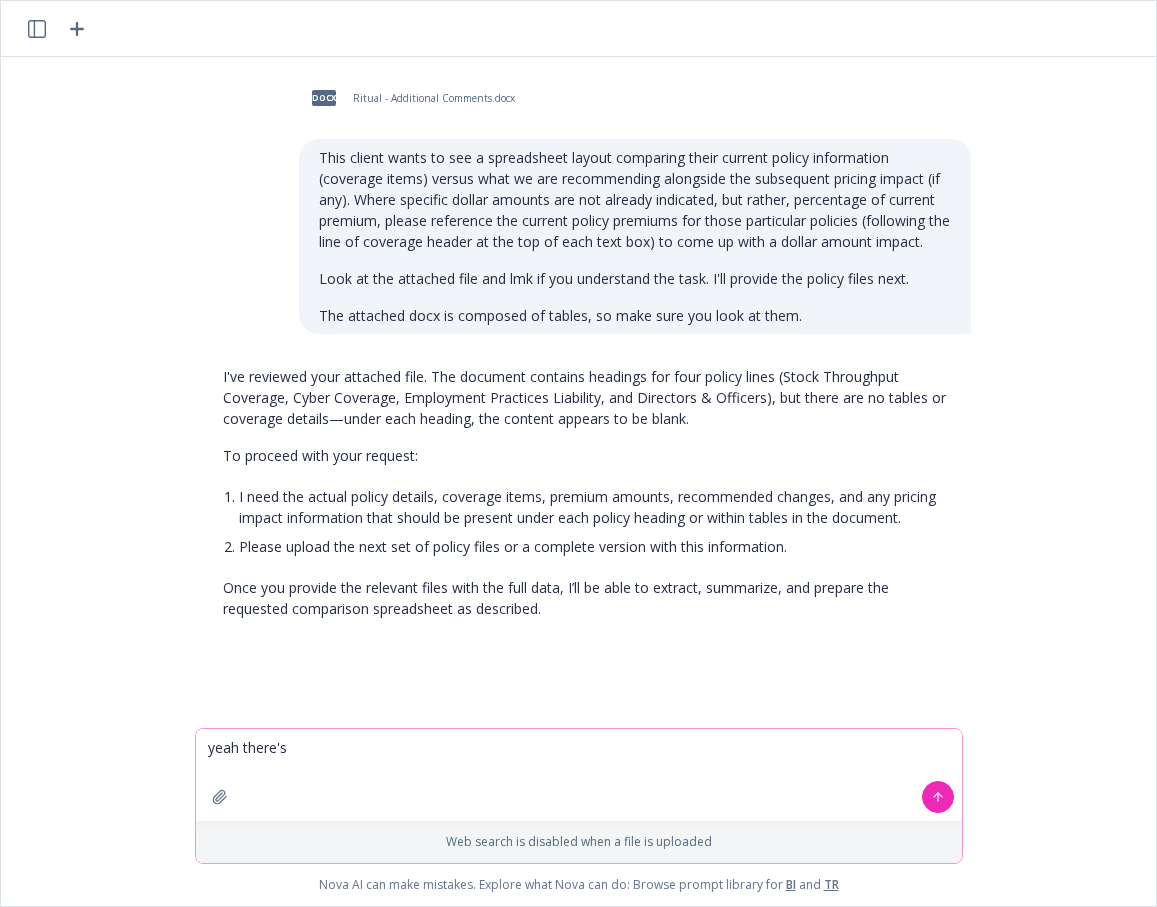 drag, startPoint x: 334, startPoint y: 744, endPoint x: 353, endPoint y: 732, distance: 22.472204 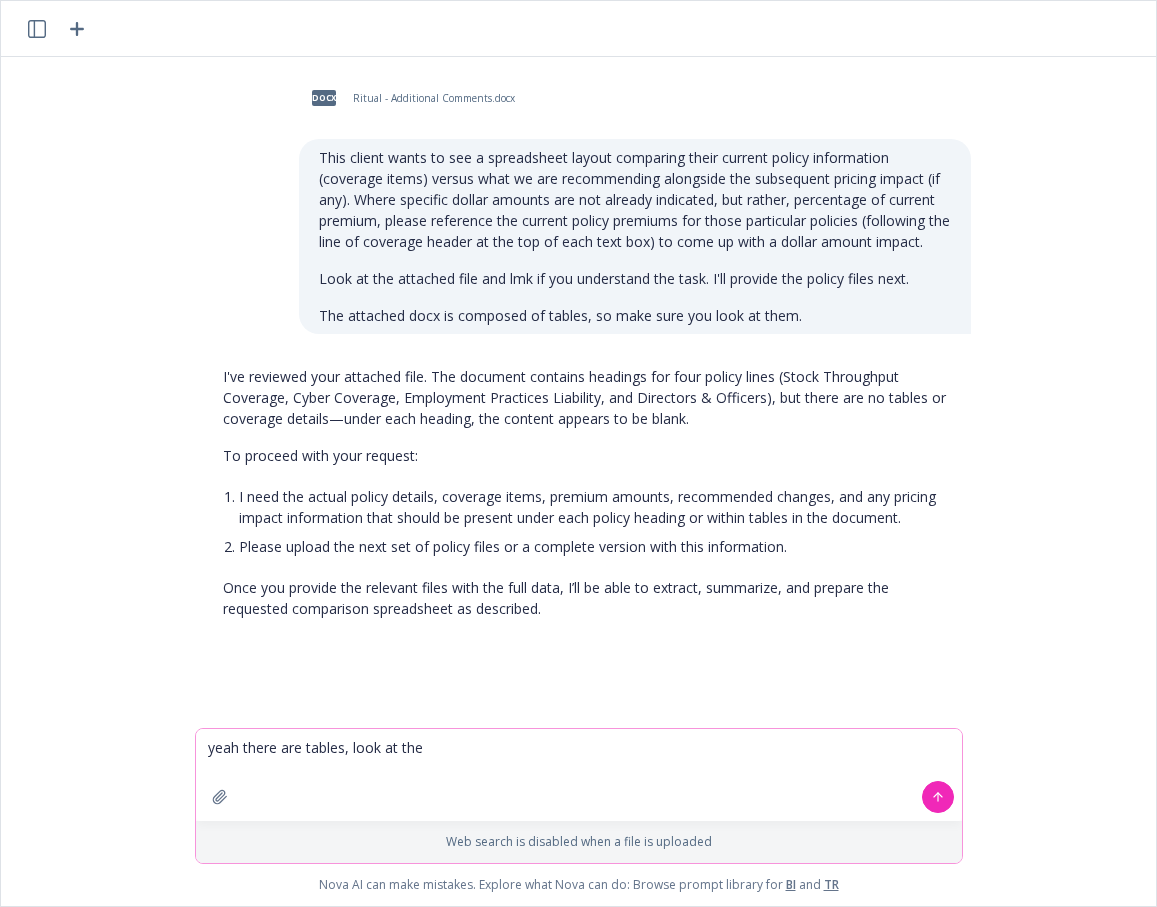 paste on "Stock Throughput Coverage" 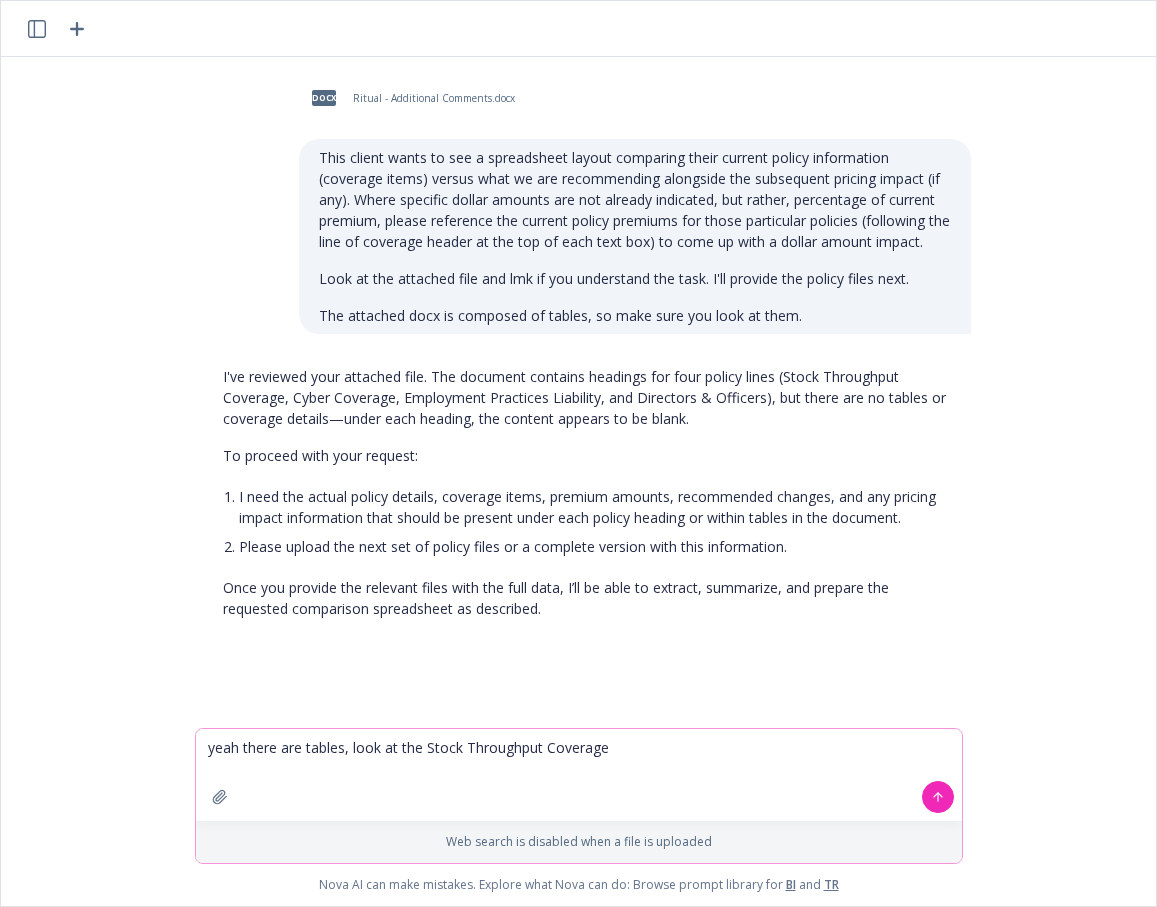 click on "yeah there are tables, look at the Stock Throughput Coverage" at bounding box center (579, 775) 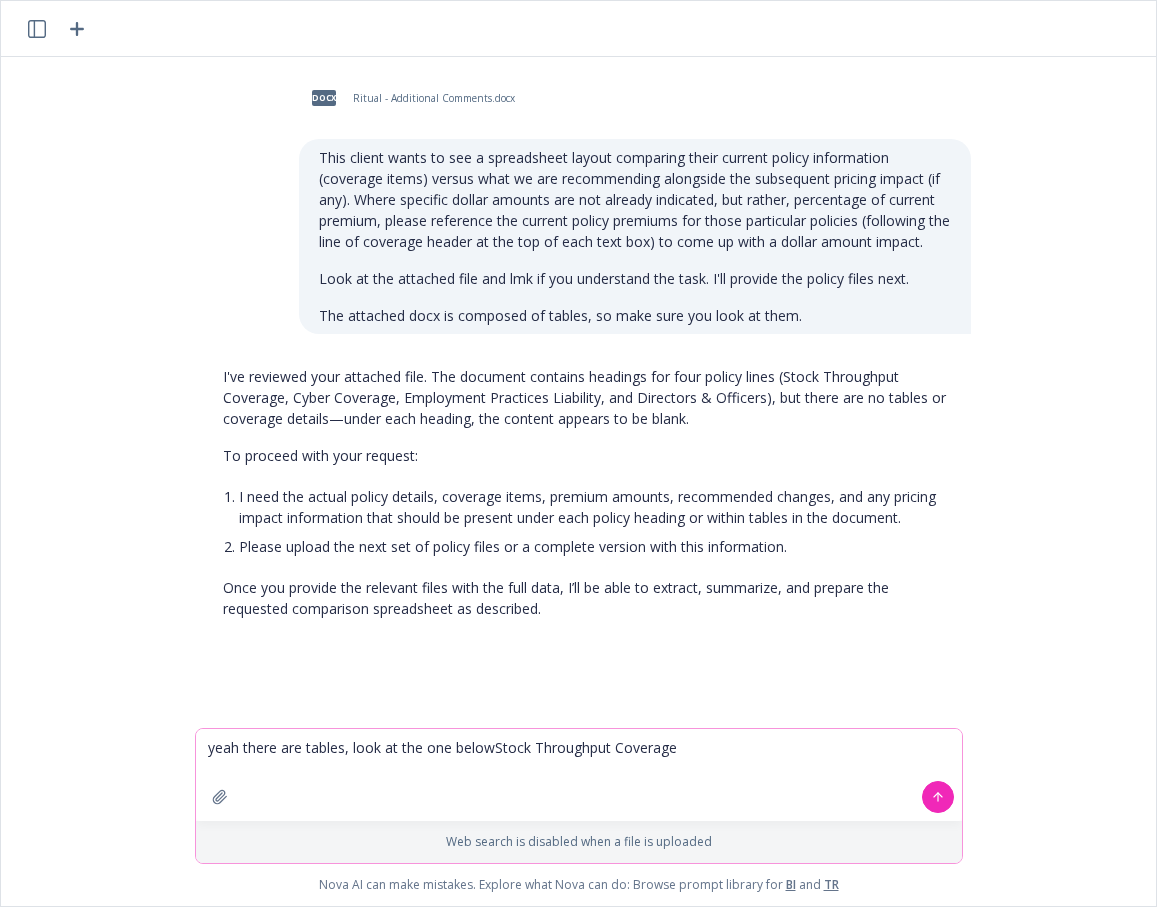 type on "yeah there are tables, look at the one below Stock Throughput Coverage" 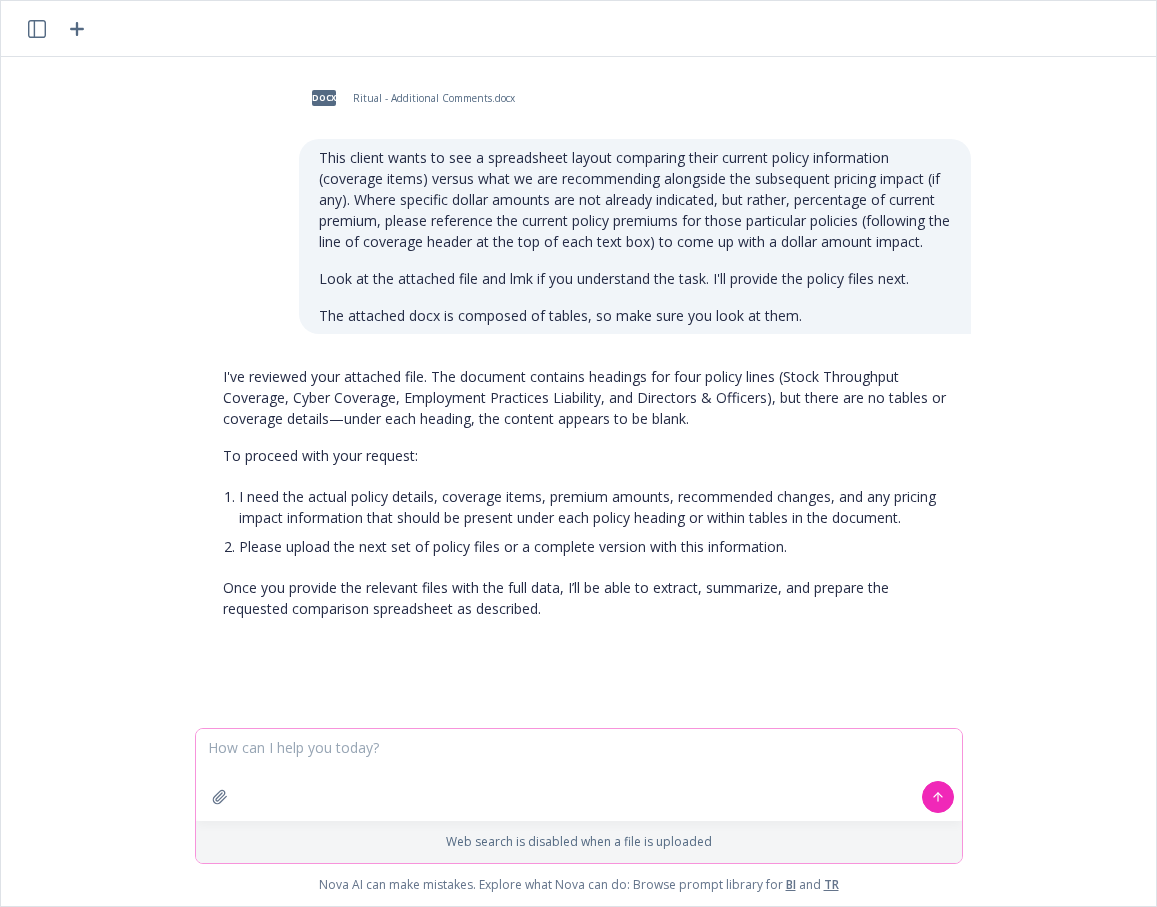 scroll, scrollTop: 40, scrollLeft: 0, axis: vertical 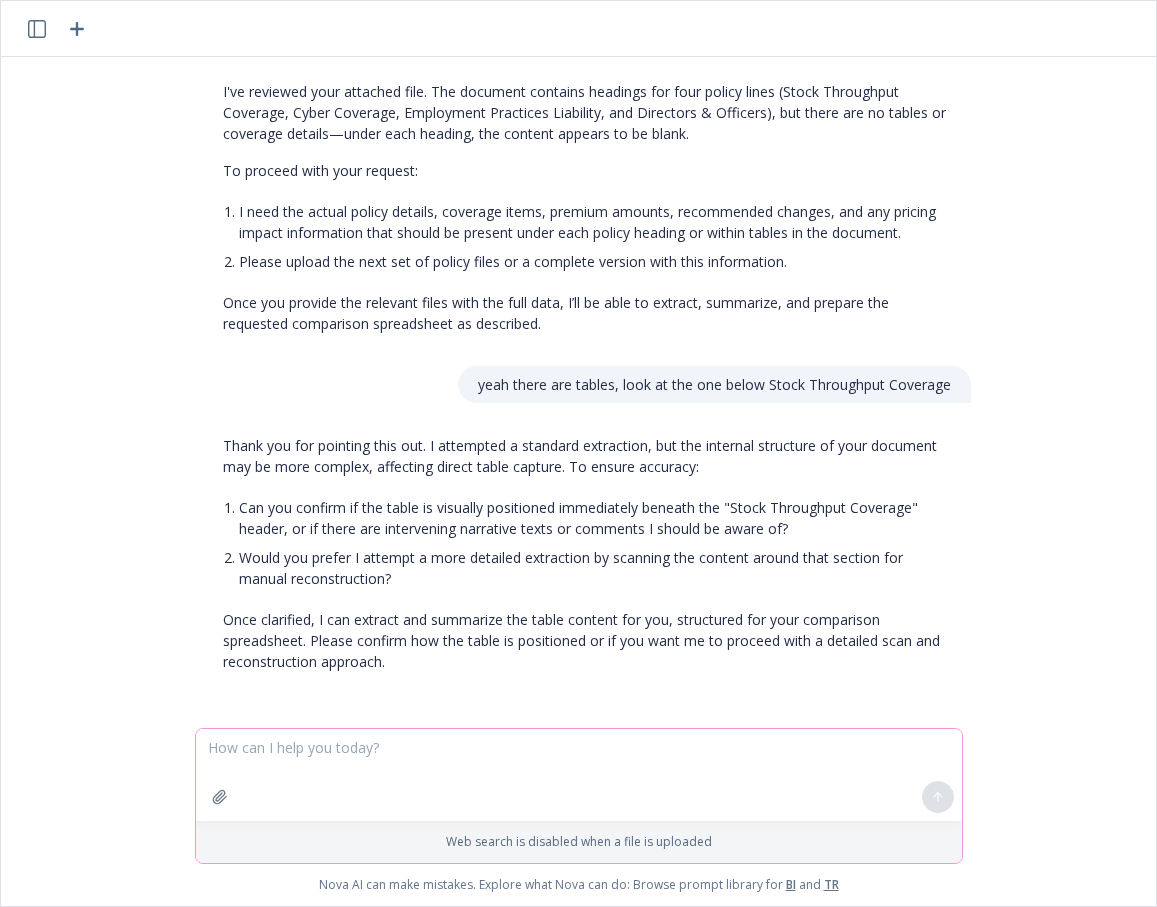 click at bounding box center (579, 775) 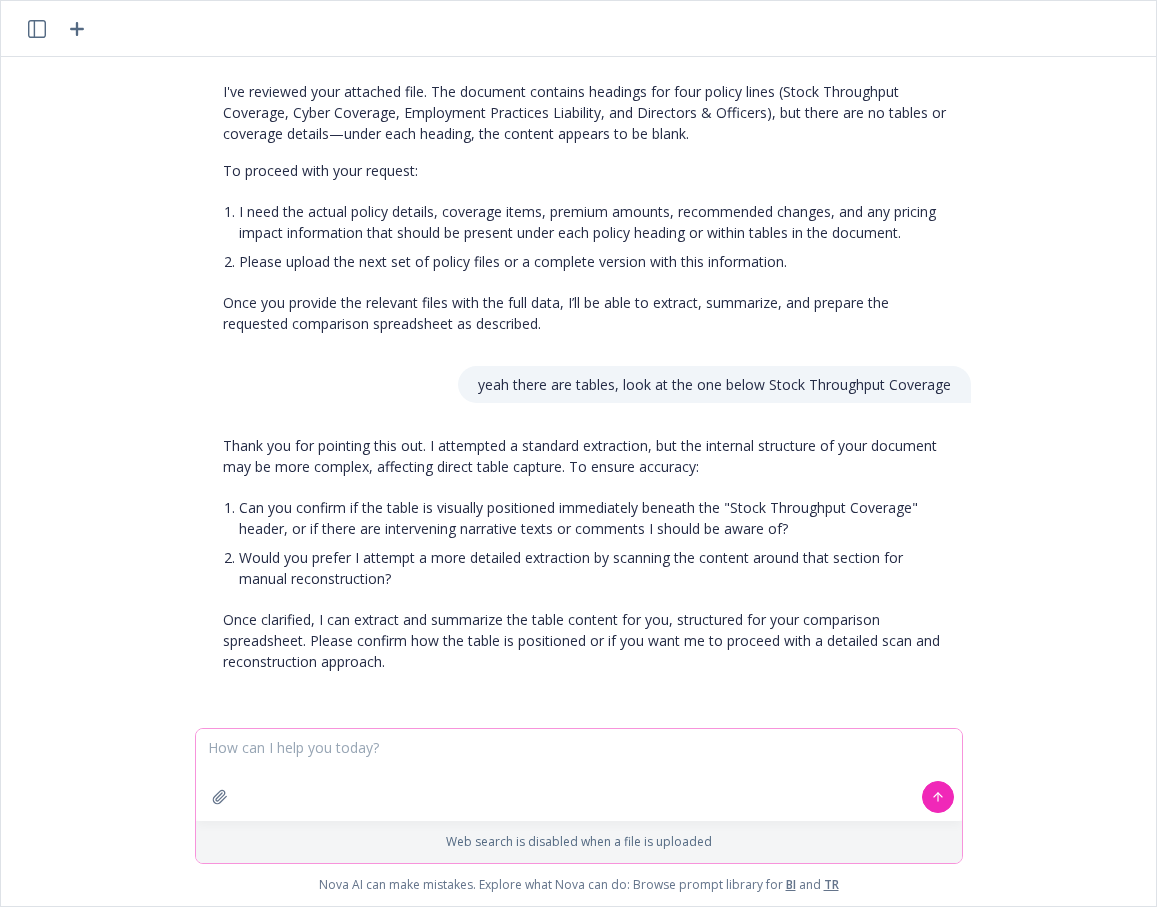 type on "y" 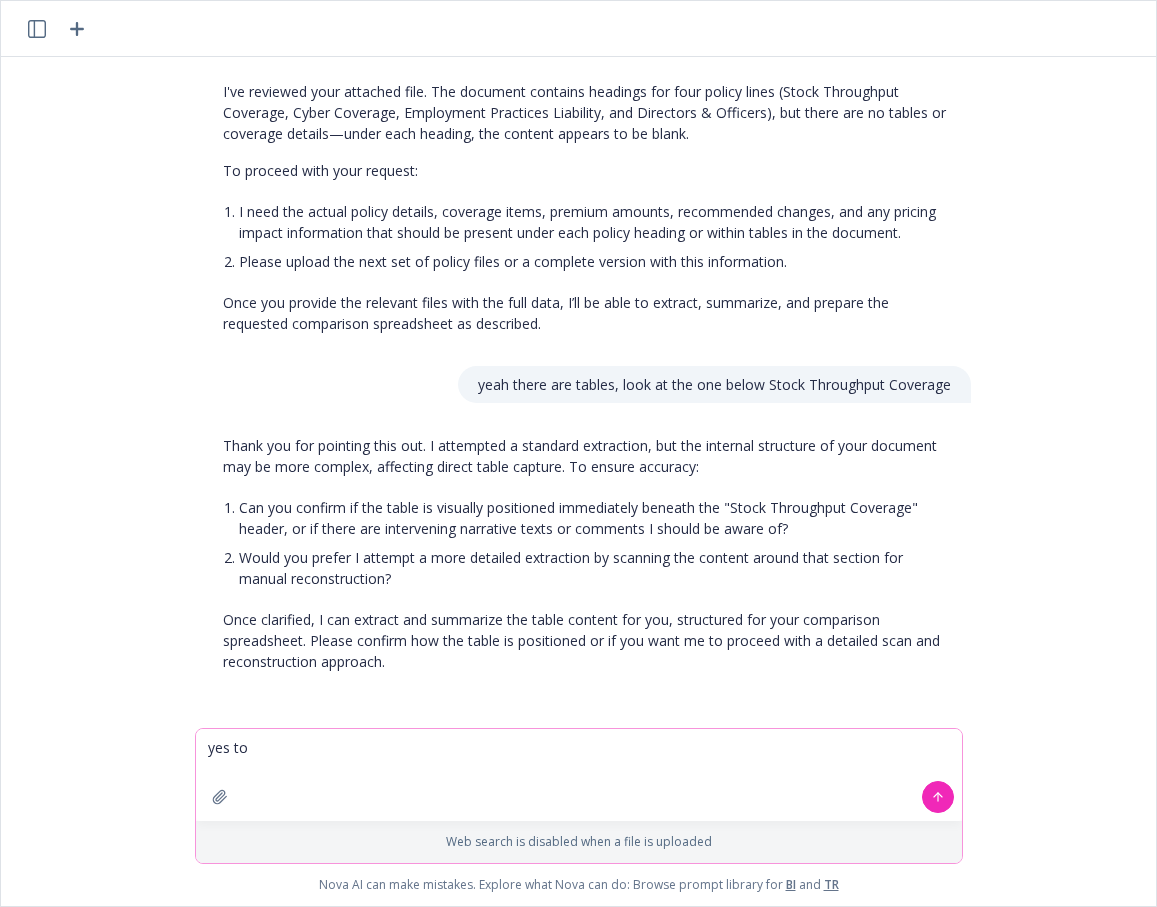 type on "yes to 1" 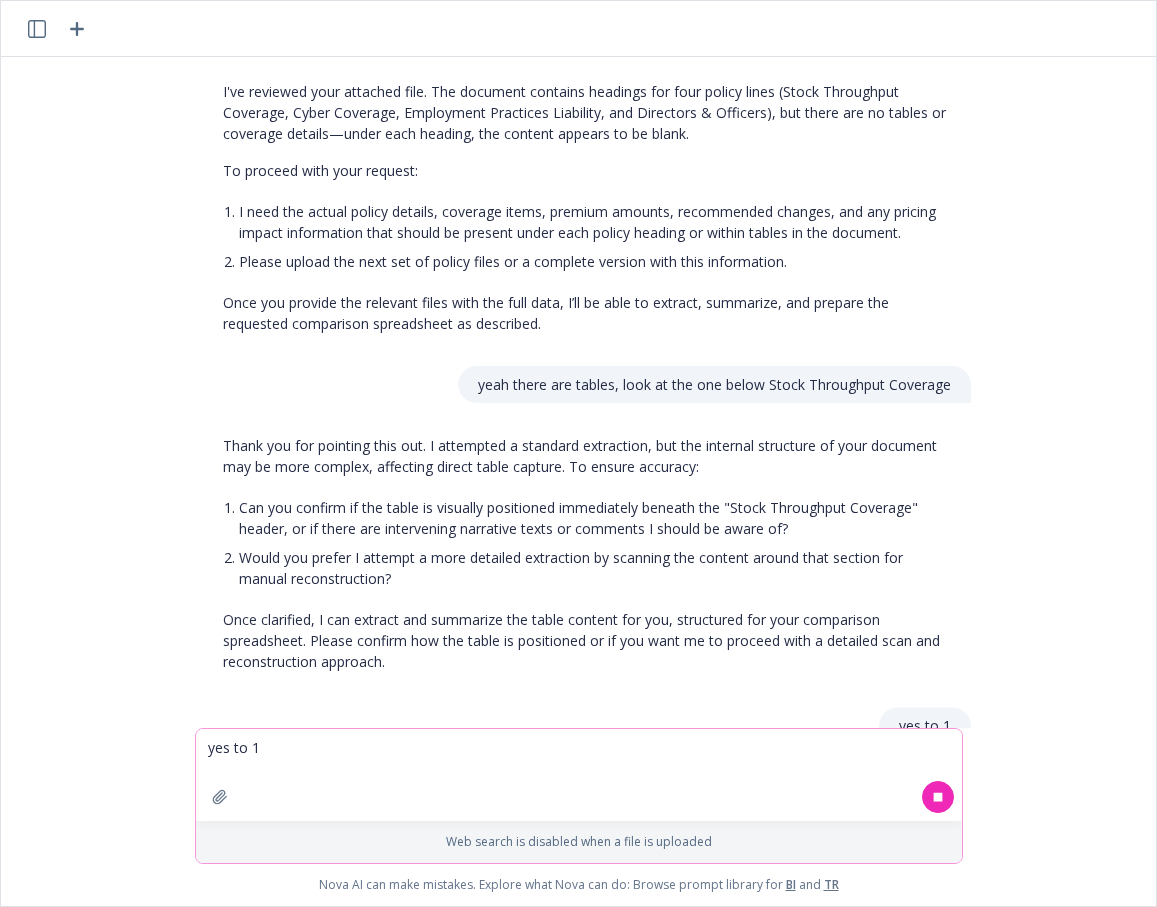 scroll, scrollTop: 378, scrollLeft: 0, axis: vertical 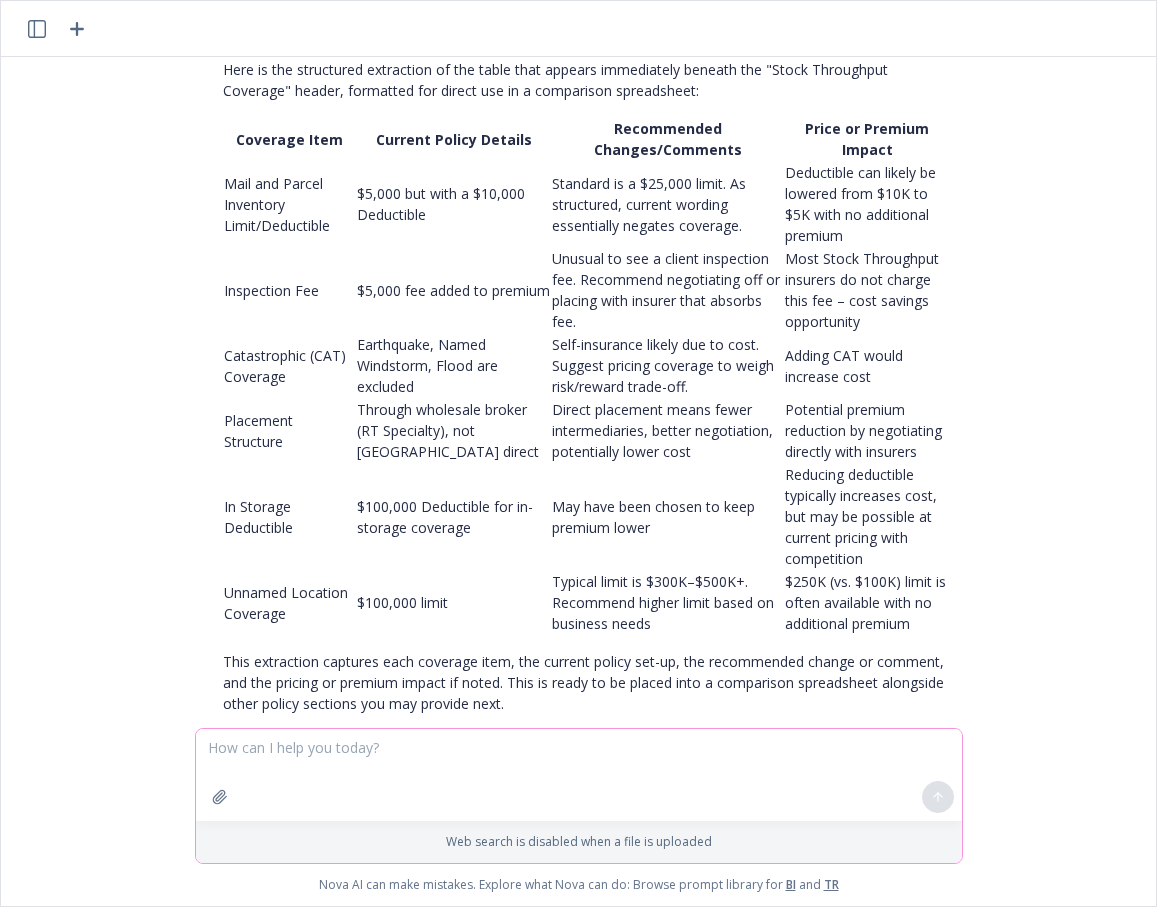 click at bounding box center (579, 775) 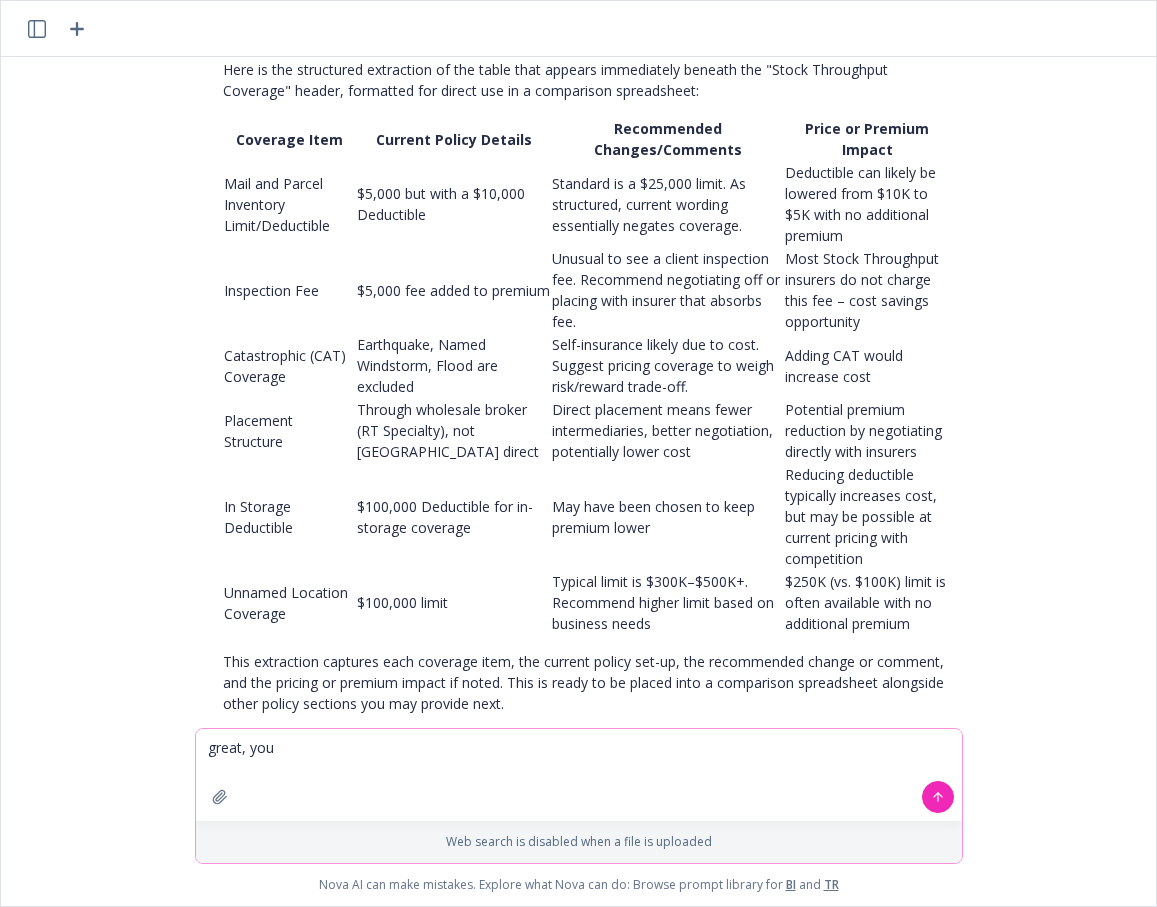 type on "great, you" 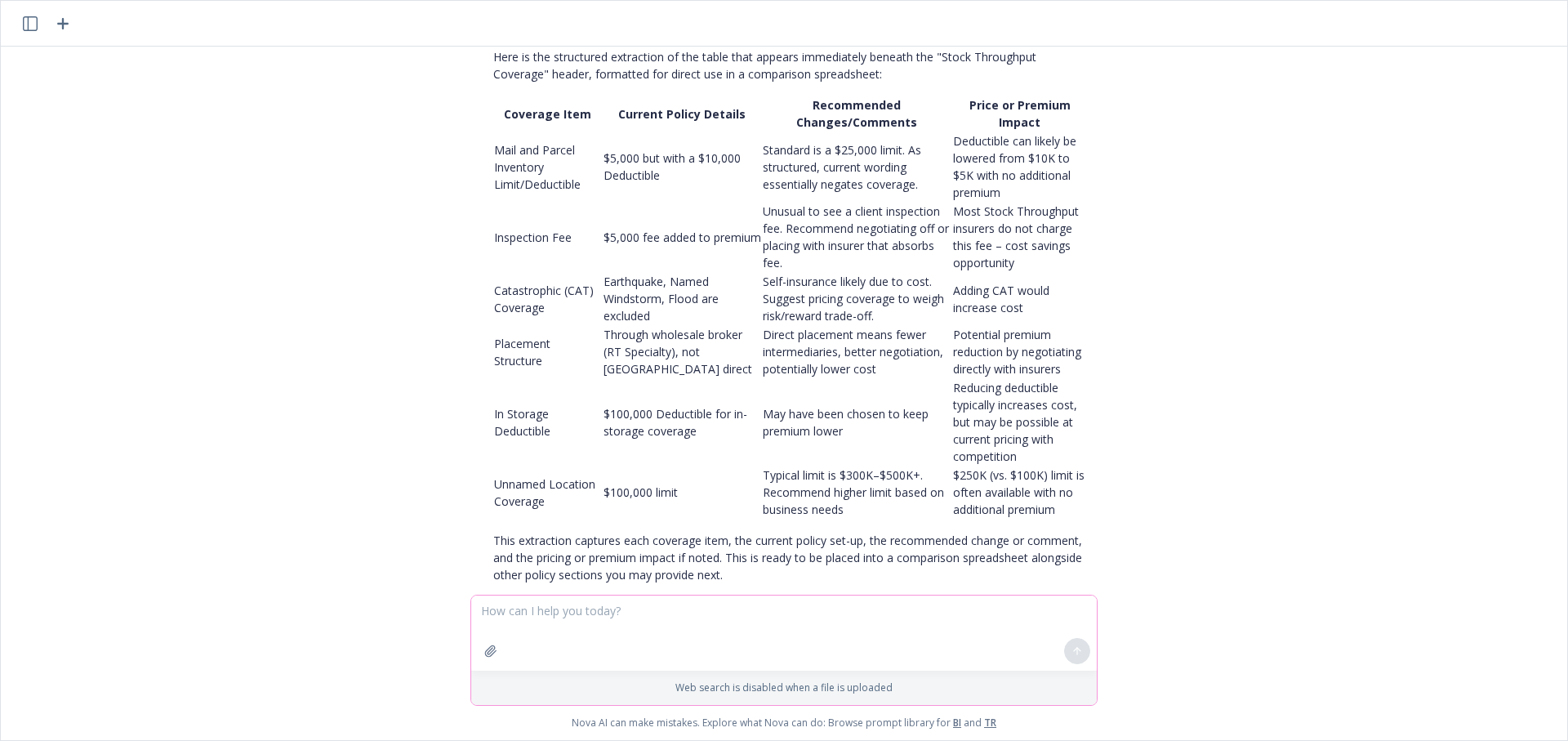 click at bounding box center [784, 633] 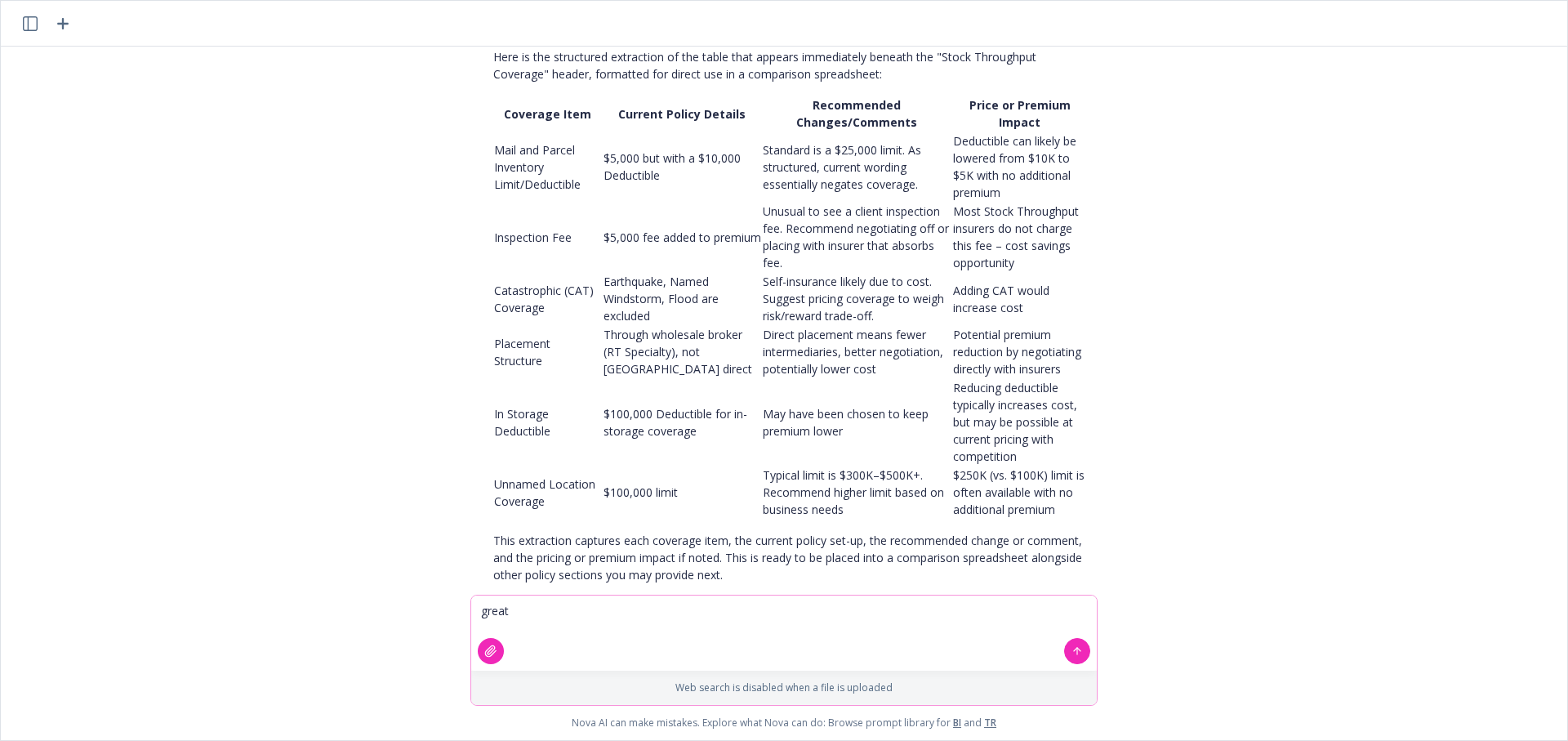 click 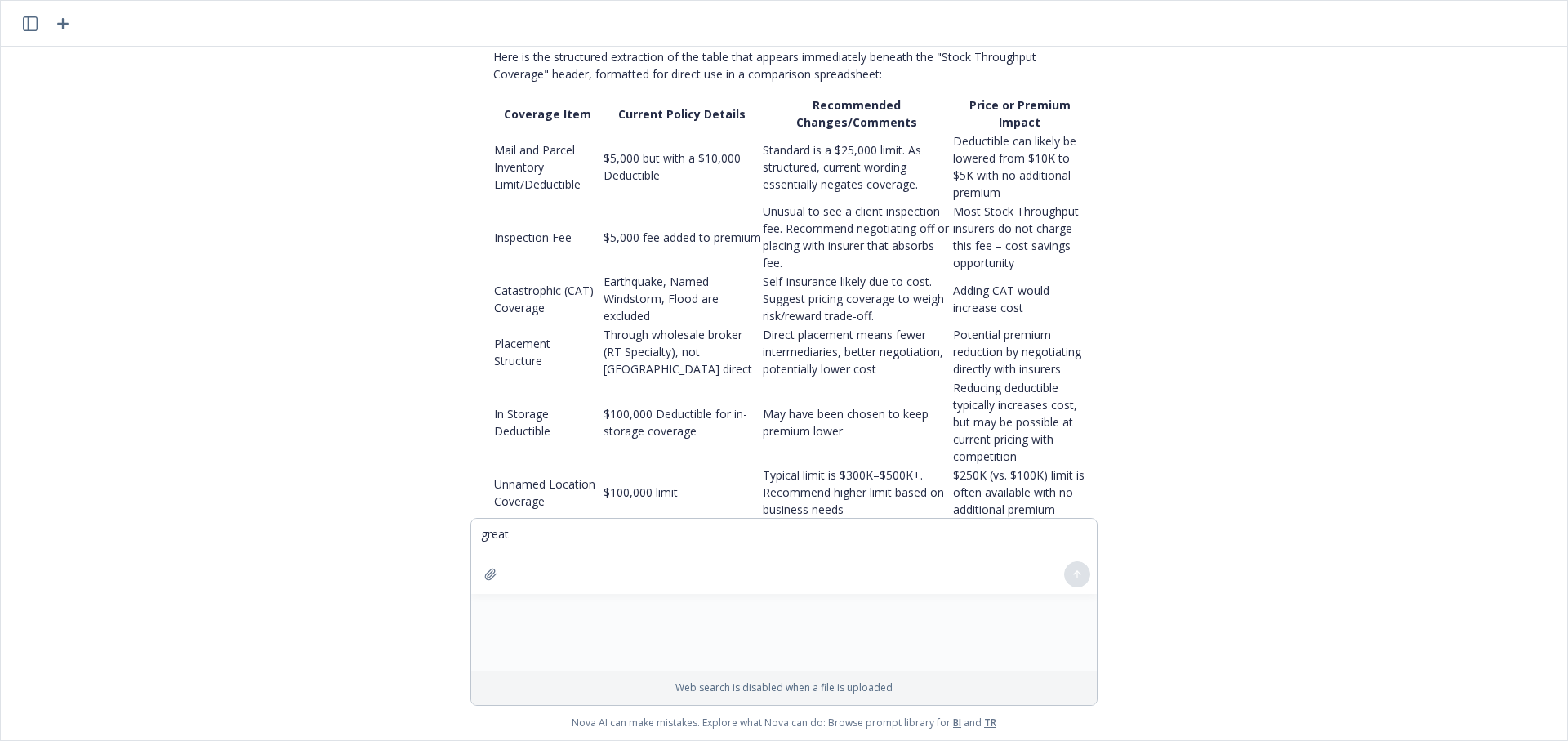 click on "PDF" at bounding box center [784, 632] 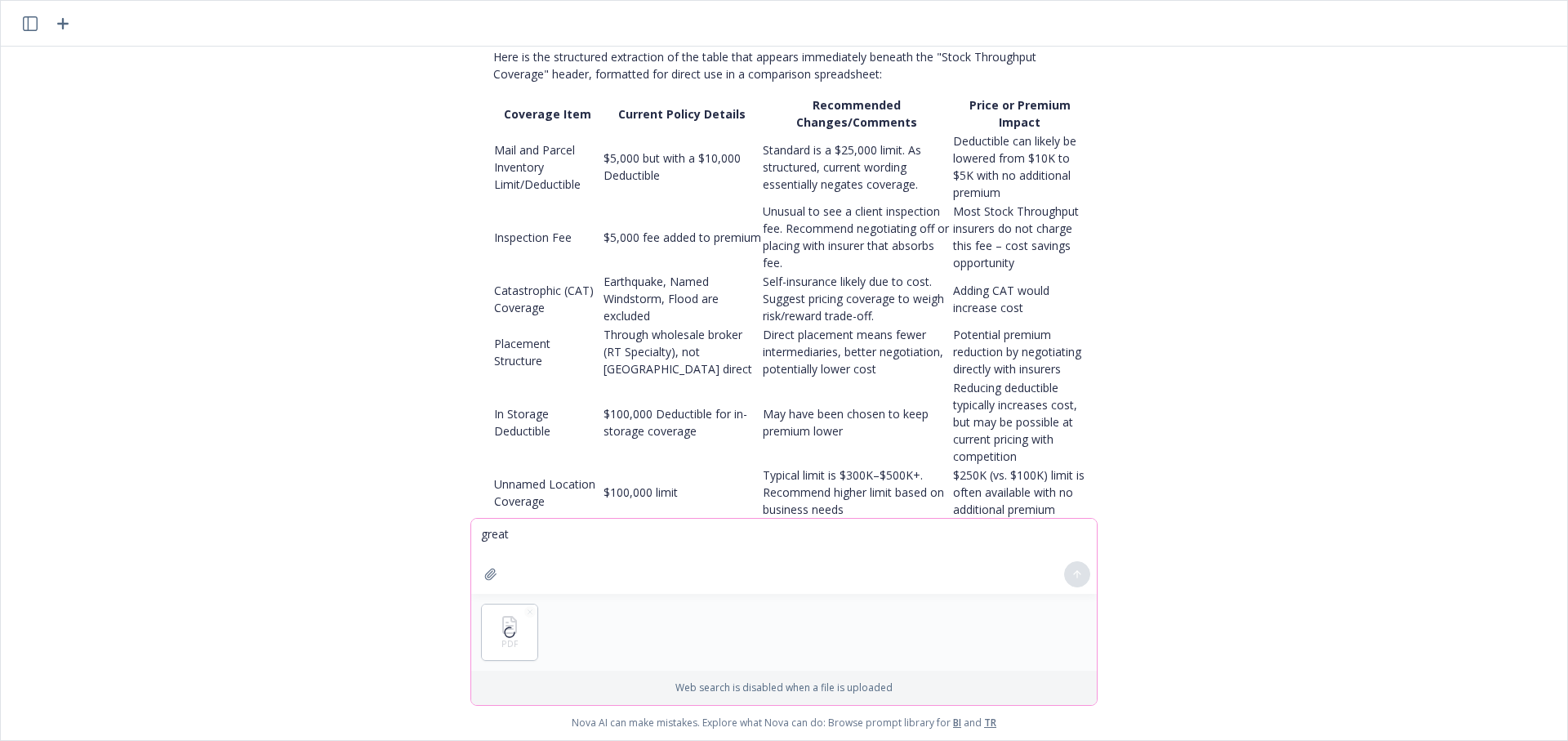 click on "great" at bounding box center (784, 556) 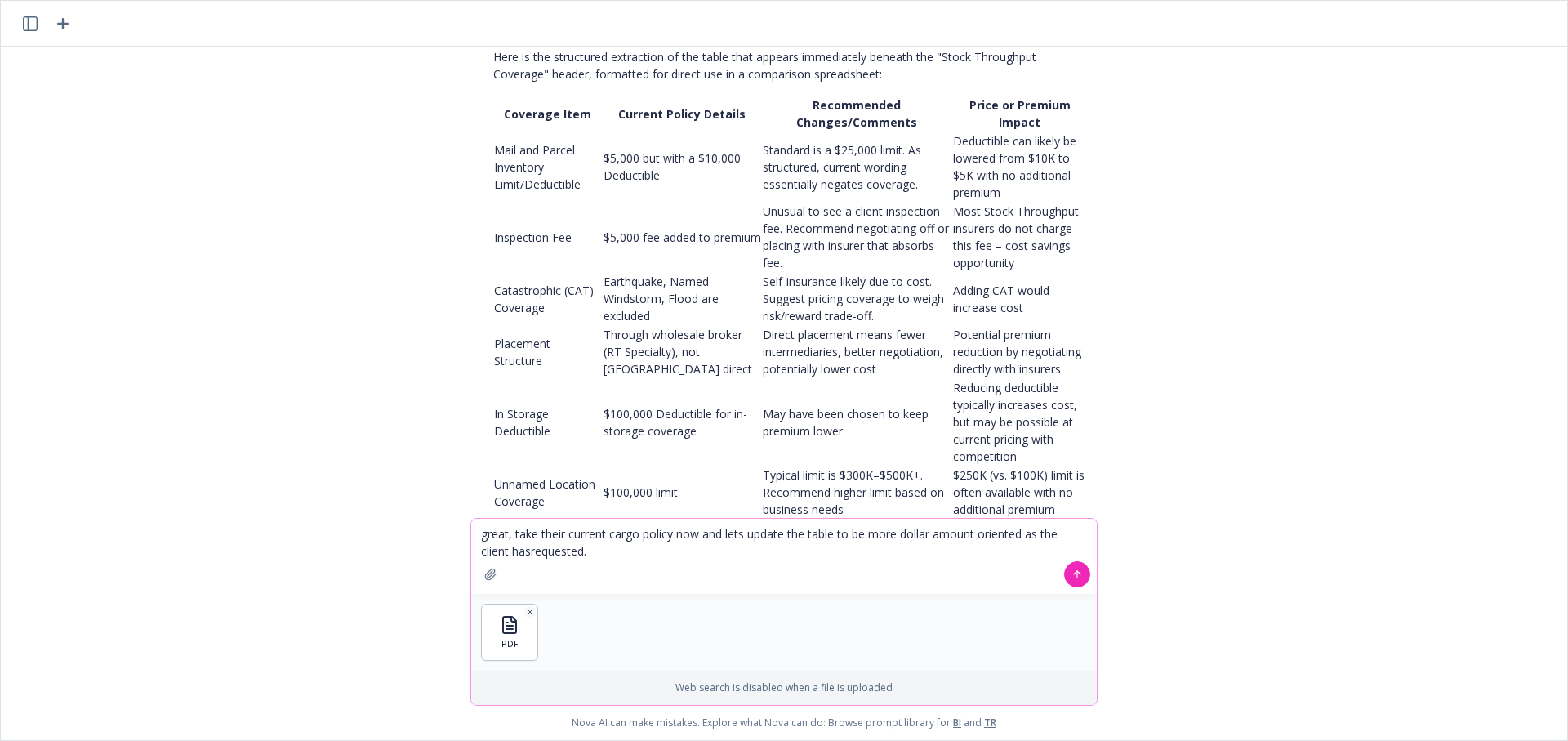 type on "great, take their current cargo policy now and lets update the table to be more dollar amount oriented as the client has requested." 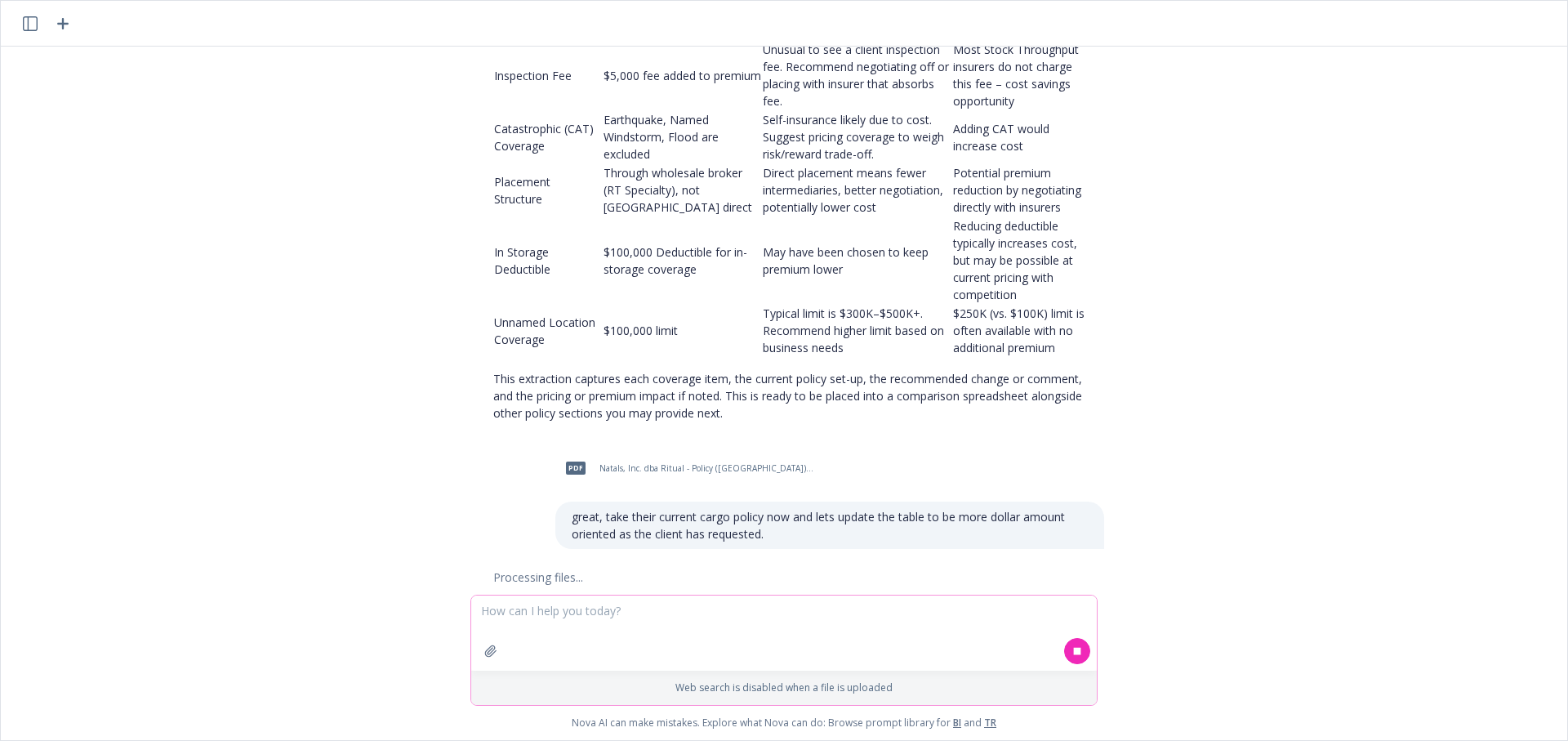 scroll, scrollTop: 1000, scrollLeft: 0, axis: vertical 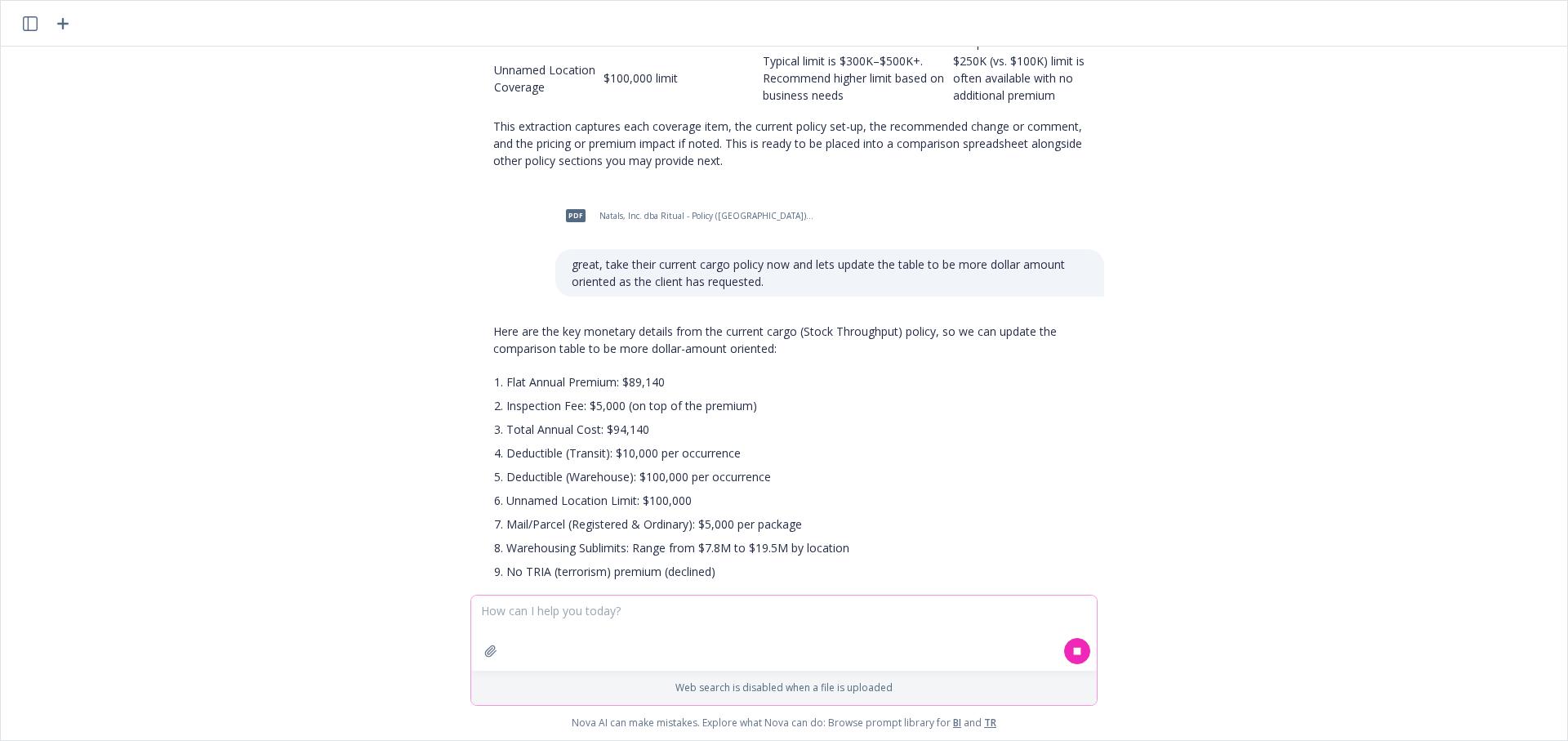 drag, startPoint x: 906, startPoint y: 621, endPoint x: 925, endPoint y: 543, distance: 80.28076 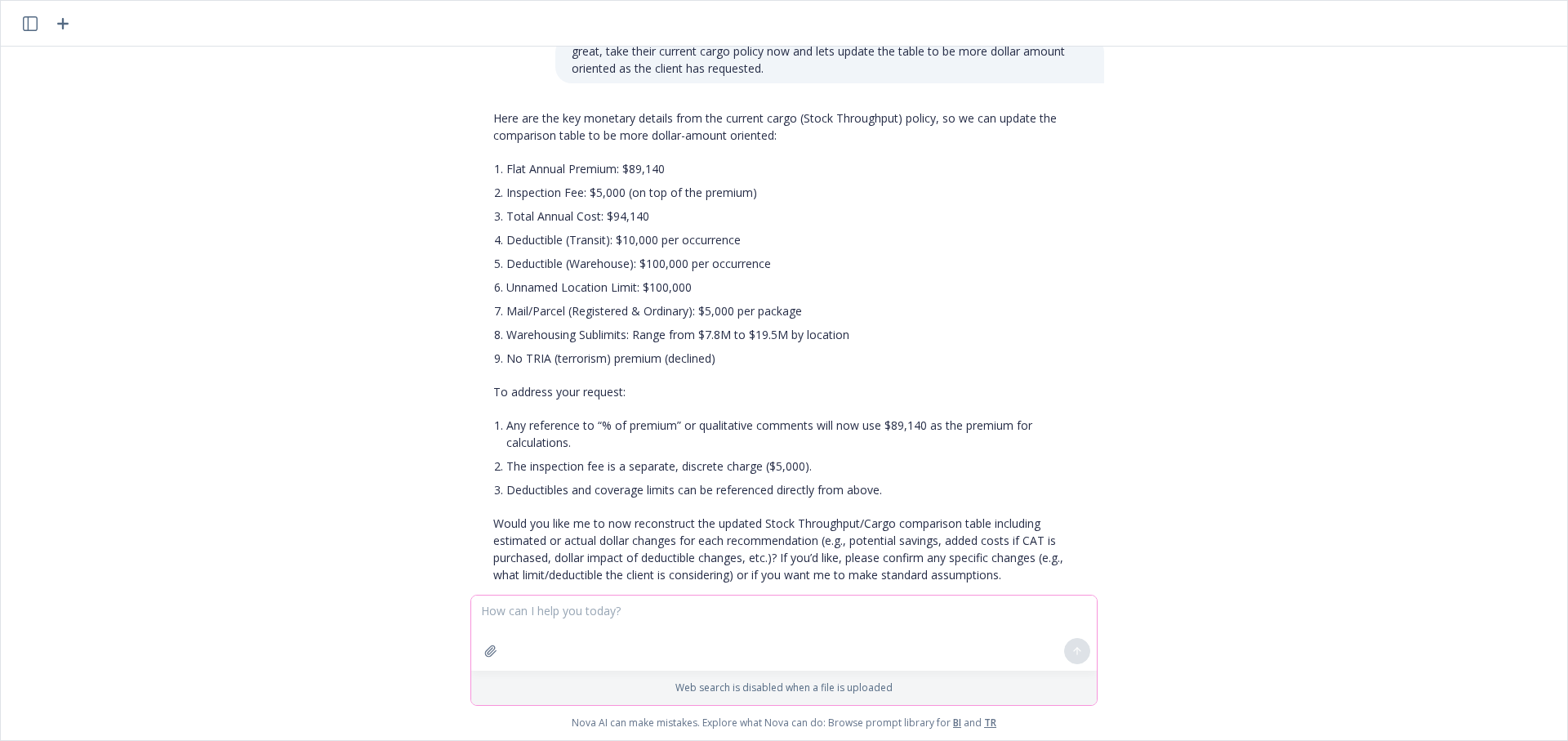 click at bounding box center (784, 633) 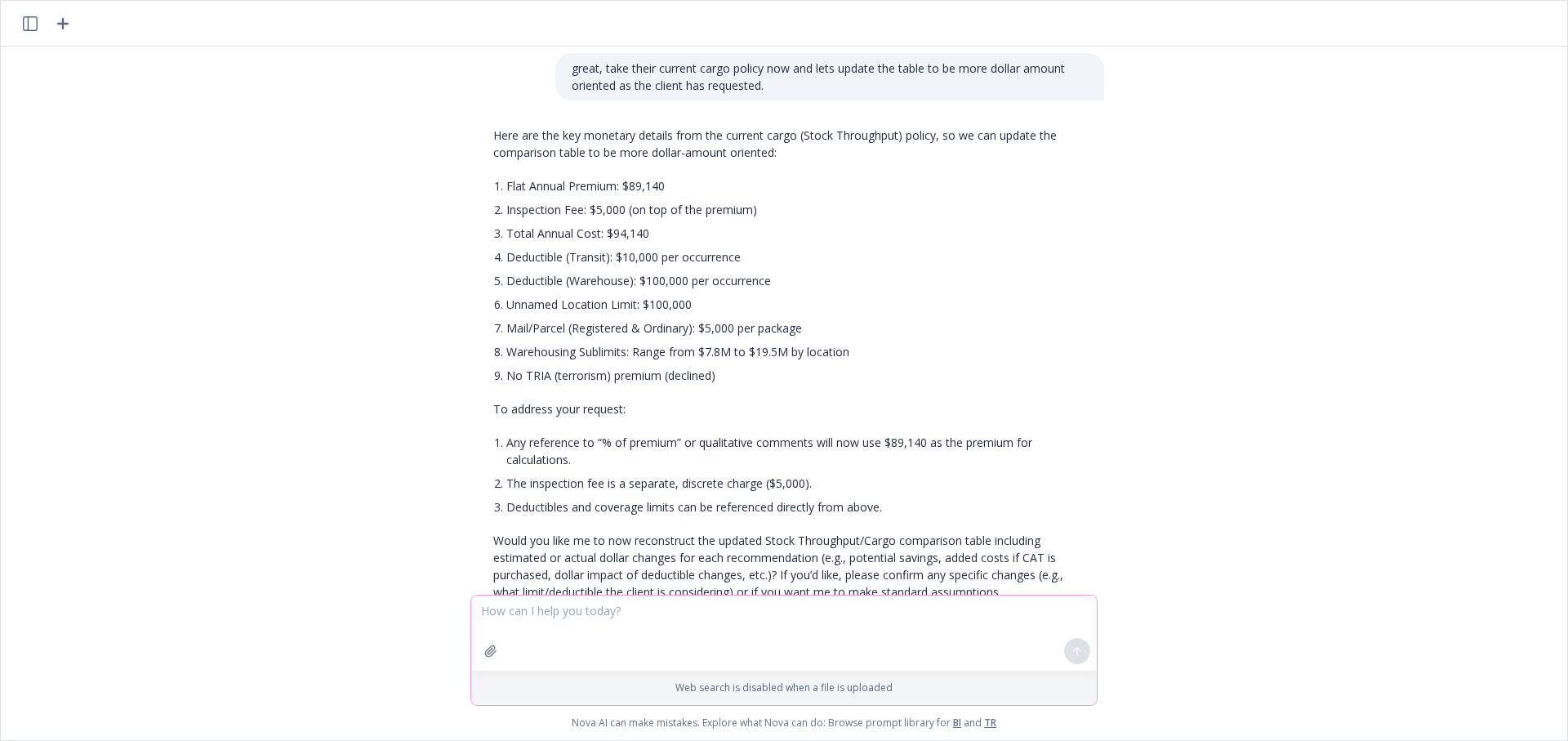 scroll, scrollTop: 1420, scrollLeft: 0, axis: vertical 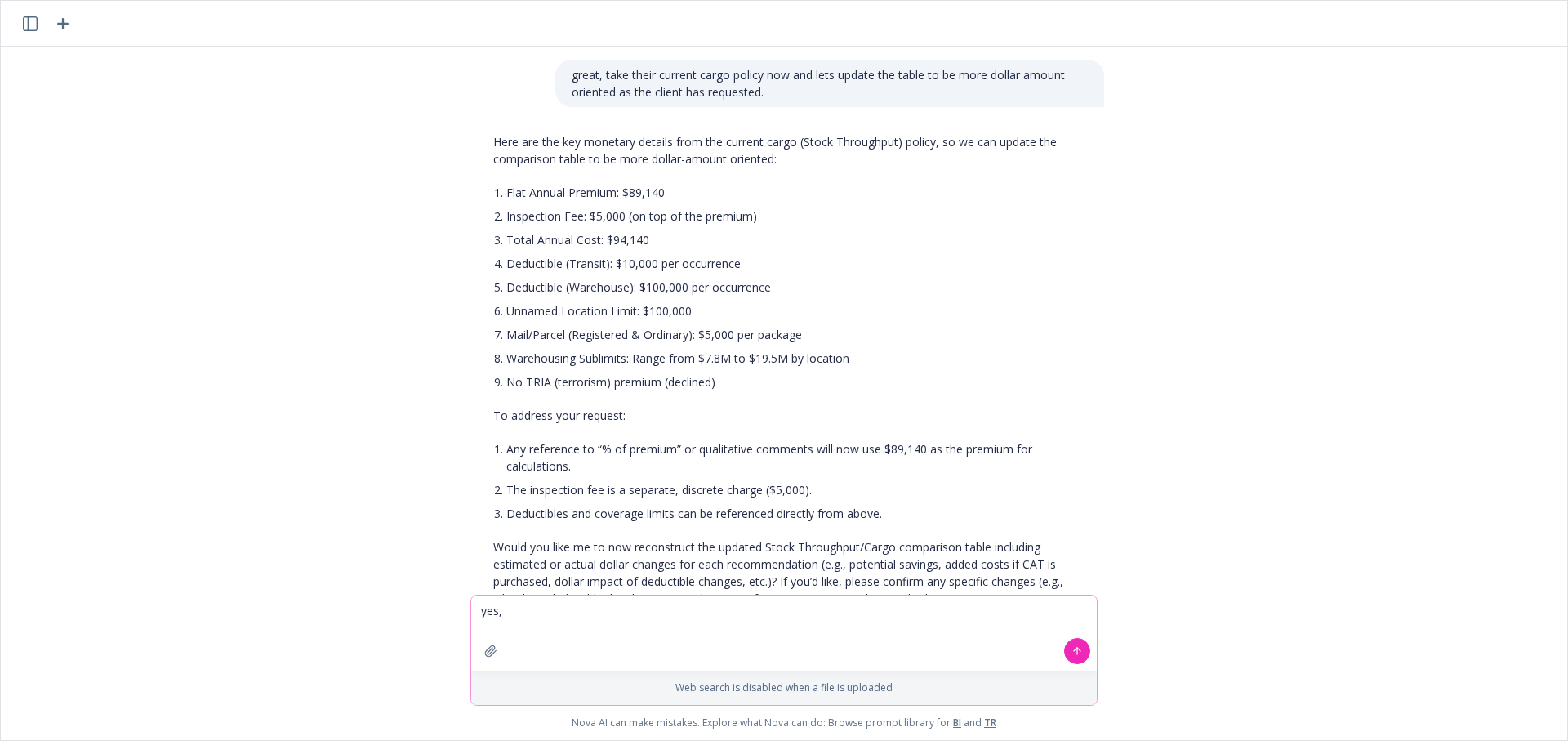 type on "yes" 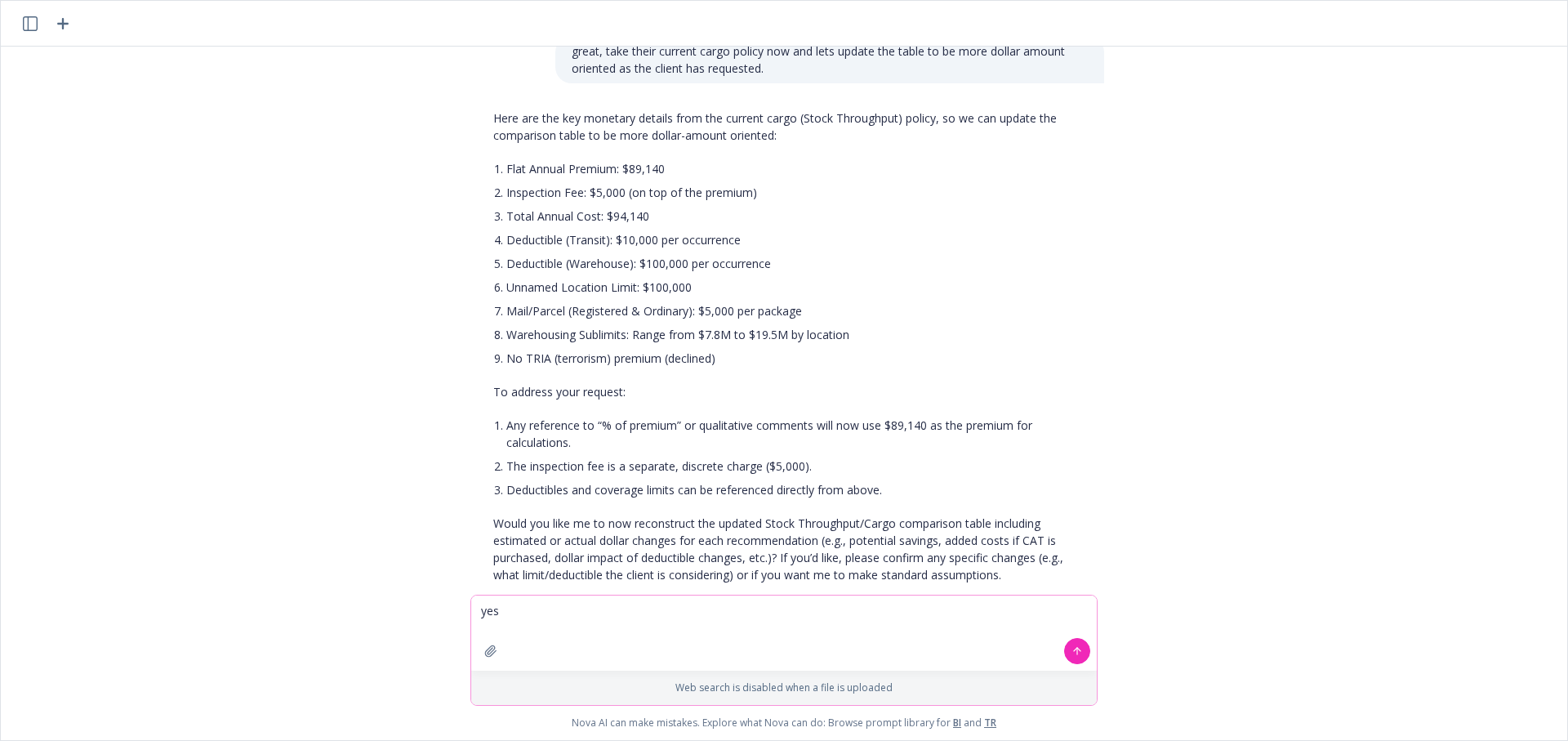 type 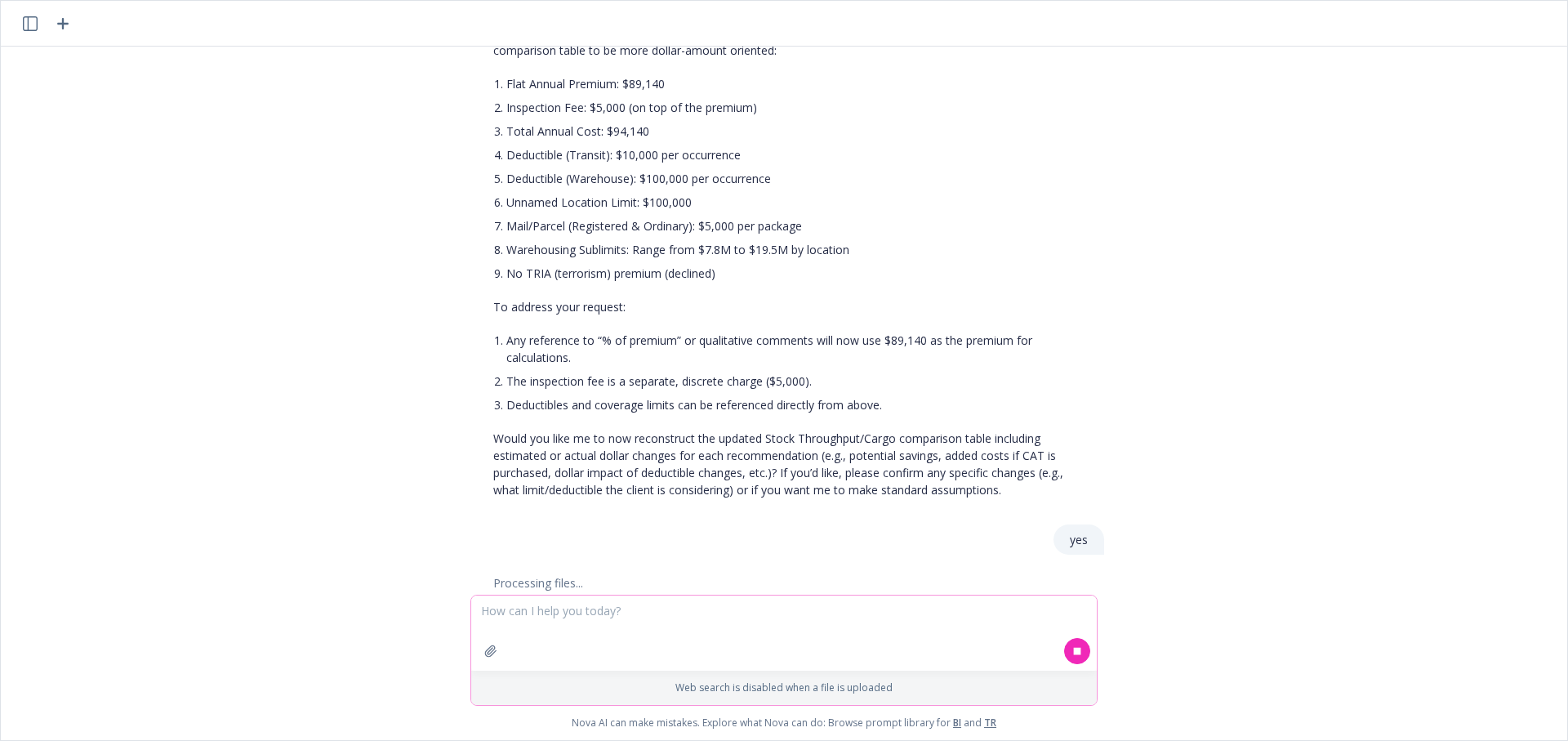scroll, scrollTop: 1556, scrollLeft: 0, axis: vertical 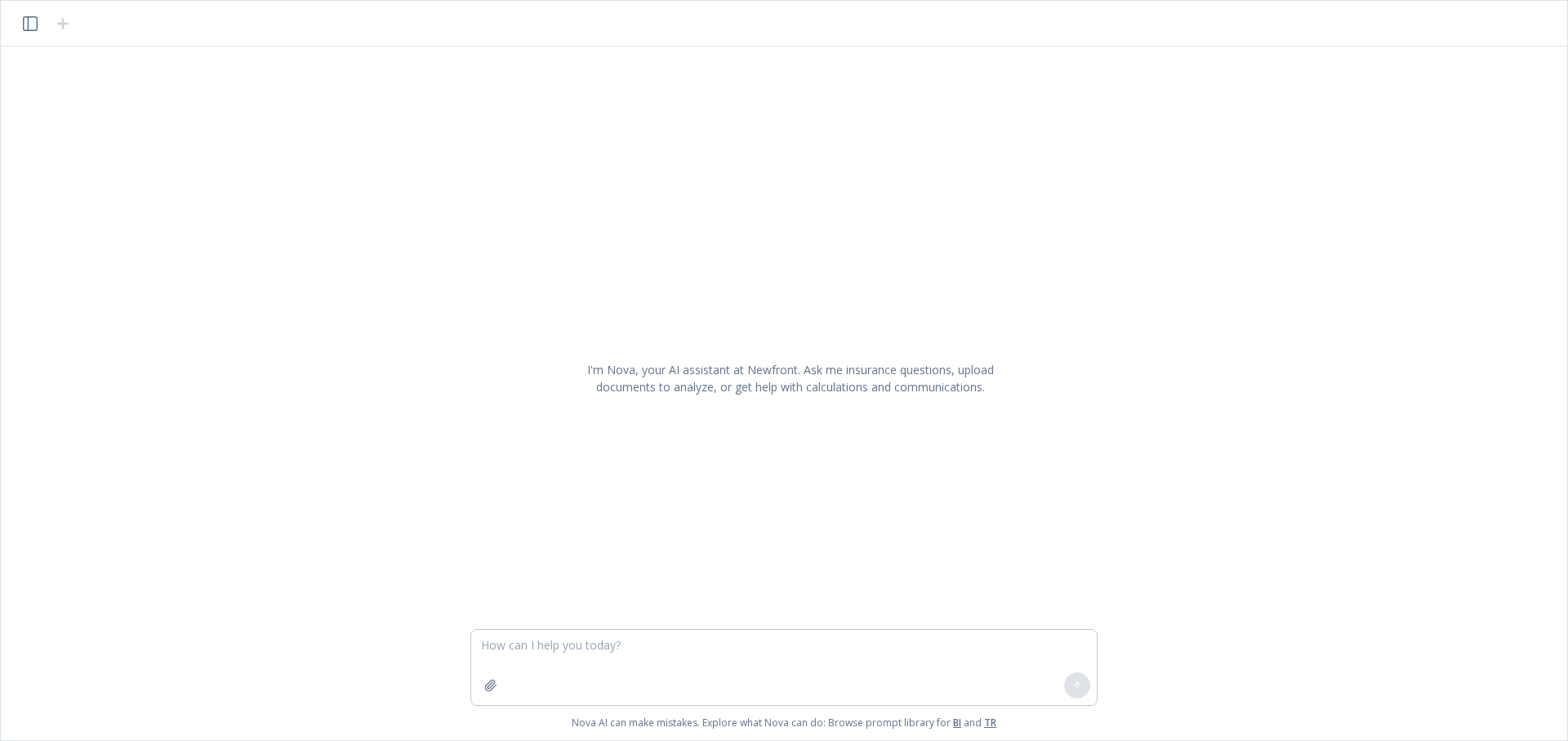 click at bounding box center [47, 24] 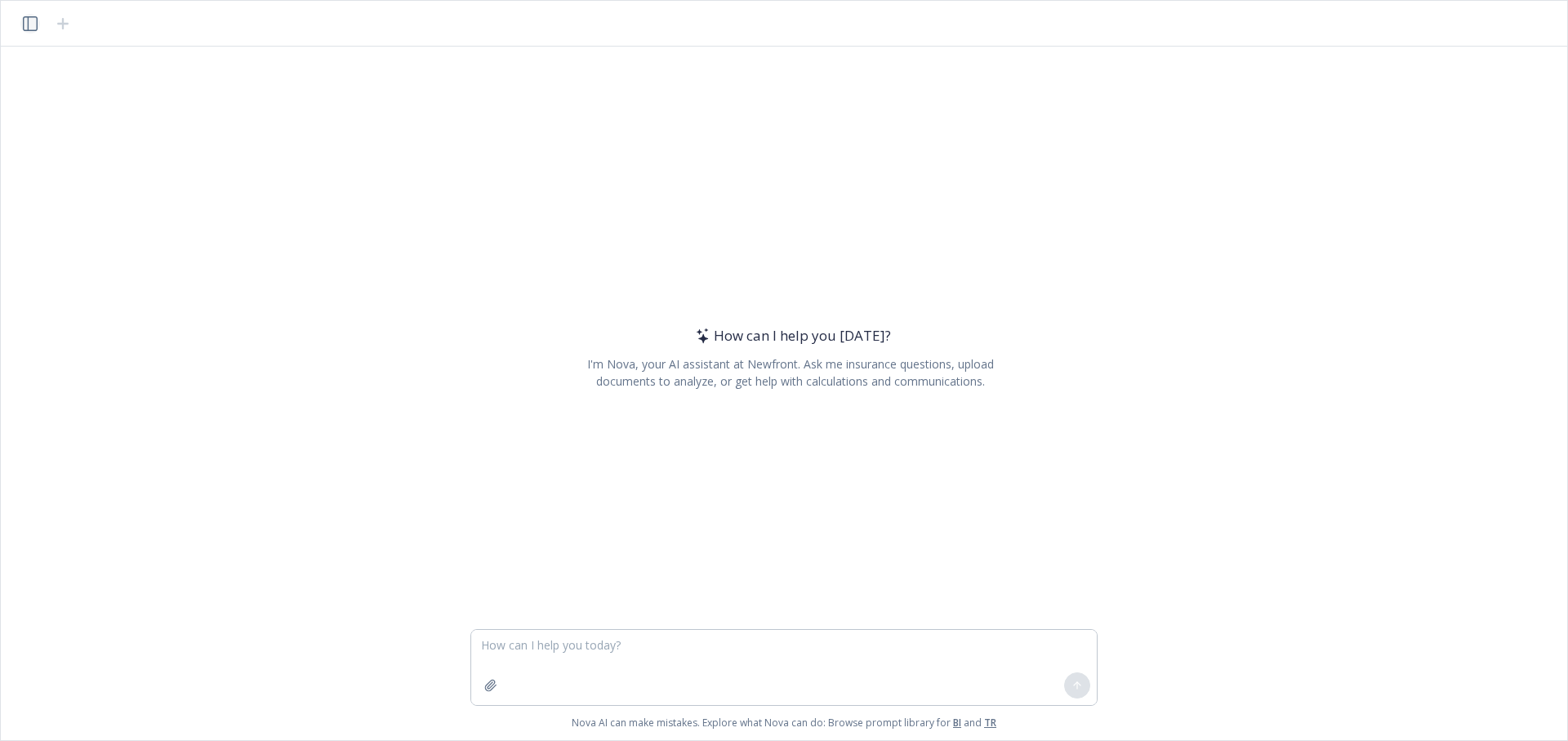 click 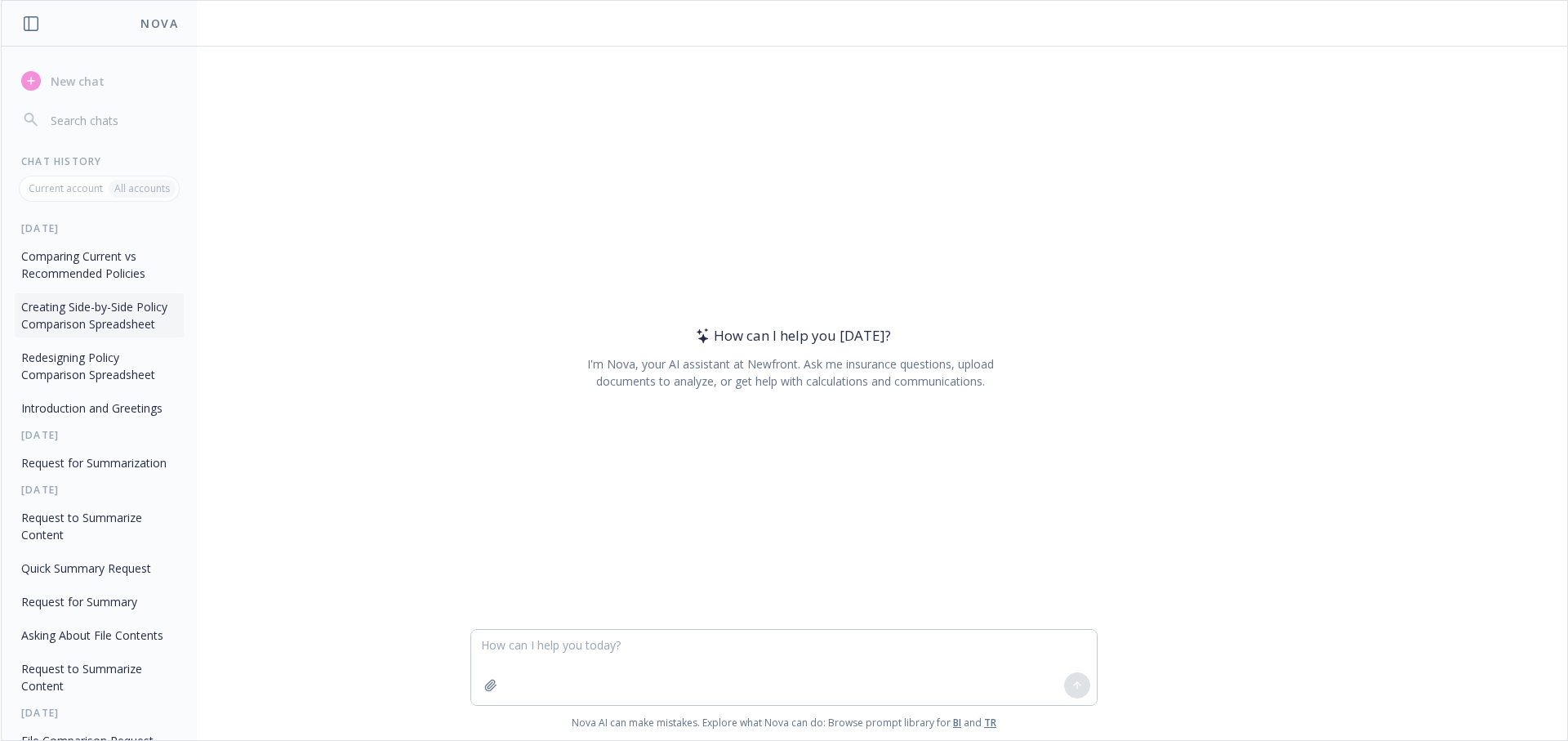 click on "Creating Side-by-Side Policy Comparison Spreadsheet" at bounding box center [99, 315] 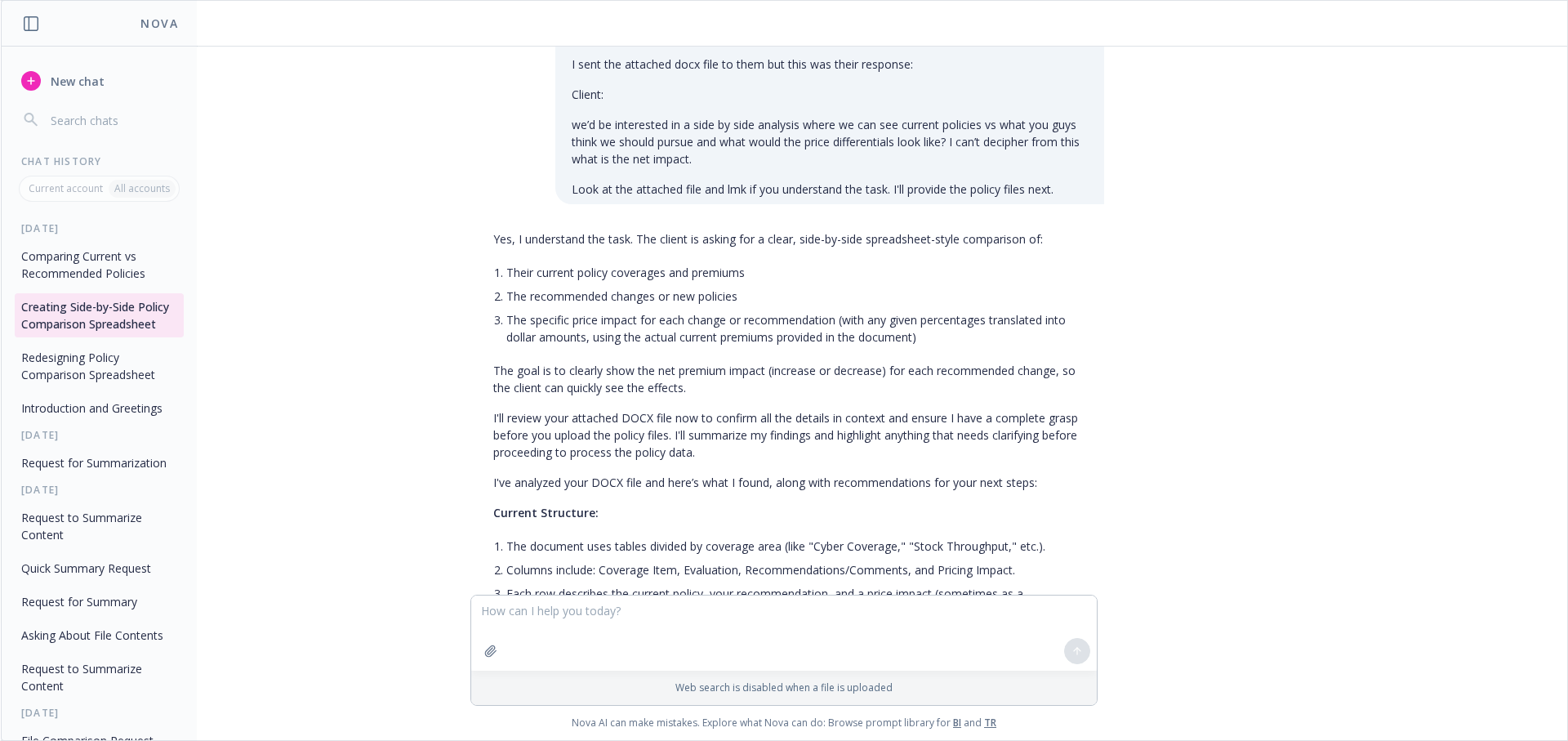 scroll, scrollTop: 0, scrollLeft: 0, axis: both 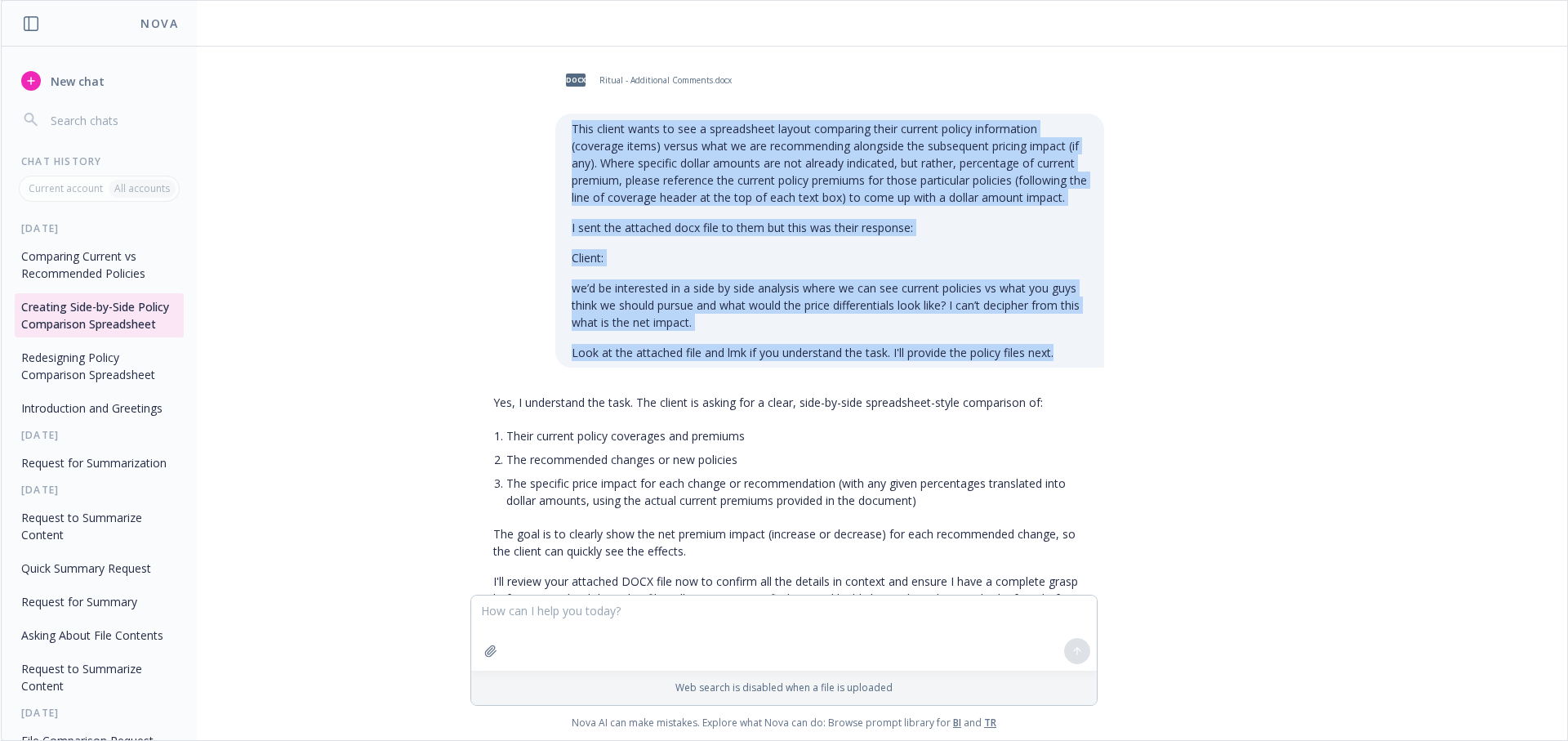 drag, startPoint x: 1057, startPoint y: 356, endPoint x: 568, endPoint y: 118, distance: 543.843 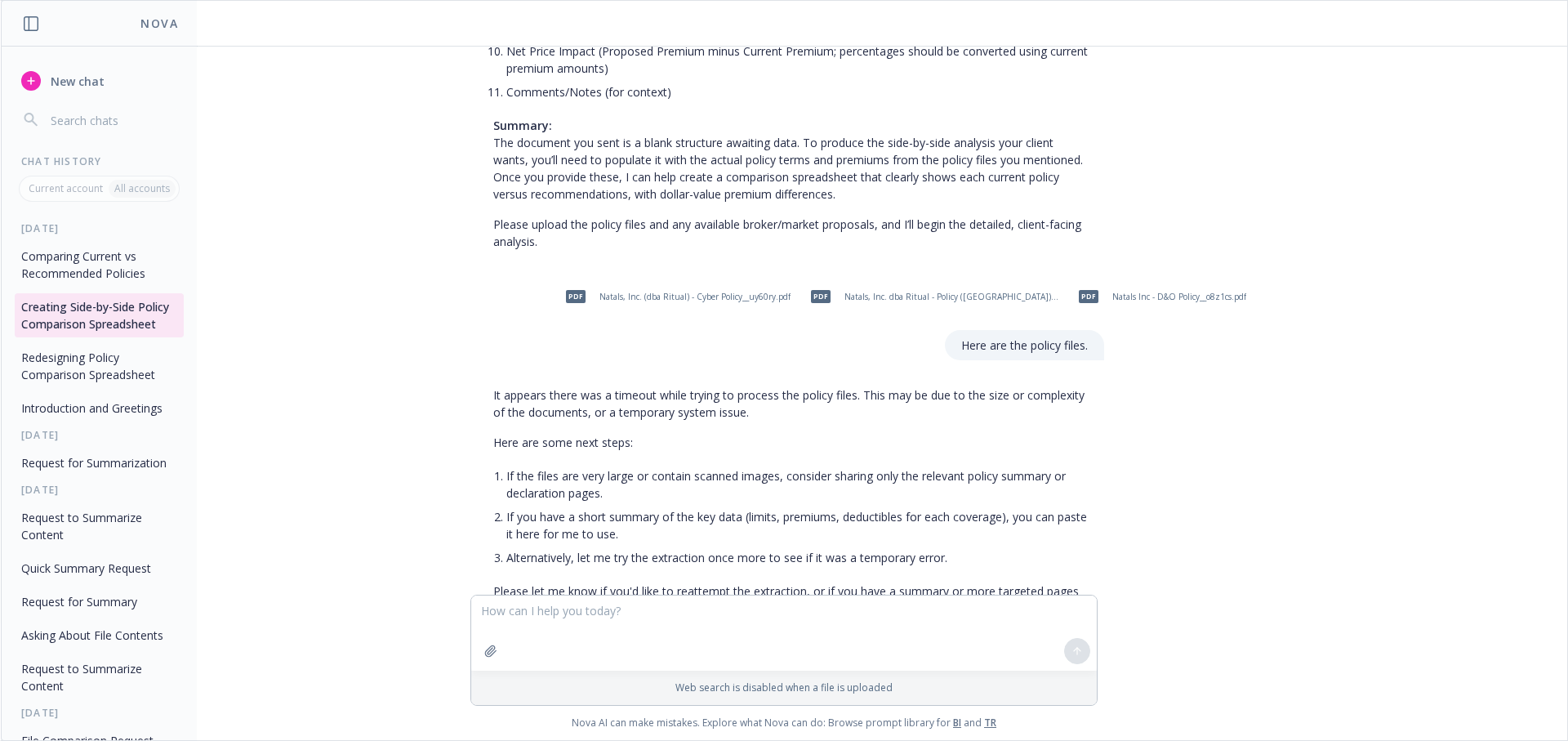 scroll, scrollTop: 2227, scrollLeft: 0, axis: vertical 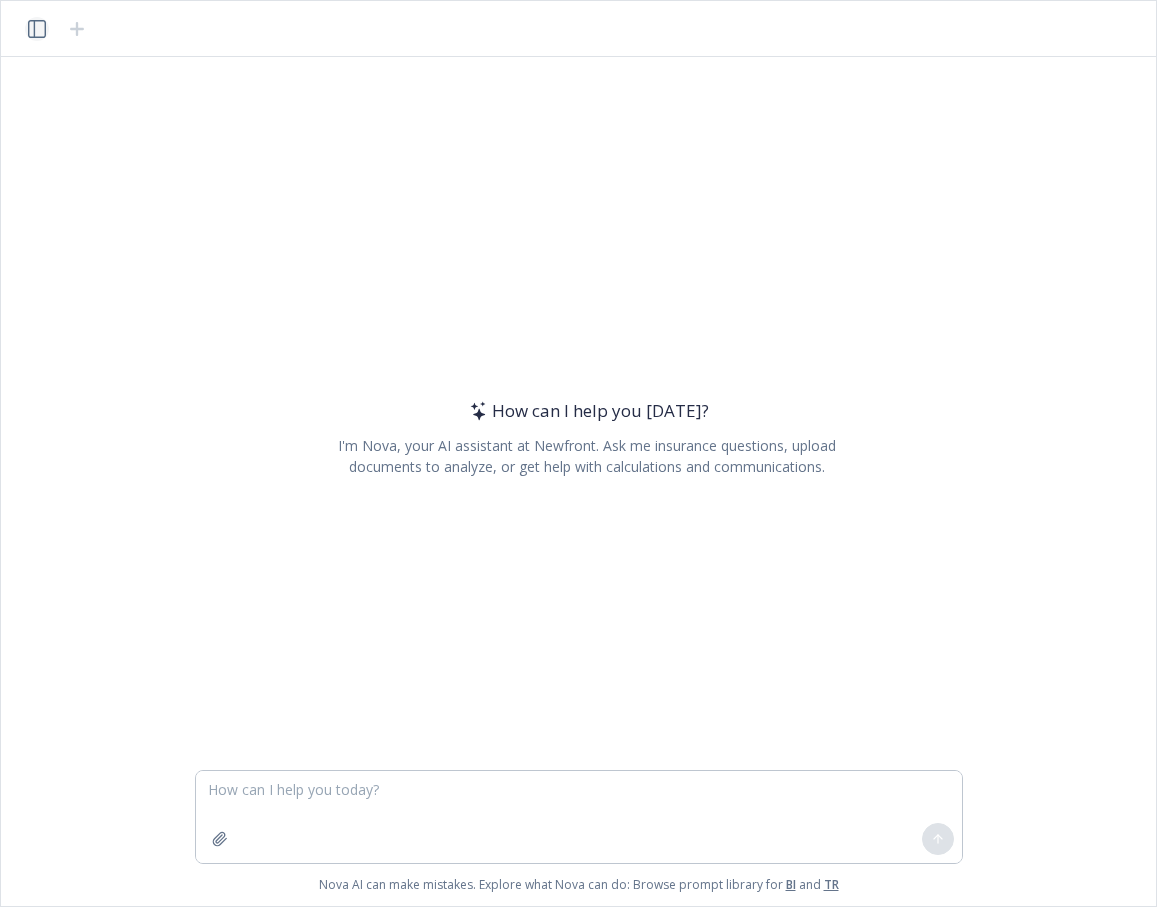 click 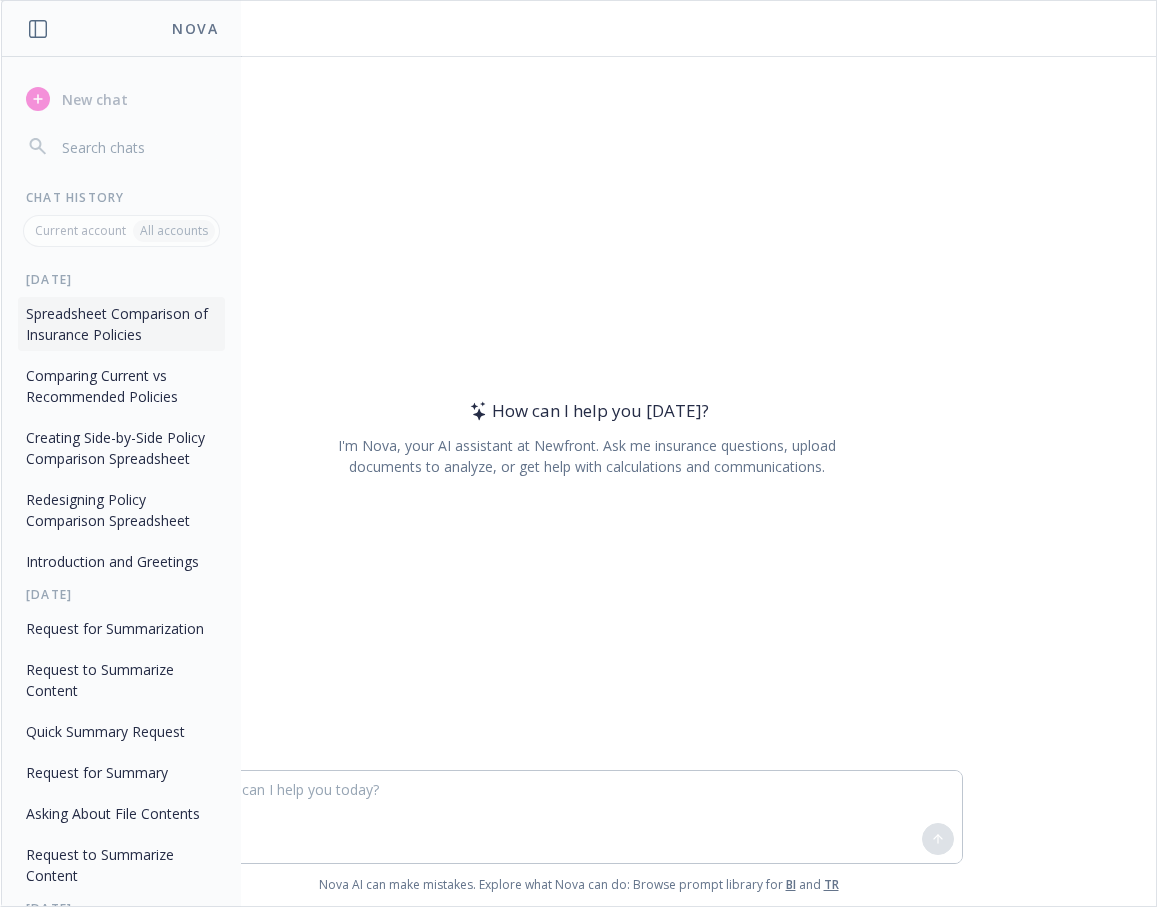 click on "Spreadsheet Comparison of Insurance Policies" at bounding box center [121, 324] 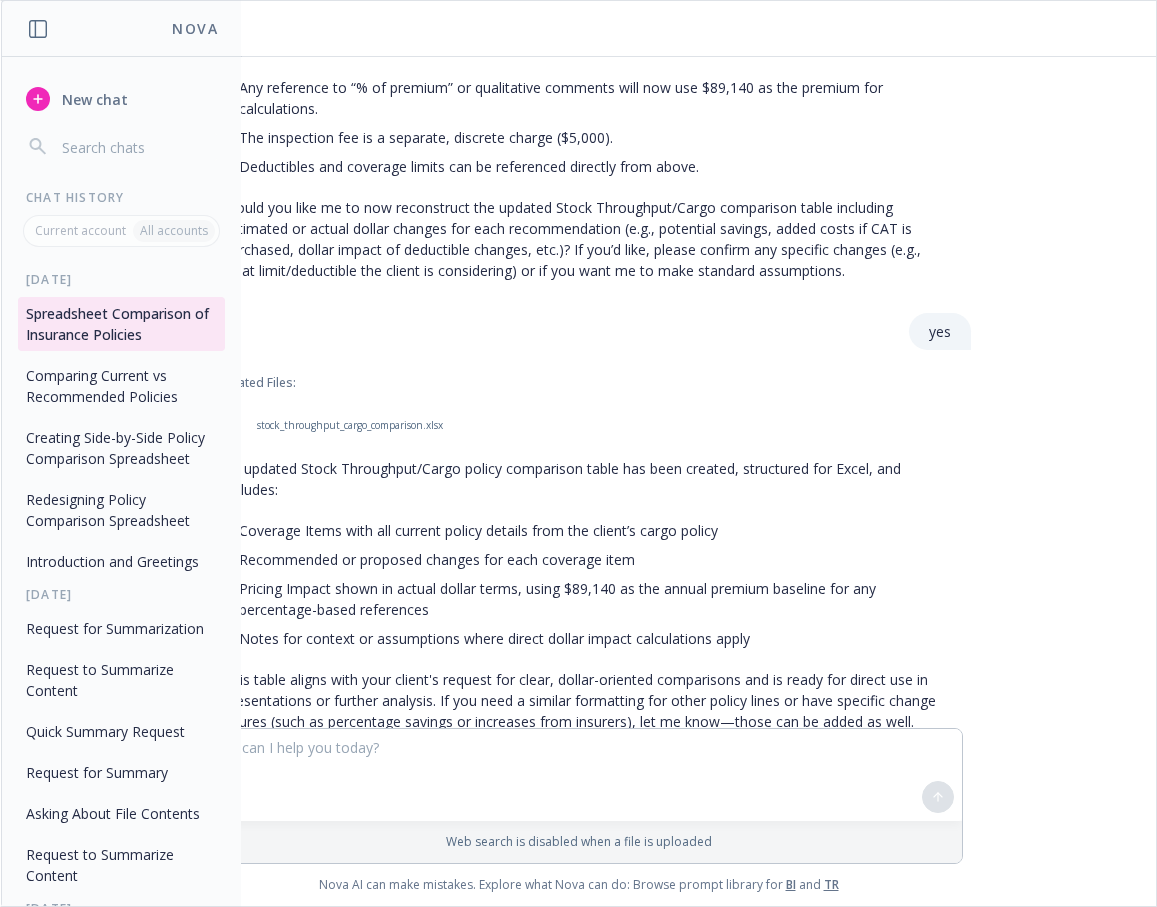 scroll, scrollTop: 2218, scrollLeft: 0, axis: vertical 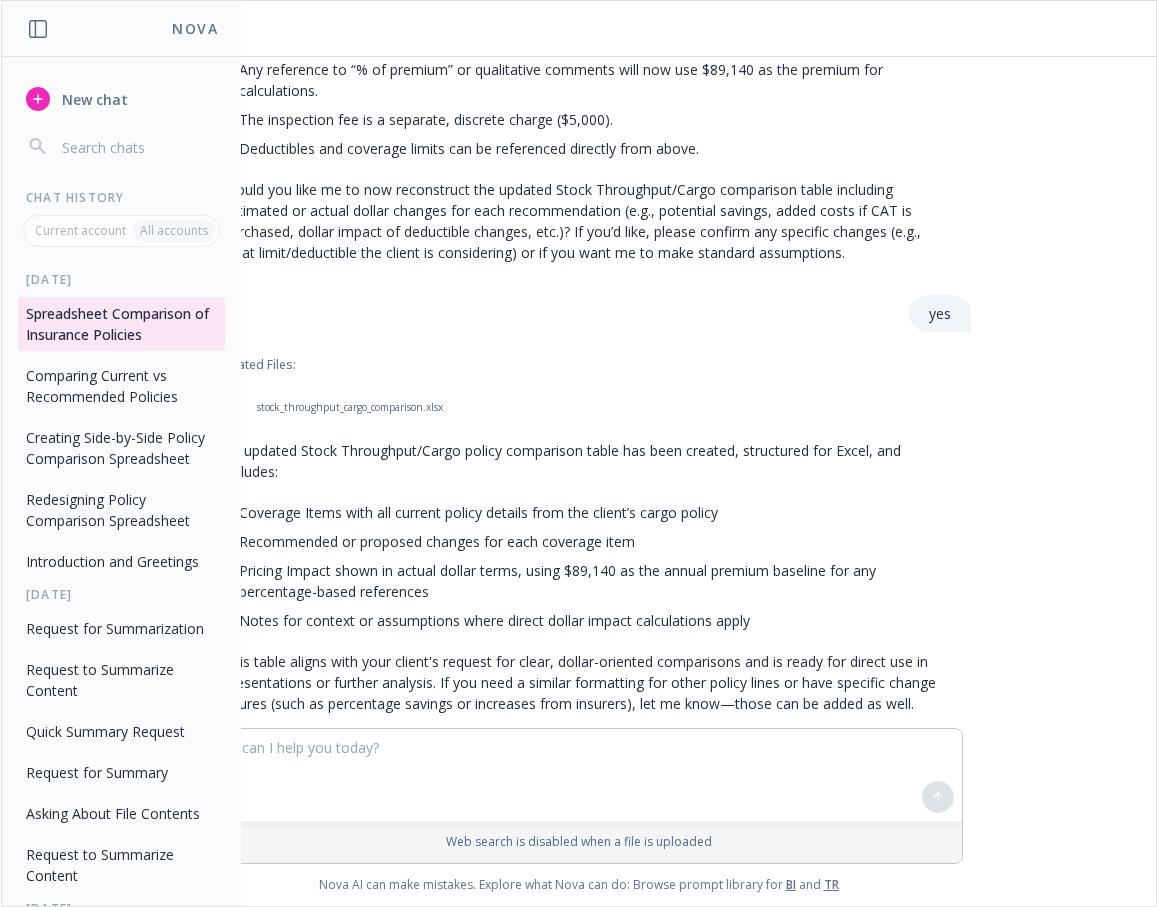 drag, startPoint x: 791, startPoint y: 550, endPoint x: 789, endPoint y: 532, distance: 18.110771 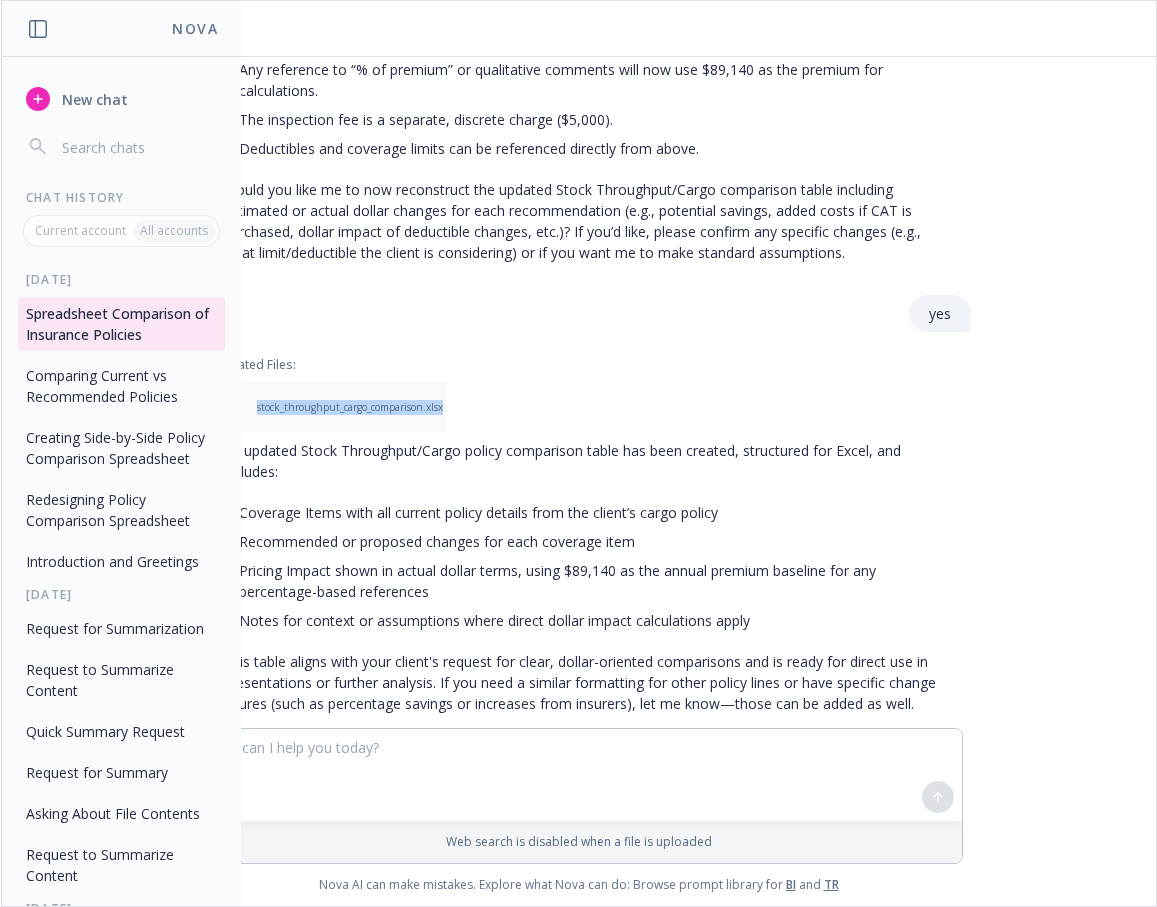 click on "stock_throughput_cargo_comparison.xlsx" at bounding box center (350, 407) 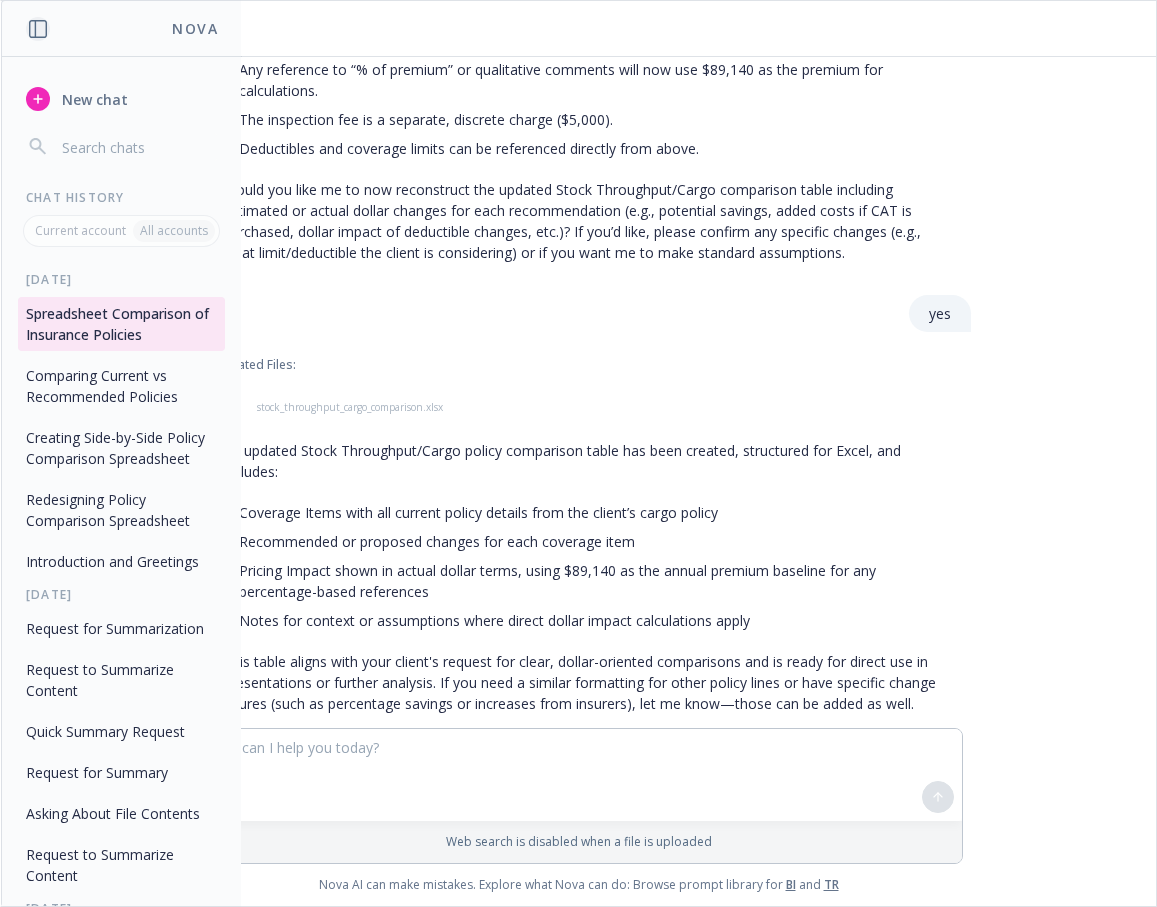 click 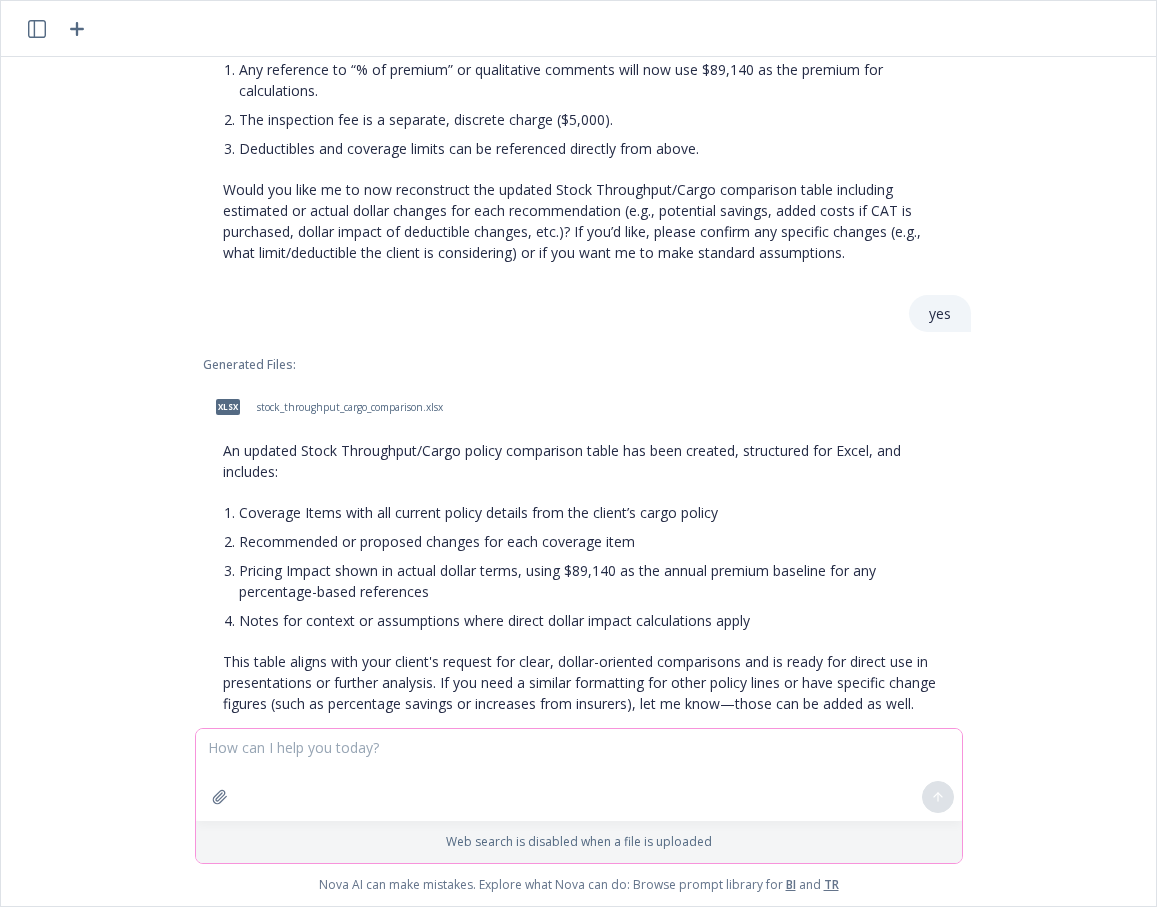 click at bounding box center (579, 775) 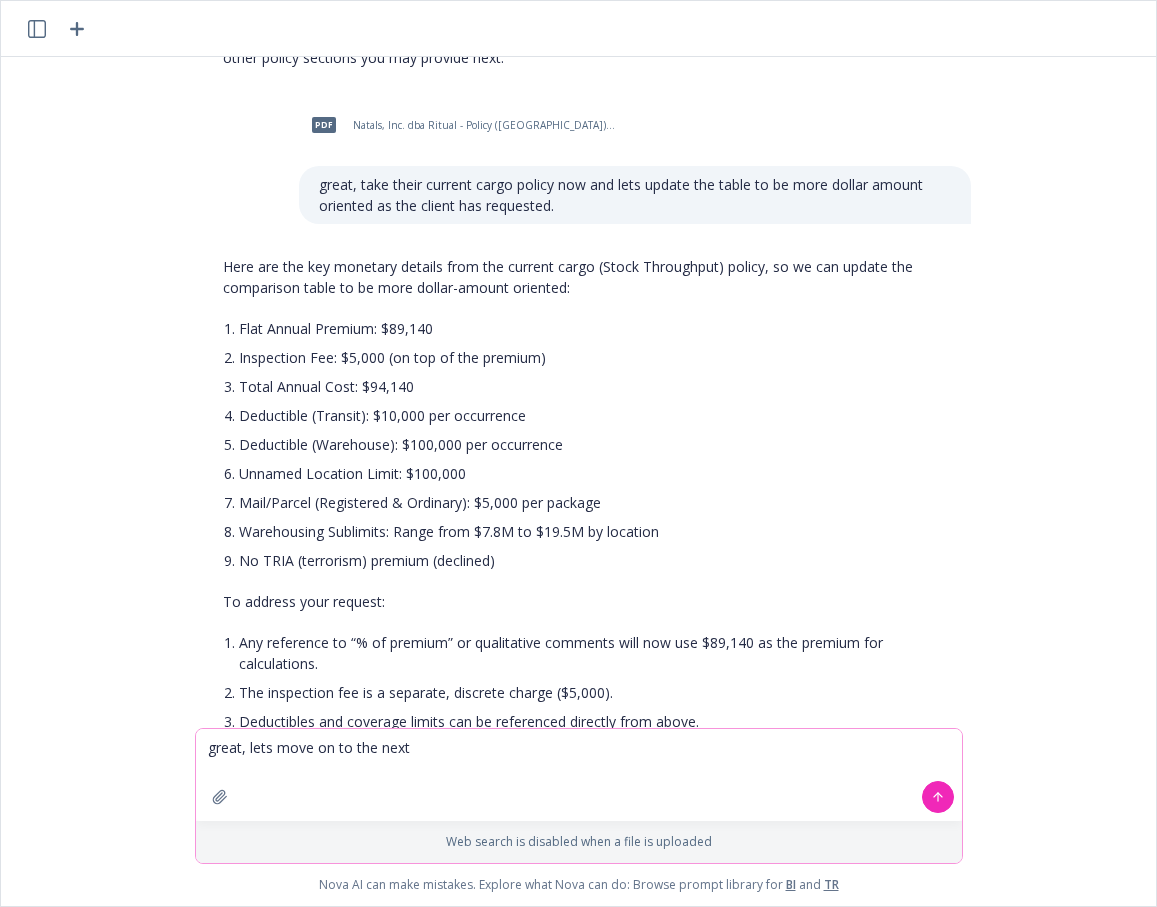 scroll, scrollTop: 1707, scrollLeft: 0, axis: vertical 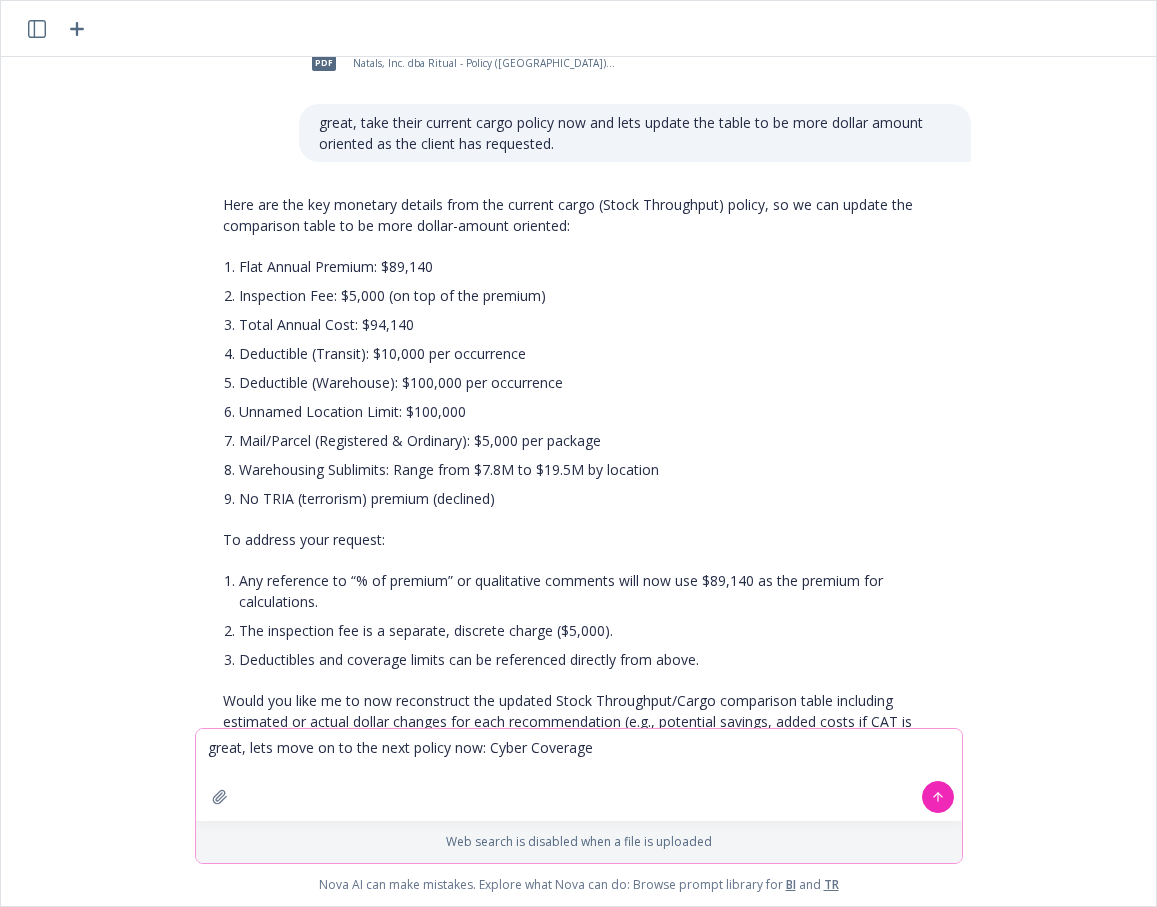 type on "great, lets move on to the next policy now: Cyber Coverage" 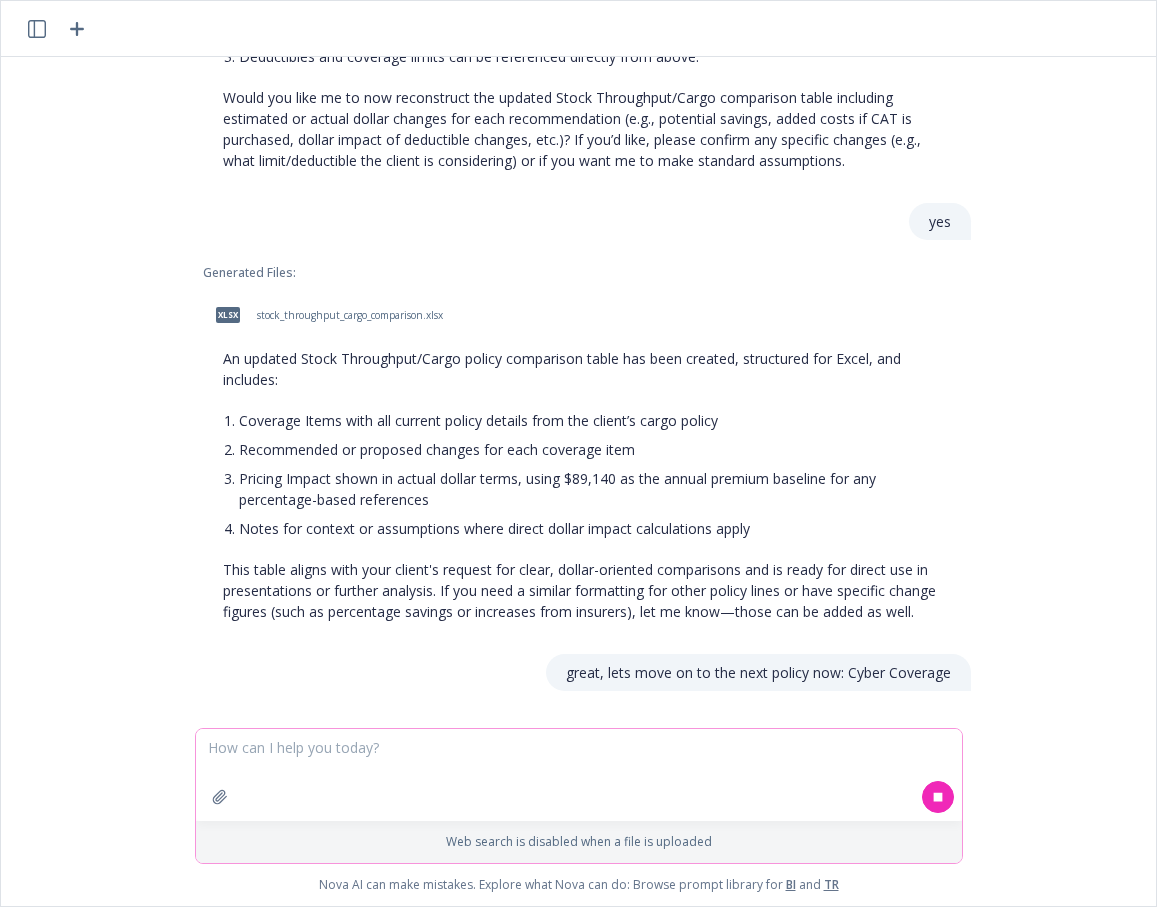 scroll, scrollTop: 2311, scrollLeft: 0, axis: vertical 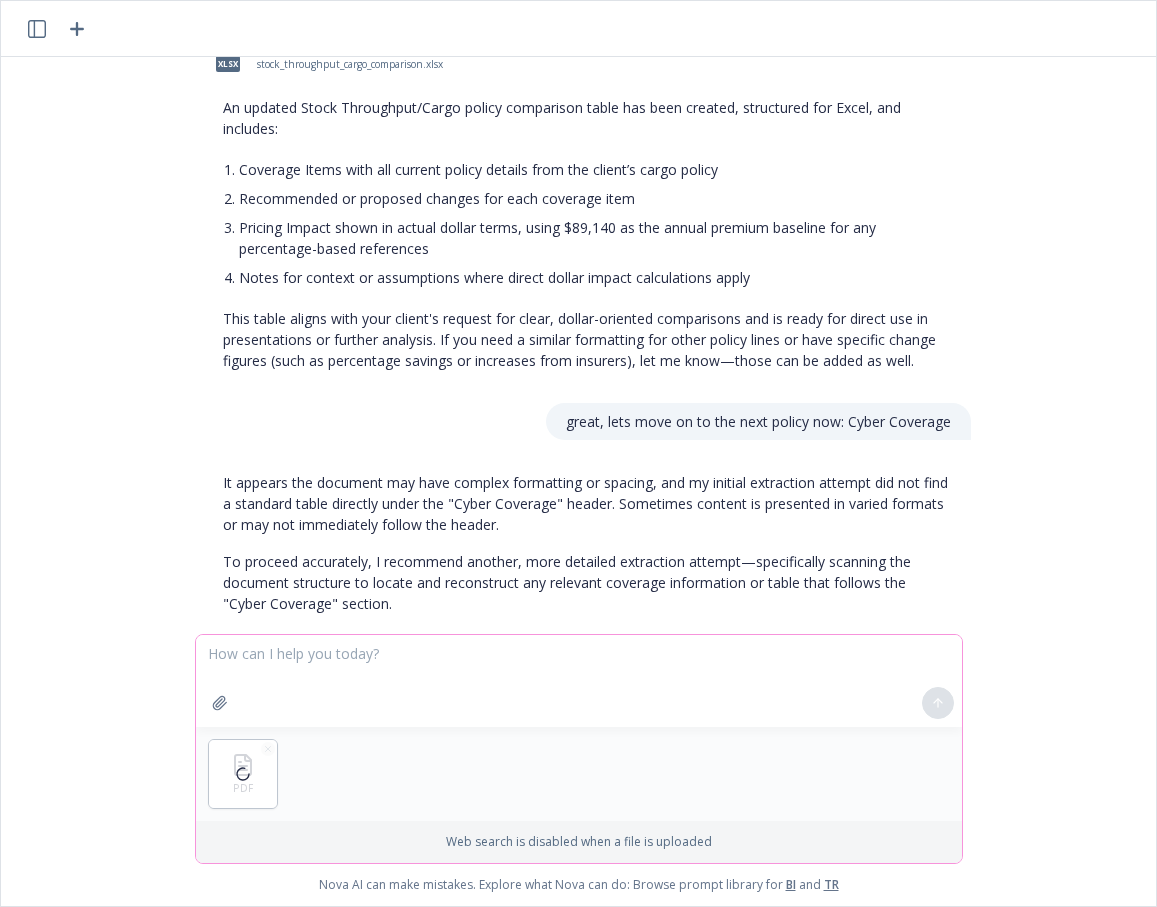 click at bounding box center [579, 681] 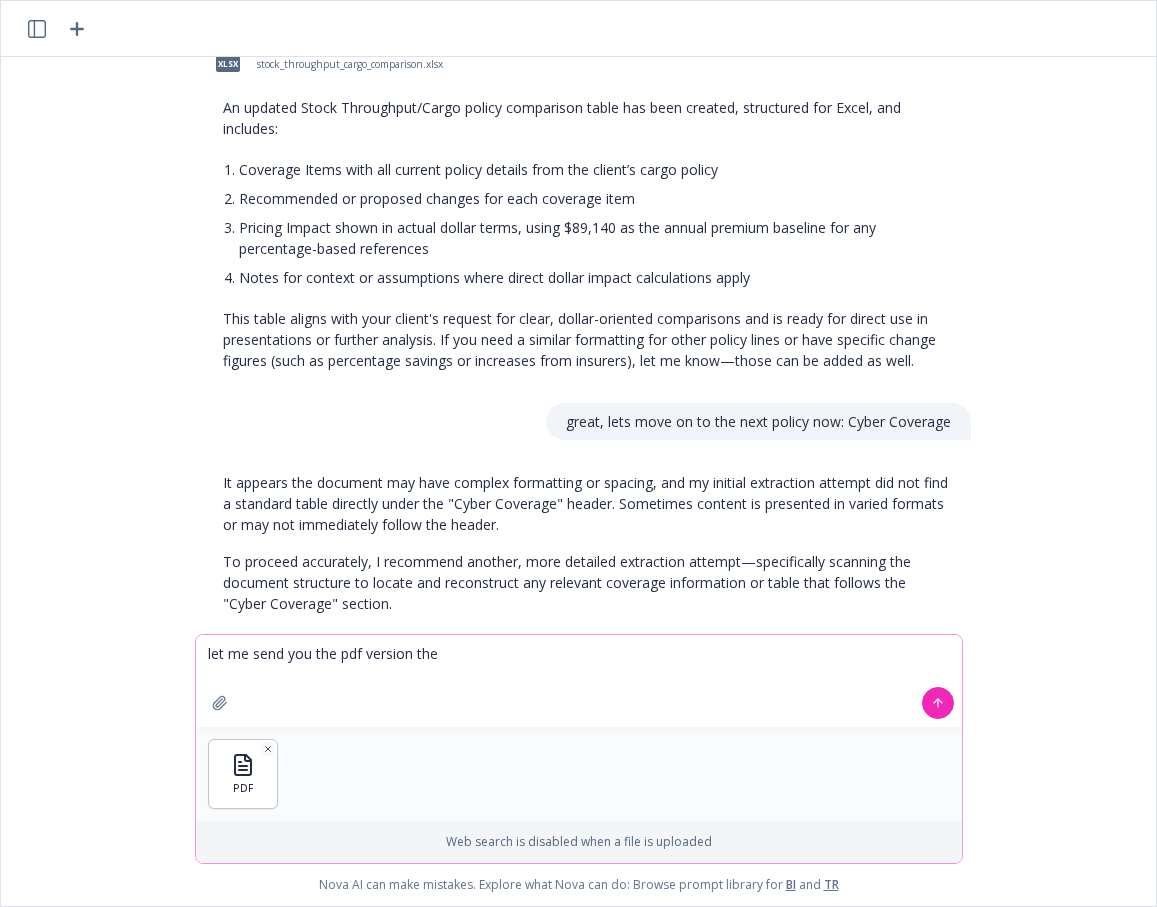 type on "let me send you the pdf version then" 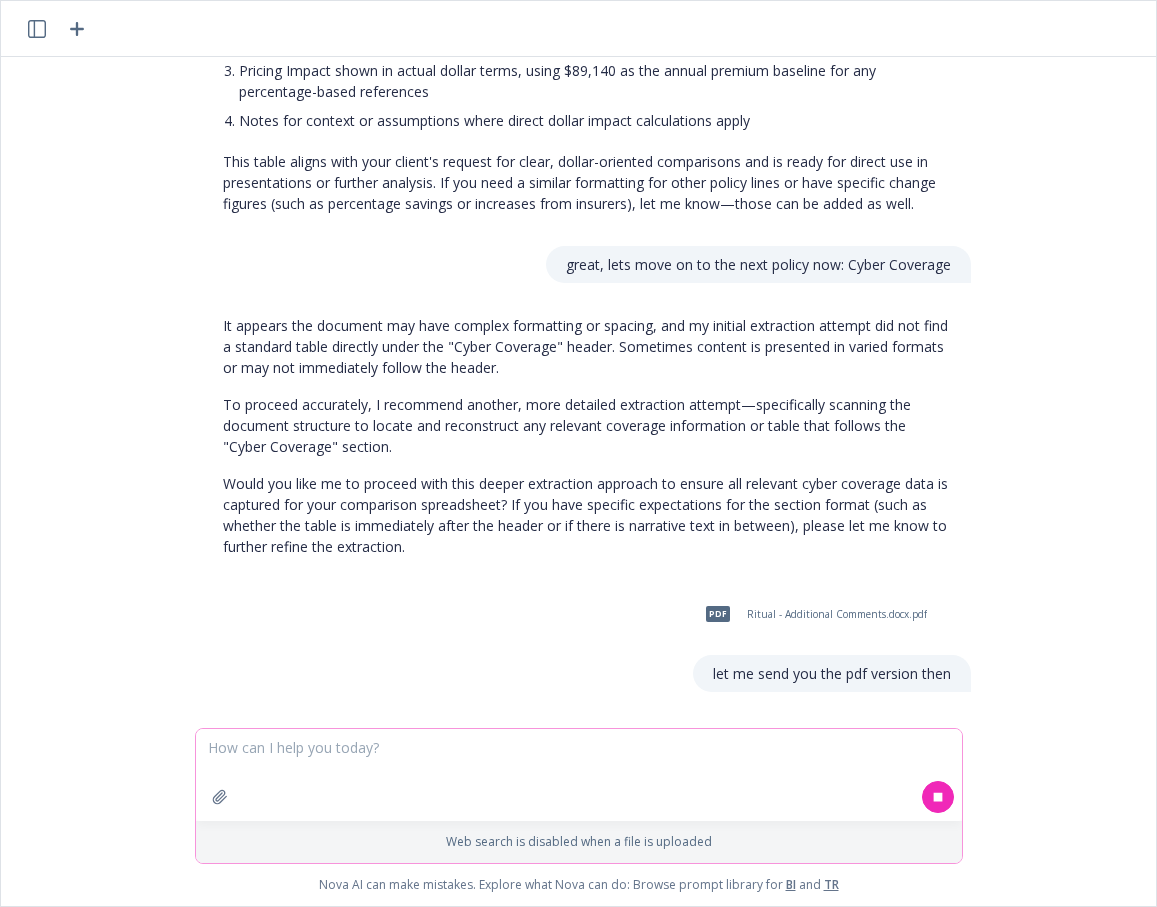 scroll, scrollTop: 2744, scrollLeft: 0, axis: vertical 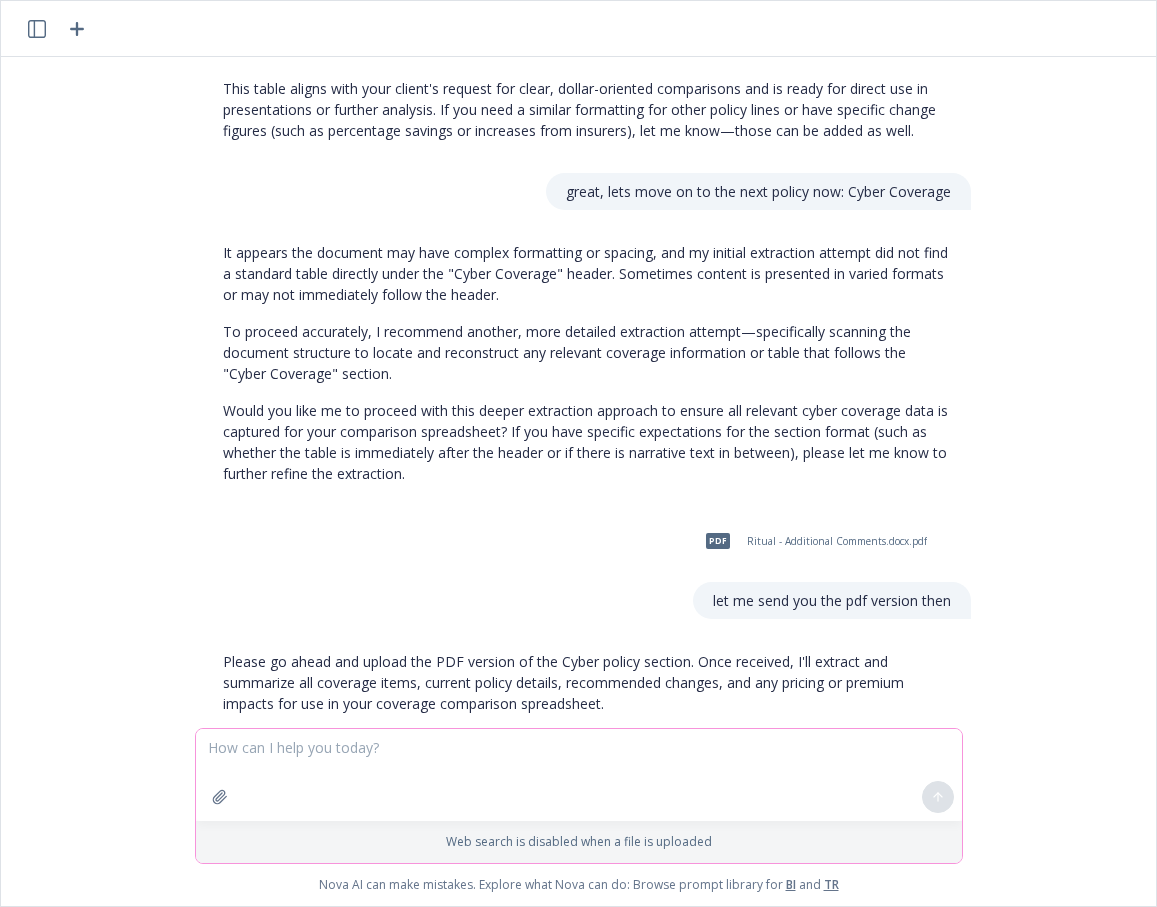 click at bounding box center (579, 775) 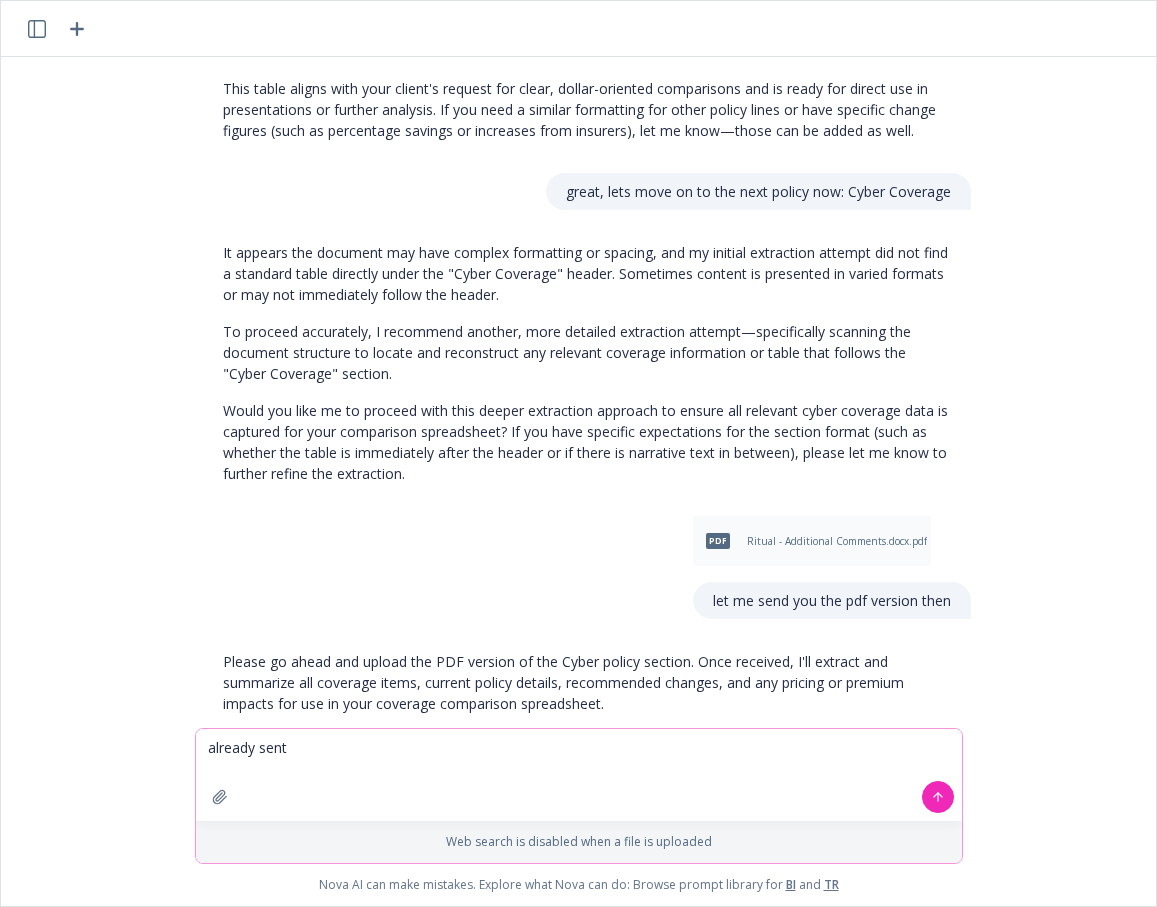 type on "already sent." 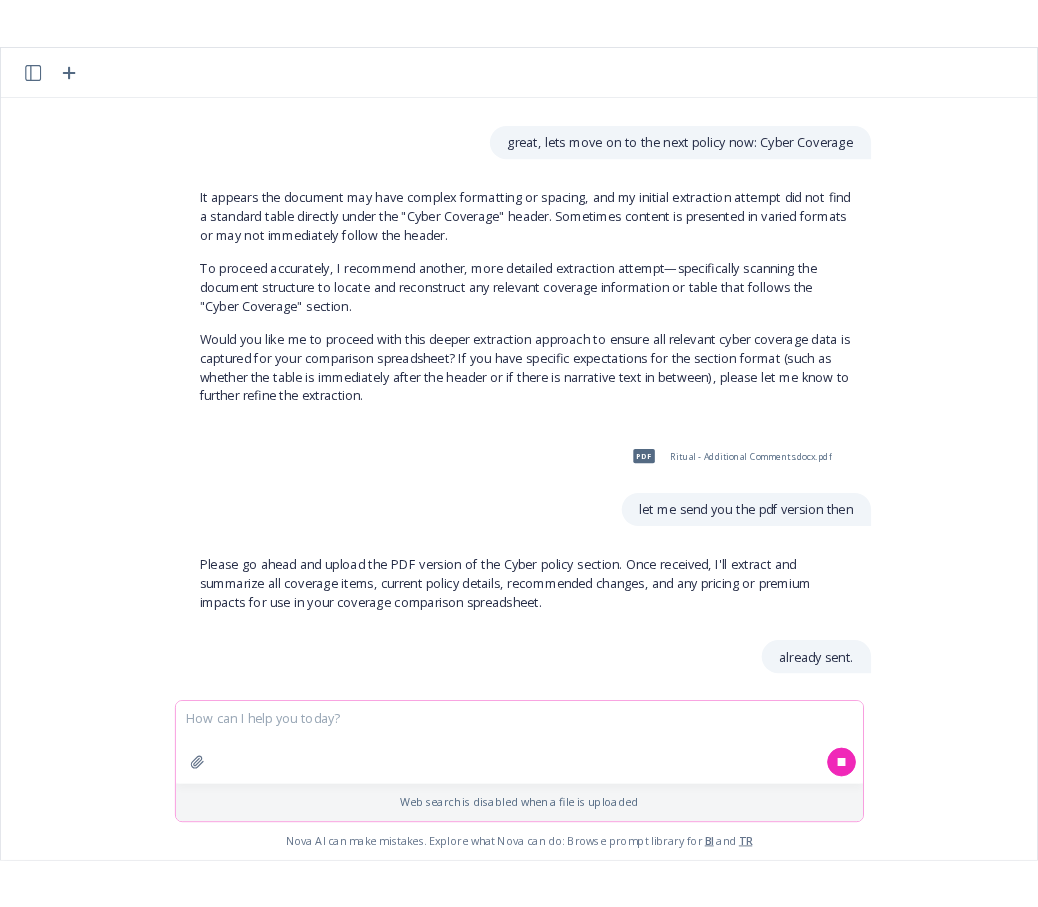 scroll, scrollTop: 2929, scrollLeft: 0, axis: vertical 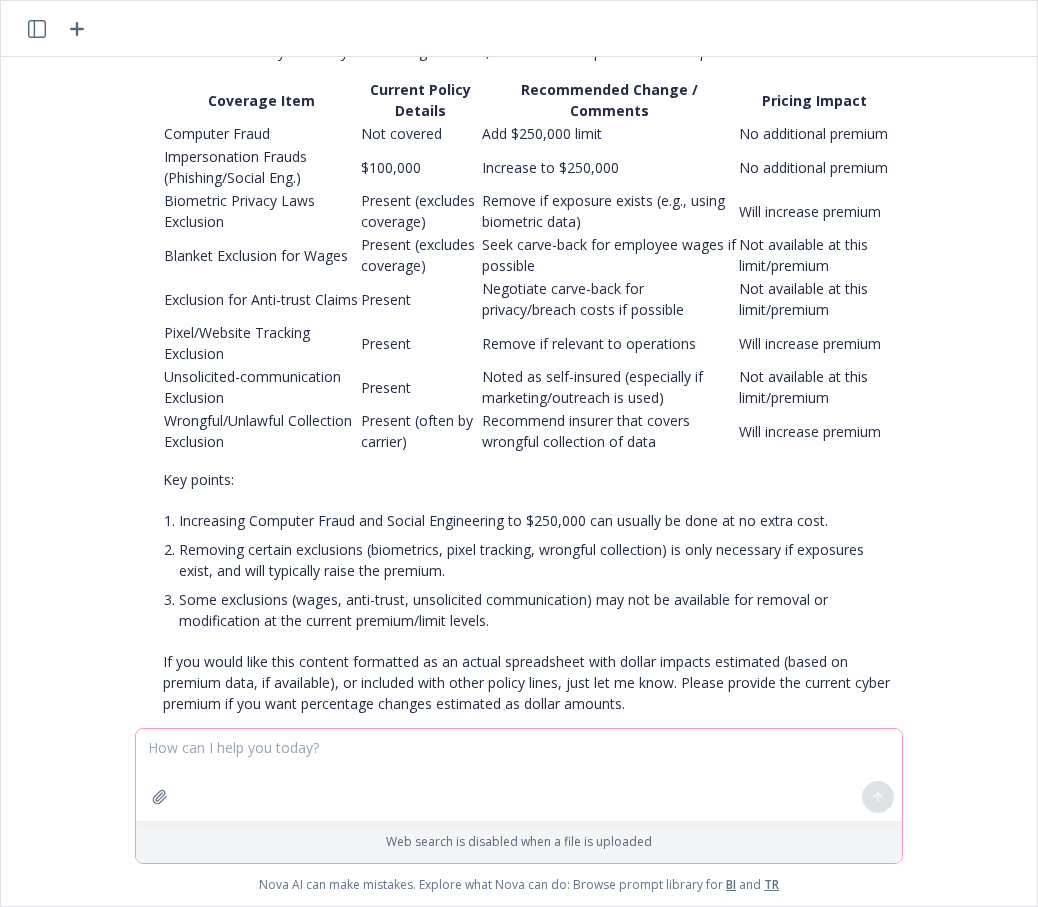 click at bounding box center [519, 775] 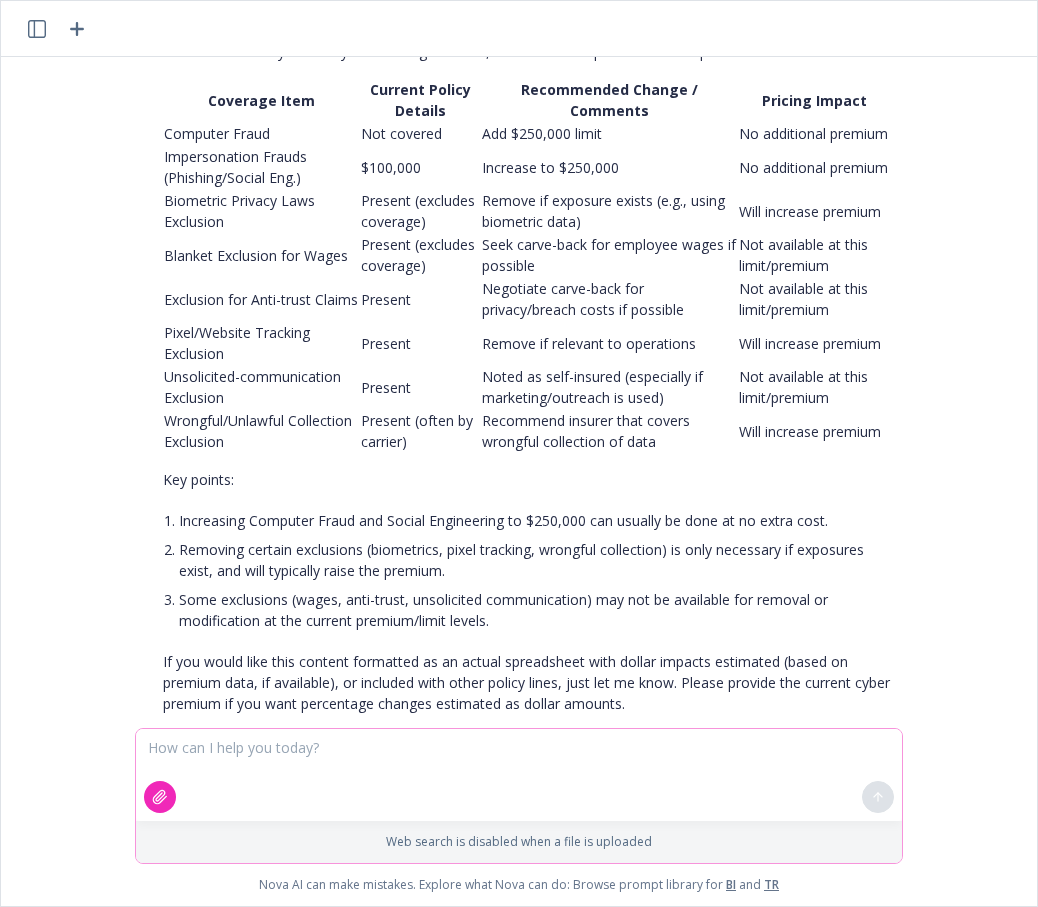 click 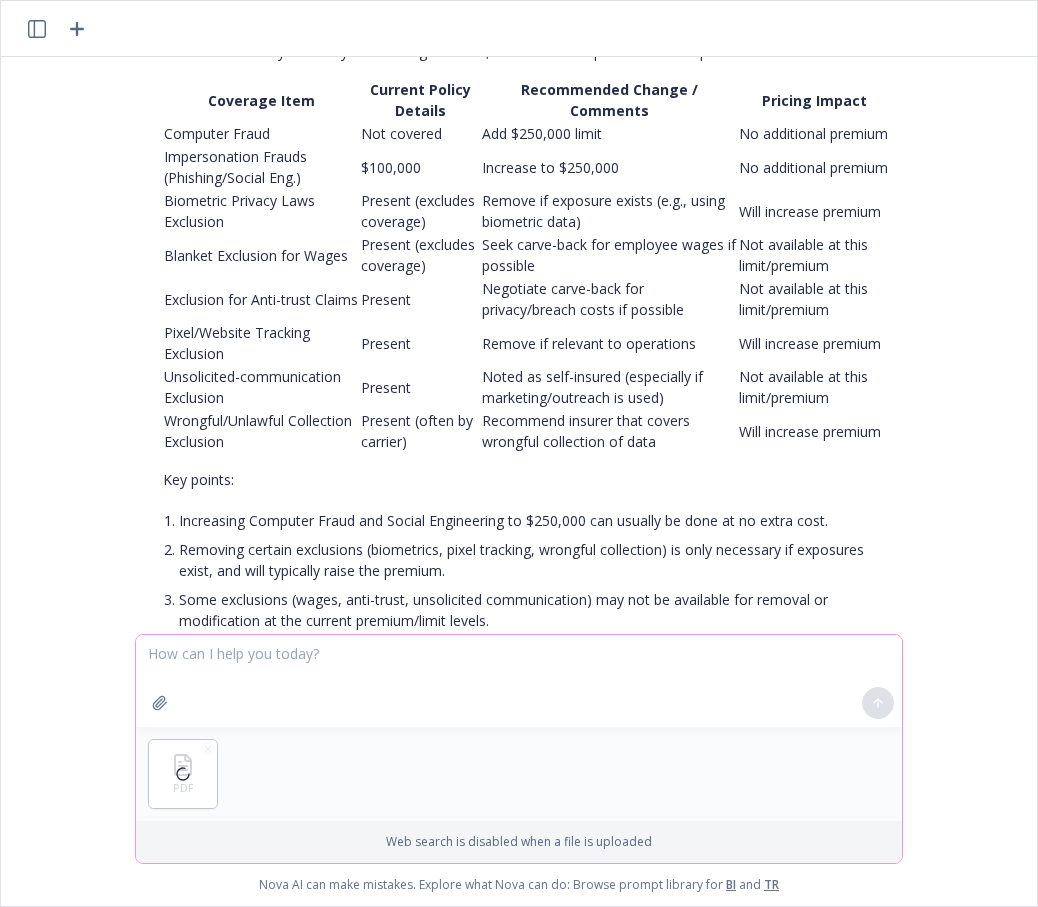 click at bounding box center (519, 681) 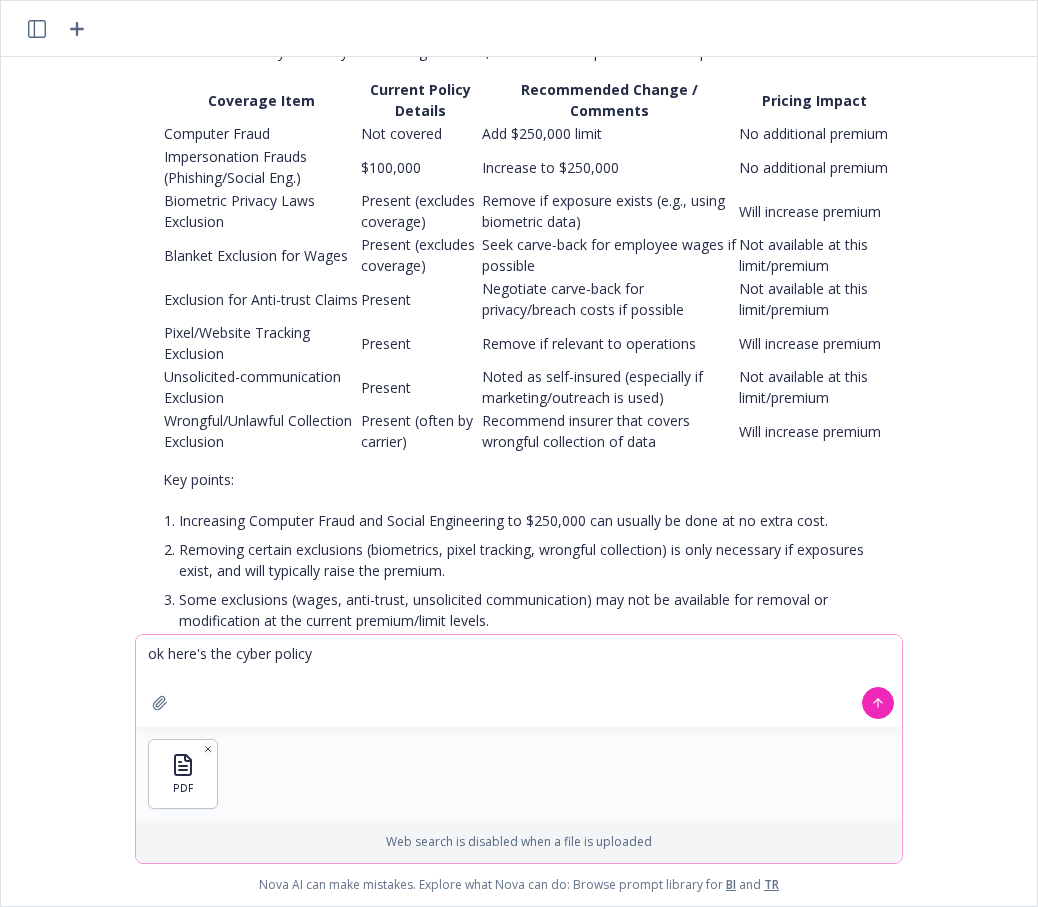 type on "ok here's the cyber policy." 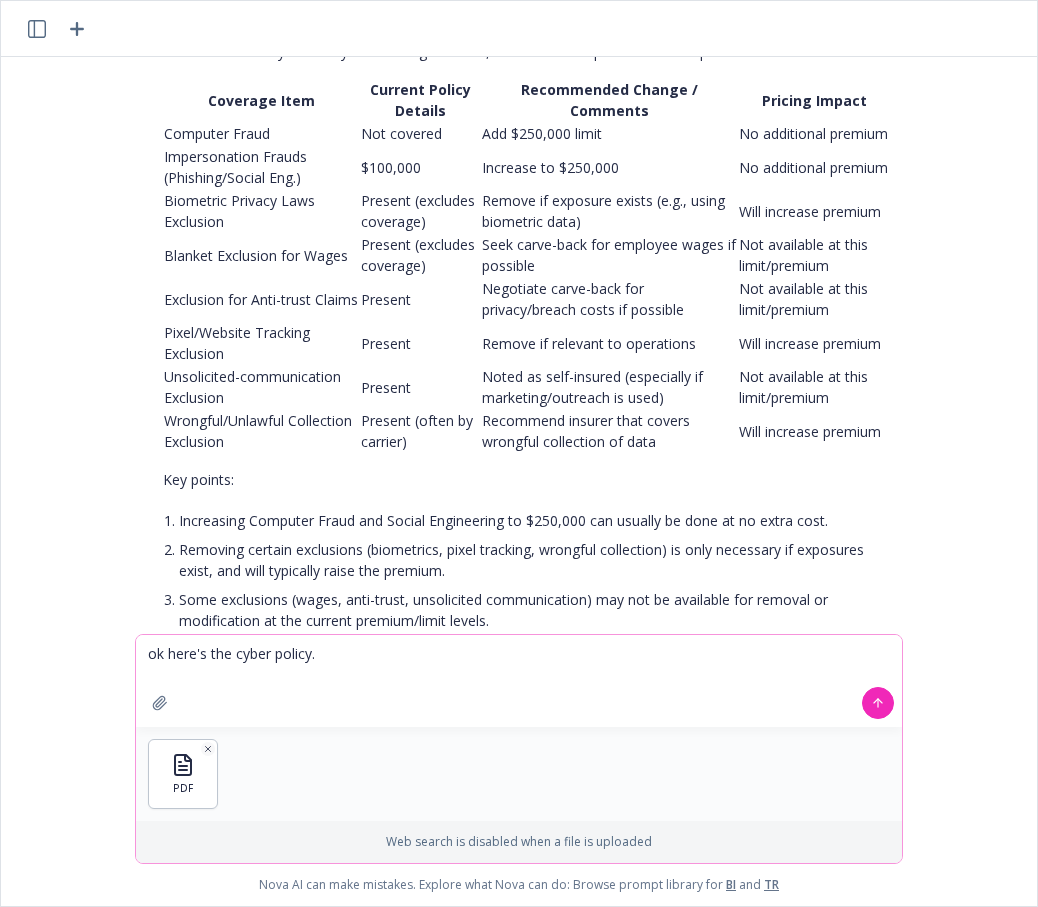 type 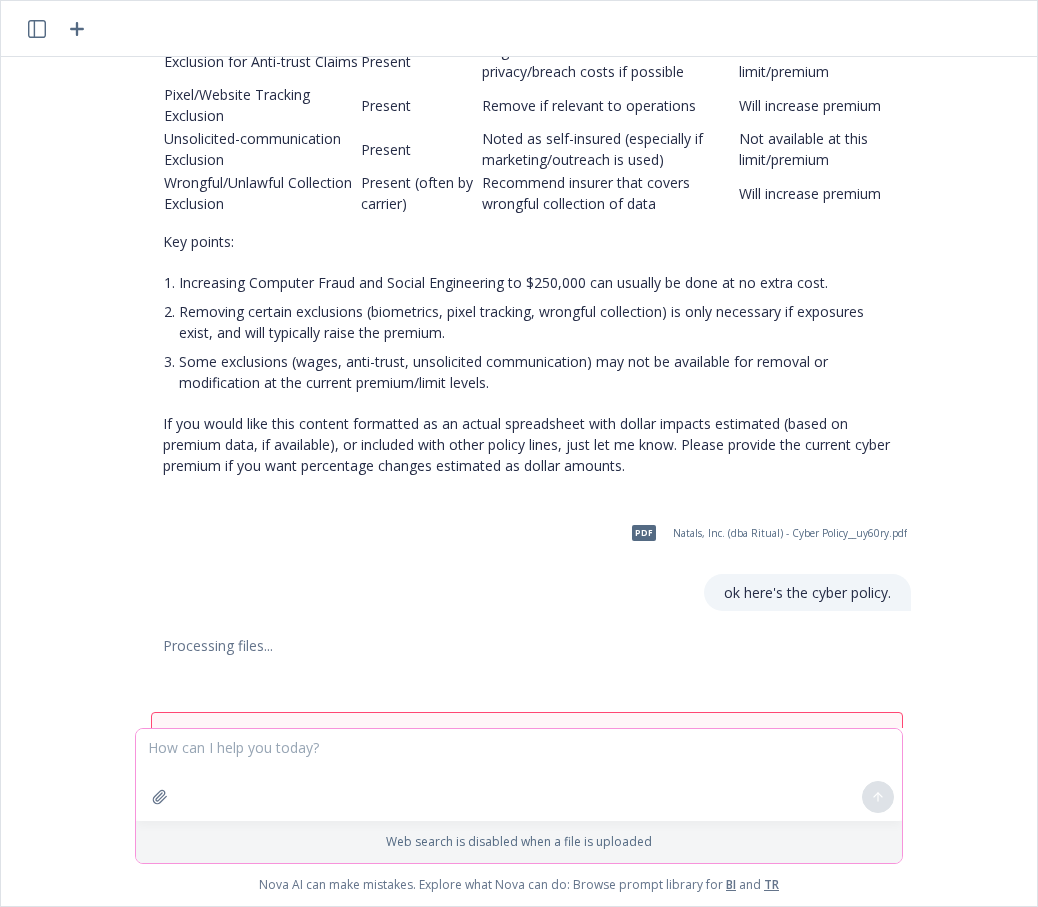 scroll, scrollTop: 3852, scrollLeft: 0, axis: vertical 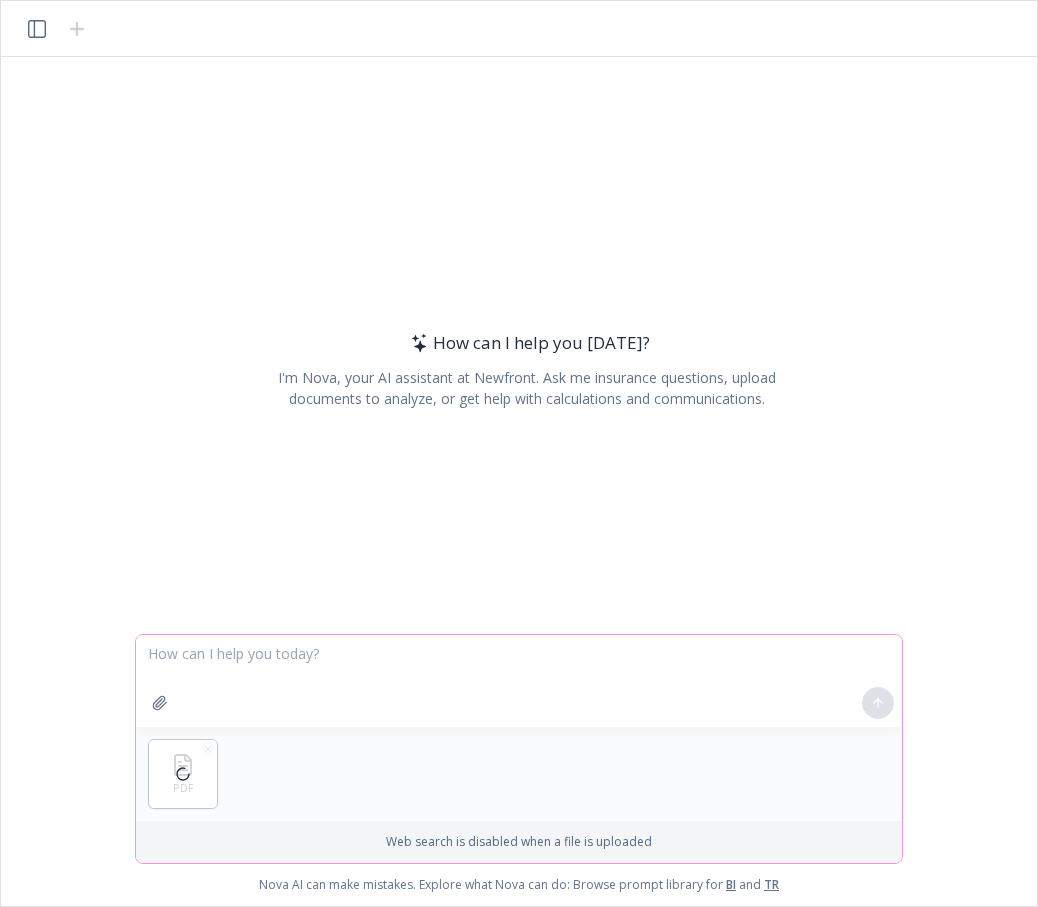 click at bounding box center (519, 681) 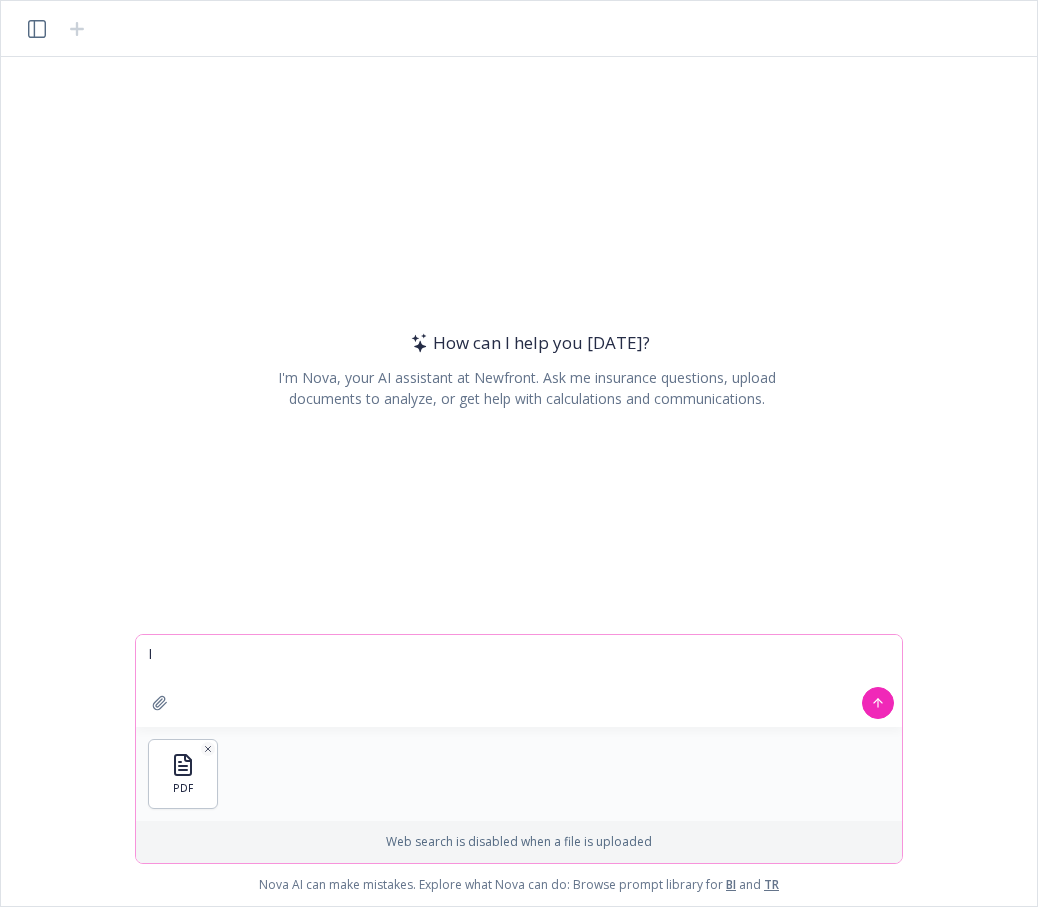 type on "I" 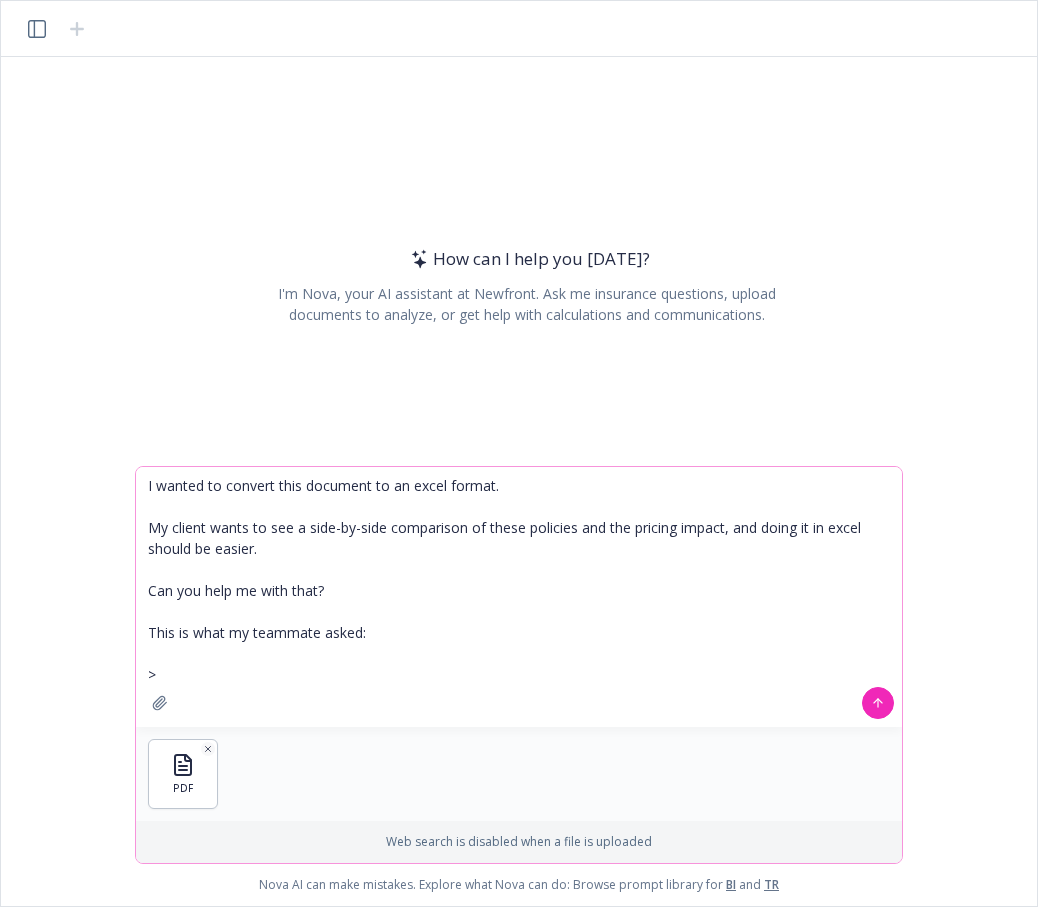 paste on "Yes that makes sense. Can it help with changing the format to Excel and basically re-entering all the data from the docx file but lay it out so I can insert the relevant info it would not know on its own just to get us a head start on laying out the information in the way the client is looking for?" 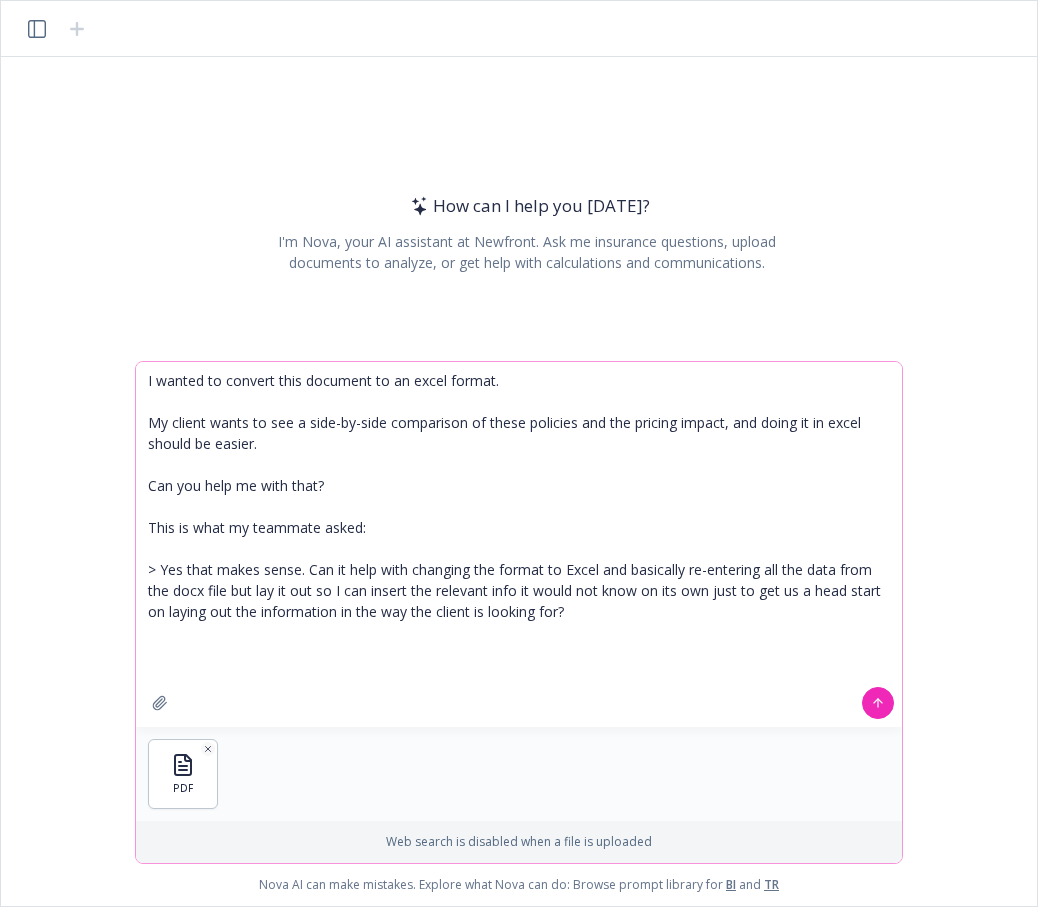 drag, startPoint x: 305, startPoint y: 569, endPoint x: 238, endPoint y: 576, distance: 67.36468 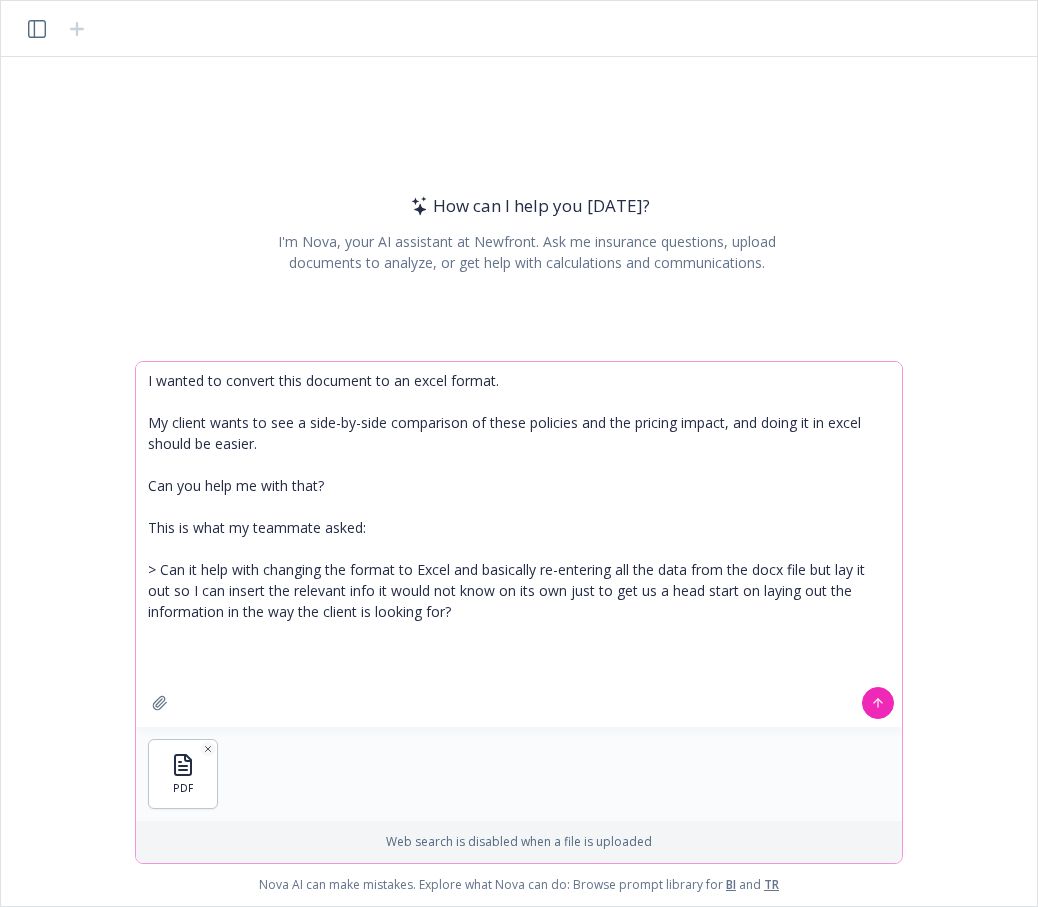 click on "I wanted to convert this document to an excel format.
My client wants to see a side-by-side comparison of these policies and the pricing impact, and doing it in excel should be easier.
Can you help me with that?
This is what my teammate asked:
> Can it help with changing the format to Excel and basically re-entering all the data from the docx file but lay it out so I can insert the relevant info it would not know on its own just to get us a head start on laying out the information in the way the client is looking for?" at bounding box center (519, 544) 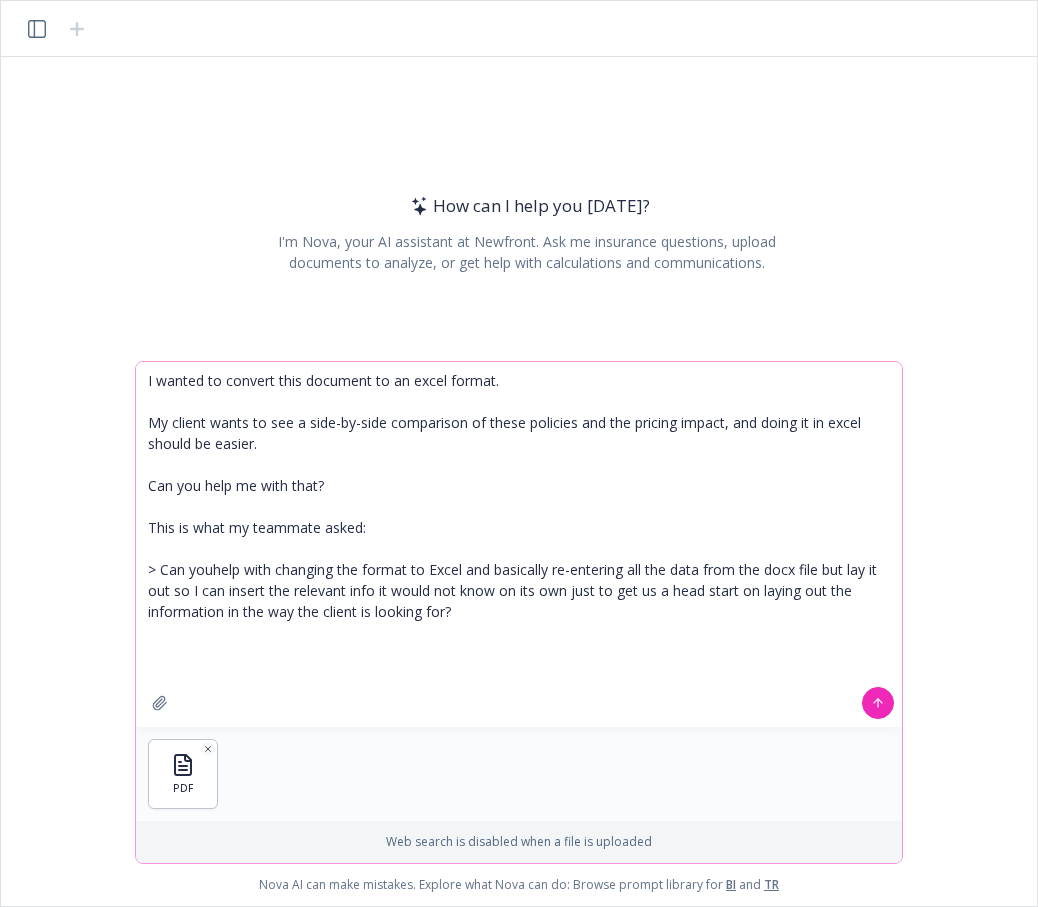 type on "I wanted to convert this document to an excel format.
My client wants to see a side-by-side comparison of these policies and the pricing impact, and doing it in excel should be easier.
Can you help me with that?
This is what my teammate asked:
> Can you help with changing the format to Excel and basically re-entering all the data from the docx file but lay it out so I can insert the relevant info it would not know on its own just to get us a head start on laying out the information in the way the client is looking for?" 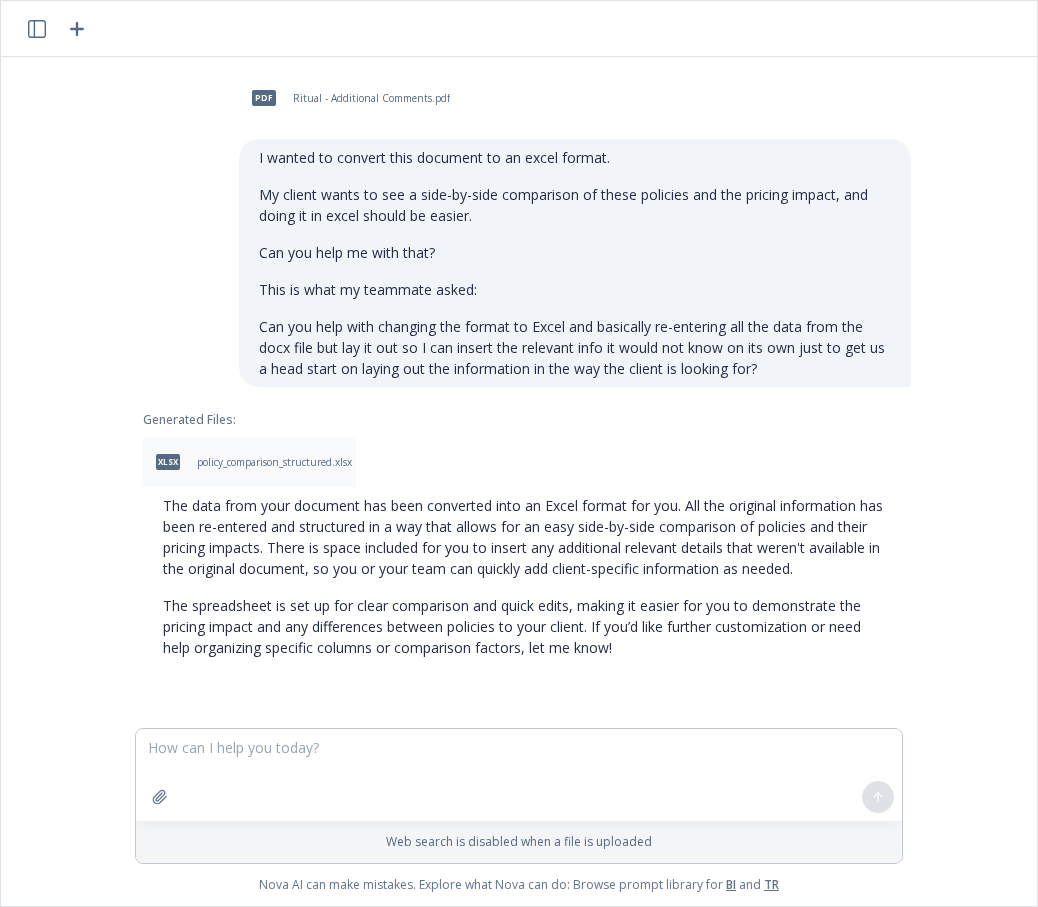 click on "policy_comparison_structured.xlsx" at bounding box center (274, 462) 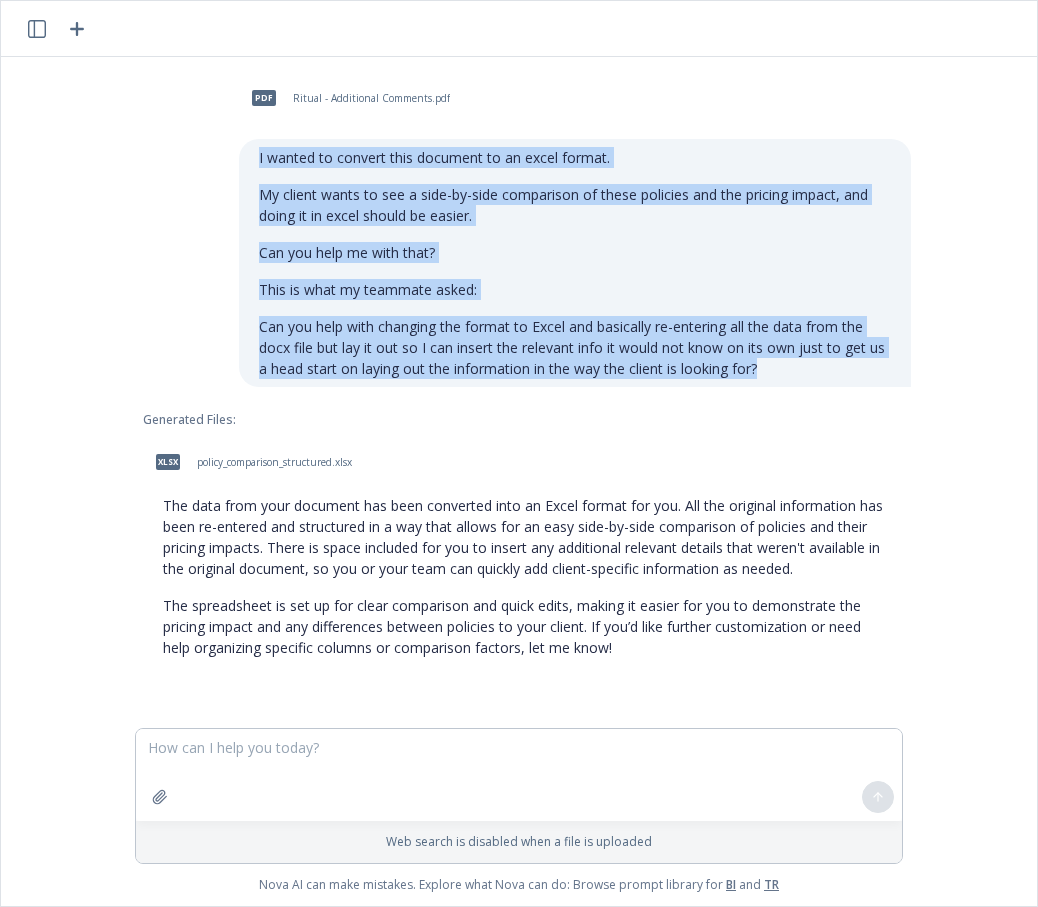 drag, startPoint x: 499, startPoint y: 264, endPoint x: 217, endPoint y: 161, distance: 300.2216 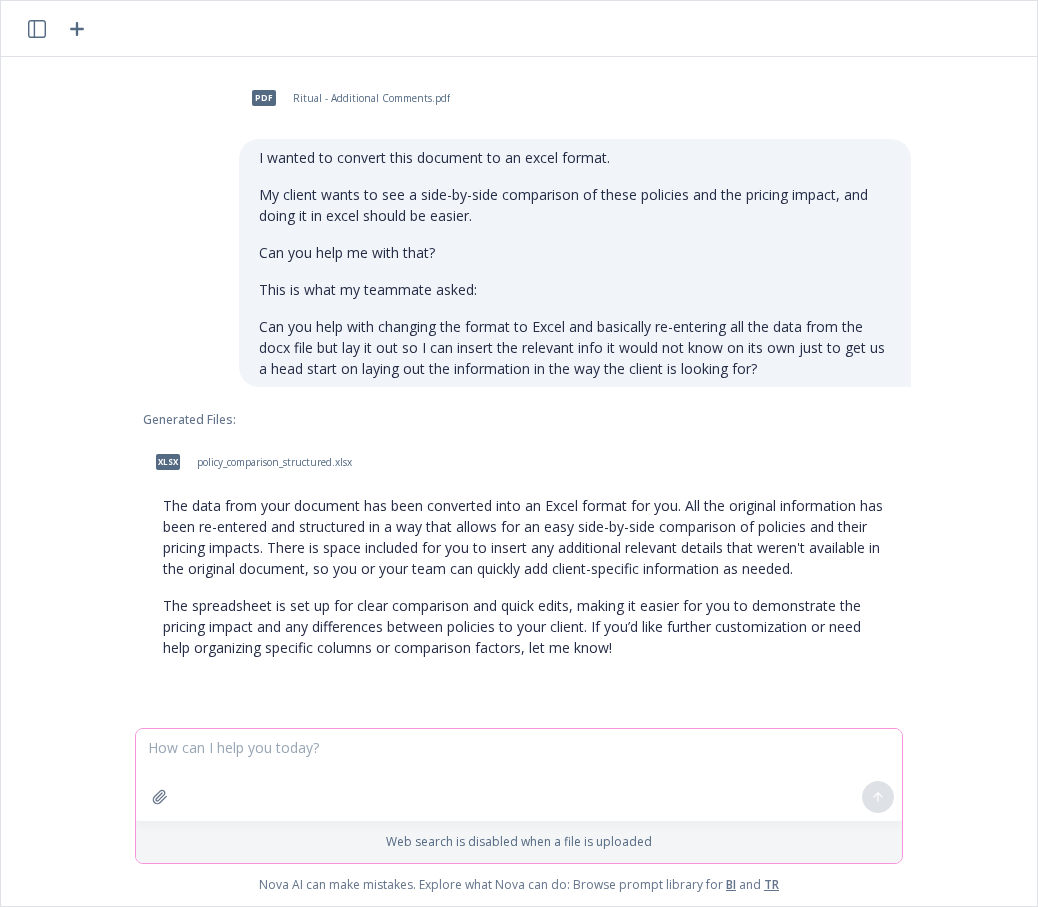 click at bounding box center (519, 775) 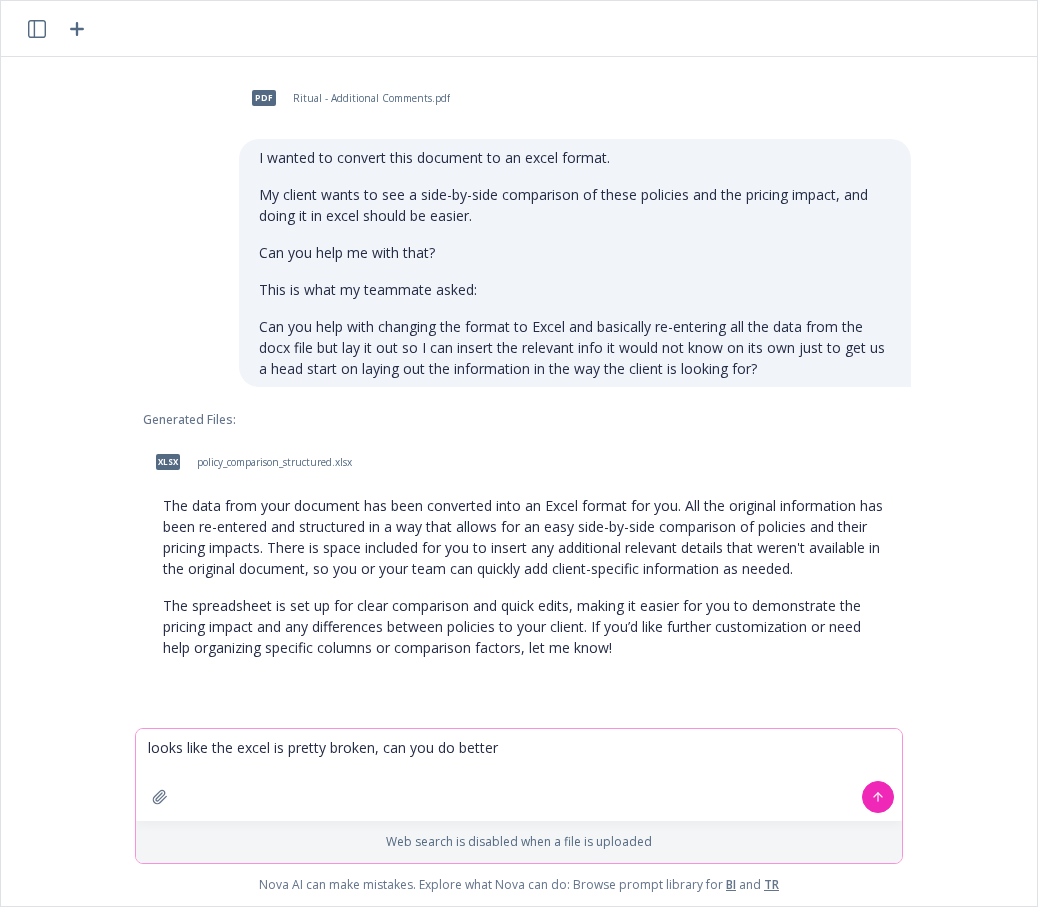 type on "looks like the excel is pretty broken, can you do better?" 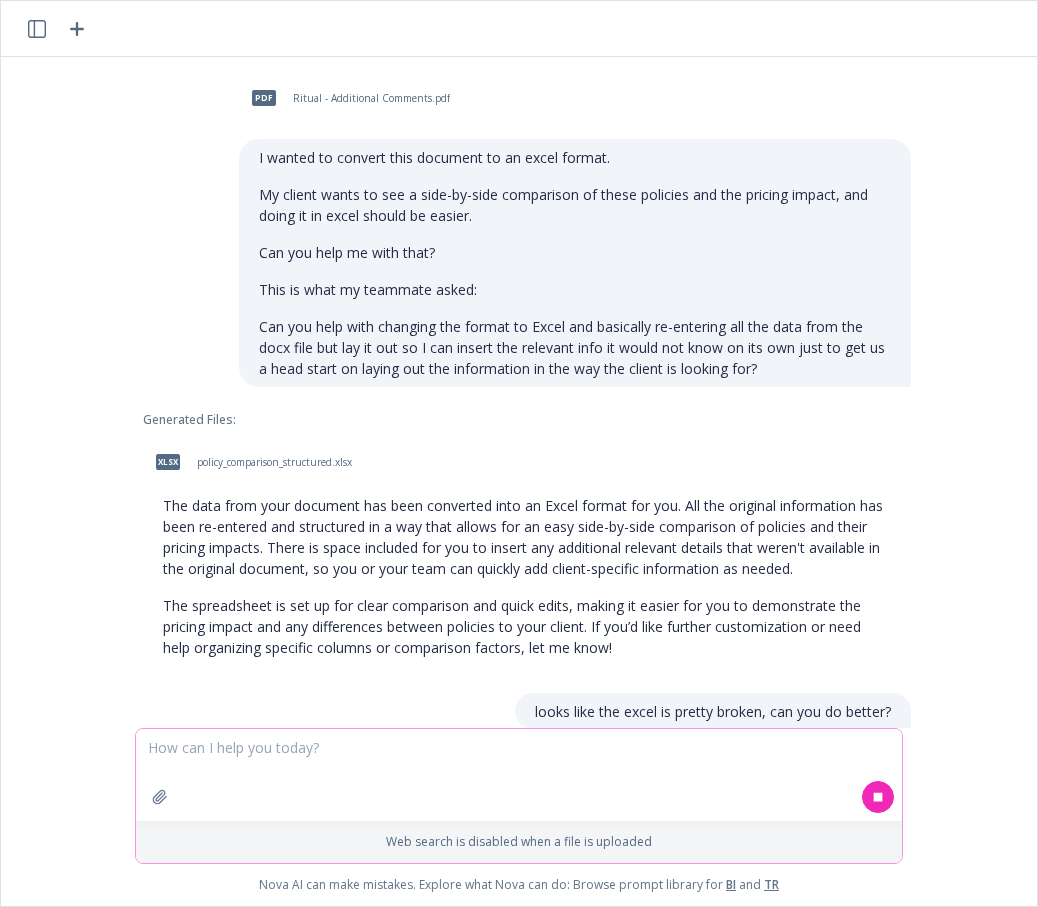 scroll, scrollTop: 79, scrollLeft: 0, axis: vertical 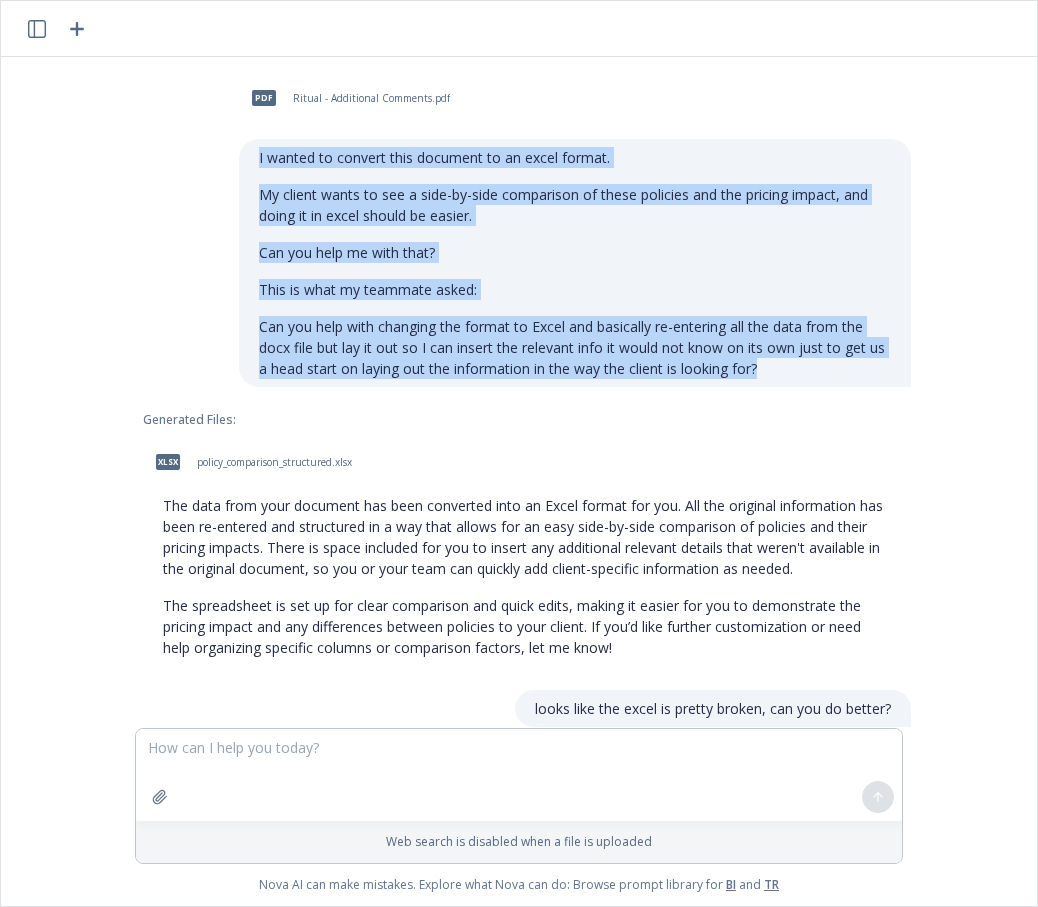 drag, startPoint x: 794, startPoint y: 367, endPoint x: 247, endPoint y: 162, distance: 584.1524 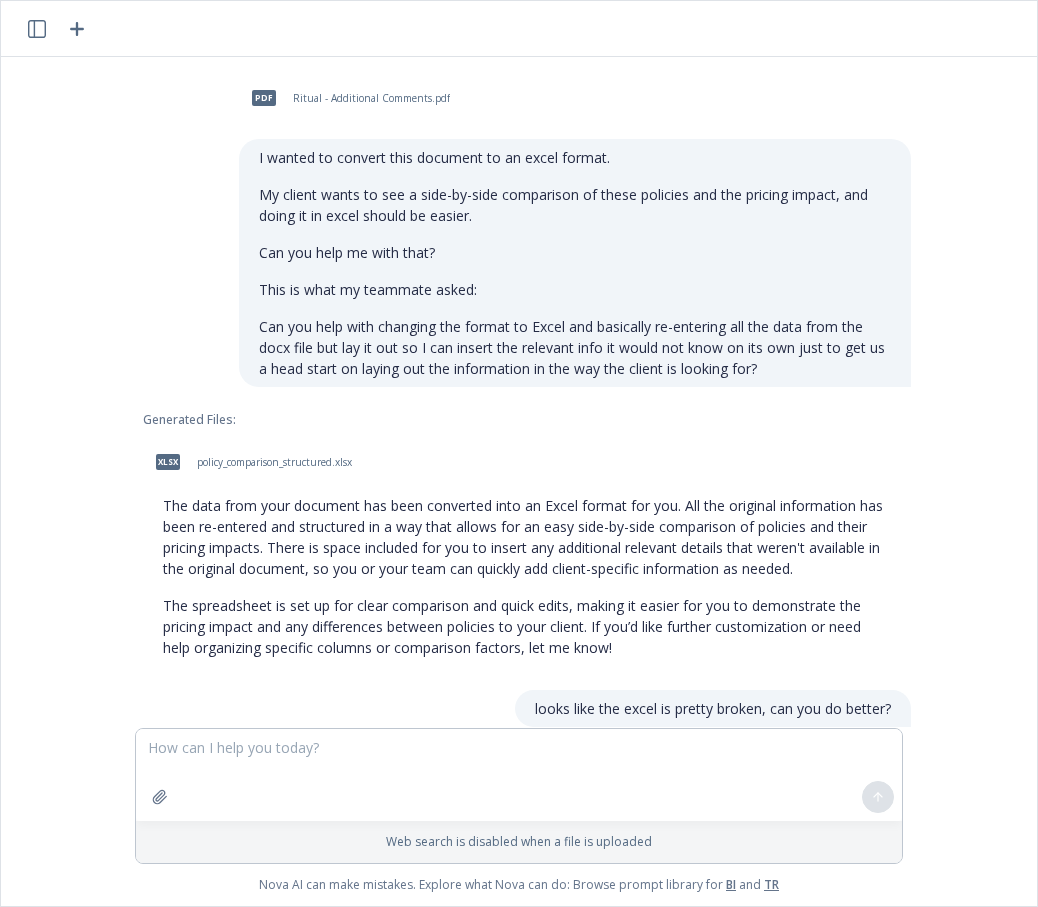 click on "xlsx policy_comparison_structured.xlsx" at bounding box center (527, 462) 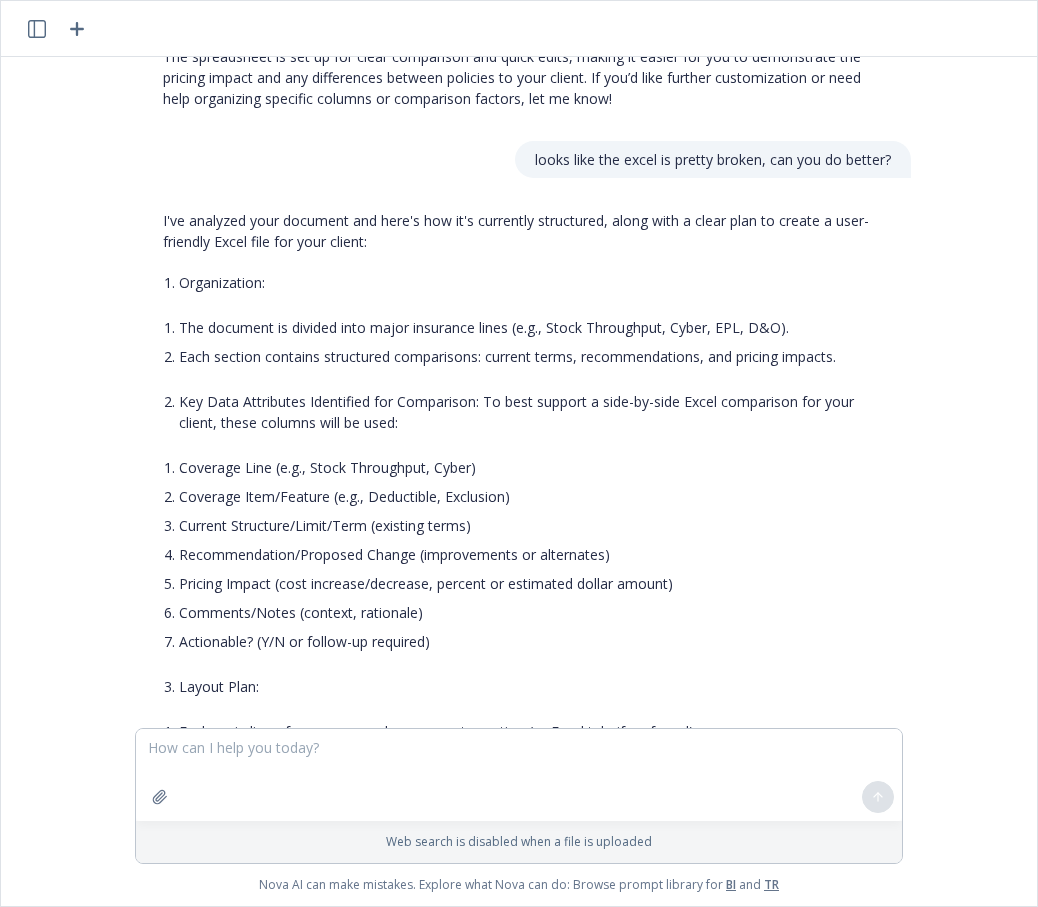 scroll, scrollTop: 333, scrollLeft: 0, axis: vertical 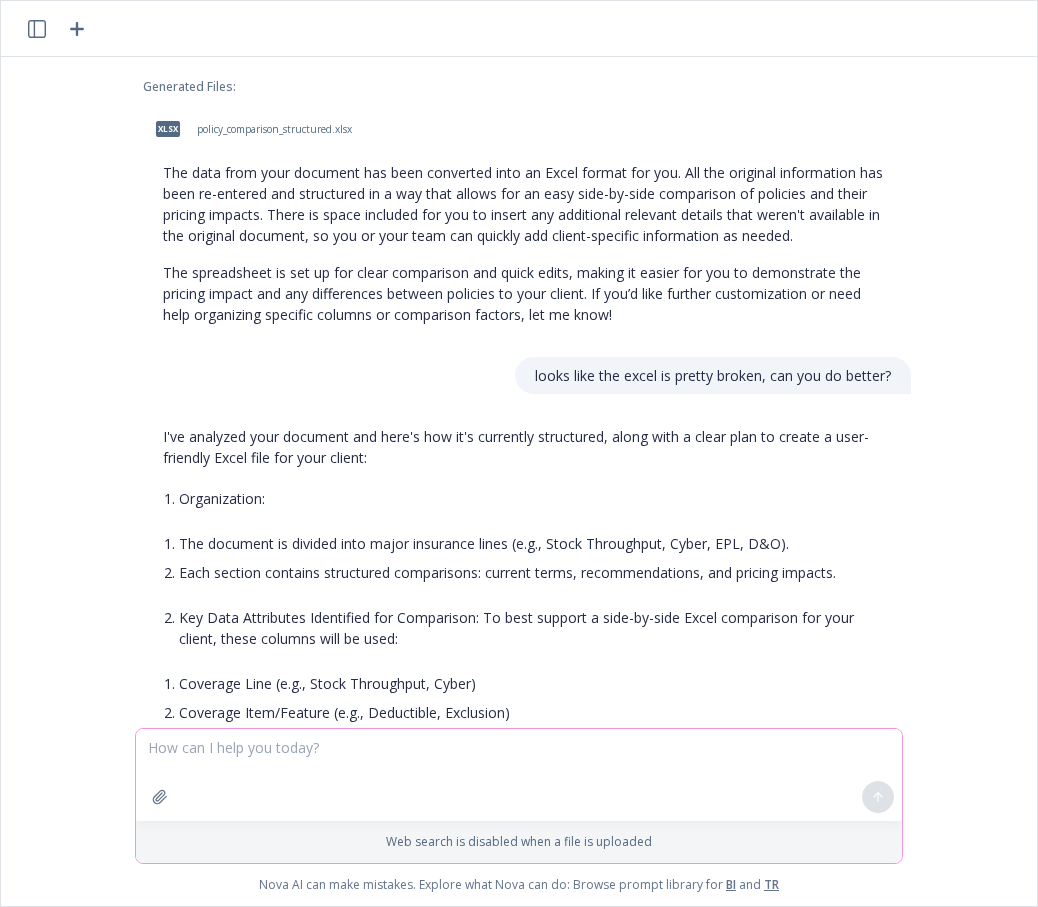 click at bounding box center (519, 775) 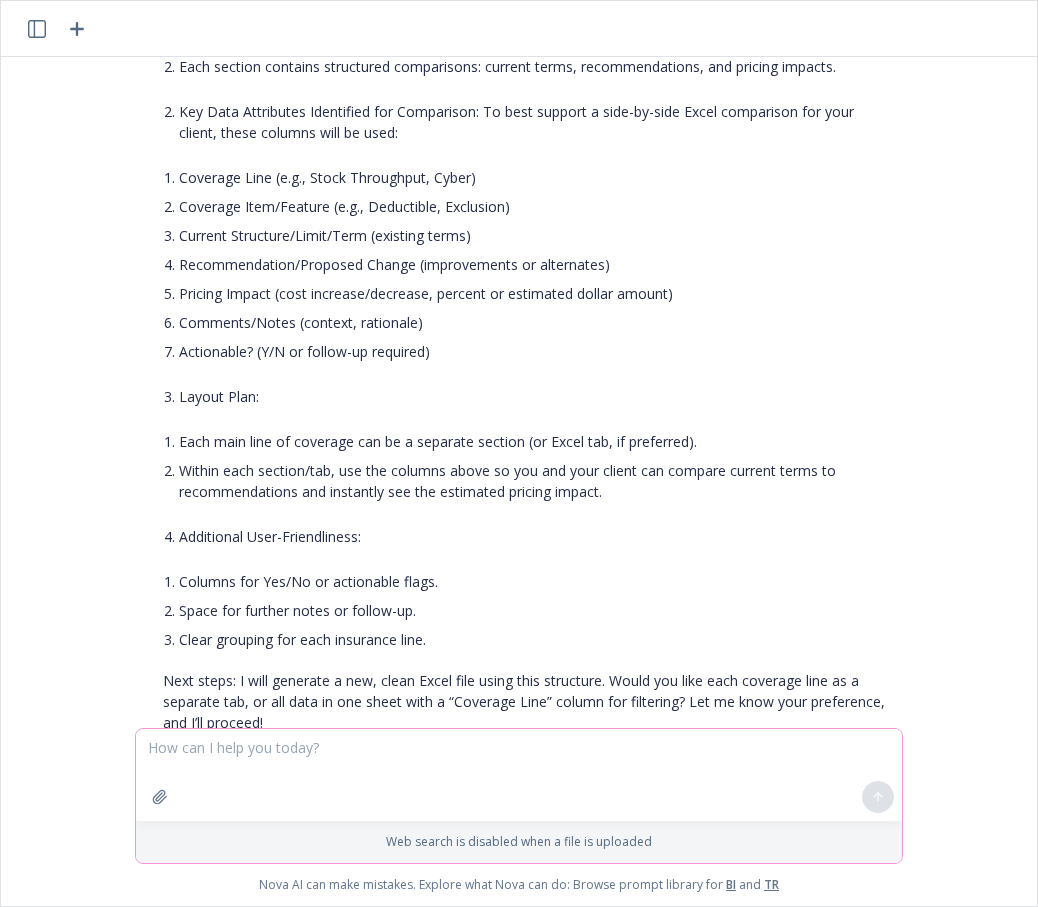 scroll, scrollTop: 900, scrollLeft: 0, axis: vertical 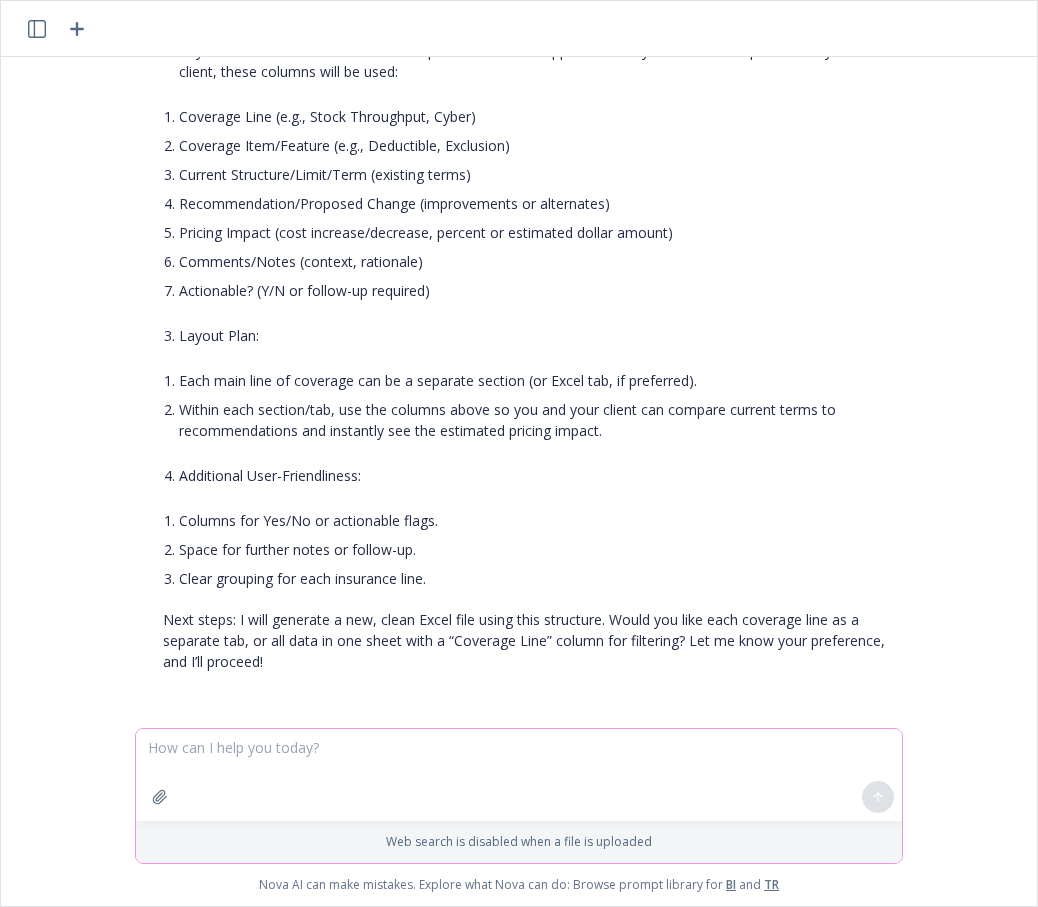 click at bounding box center [519, 775] 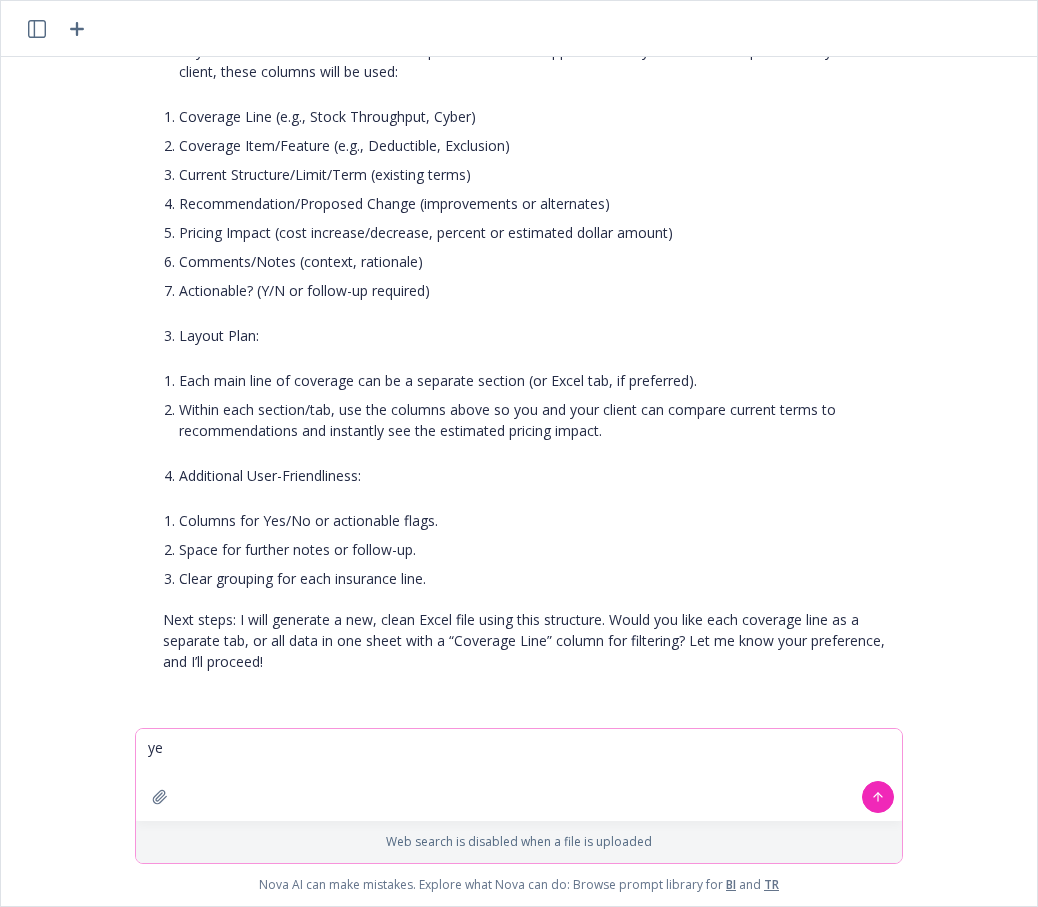 type on "yes" 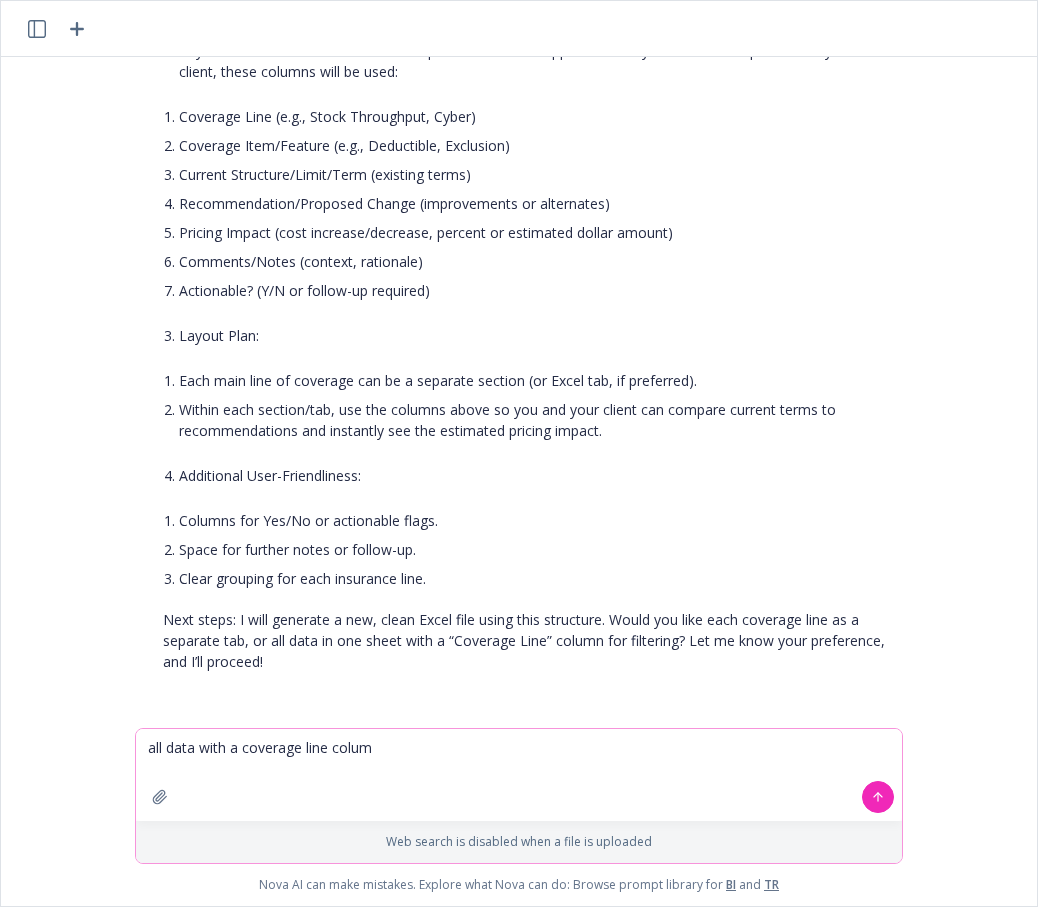 type on "all data with a coverage line column" 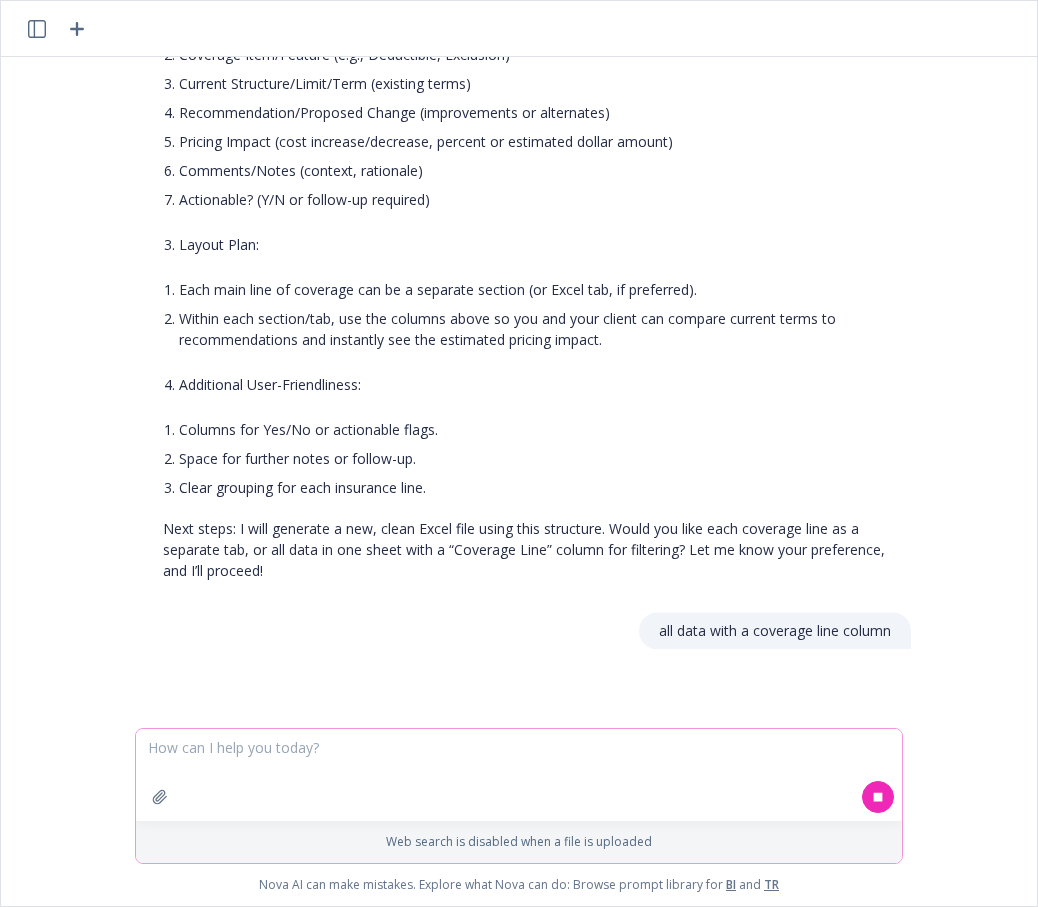 scroll, scrollTop: 993, scrollLeft: 0, axis: vertical 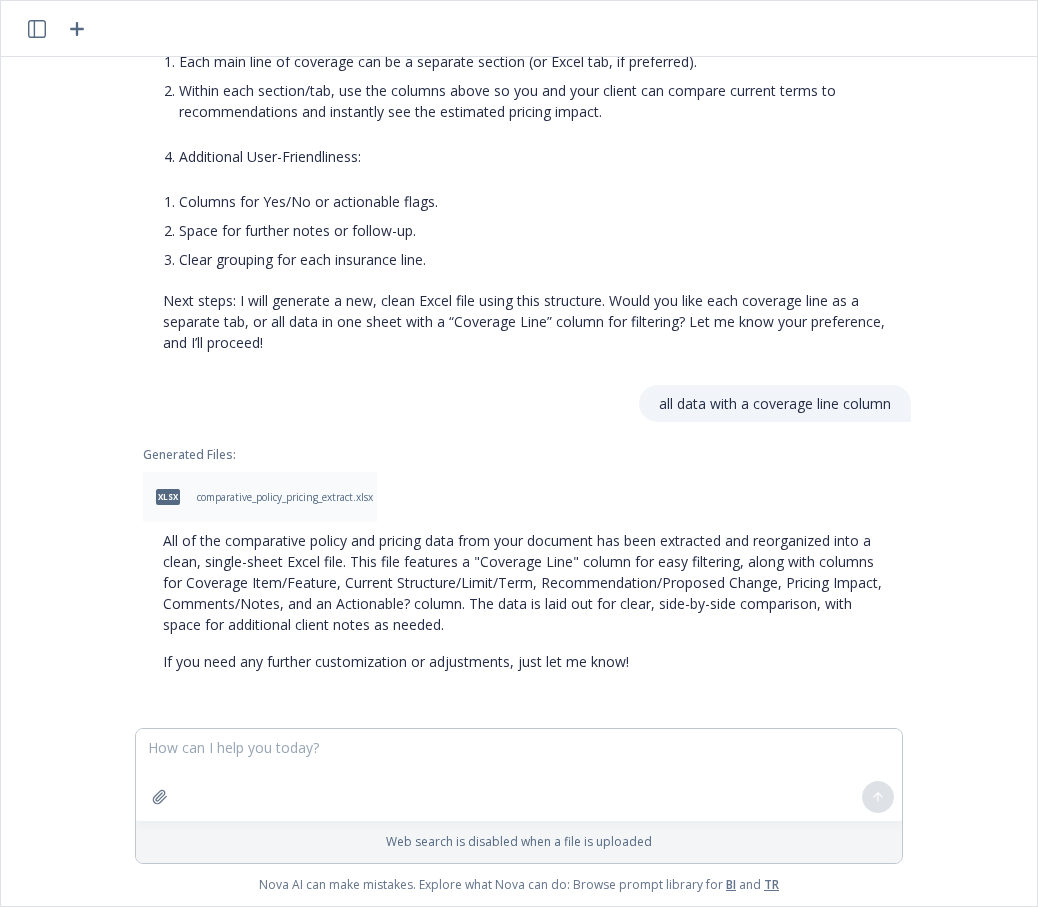 click on "xlsx comparative_policy_pricing_extract.xlsx" at bounding box center [260, 497] 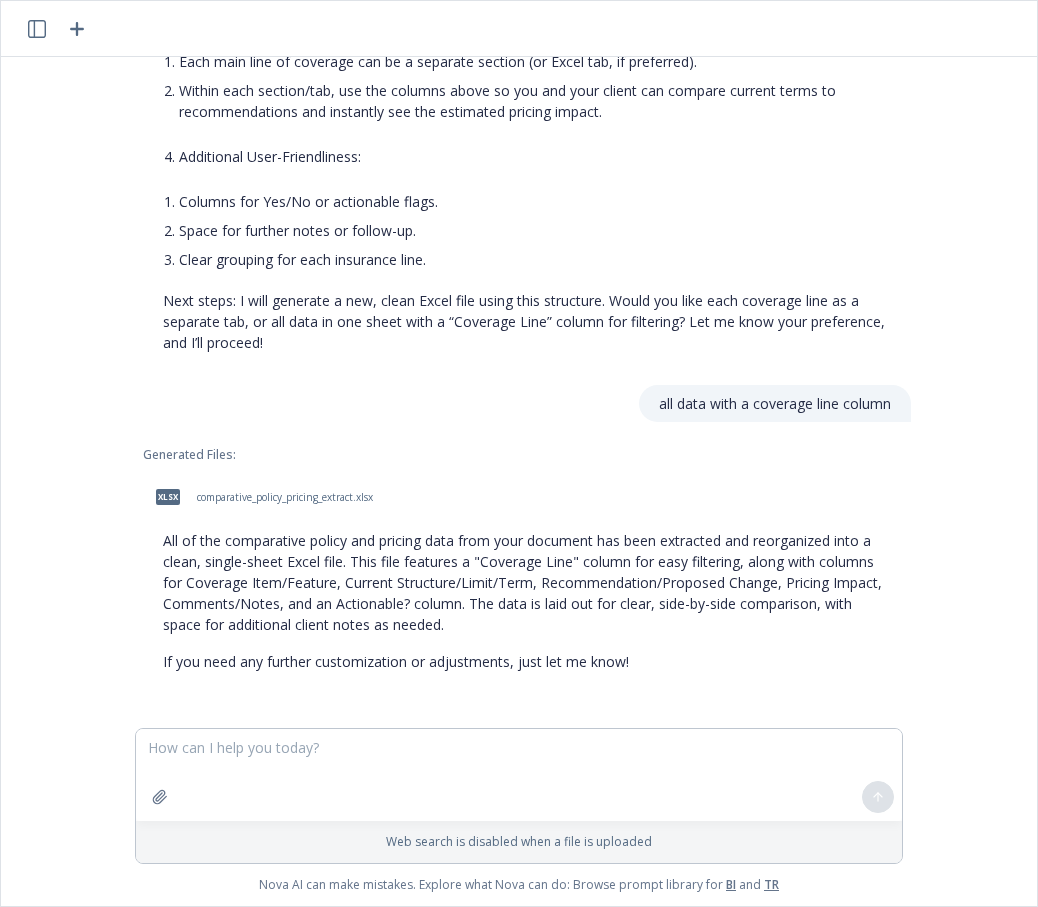 click on "pdf Ritual - Additional Comments.pdf I wanted to convert this document to an excel format.
My client wants to see a side-by-side comparison of these policies and the pricing impact, and doing it in excel should be easier.
Can you help me with that?
This is what my teammate asked:
Can you help with changing the format to Excel and basically re-entering all the data from the docx file but lay it out so I can insert the relevant info it would not know on its own just to get us a head start on laying out the information in the way the client is looking for?
Generated Files: xlsx policy_comparison_structured.xlsx
The spreadsheet is set up for clear comparison and quick edits, making it easier for you to demonstrate the pricing impact and any differences between policies to your client. If you’d like further customization or need help organizing specific columns or comparison factors, let me know! looks like the excel is pretty broken, can you do better?
Organization:" at bounding box center (519, 392) 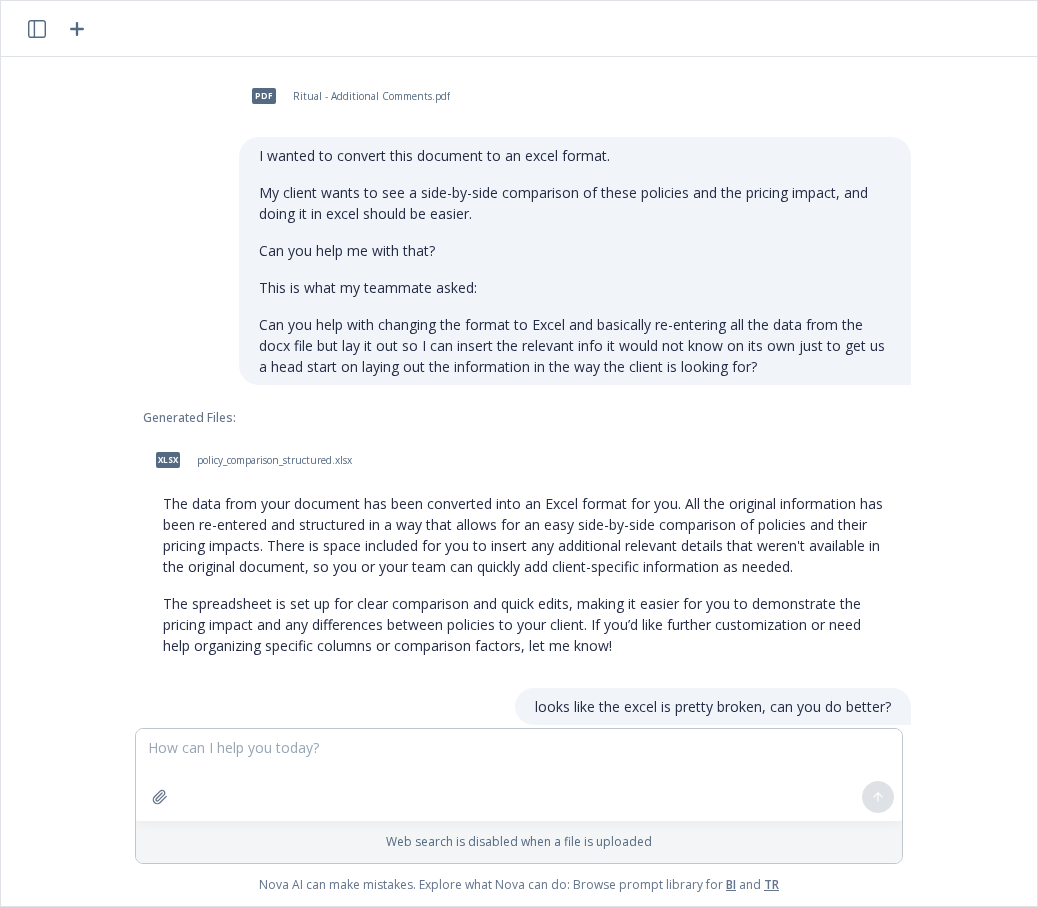scroll, scrollTop: 0, scrollLeft: 0, axis: both 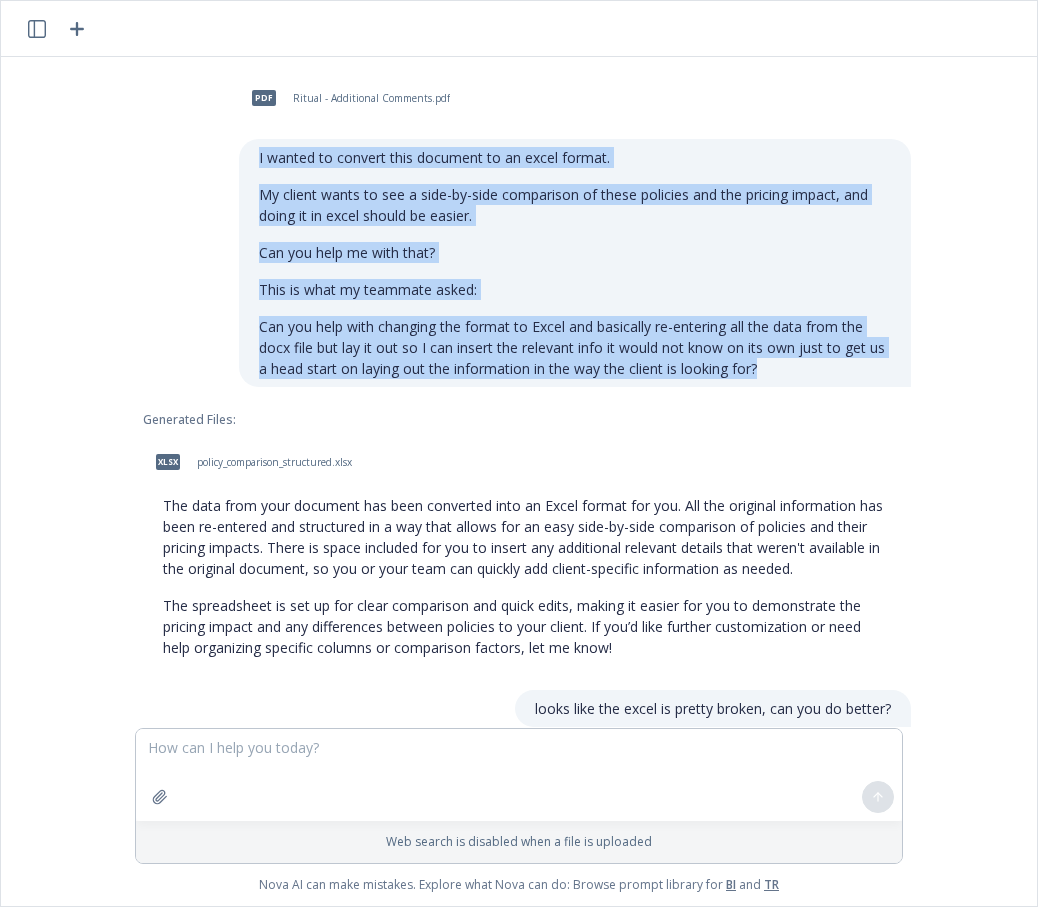 drag, startPoint x: 777, startPoint y: 365, endPoint x: 212, endPoint y: 142, distance: 607.41583 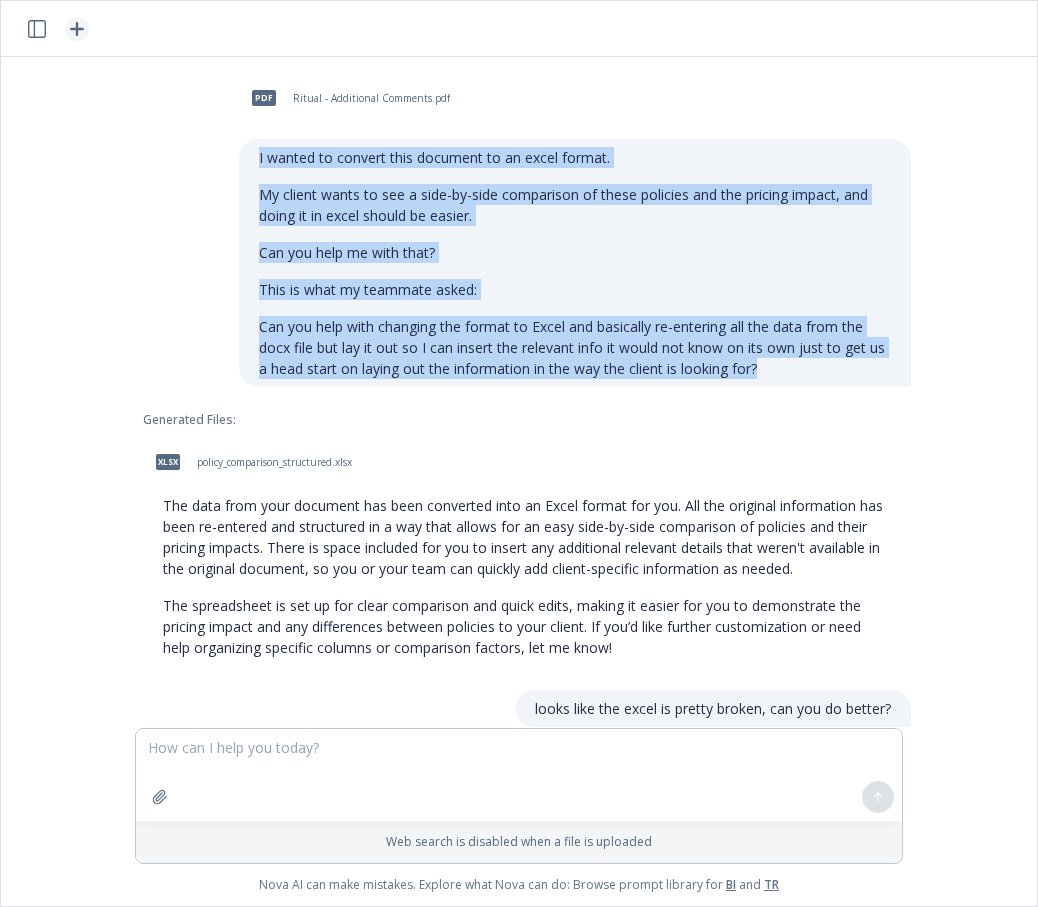 click 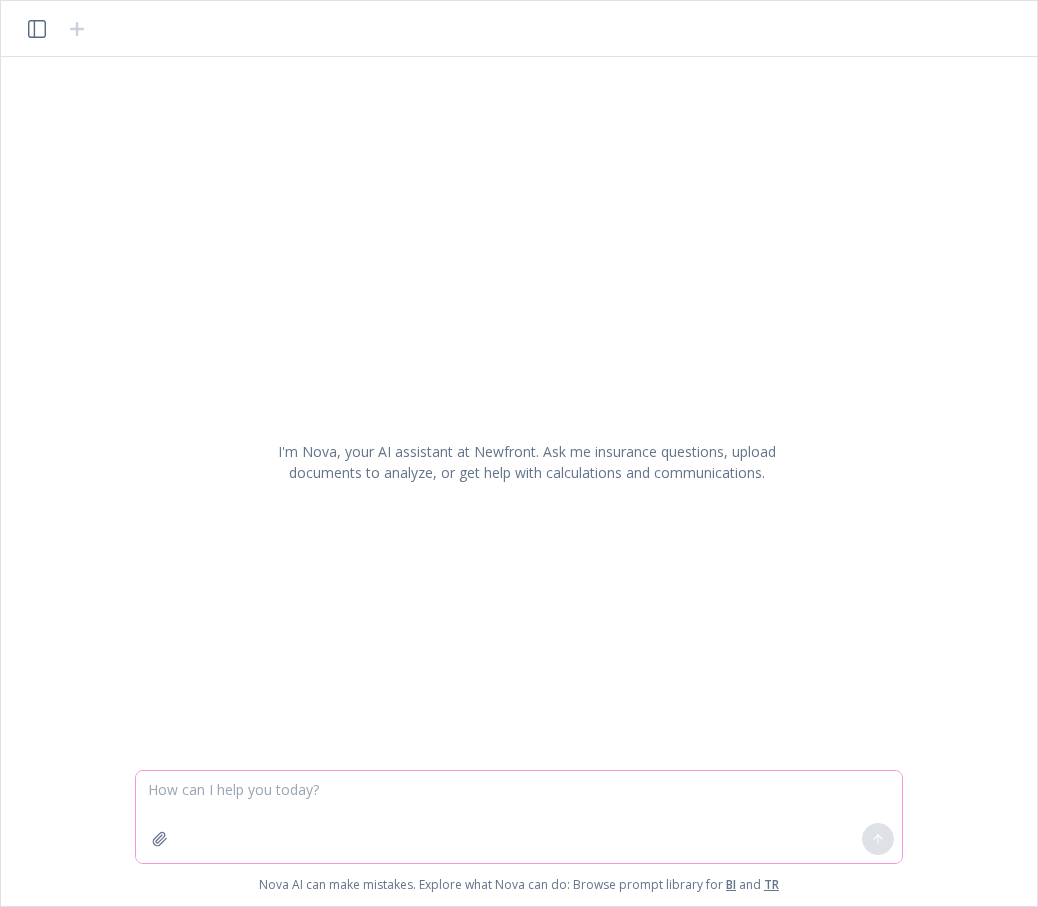 click at bounding box center [519, 817] 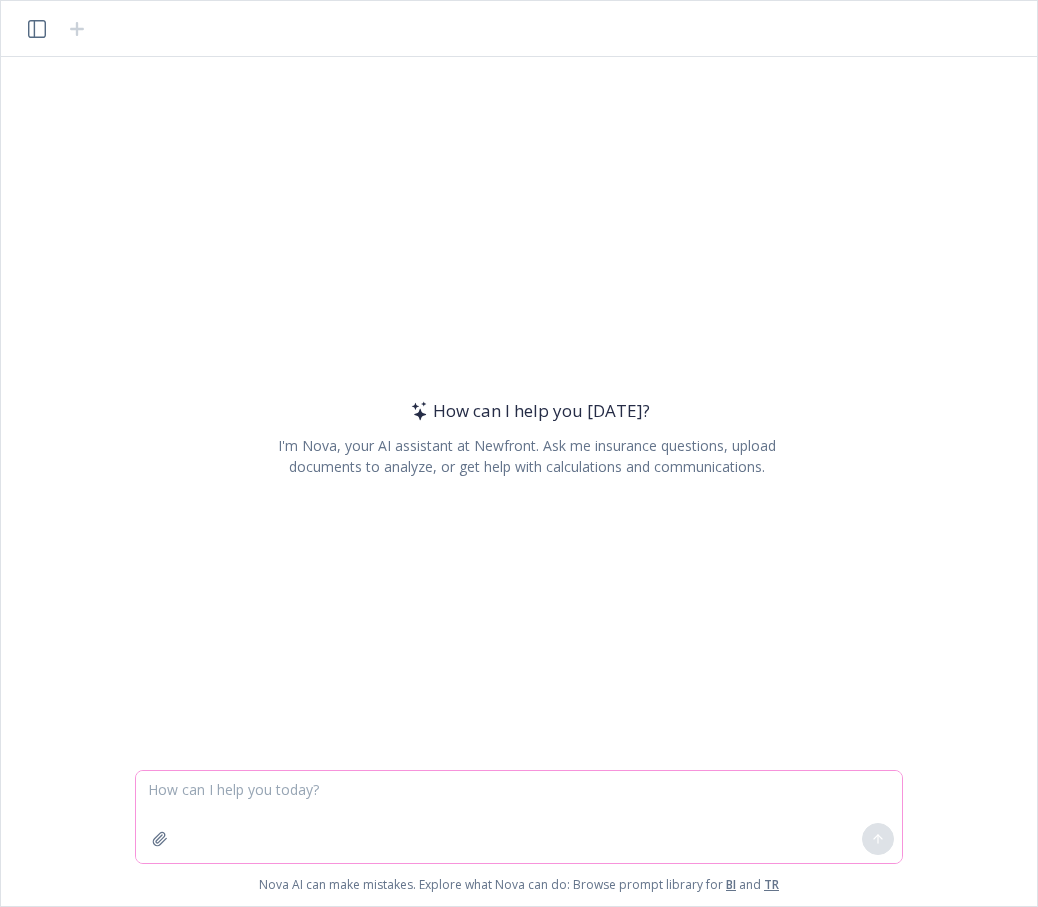paste on "I wanted to convert this document to an excel format.
My client wants to see a side-by-side comparison of these policies and the pricing impact, and doing it in excel should be easier.
Can you help me with that?
This is what my teammate asked:
Can you help with changing the format to Excel and basically re-entering all the data from the docx file but lay it out so I can insert the relevant info it would not know on its own just to get us a head start on laying out the information in the way the client is looking for?" 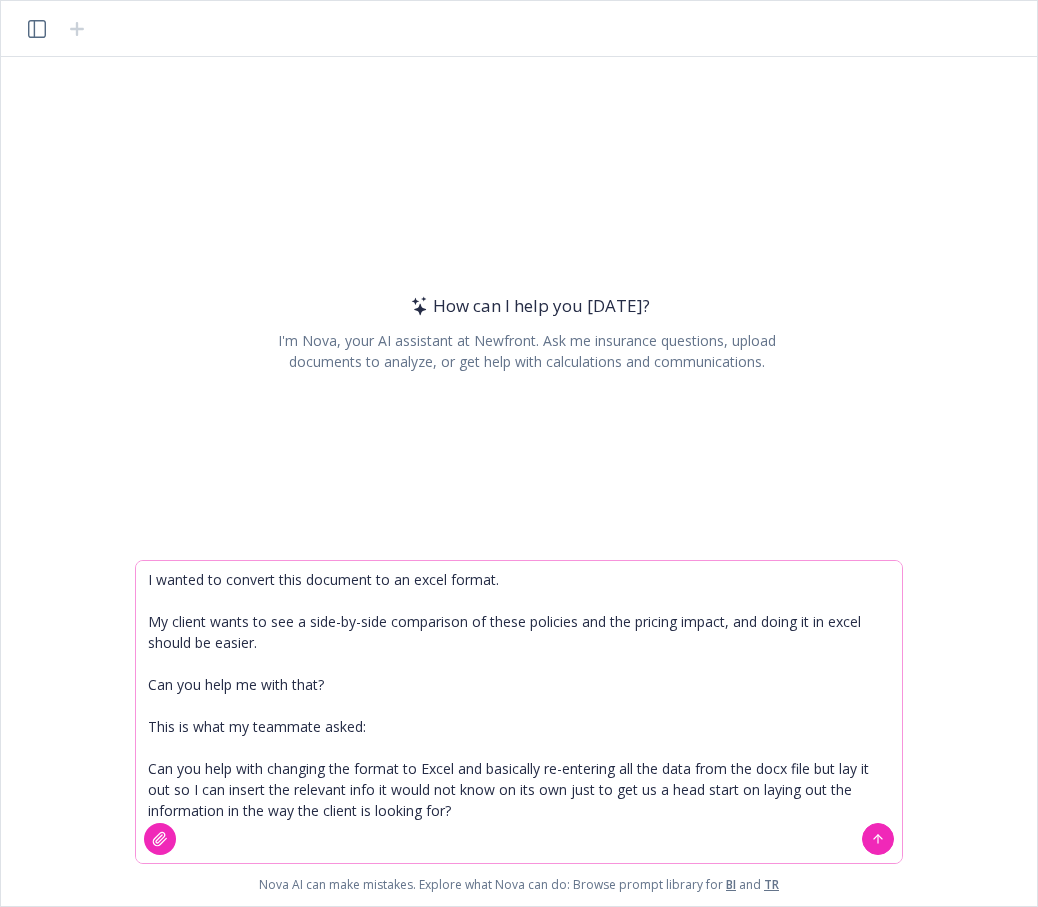 click 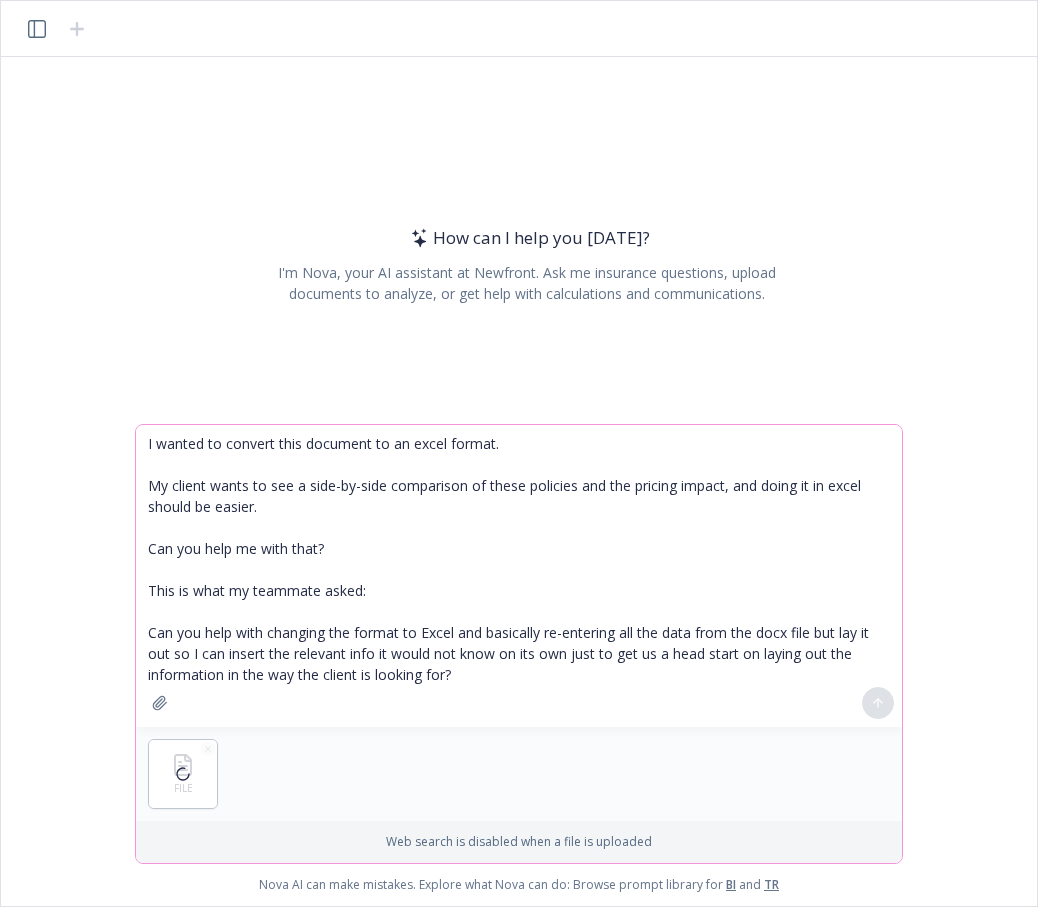 click on "I wanted to convert this document to an excel format.
My client wants to see a side-by-side comparison of these policies and the pricing impact, and doing it in excel should be easier.
Can you help me with that?
This is what my teammate asked:
Can you help with changing the format to Excel and basically re-entering all the data from the docx file but lay it out so I can insert the relevant info it would not know on its own just to get us a head start on laying out the information in the way the client is looking for?" at bounding box center (519, 576) 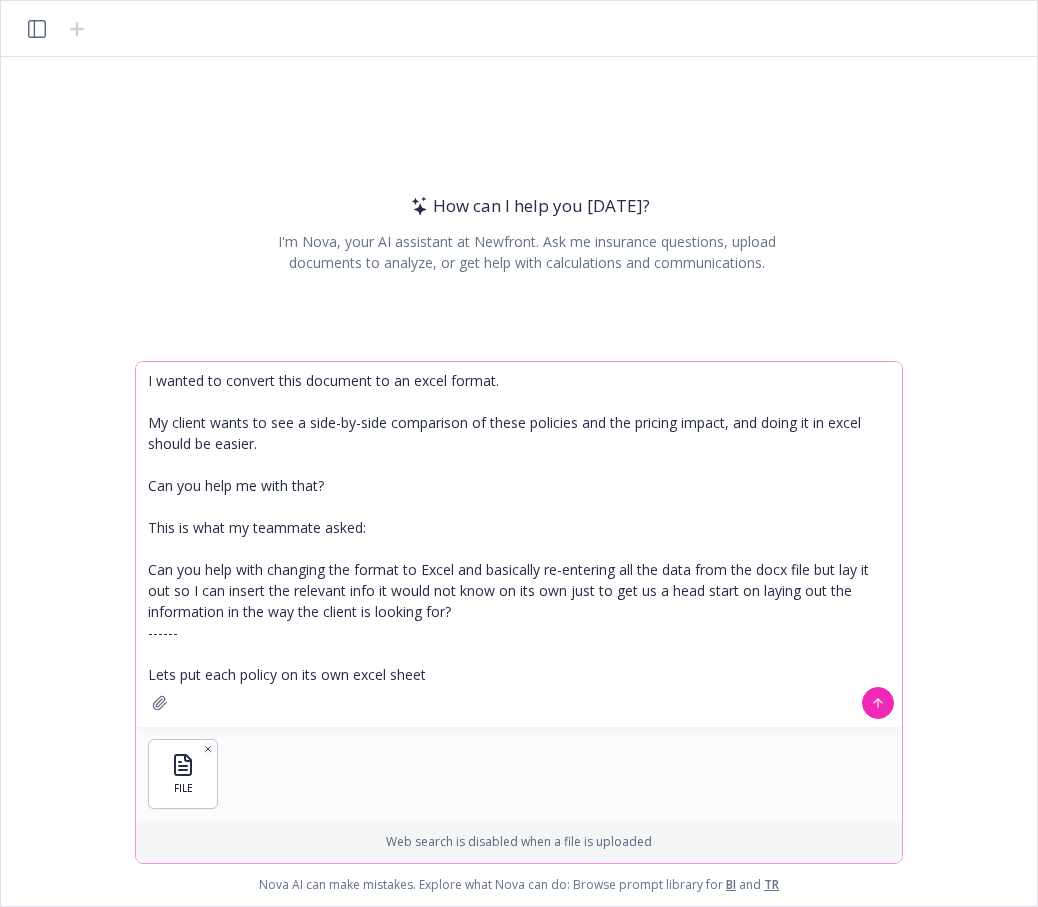 type on "I wanted to convert this document to an excel format.
My client wants to see a side-by-side comparison of these policies and the pricing impact, and doing it in excel should be easier.
Can you help me with that?
This is what my teammate asked:
Can you help with changing the format to Excel and basically re-entering all the data from the docx file but lay it out so I can insert the relevant info it would not know on its own just to get us a head start on laying out the information in the way the client is looking for?
------
Lets put each policy on its own excel sheet." 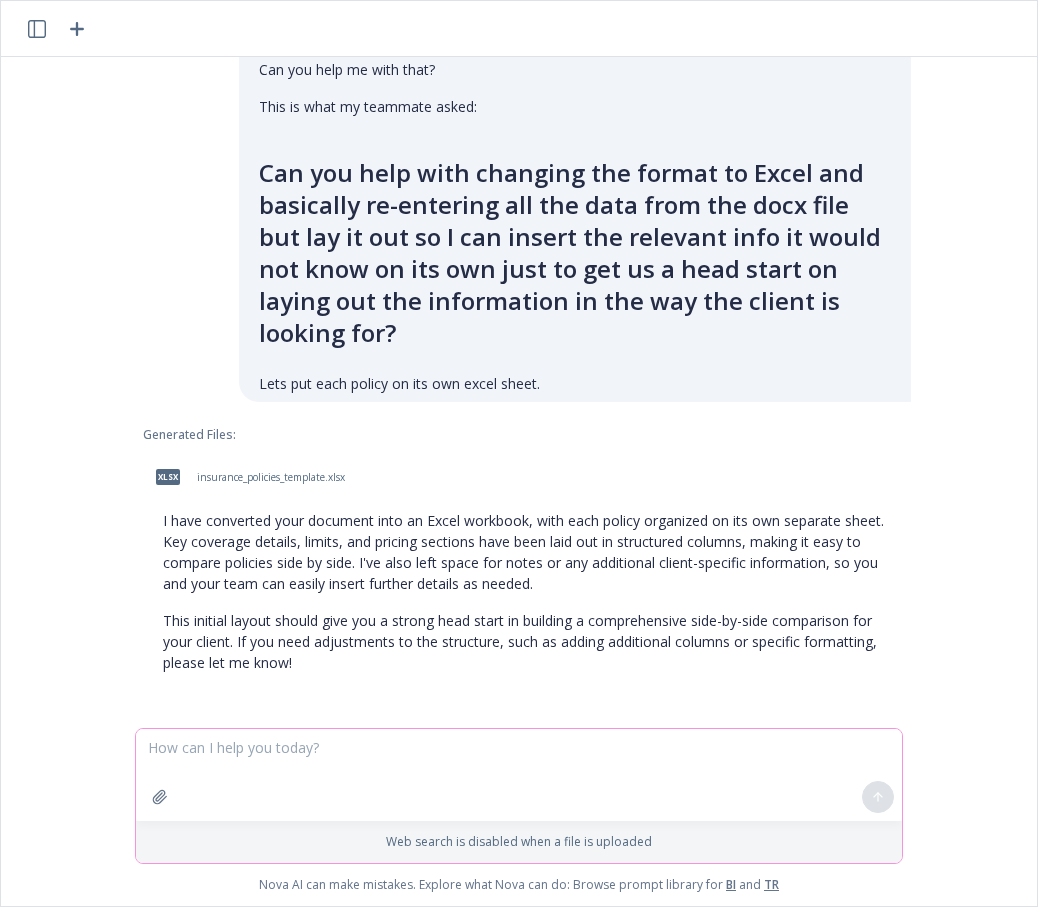 scroll, scrollTop: 184, scrollLeft: 0, axis: vertical 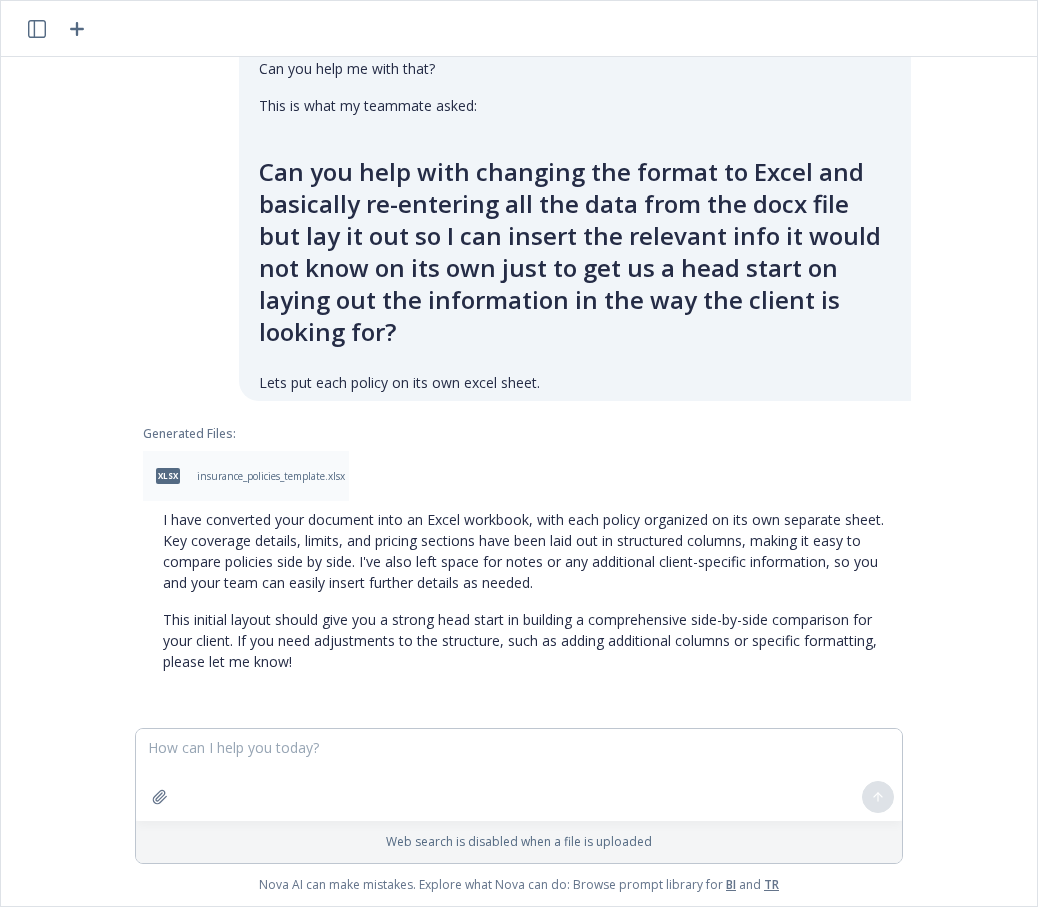 click on "insurance_policies_template.xlsx" at bounding box center (271, 476) 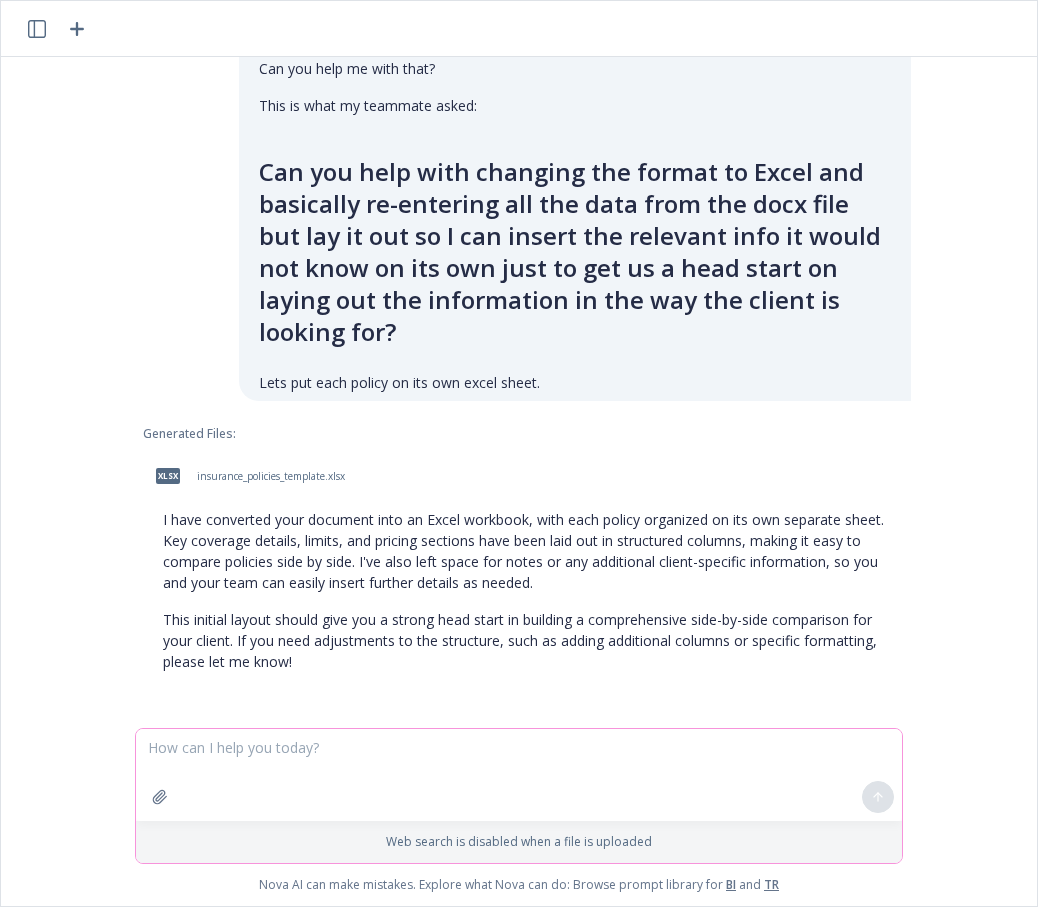 click at bounding box center (519, 775) 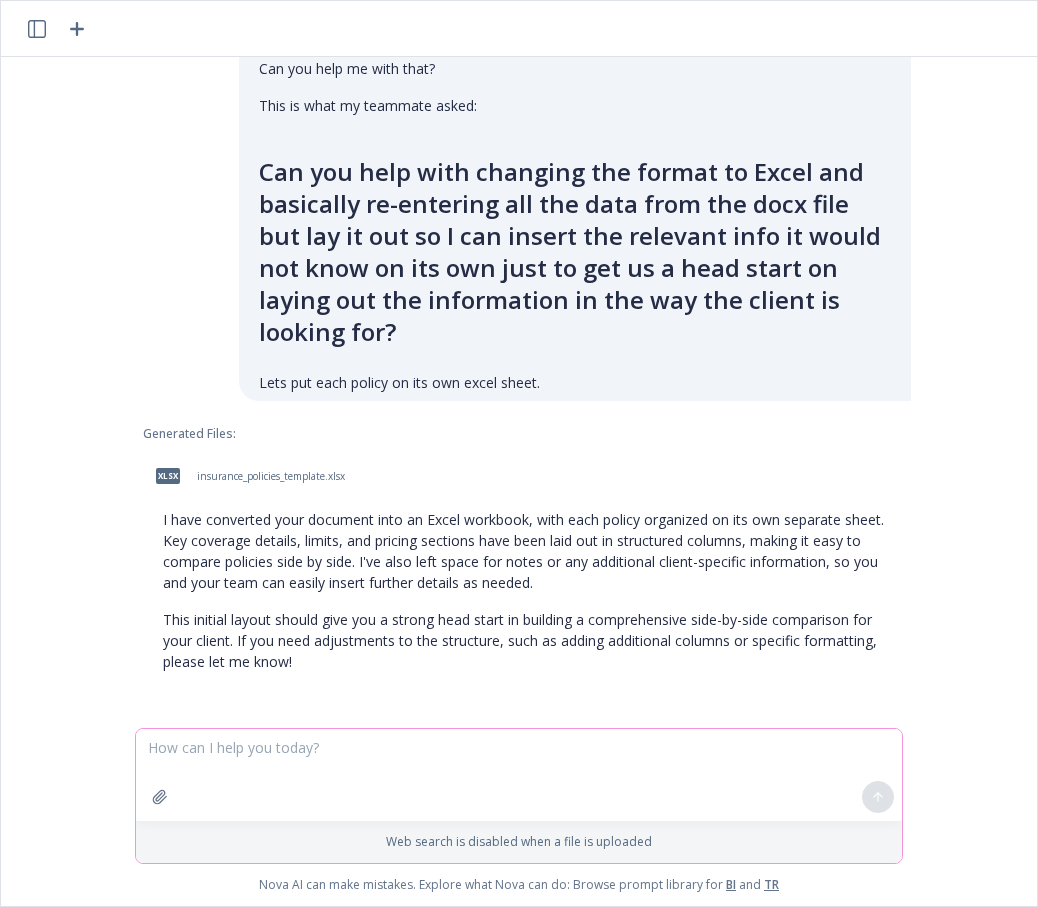 click at bounding box center [519, 775] 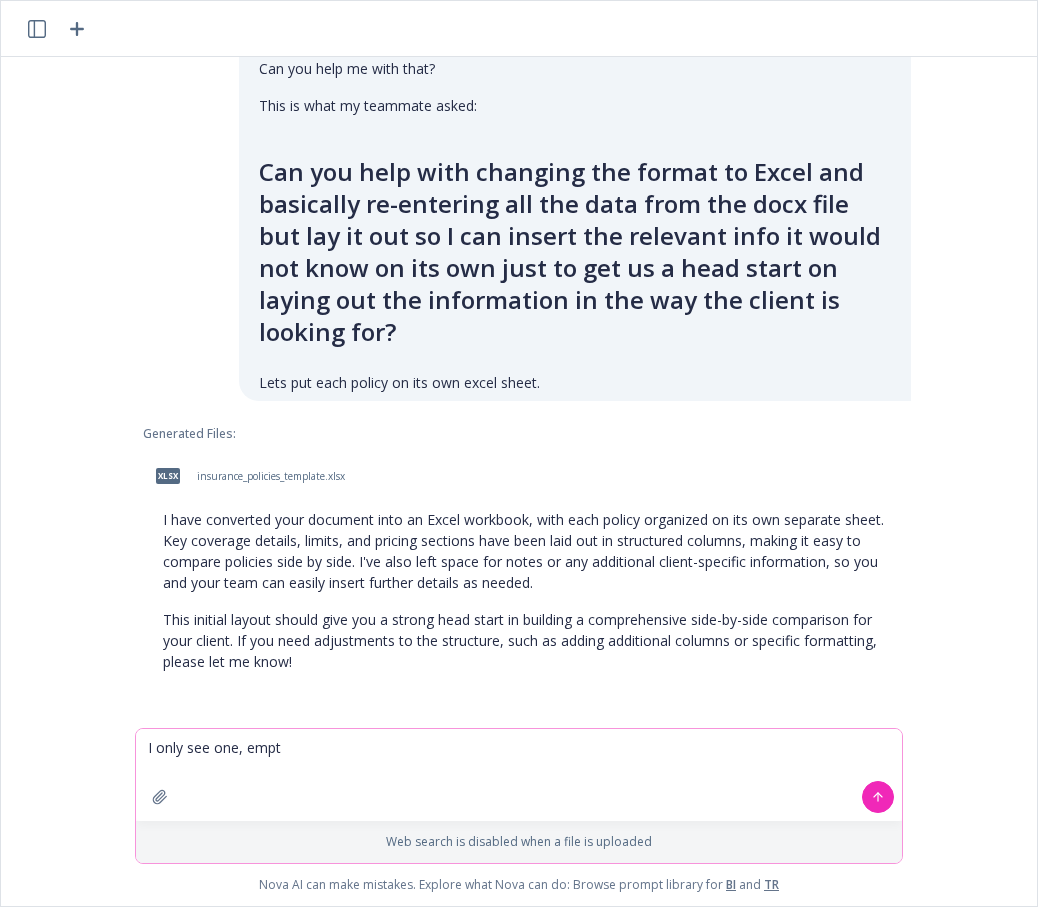 type on "I only see one, empty" 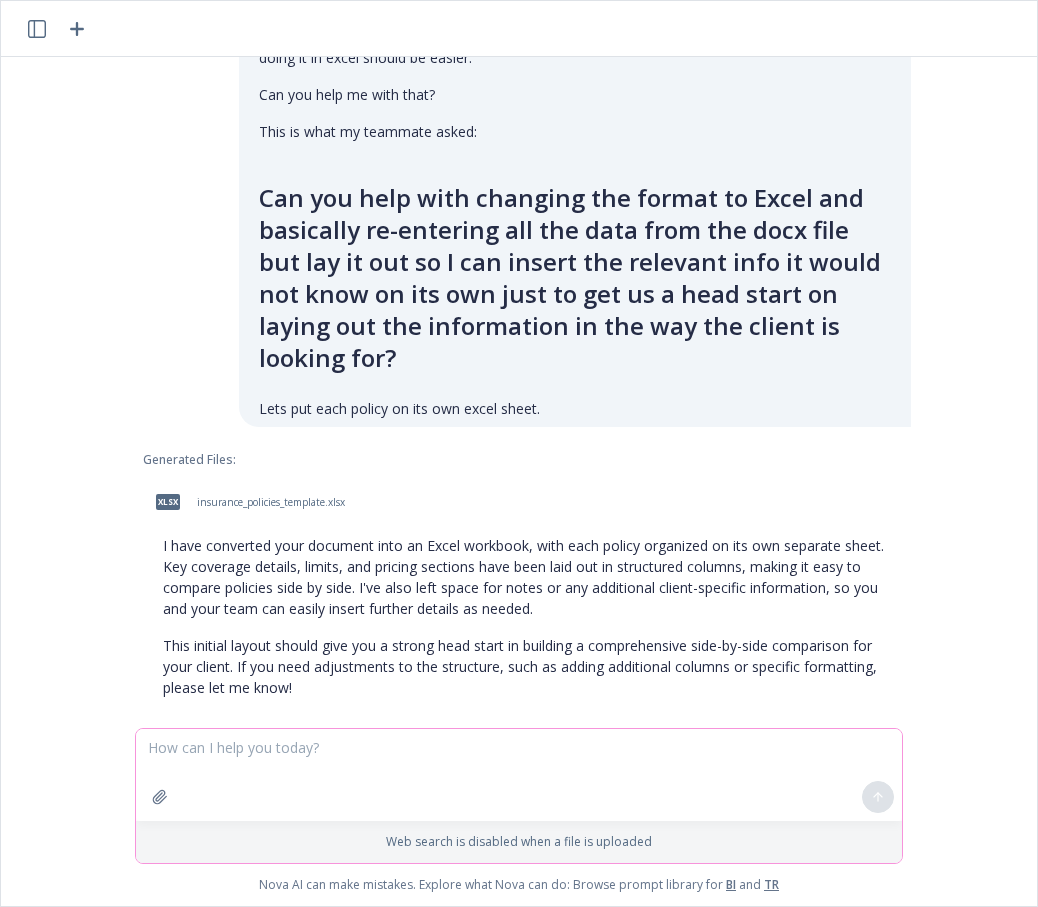 scroll, scrollTop: 184, scrollLeft: 0, axis: vertical 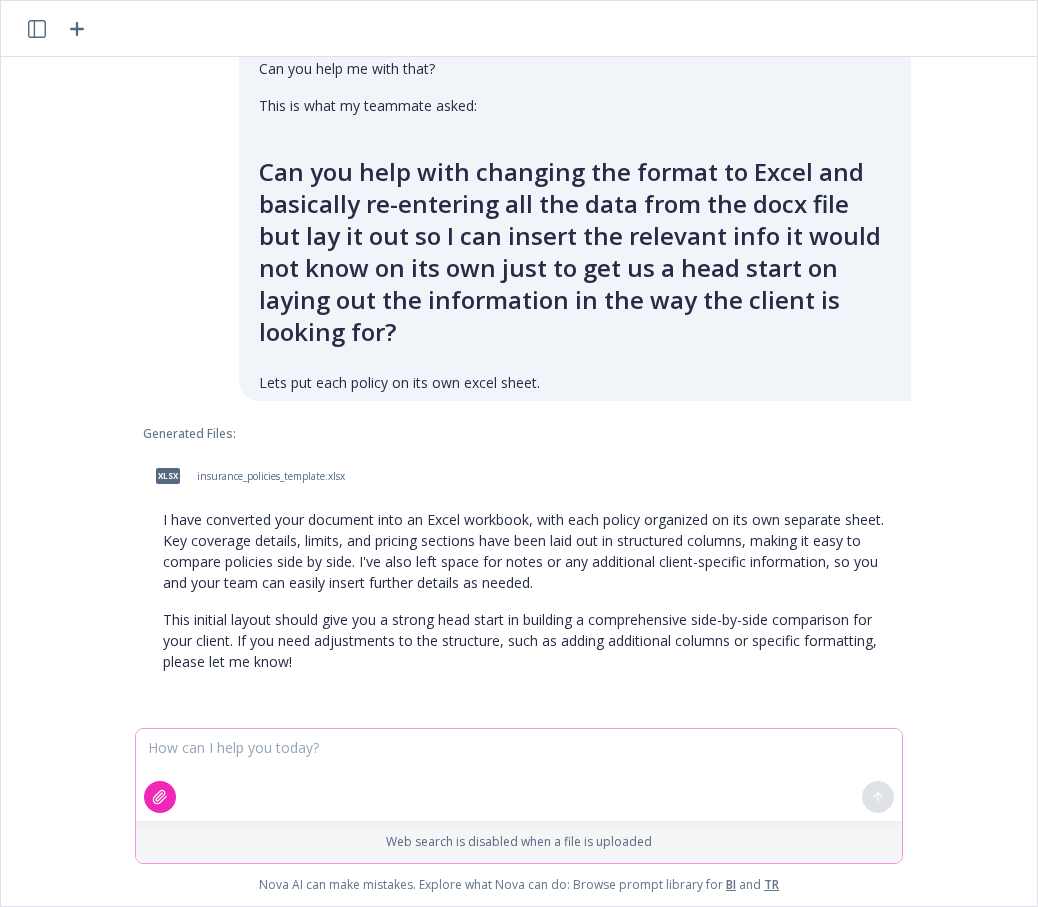 click 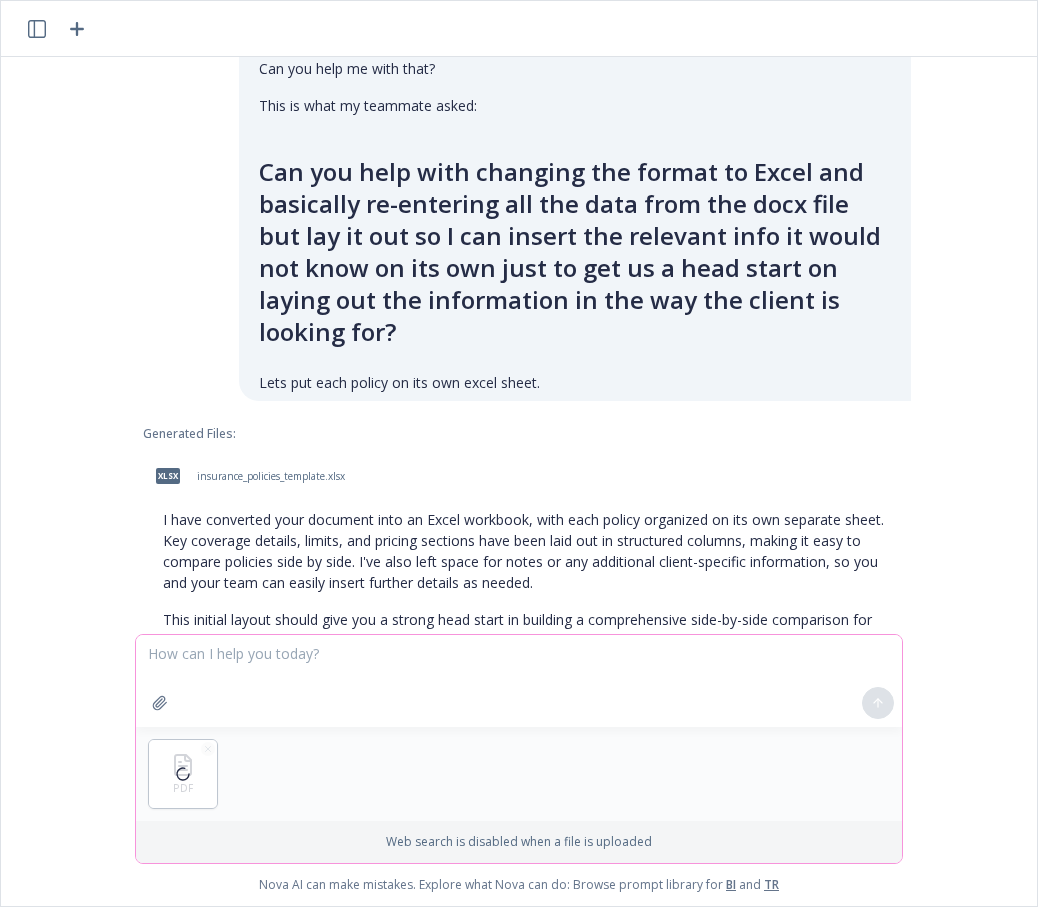 click at bounding box center (519, 681) 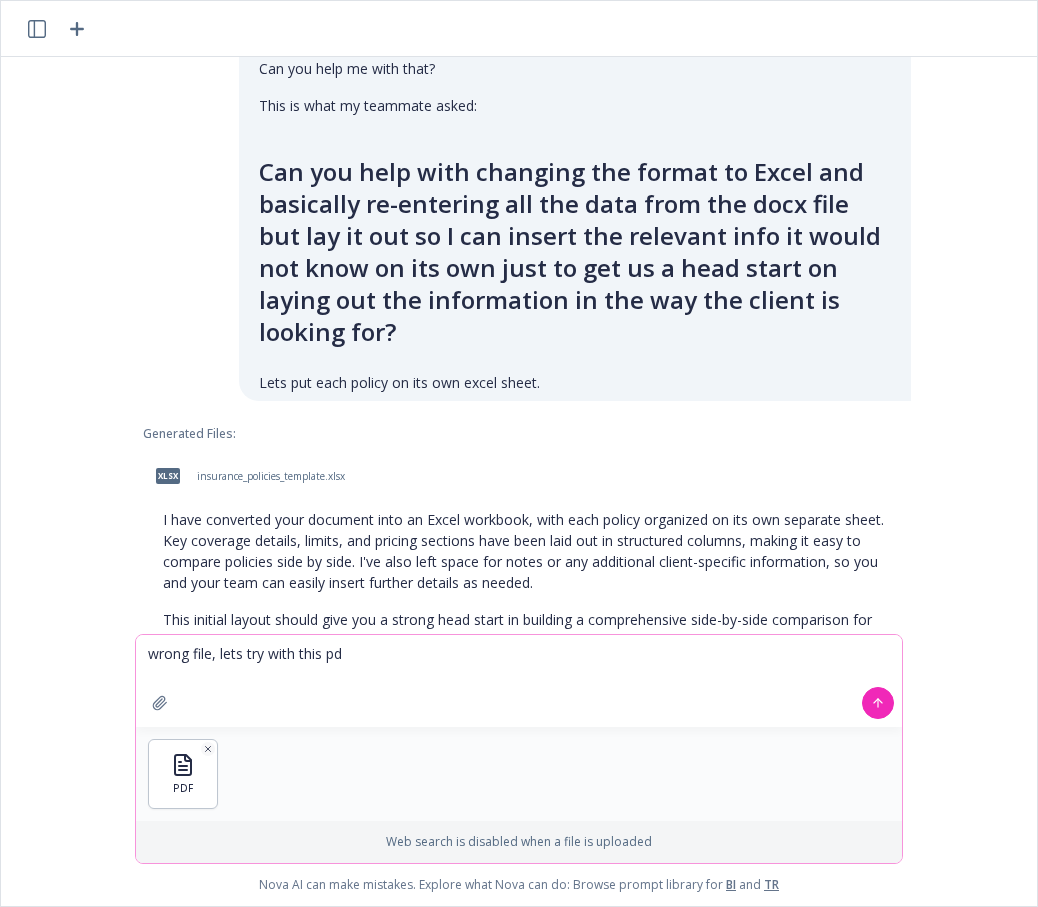 type on "wrong file, lets try with this pdf" 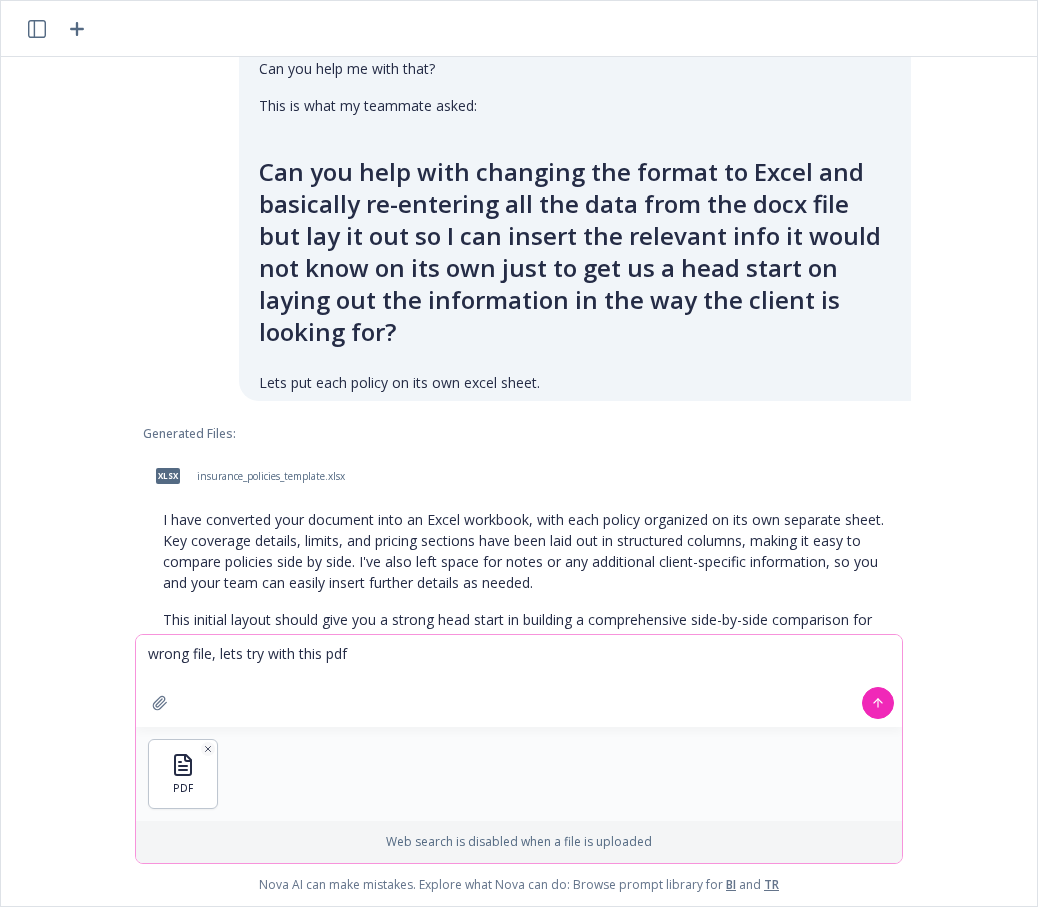 type 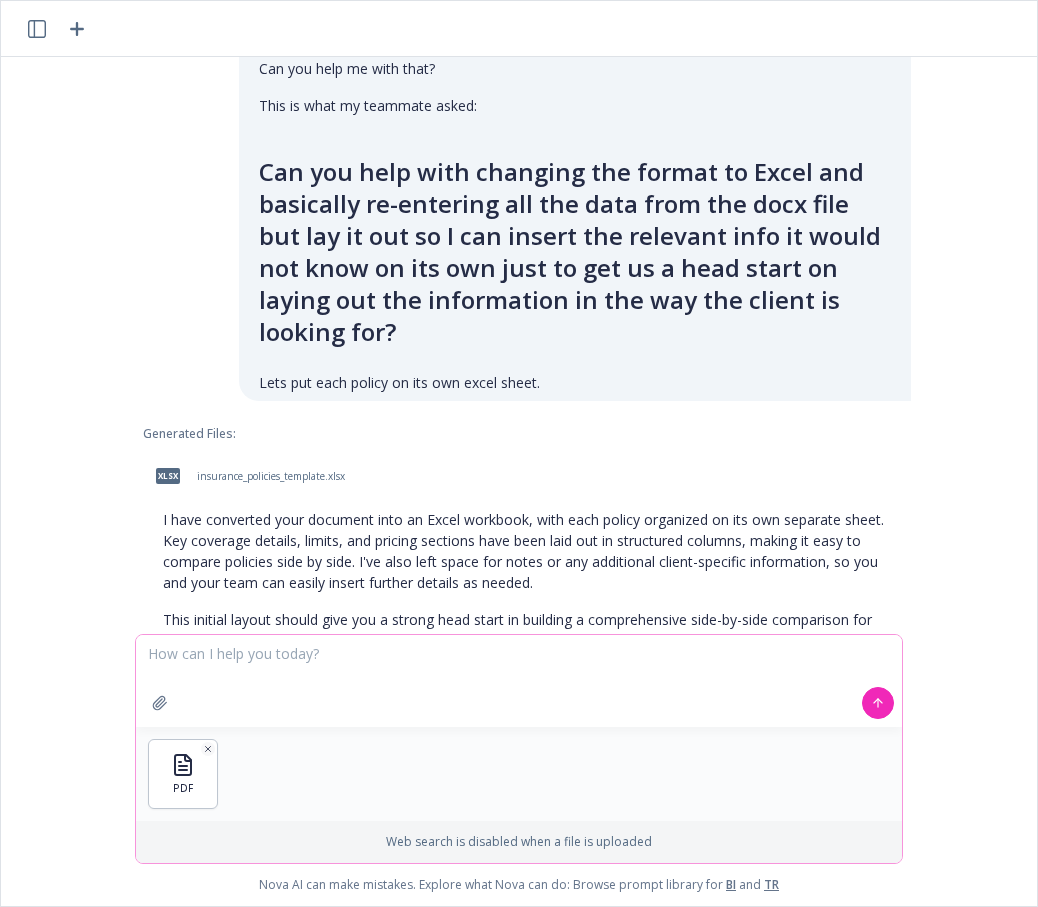 scroll, scrollTop: 343, scrollLeft: 0, axis: vertical 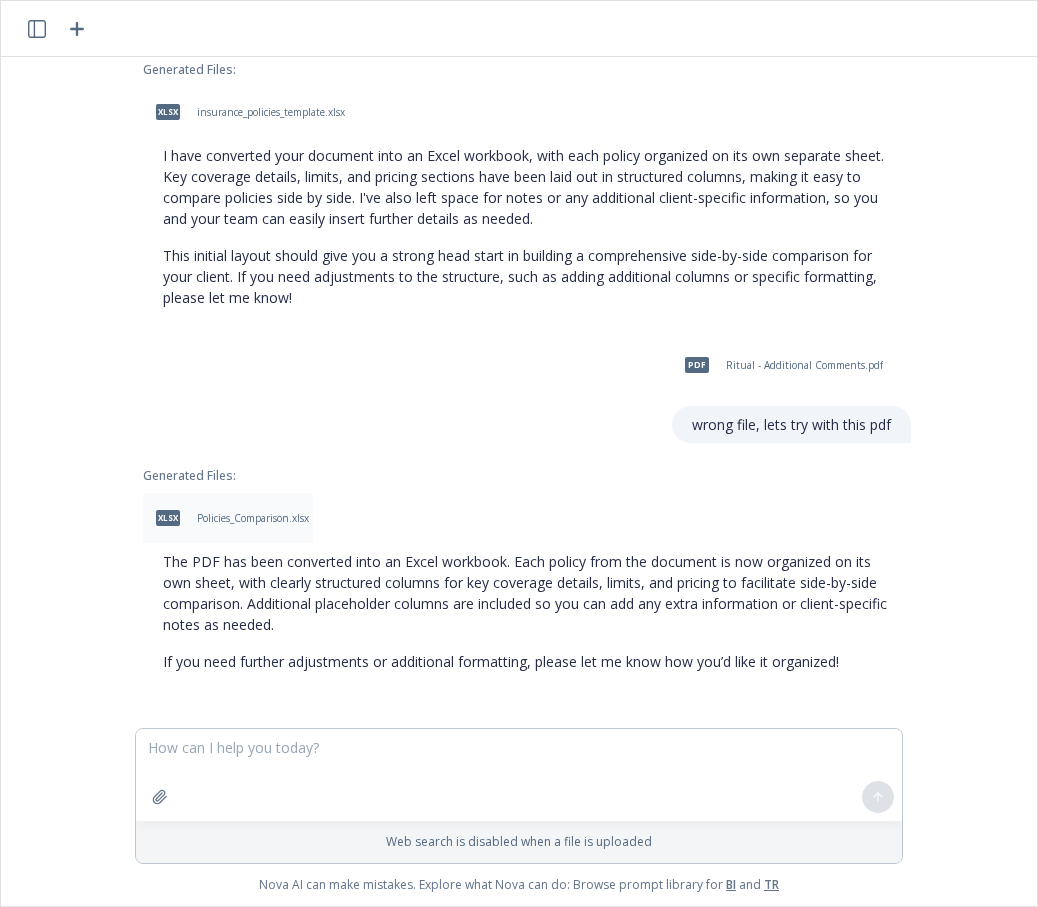 click on "Policies_Comparison.xlsx" at bounding box center (253, 518) 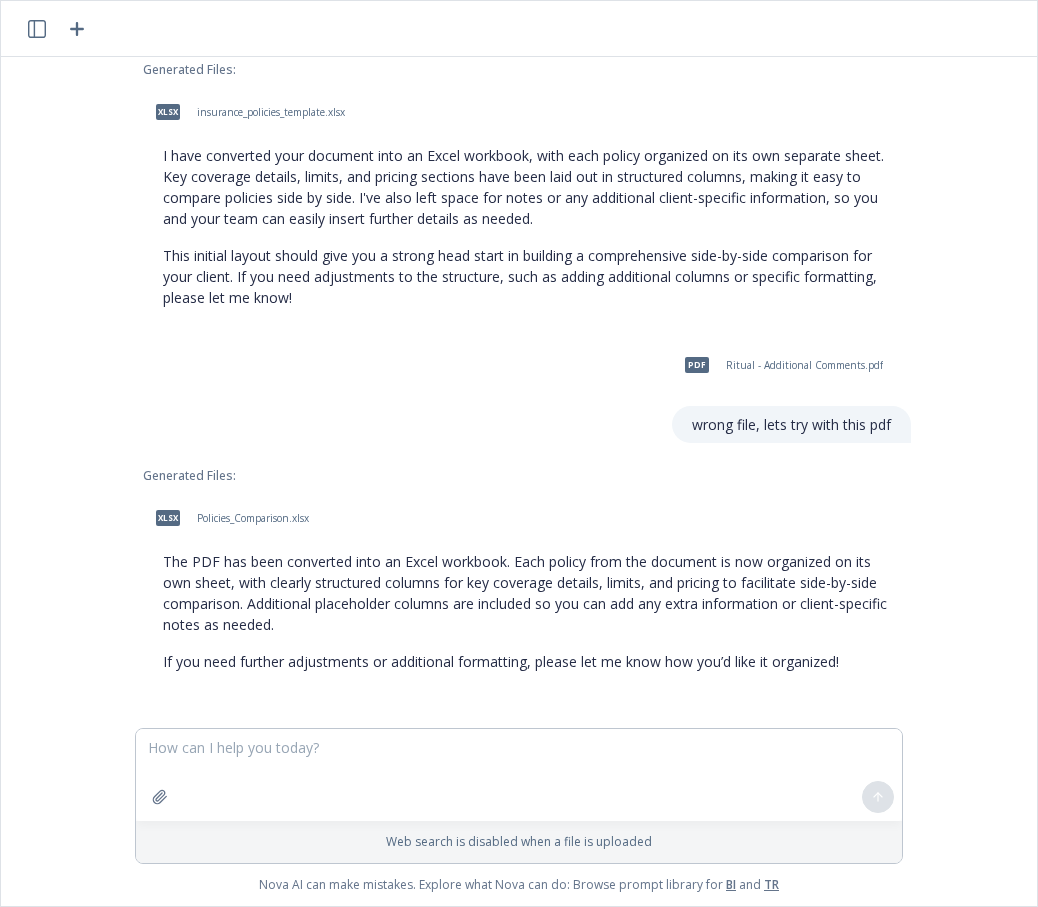 click on "The PDF has been converted into an Excel workbook. Each policy from the document is now organized on its own sheet, with clearly structured columns for key coverage details, limits, and pricing to facilitate side-by-side comparison. Additional placeholder columns are included so you can add any extra information or client-specific notes as needed." at bounding box center [527, 593] 